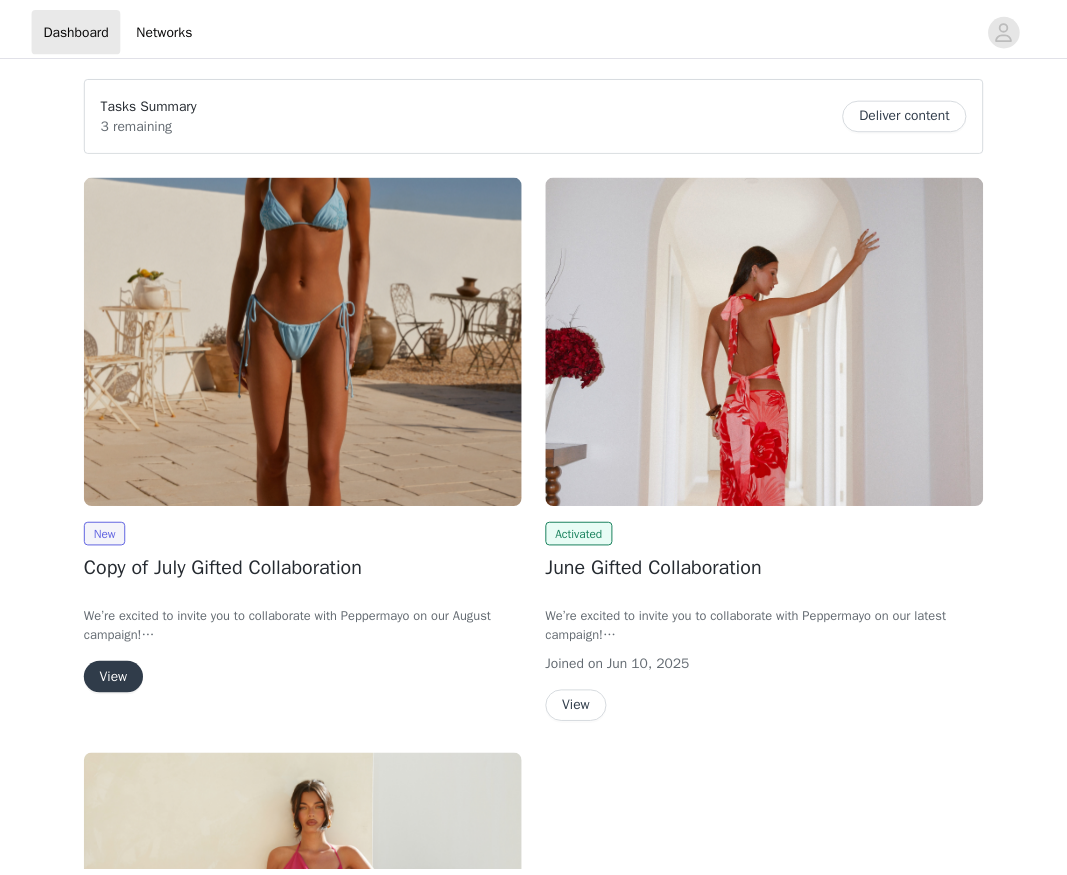 scroll, scrollTop: 0, scrollLeft: 0, axis: both 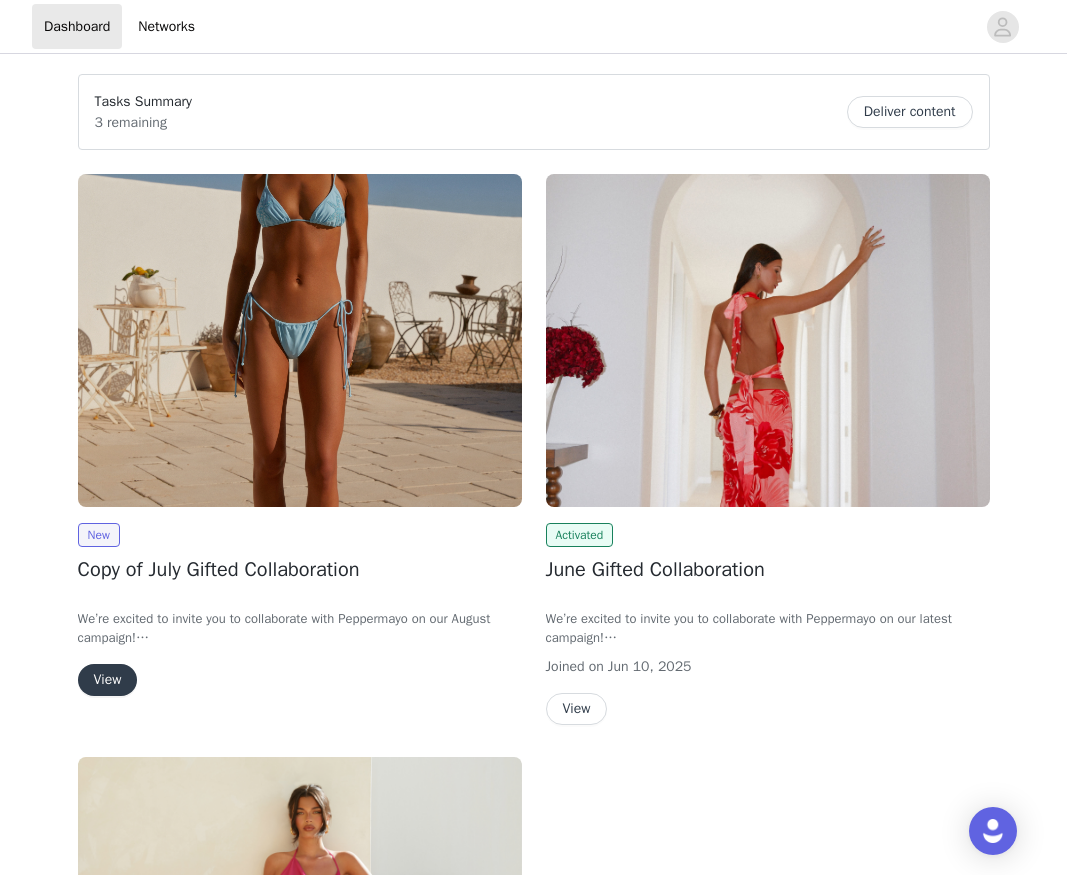click on "View" at bounding box center [108, 680] 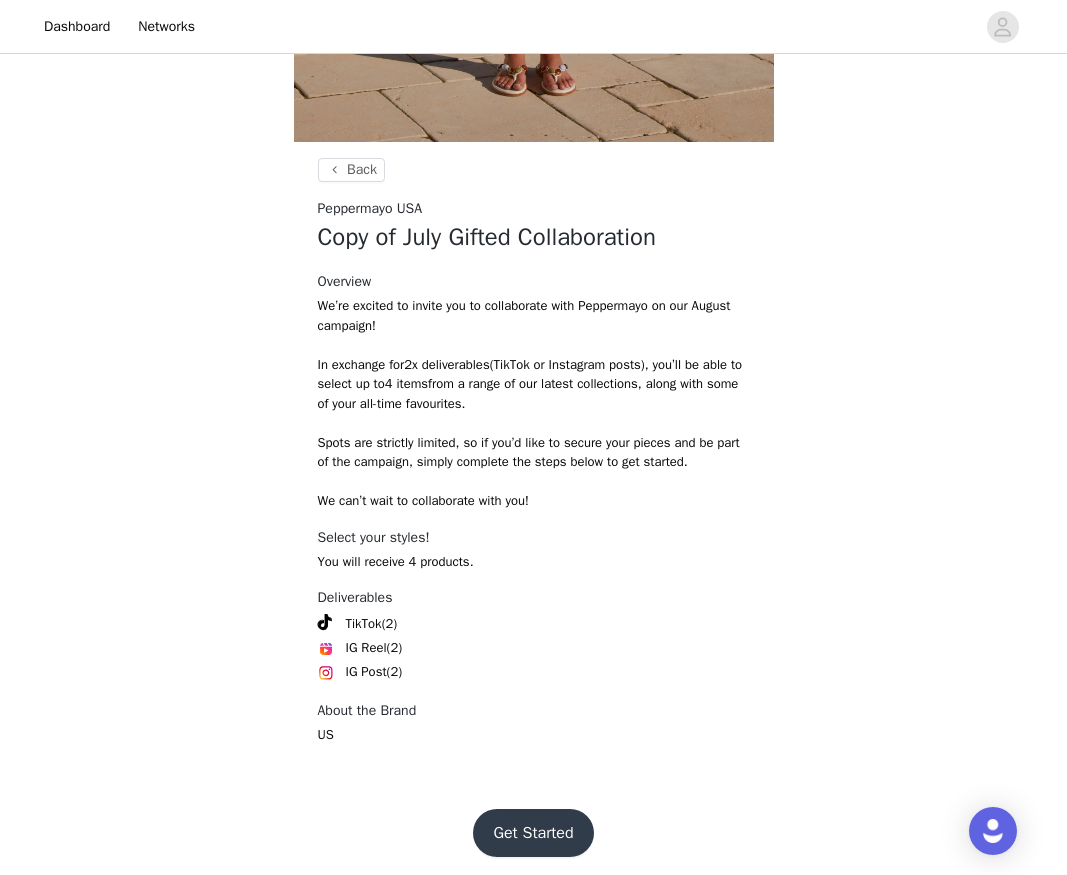 scroll, scrollTop: 642, scrollLeft: 0, axis: vertical 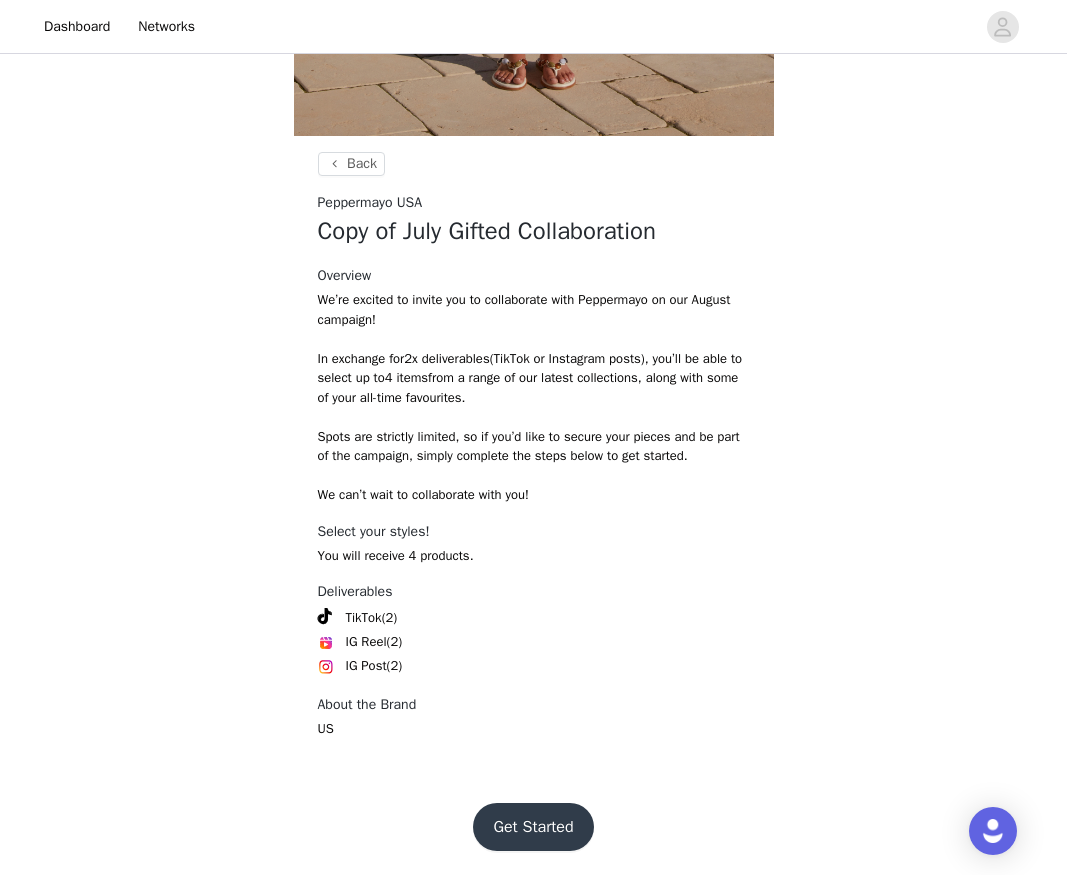 click on "Get Started" at bounding box center (533, 827) 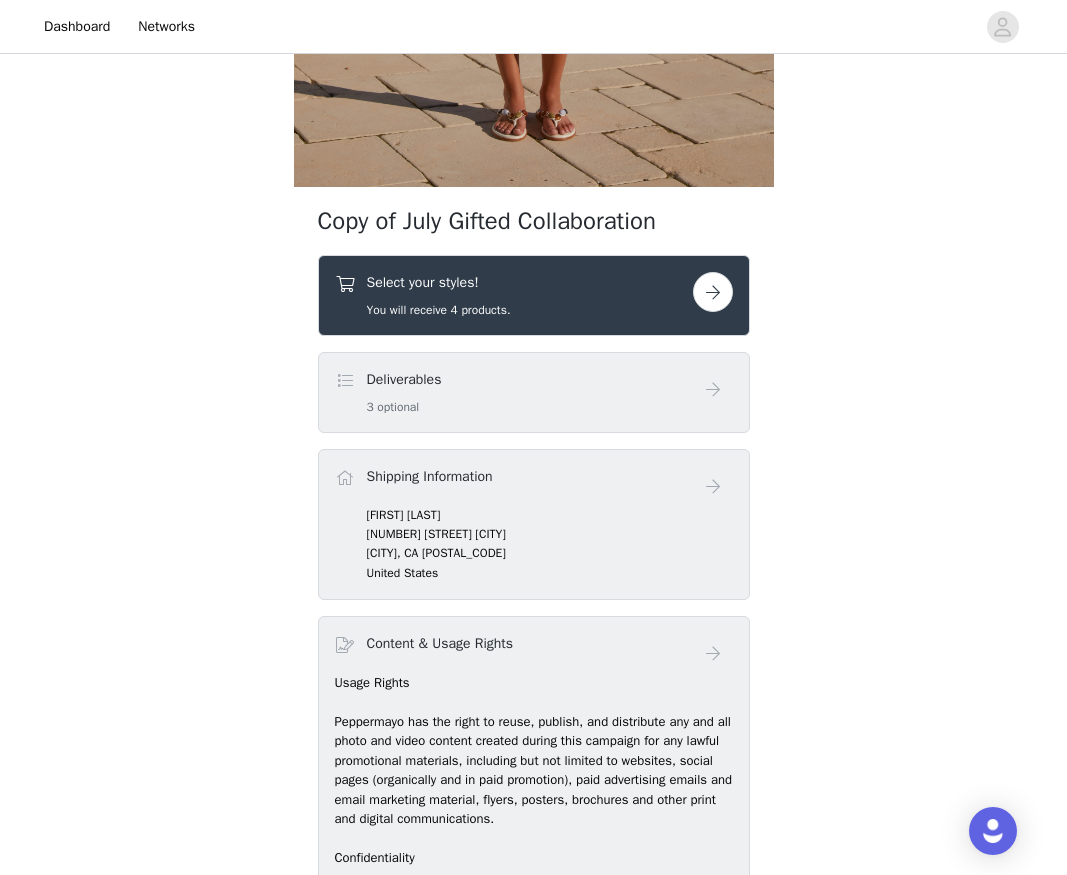scroll, scrollTop: 600, scrollLeft: 0, axis: vertical 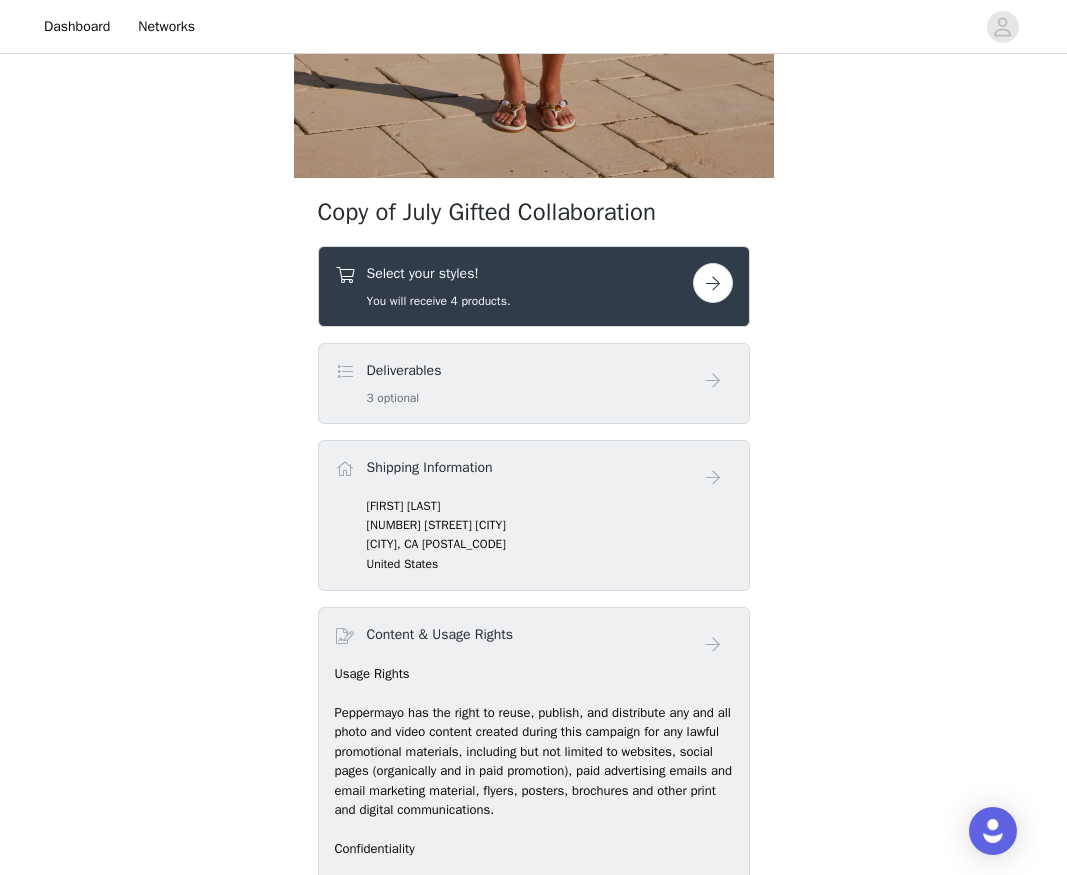 click at bounding box center (713, 283) 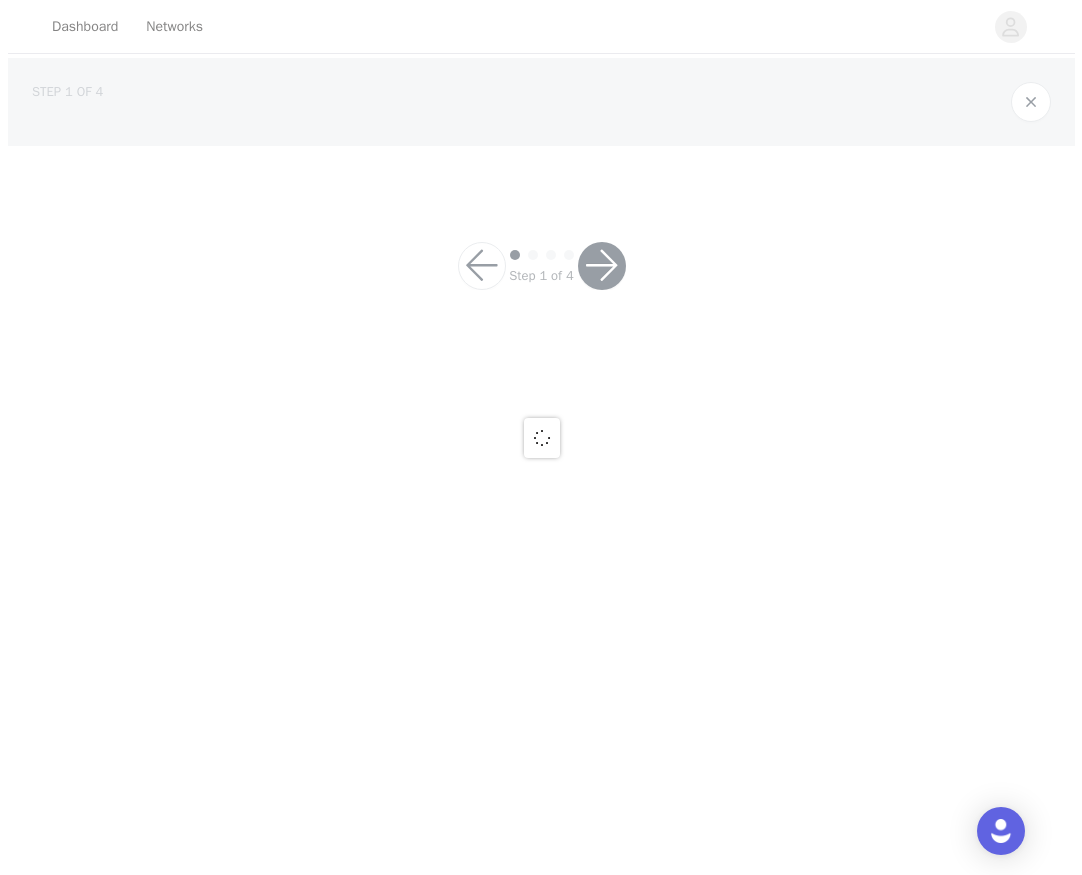 scroll, scrollTop: 0, scrollLeft: 0, axis: both 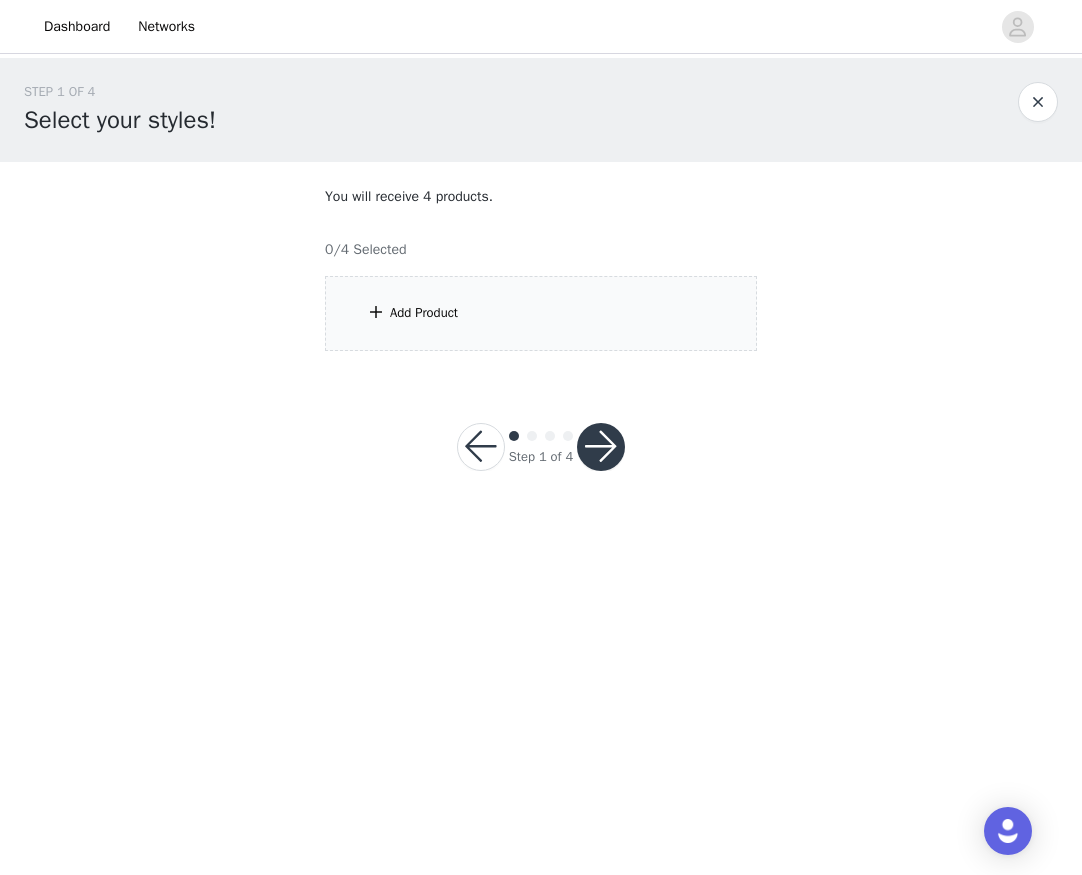 click on "Add Product" at bounding box center [541, 313] 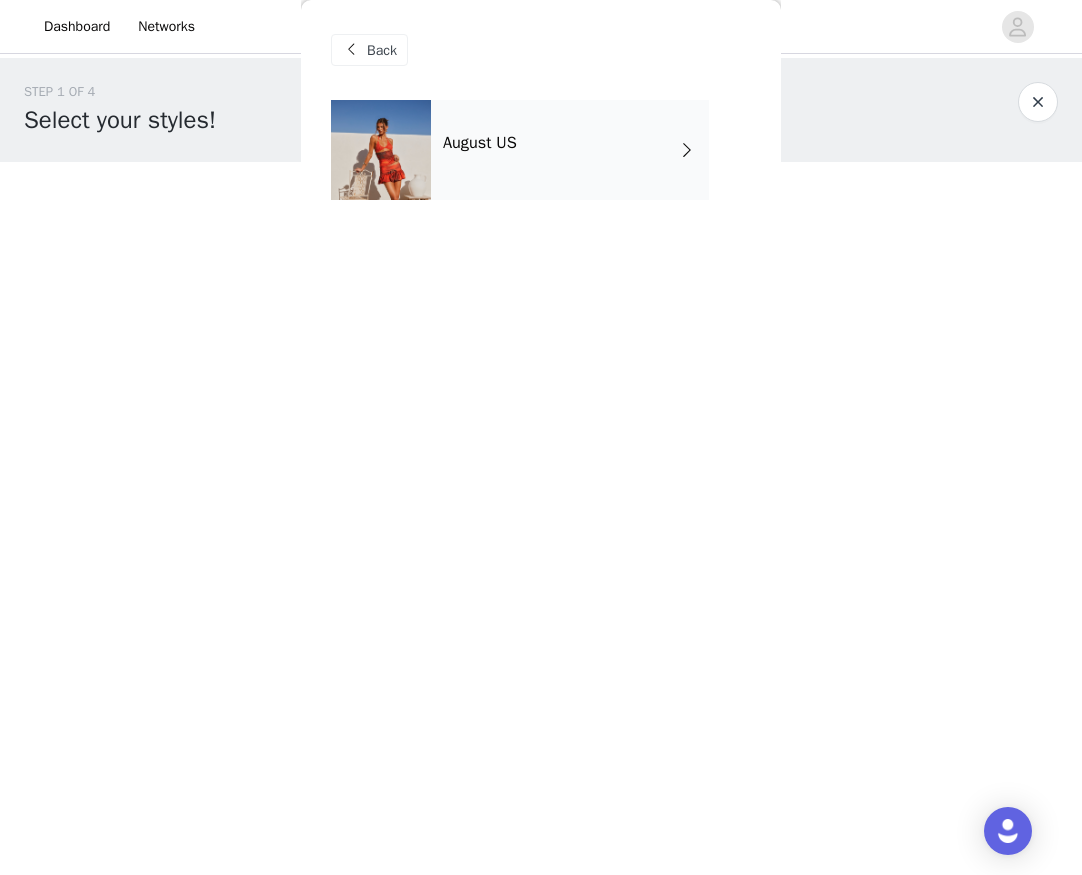 click on "August US" at bounding box center (570, 150) 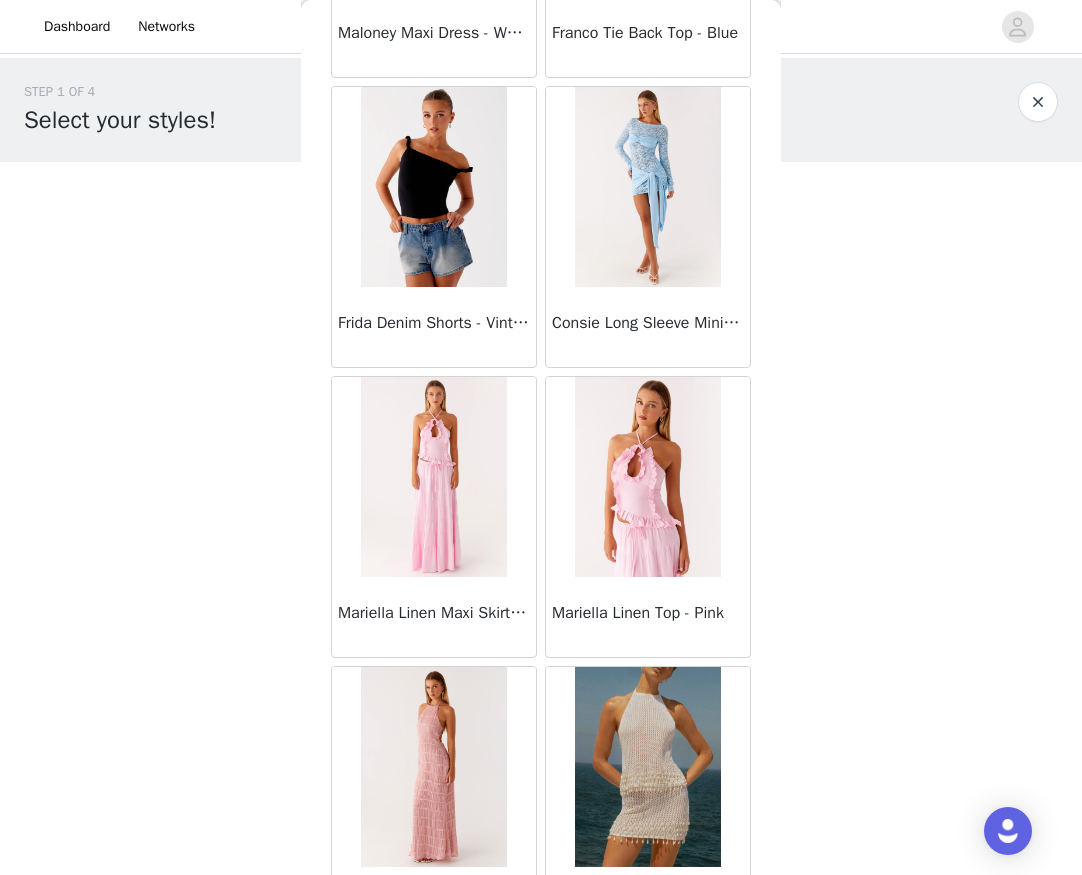 scroll, scrollTop: 2185, scrollLeft: 0, axis: vertical 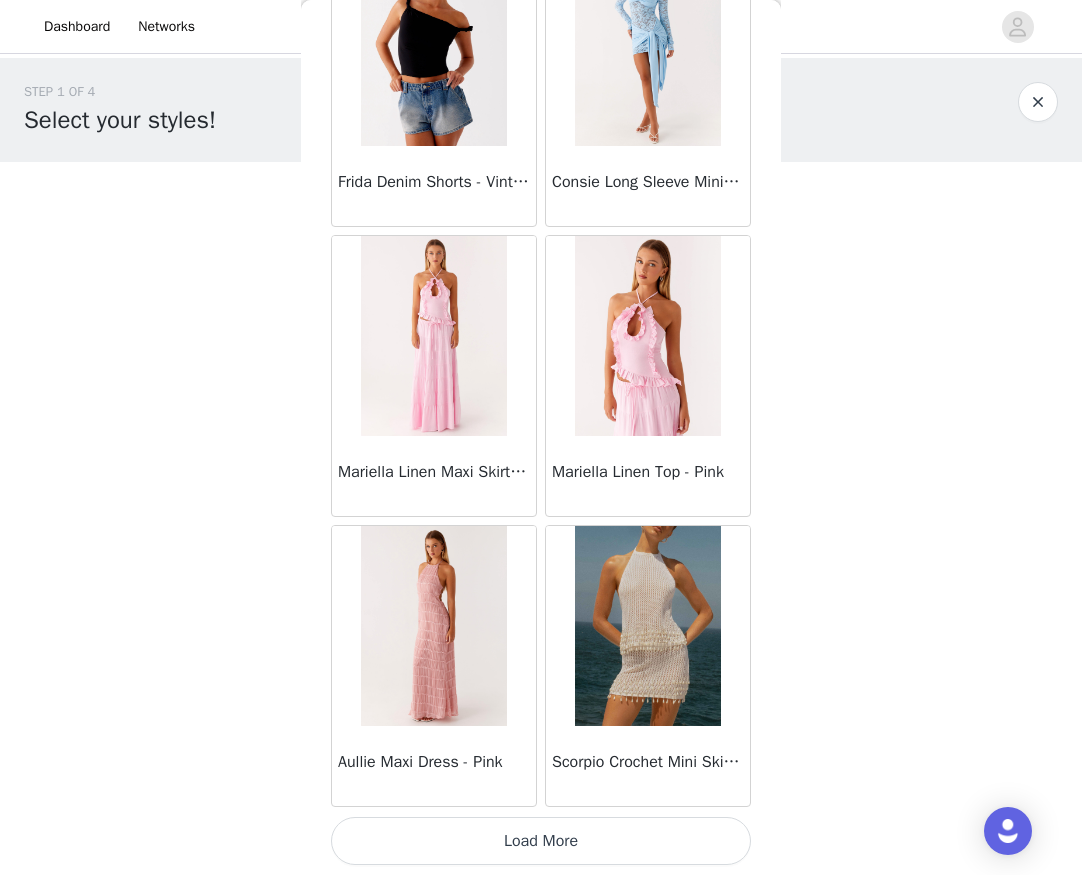 click on "Load More" at bounding box center [541, 841] 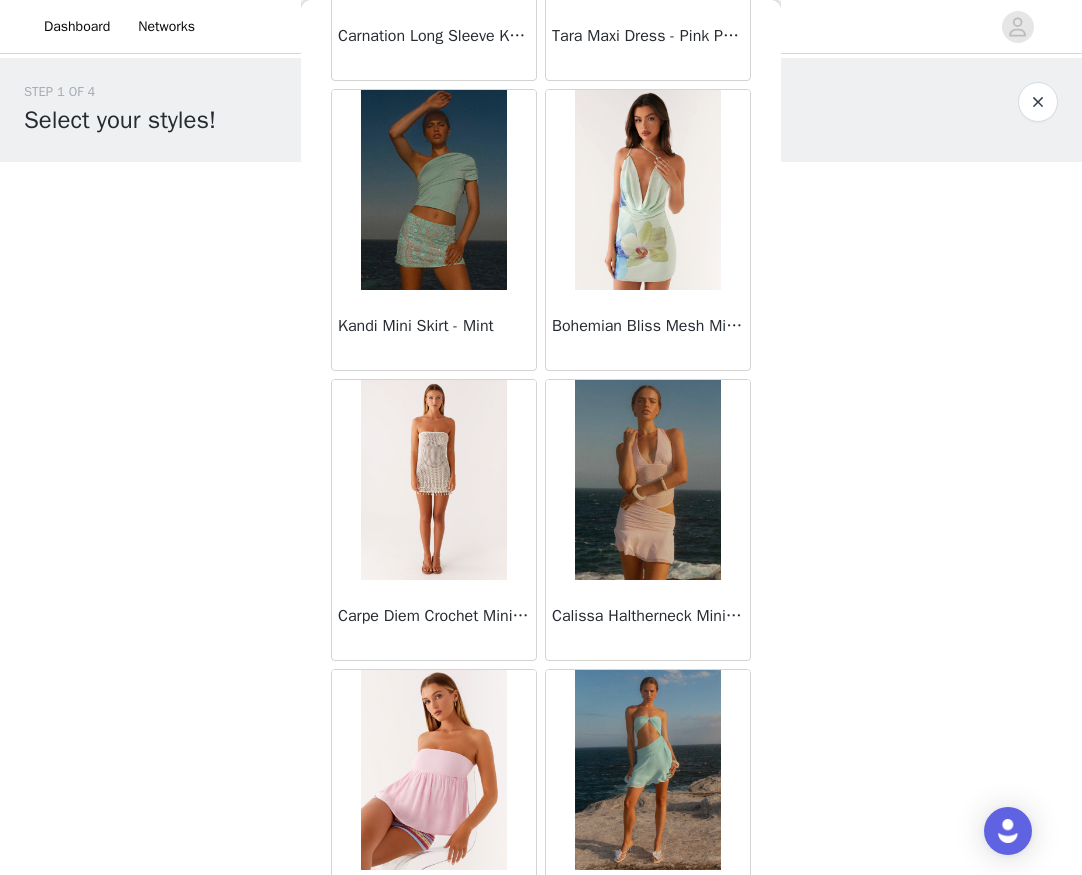 scroll, scrollTop: 3585, scrollLeft: 0, axis: vertical 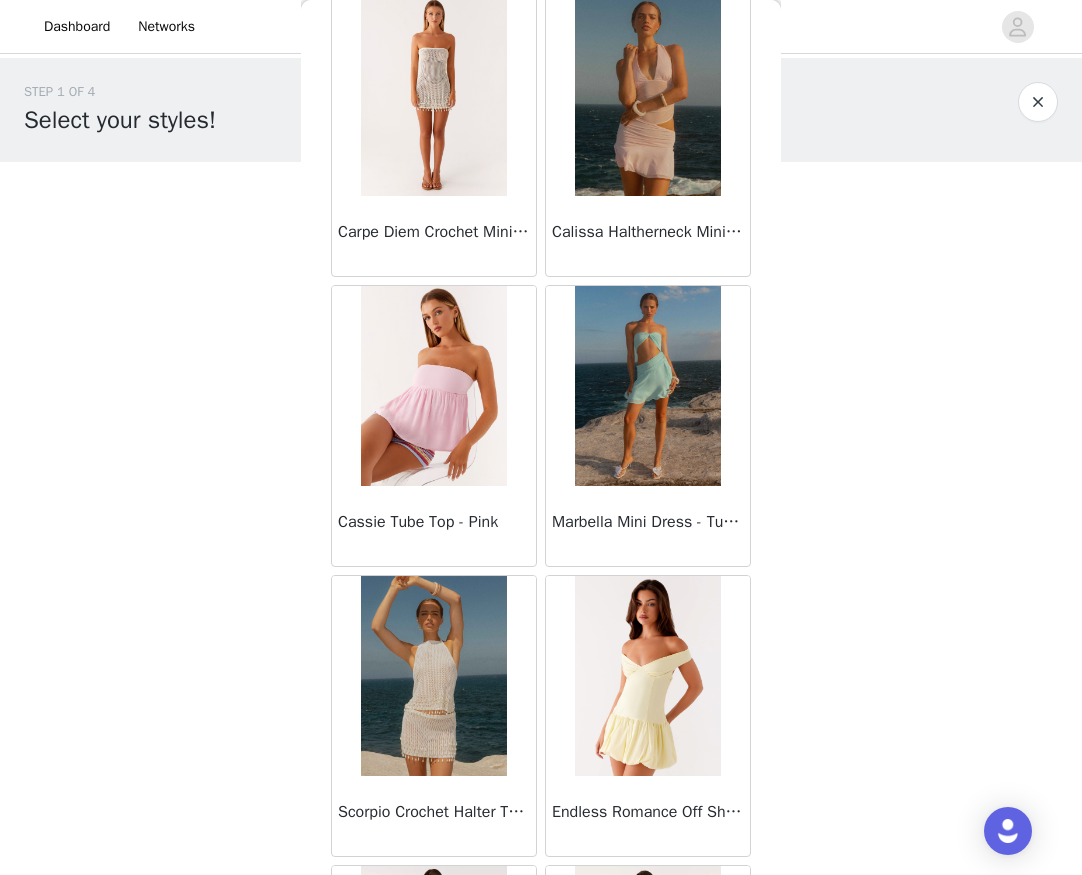 click at bounding box center [647, 386] 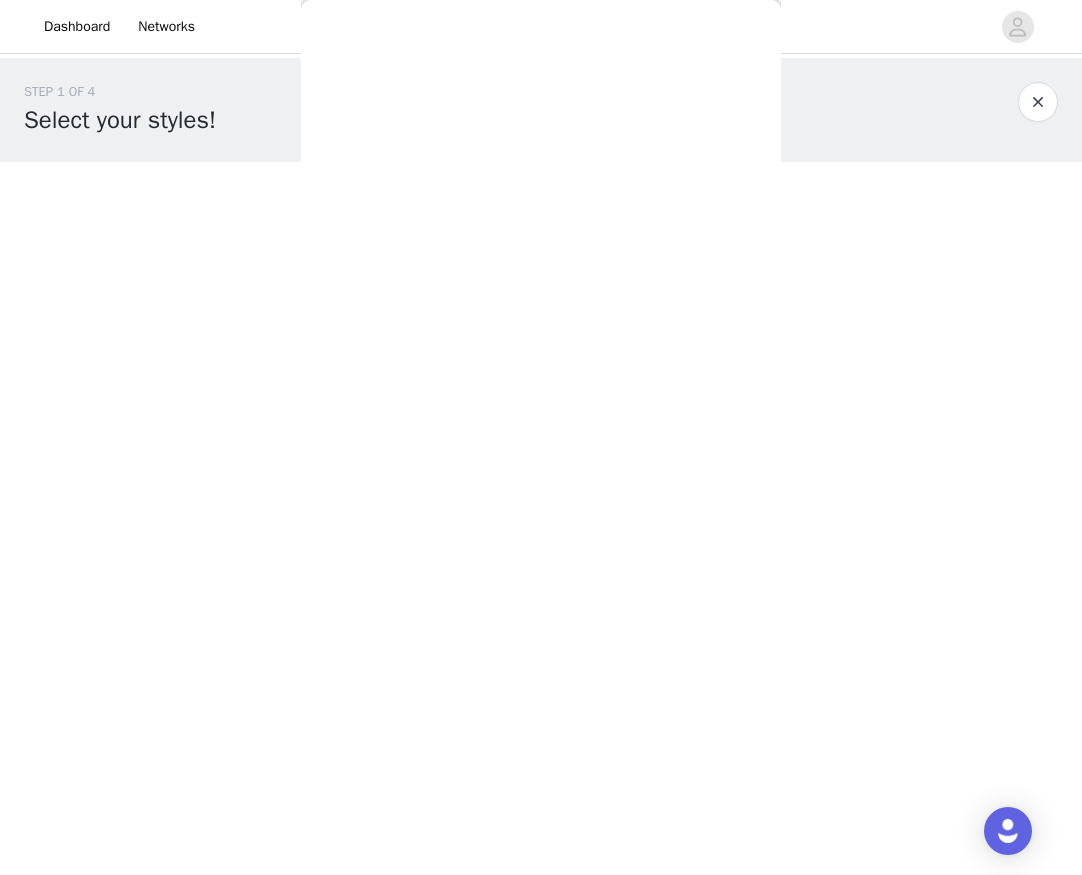 scroll, scrollTop: 0, scrollLeft: 0, axis: both 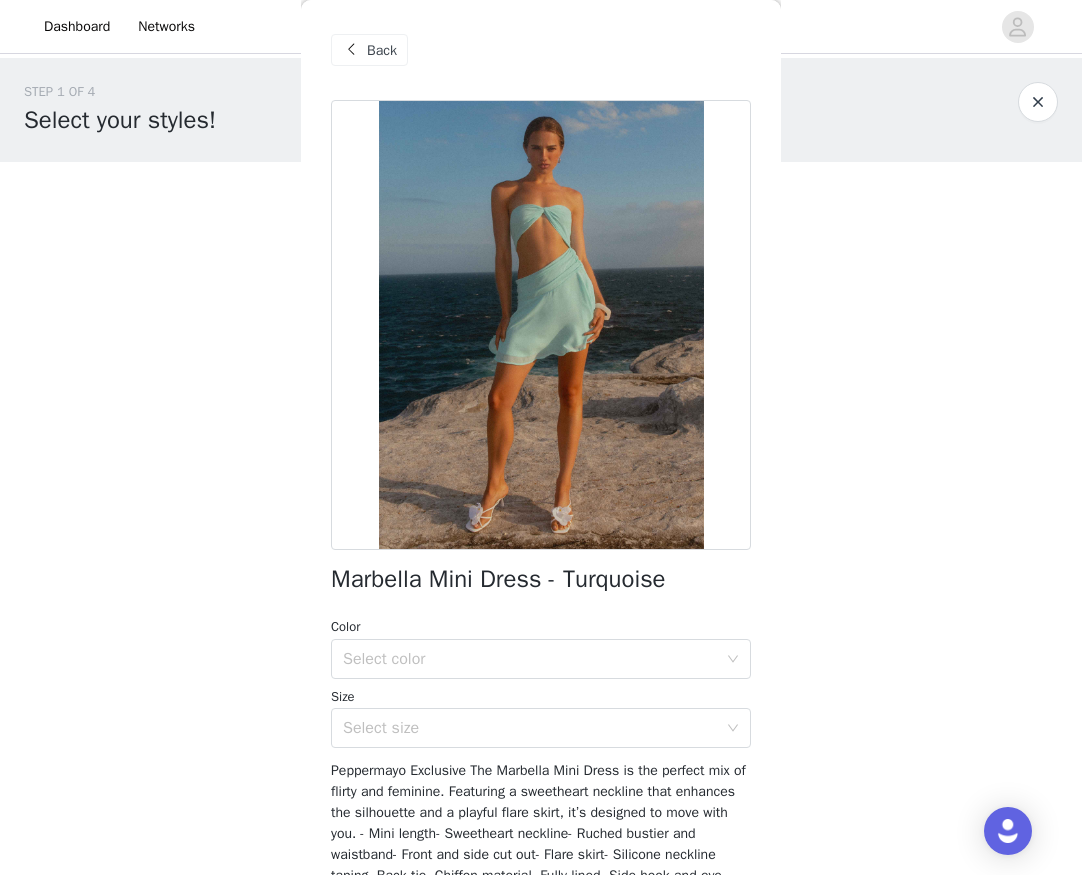 click on "Back" at bounding box center (382, 50) 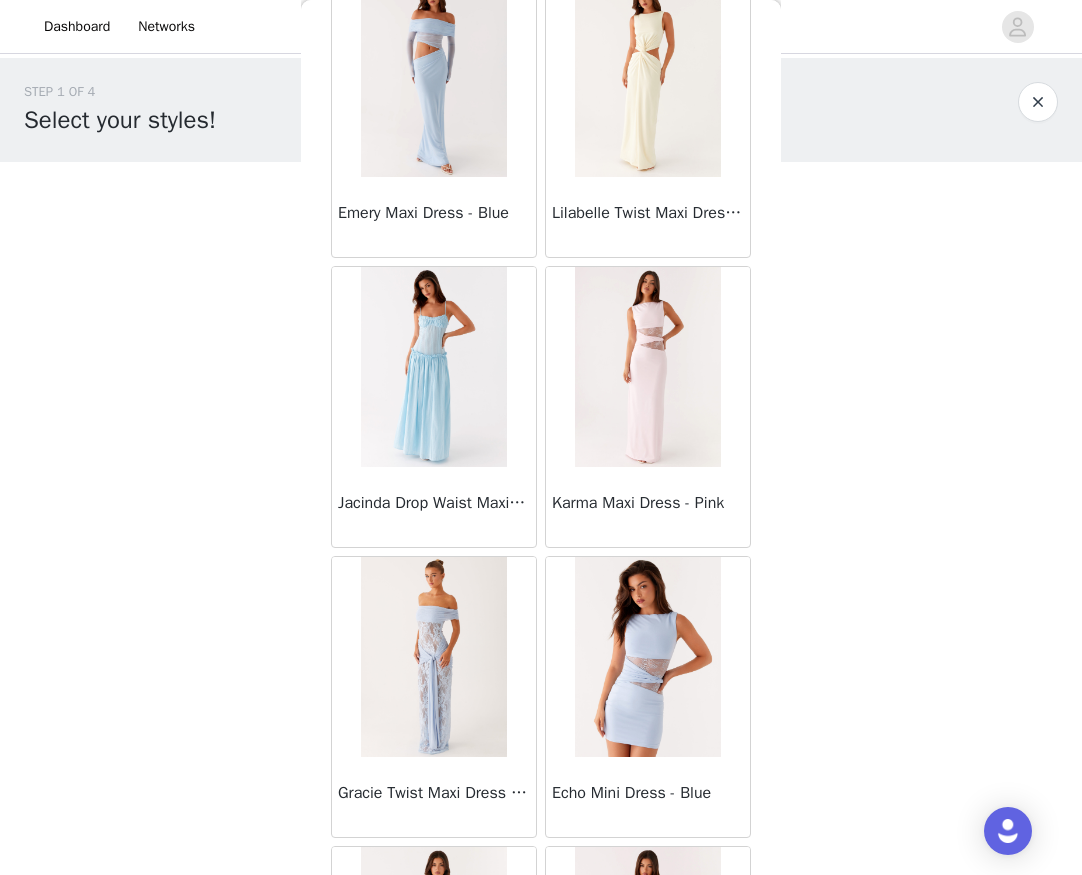 scroll, scrollTop: 4500, scrollLeft: 0, axis: vertical 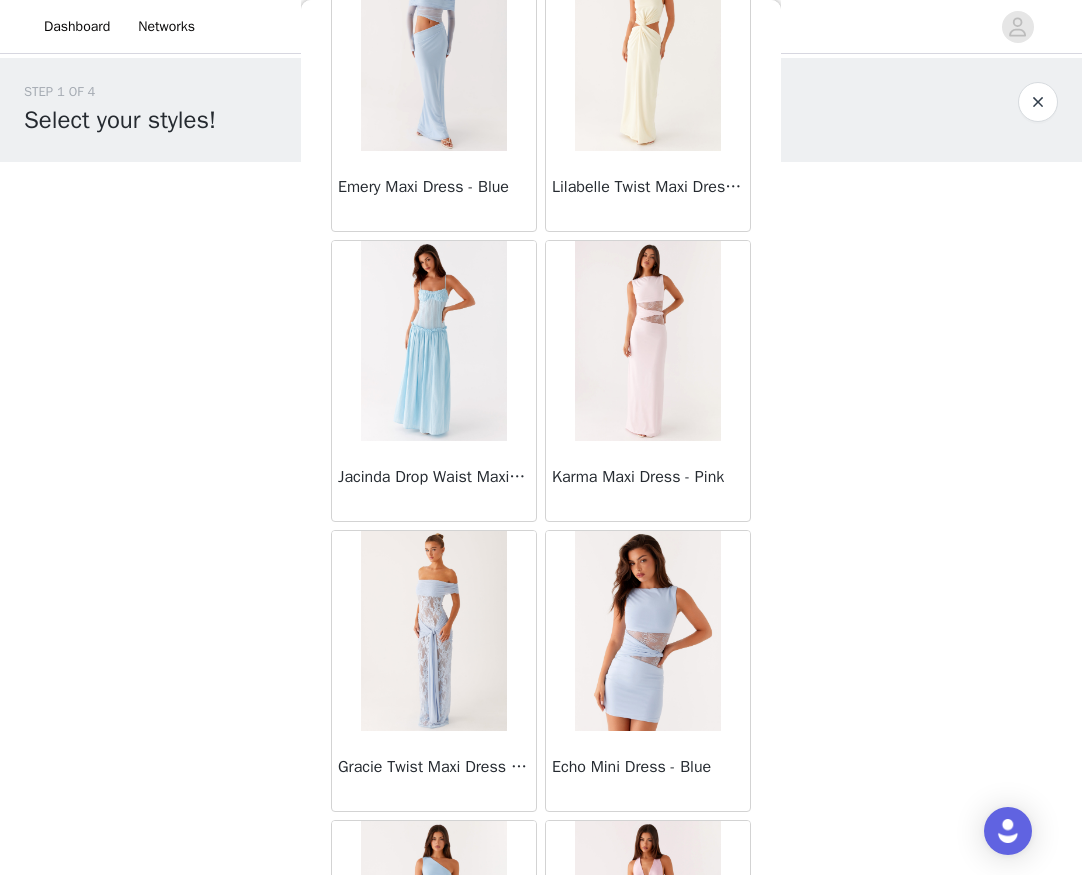 click at bounding box center (433, 631) 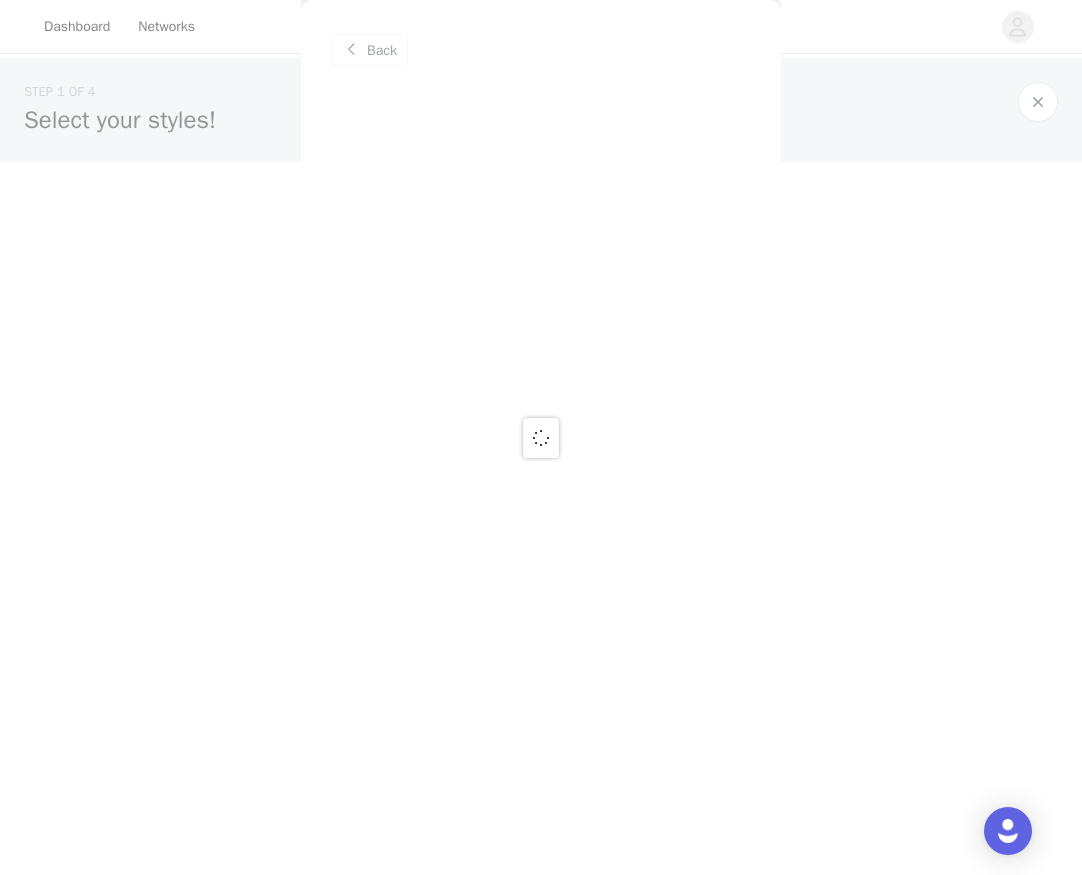 scroll, scrollTop: 0, scrollLeft: 0, axis: both 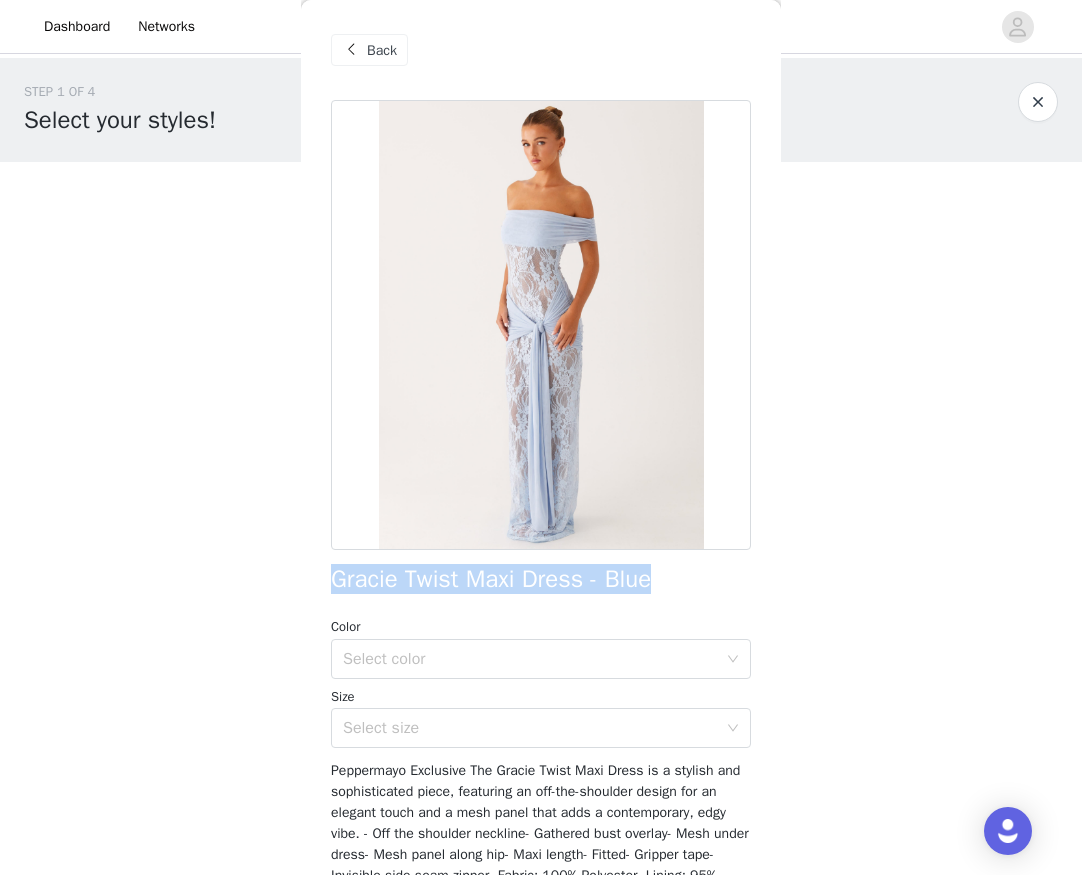 drag, startPoint x: 675, startPoint y: 581, endPoint x: 333, endPoint y: 584, distance: 342.01315 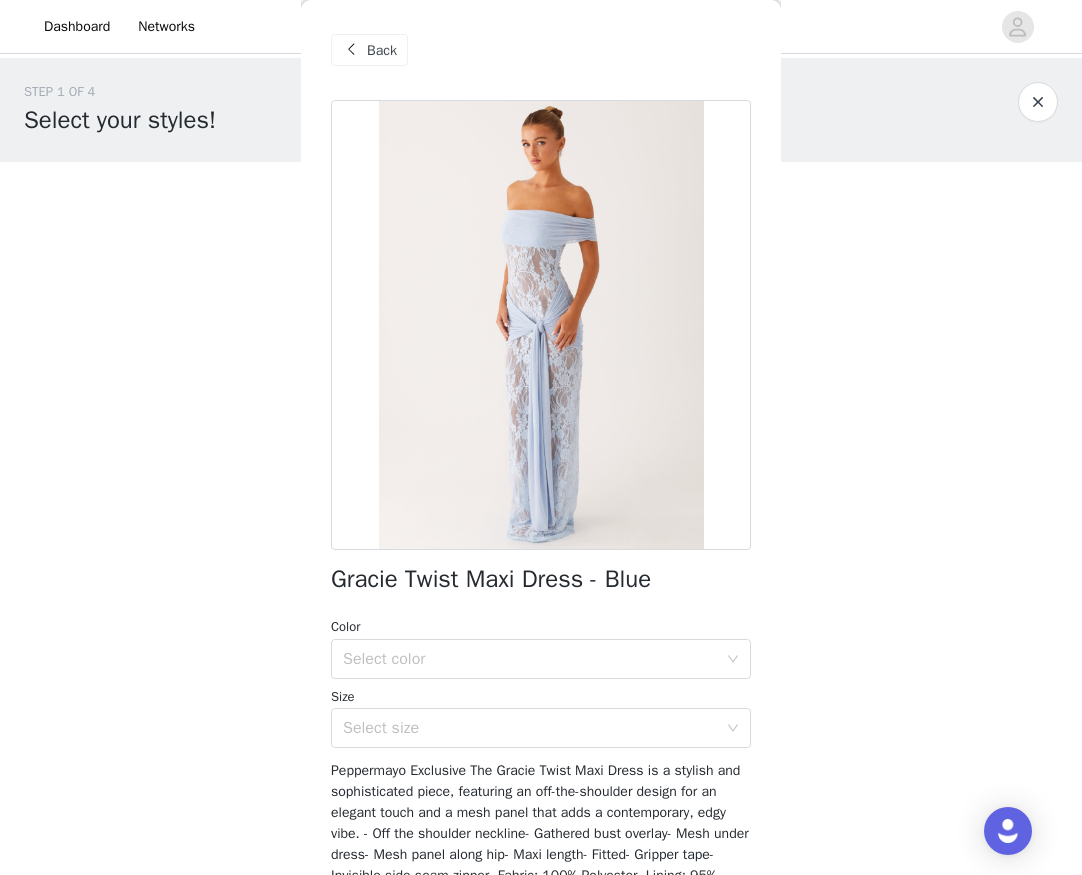 click on "Back" at bounding box center (382, 50) 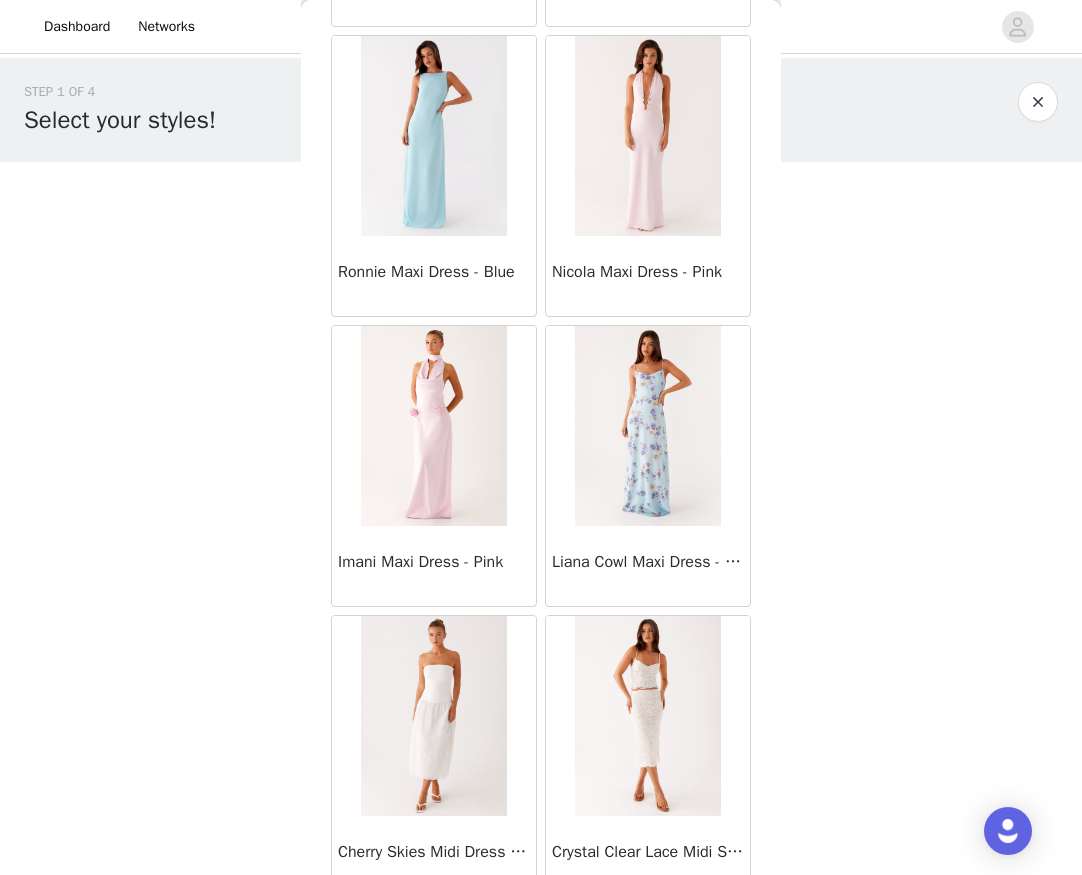 scroll, scrollTop: 3807, scrollLeft: 0, axis: vertical 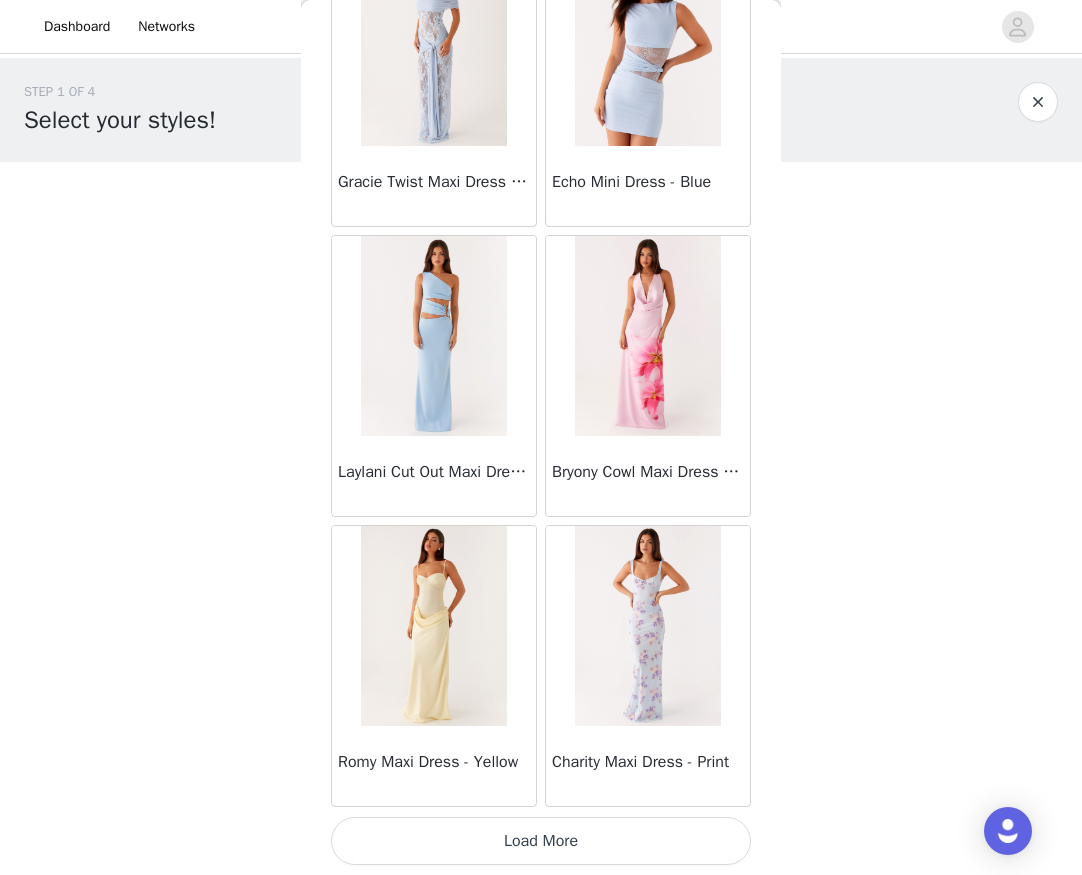 click on "Load More" at bounding box center (541, 841) 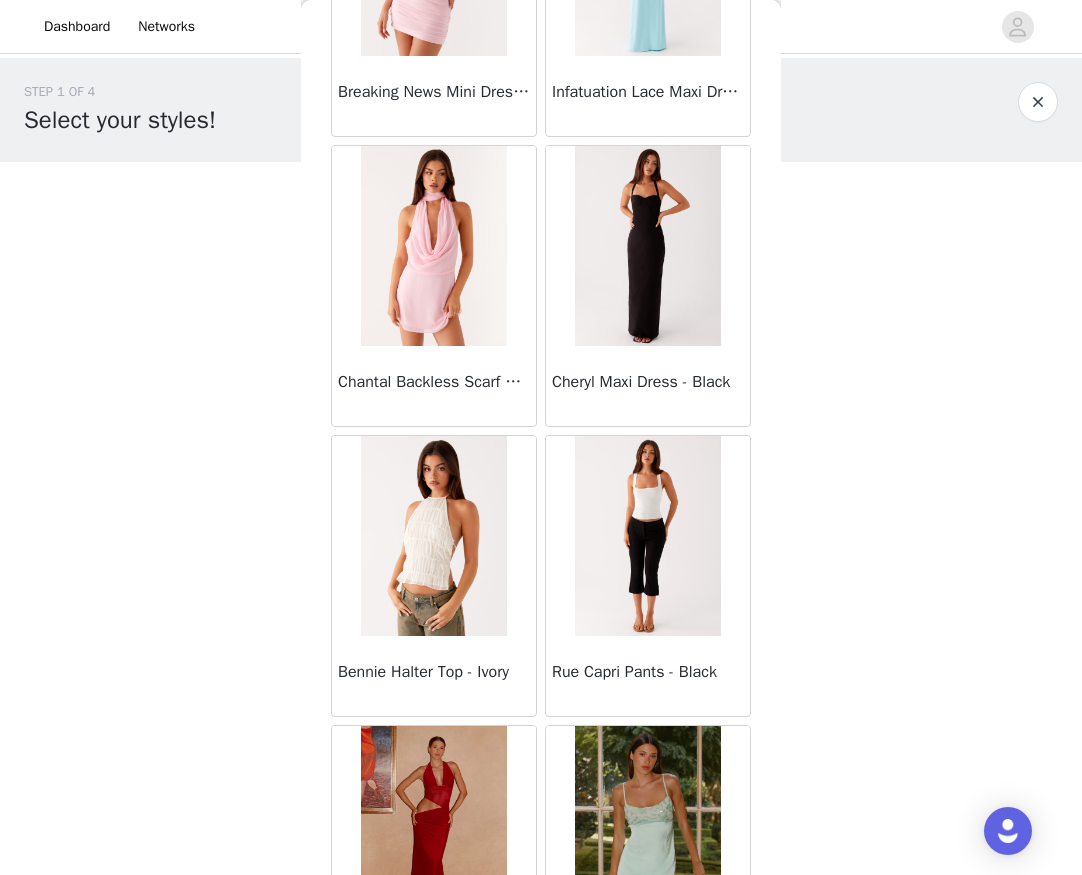 scroll, scrollTop: 7985, scrollLeft: 0, axis: vertical 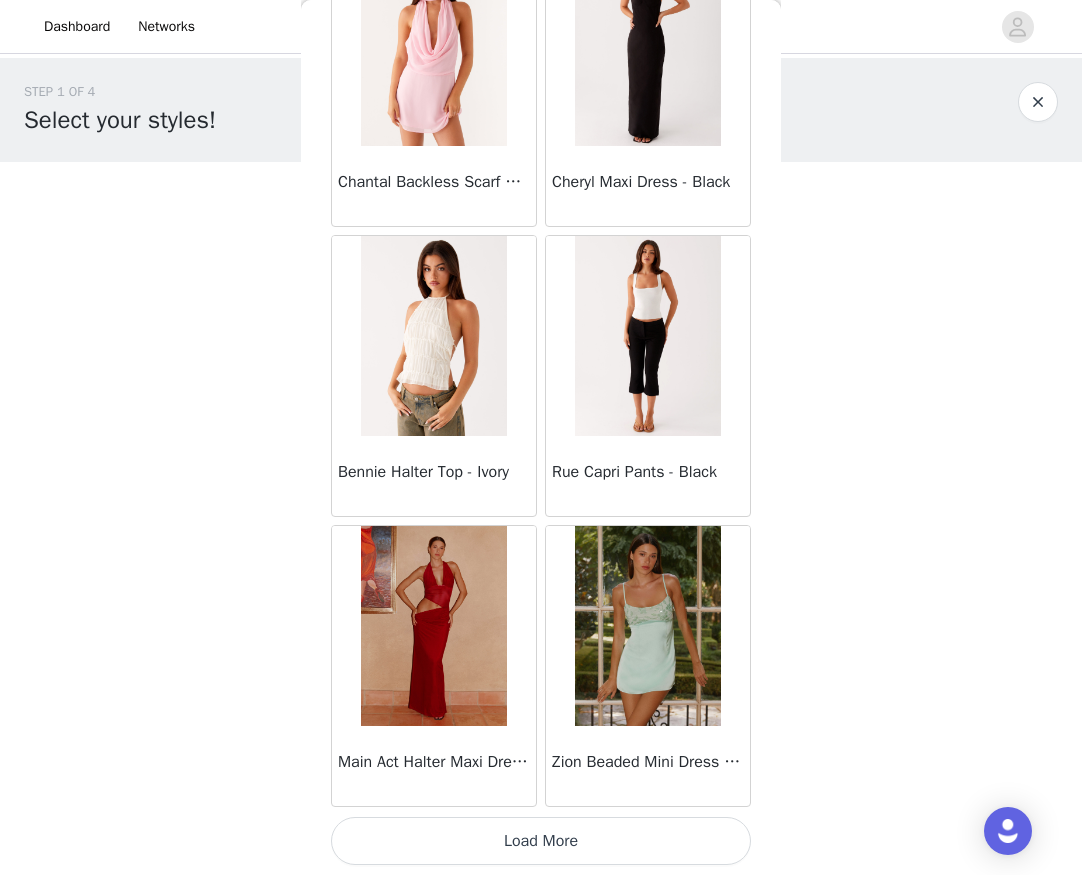 click on "Load More" at bounding box center [541, 841] 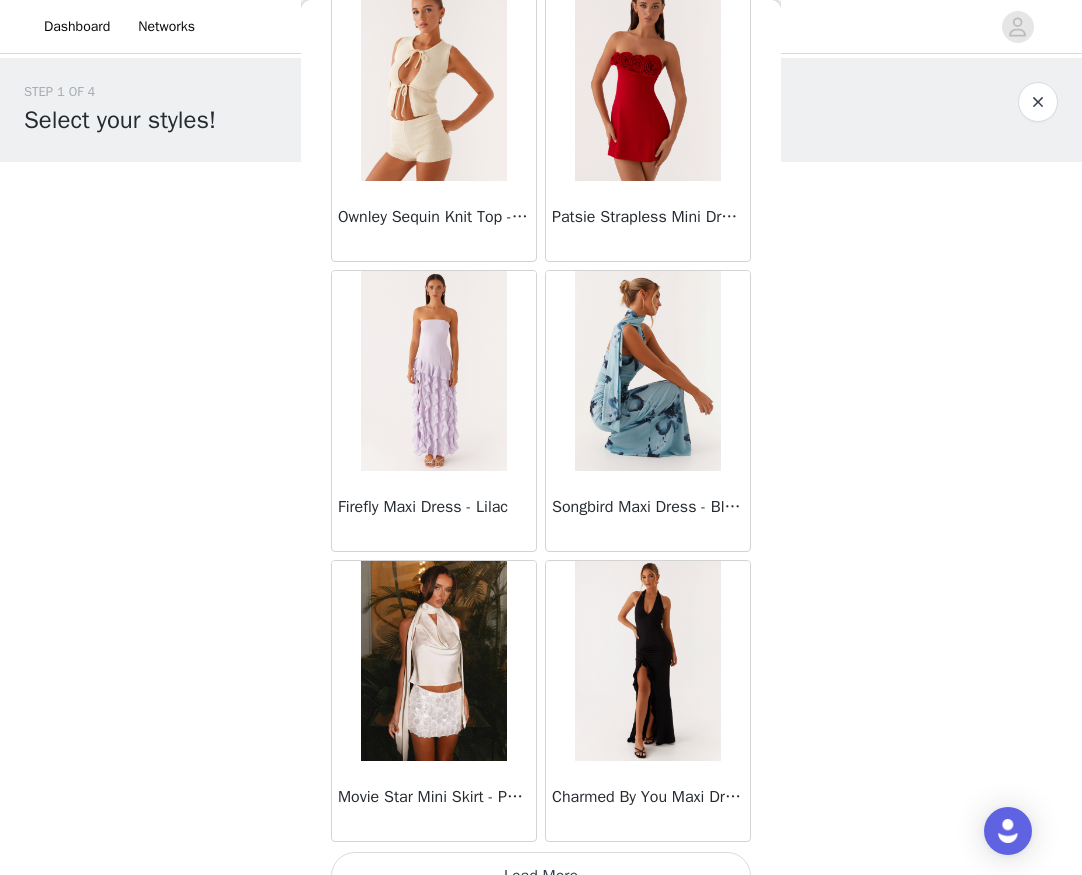 scroll, scrollTop: 10885, scrollLeft: 0, axis: vertical 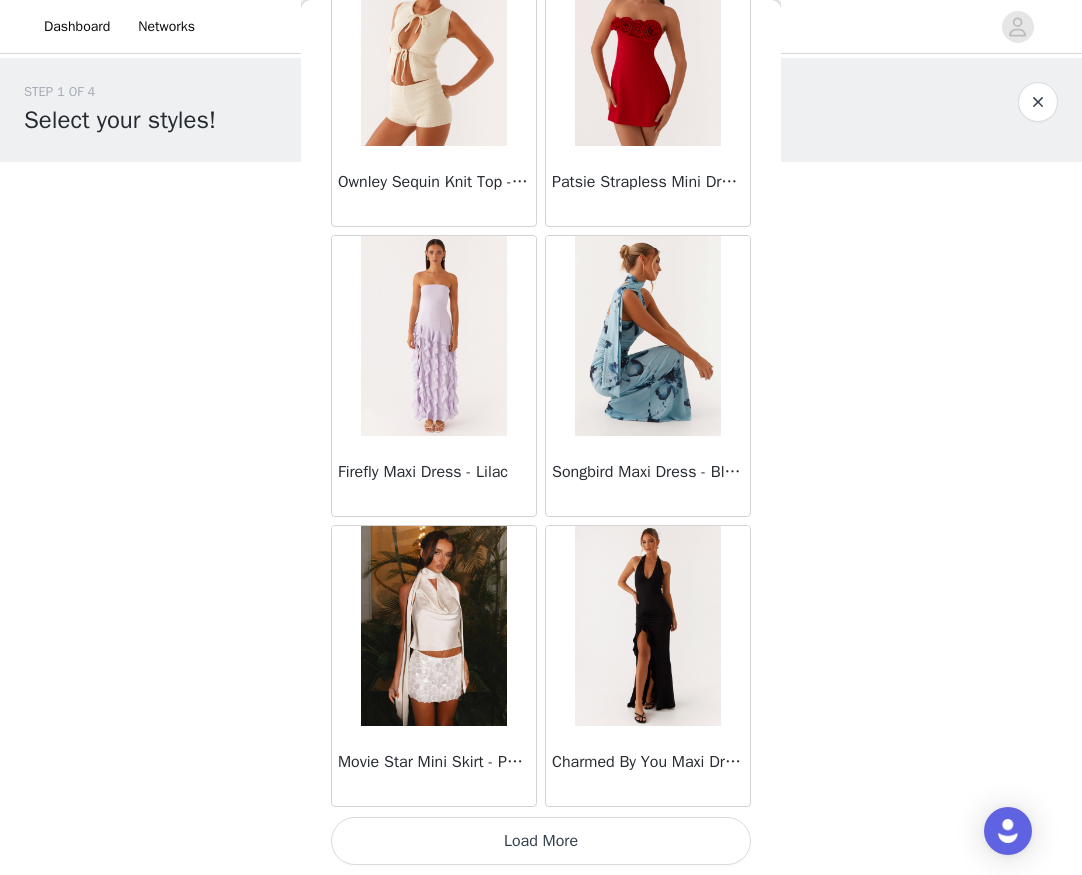 click on "Load More" at bounding box center [541, 841] 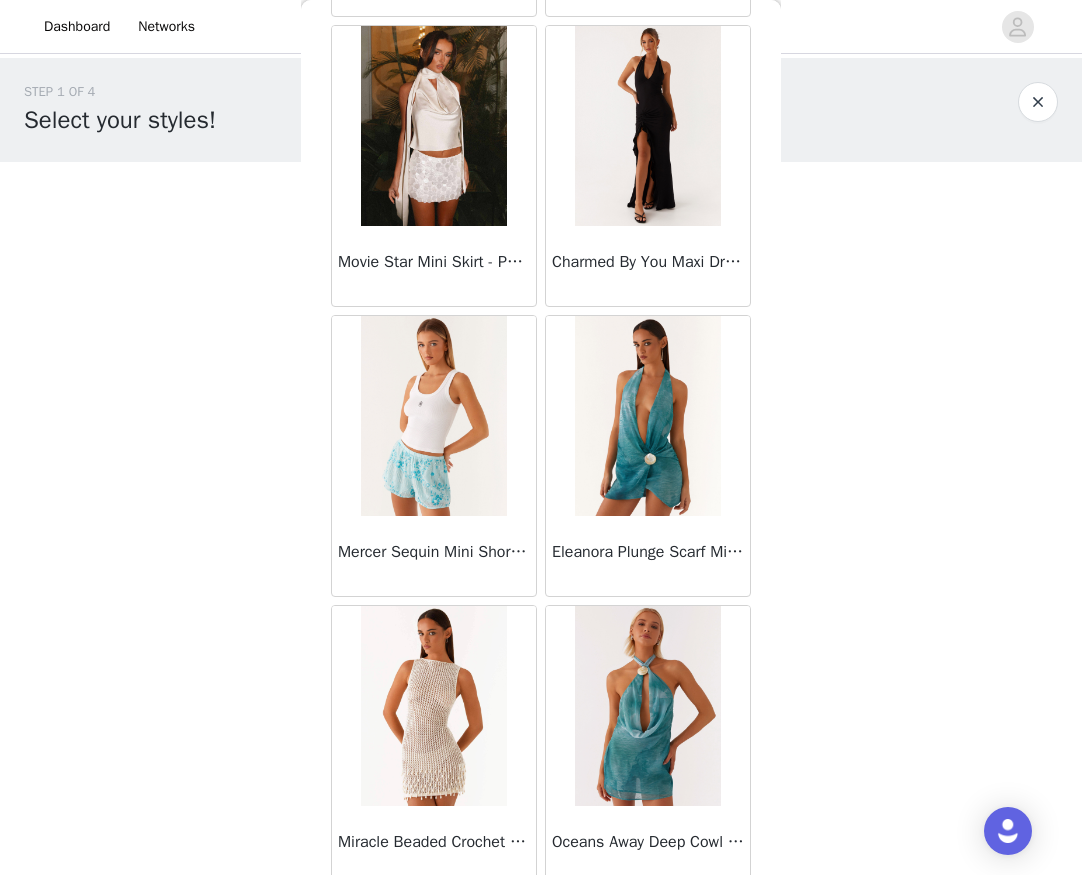 scroll, scrollTop: 11885, scrollLeft: 0, axis: vertical 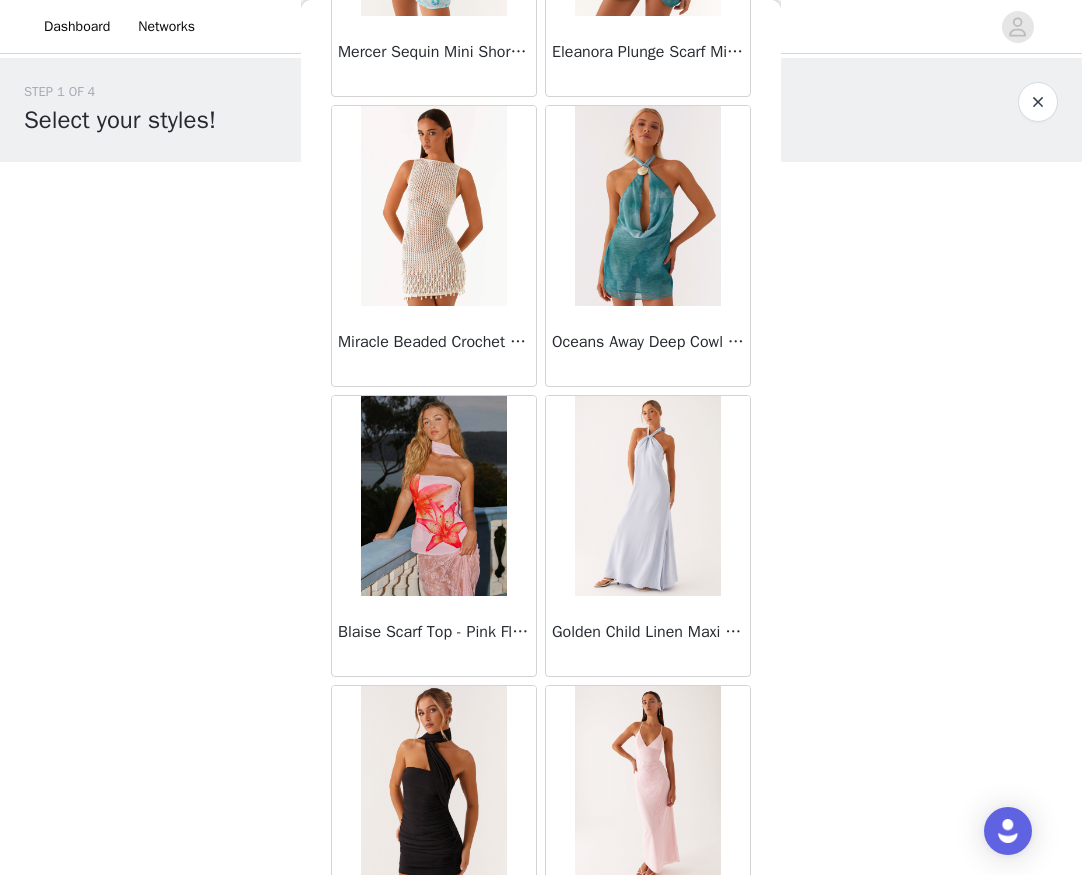 click at bounding box center (647, 496) 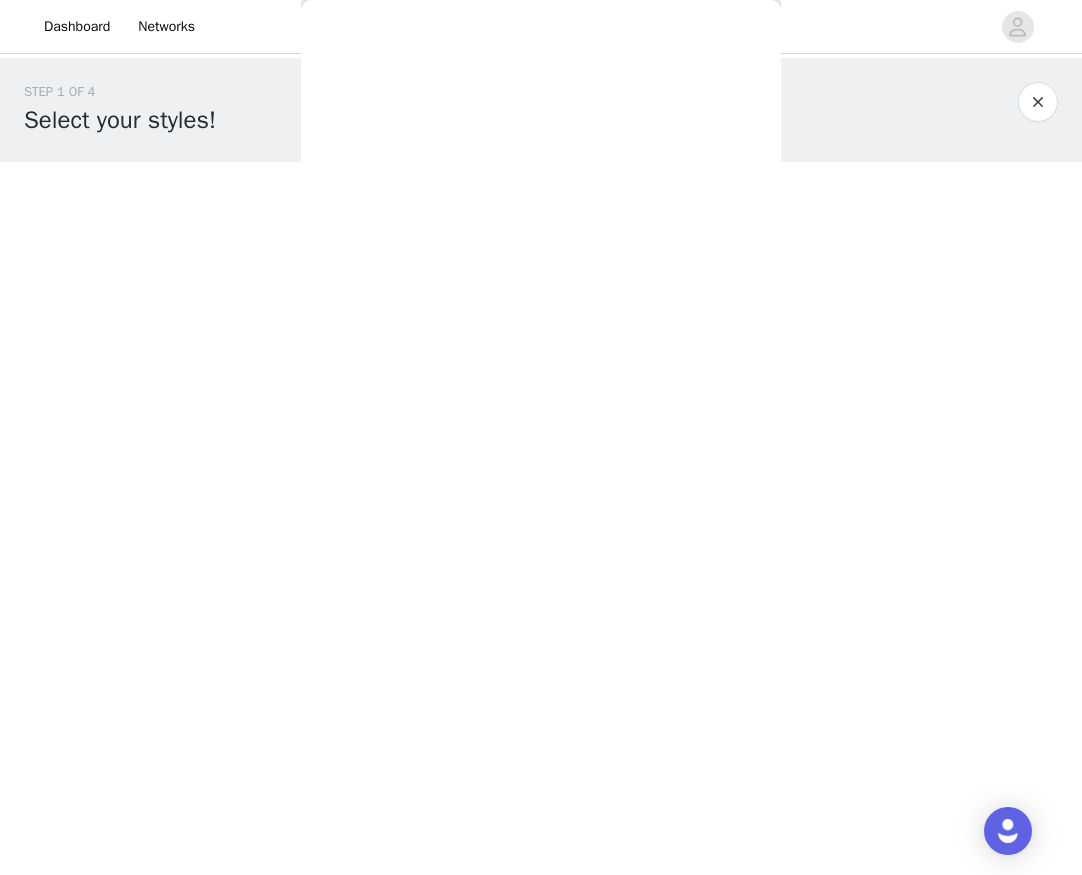 scroll, scrollTop: 0, scrollLeft: 0, axis: both 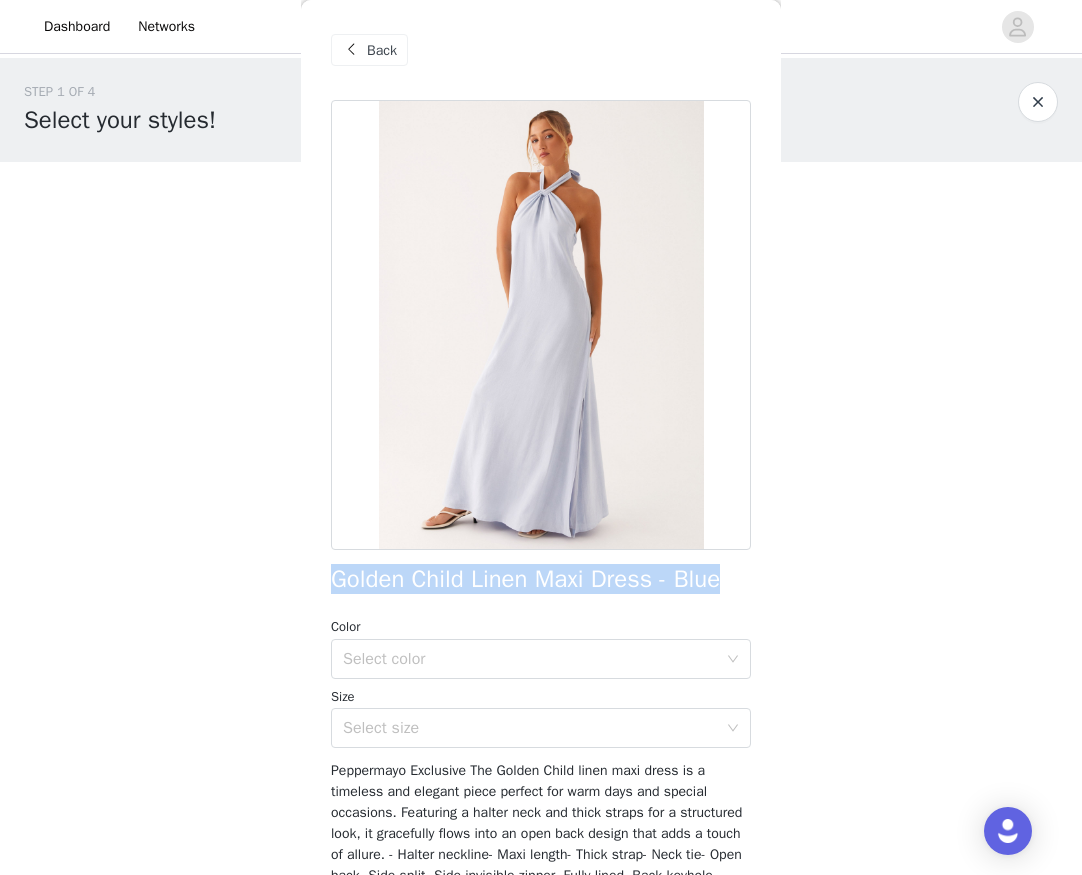 drag, startPoint x: 736, startPoint y: 582, endPoint x: 305, endPoint y: 584, distance: 431.00464 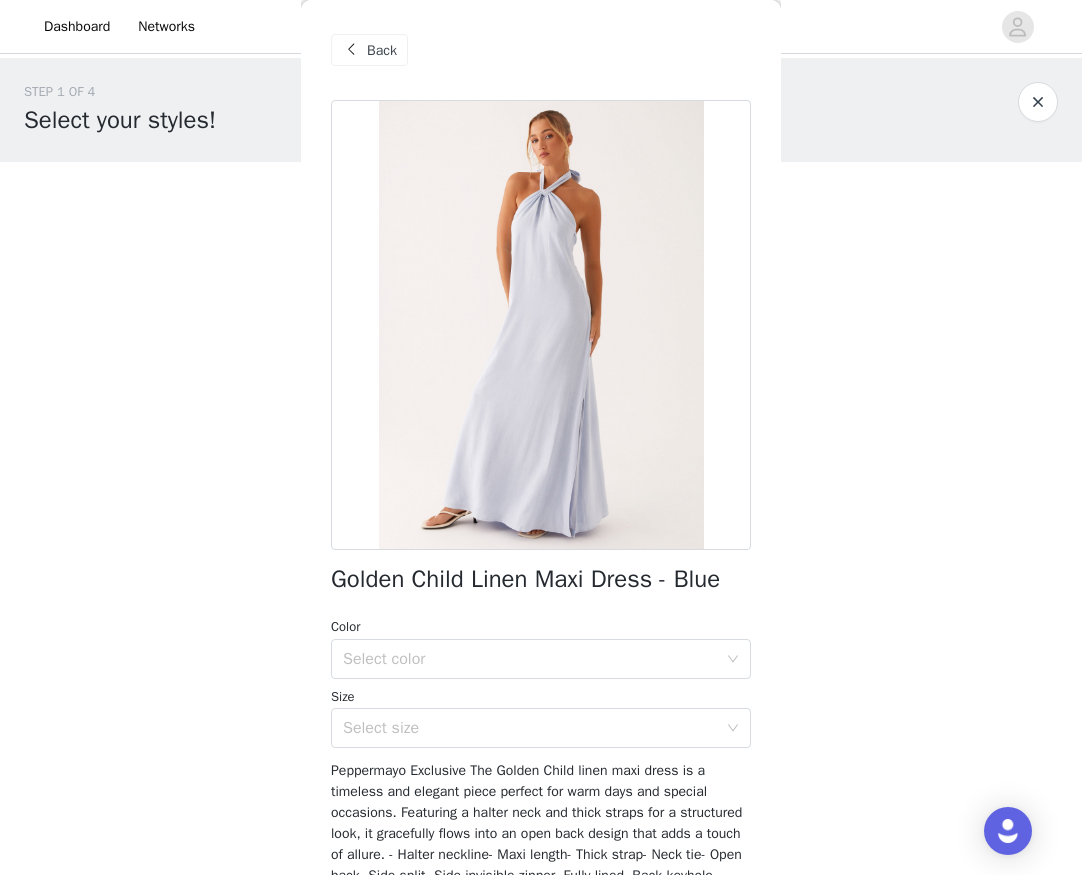 click on "Back" at bounding box center (382, 50) 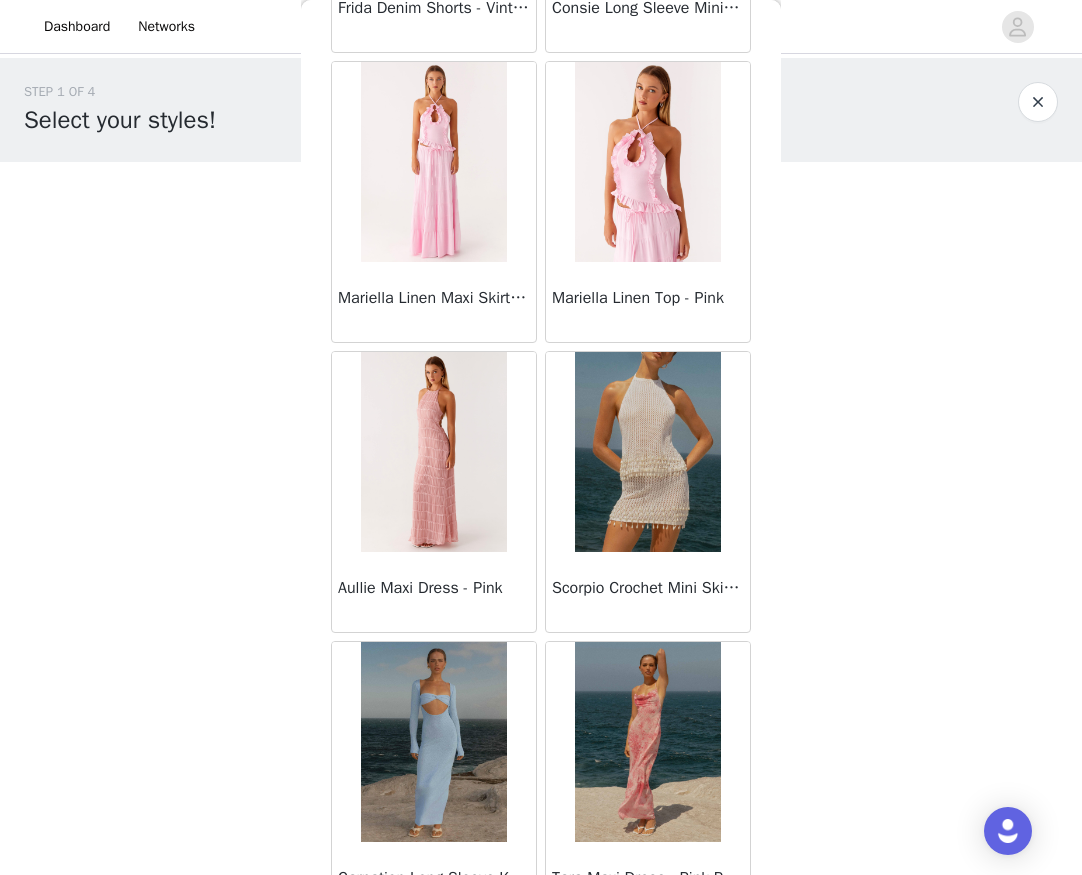 scroll, scrollTop: 13785, scrollLeft: 0, axis: vertical 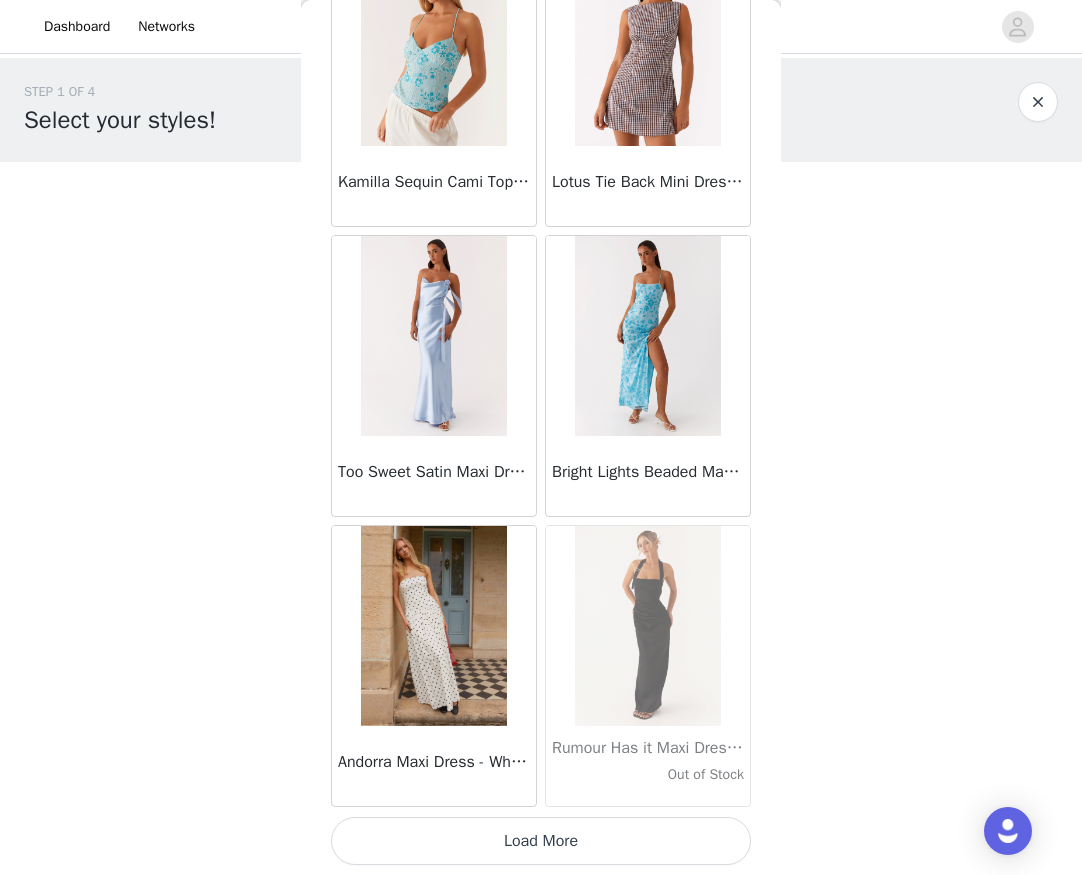 click on "Load More" at bounding box center [541, 841] 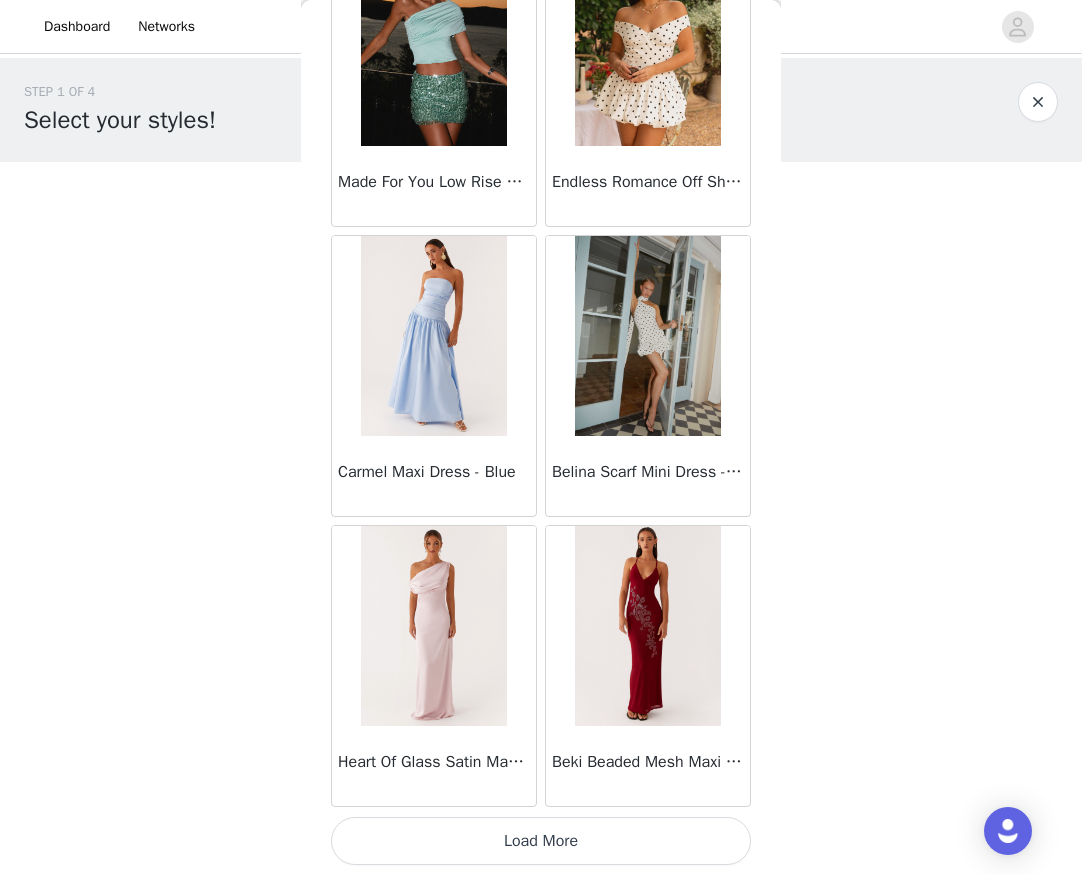 click on "Load More" at bounding box center [541, 841] 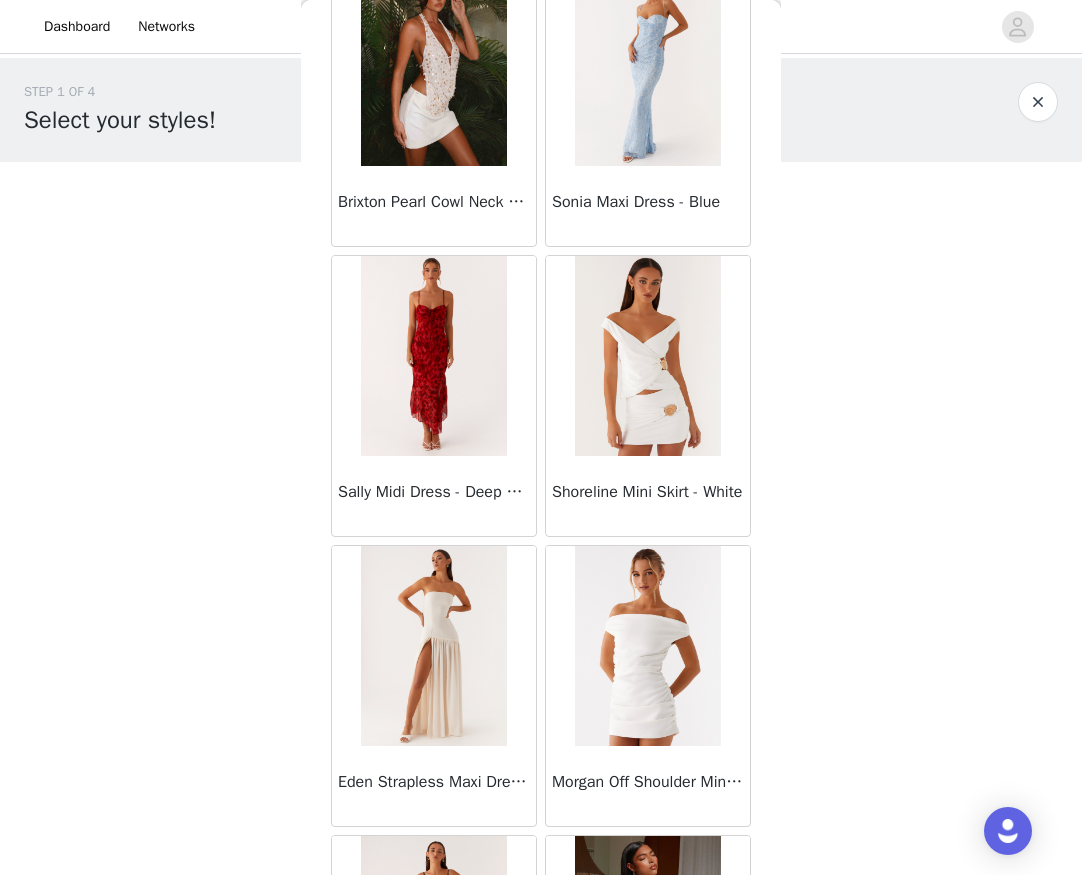 scroll, scrollTop: 19585, scrollLeft: 0, axis: vertical 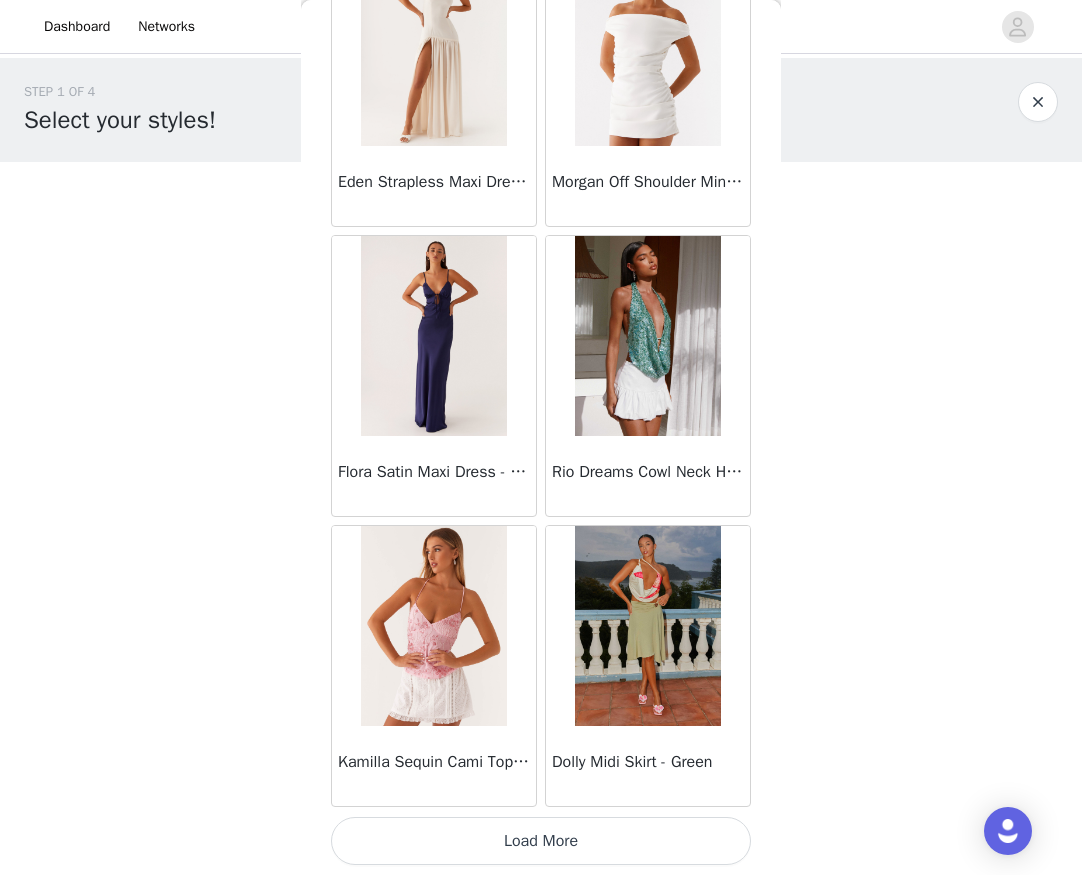 click on "Load More" at bounding box center (541, 841) 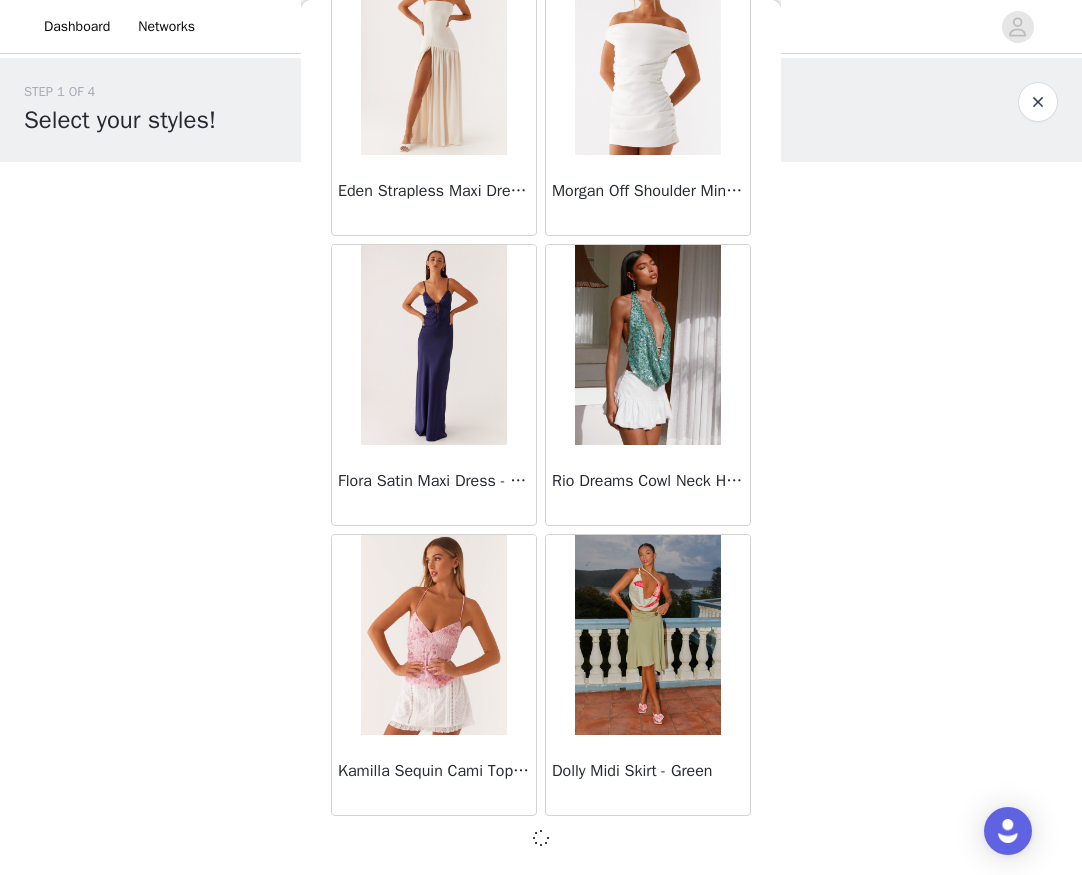 scroll, scrollTop: 19576, scrollLeft: 0, axis: vertical 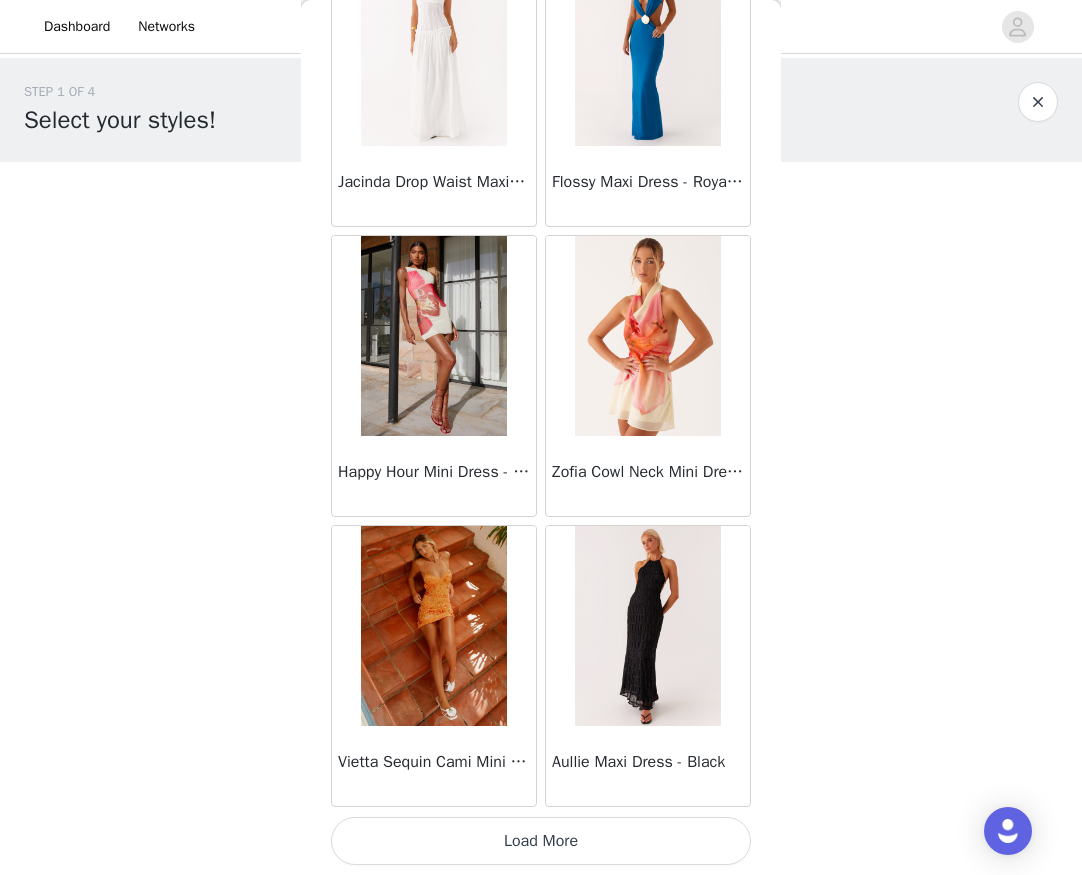 click on "Load More" at bounding box center [541, 841] 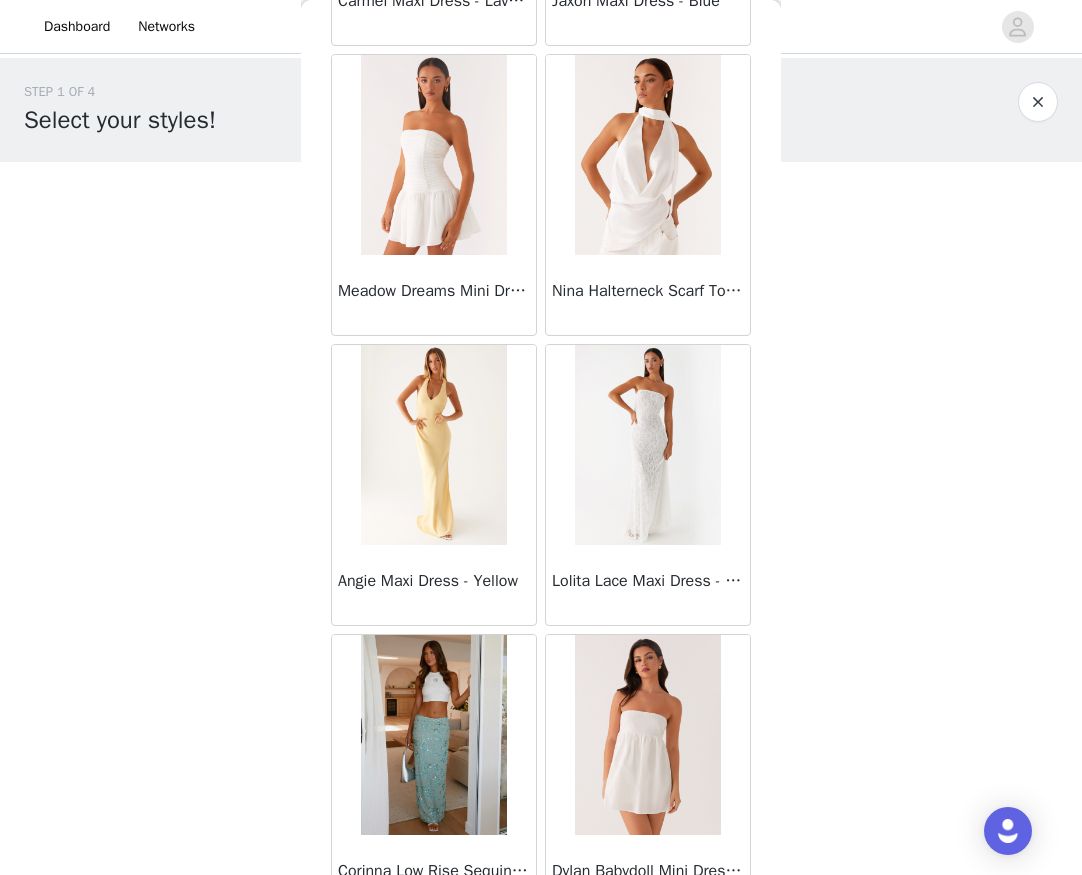scroll, scrollTop: 25385, scrollLeft: 0, axis: vertical 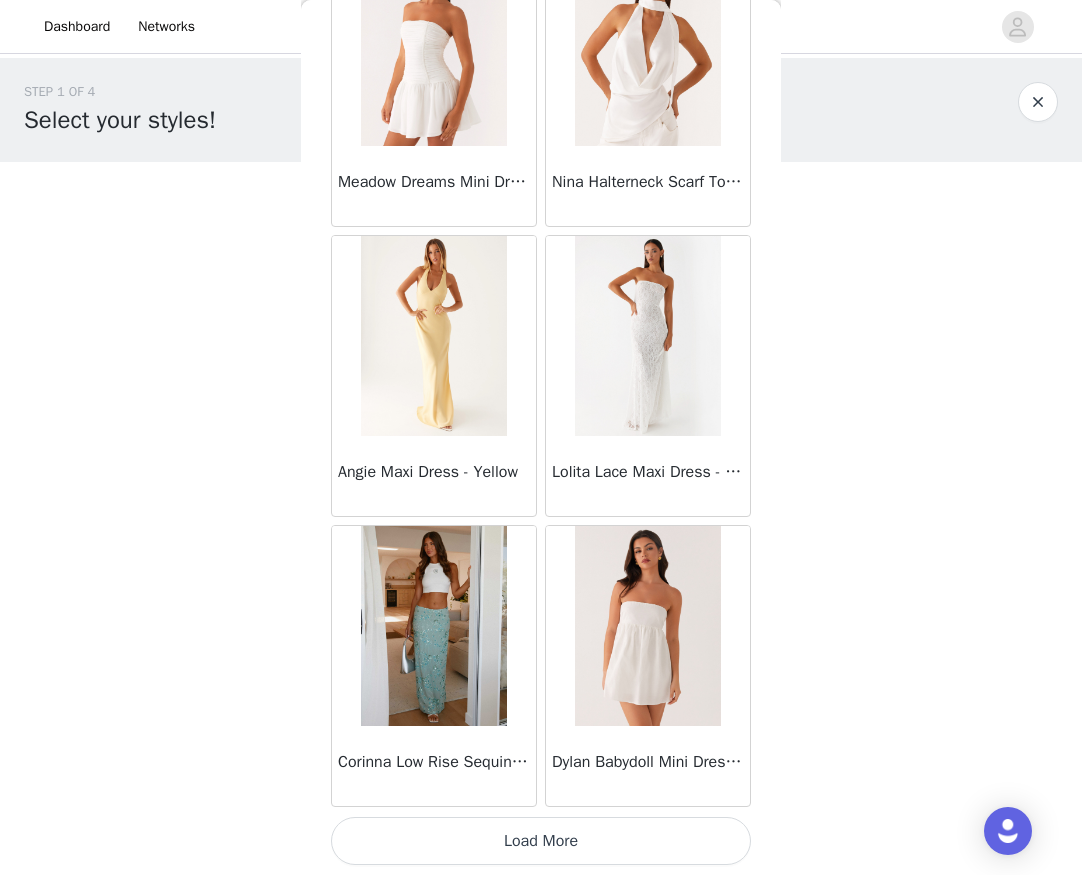 click on "Load More" at bounding box center [541, 841] 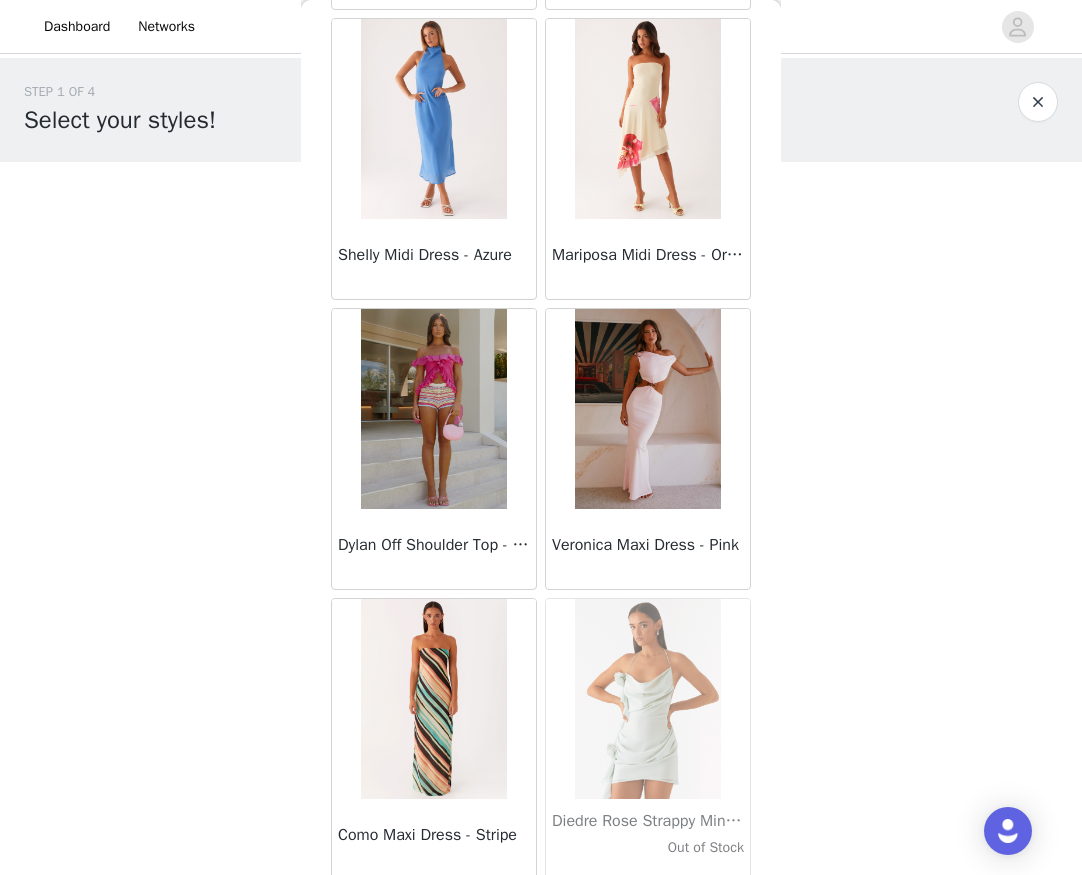 scroll, scrollTop: 28285, scrollLeft: 0, axis: vertical 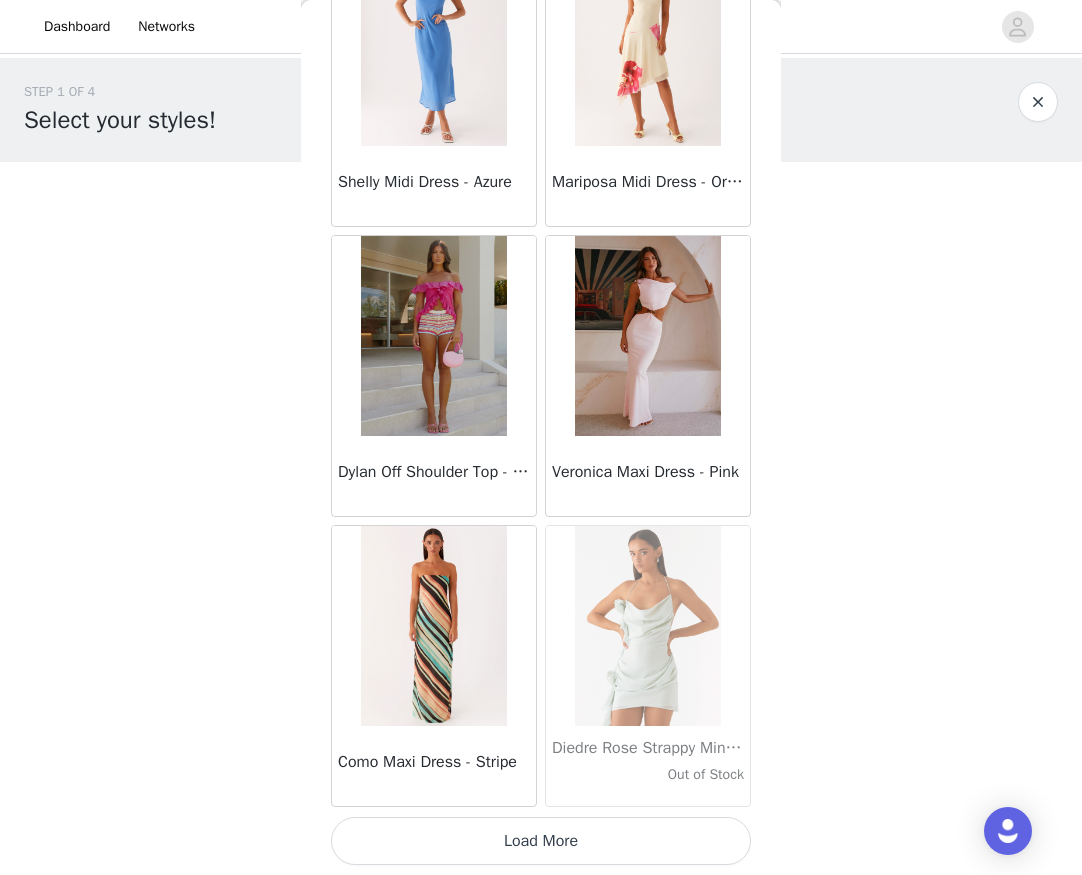 click on "Load More" at bounding box center (541, 841) 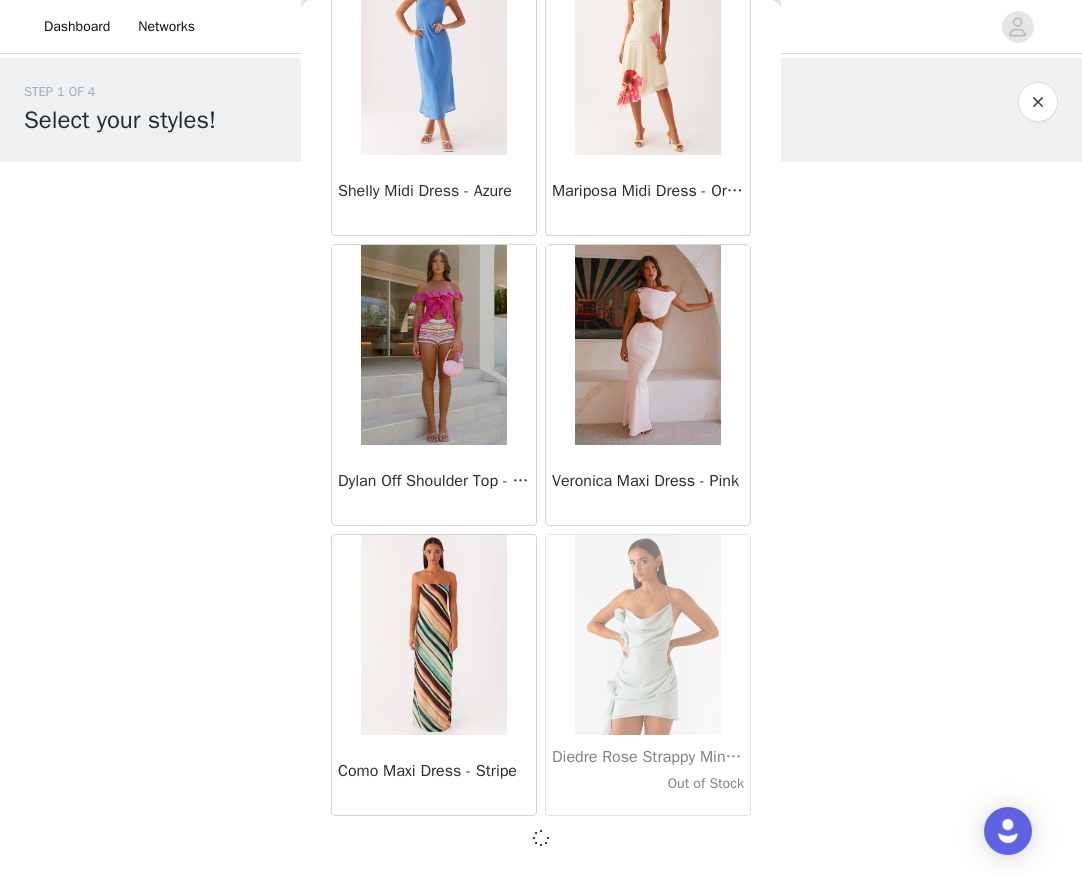 scroll, scrollTop: 28276, scrollLeft: 0, axis: vertical 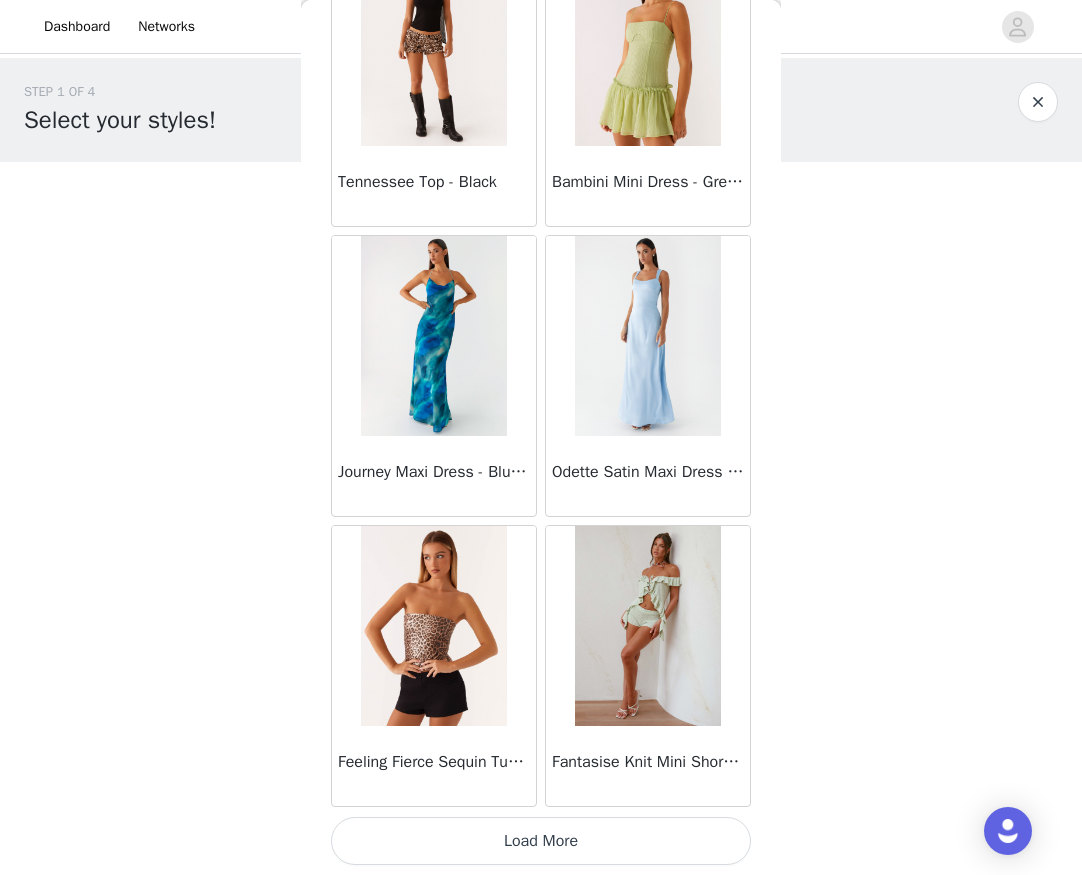 click on "Load More" at bounding box center (541, 841) 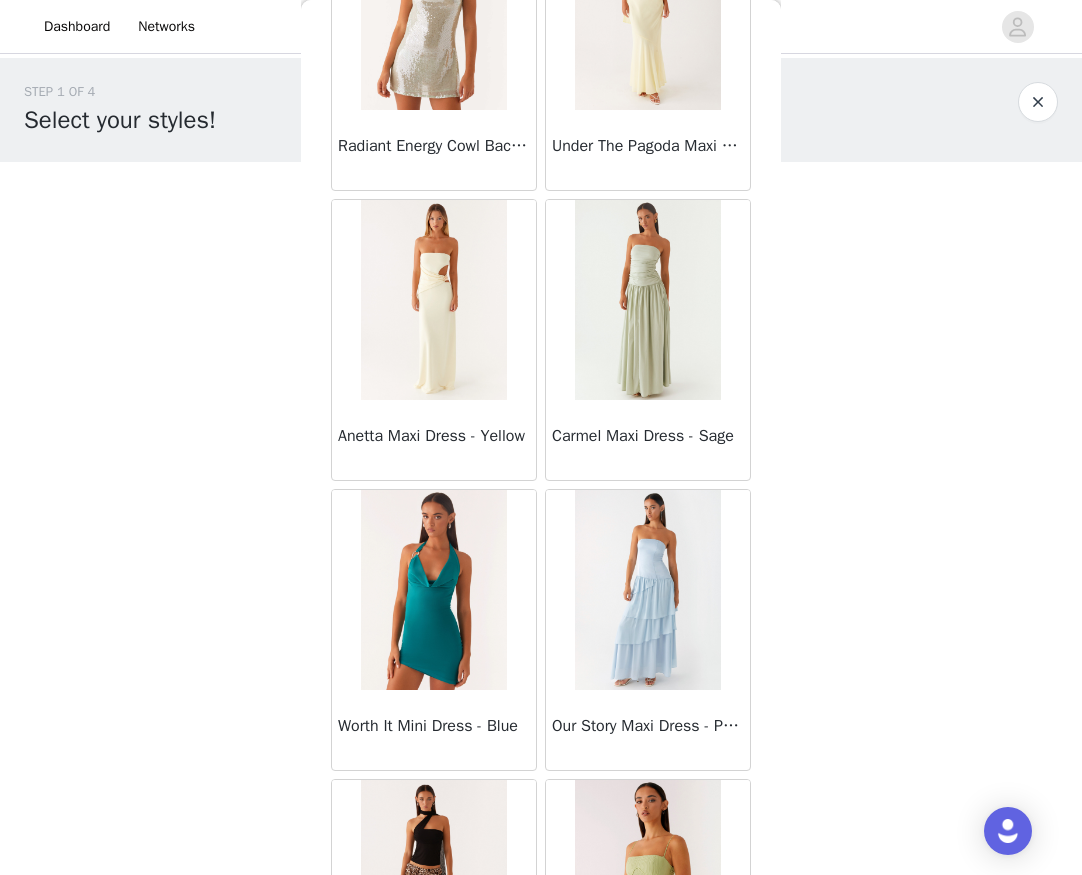 scroll, scrollTop: 30076, scrollLeft: 0, axis: vertical 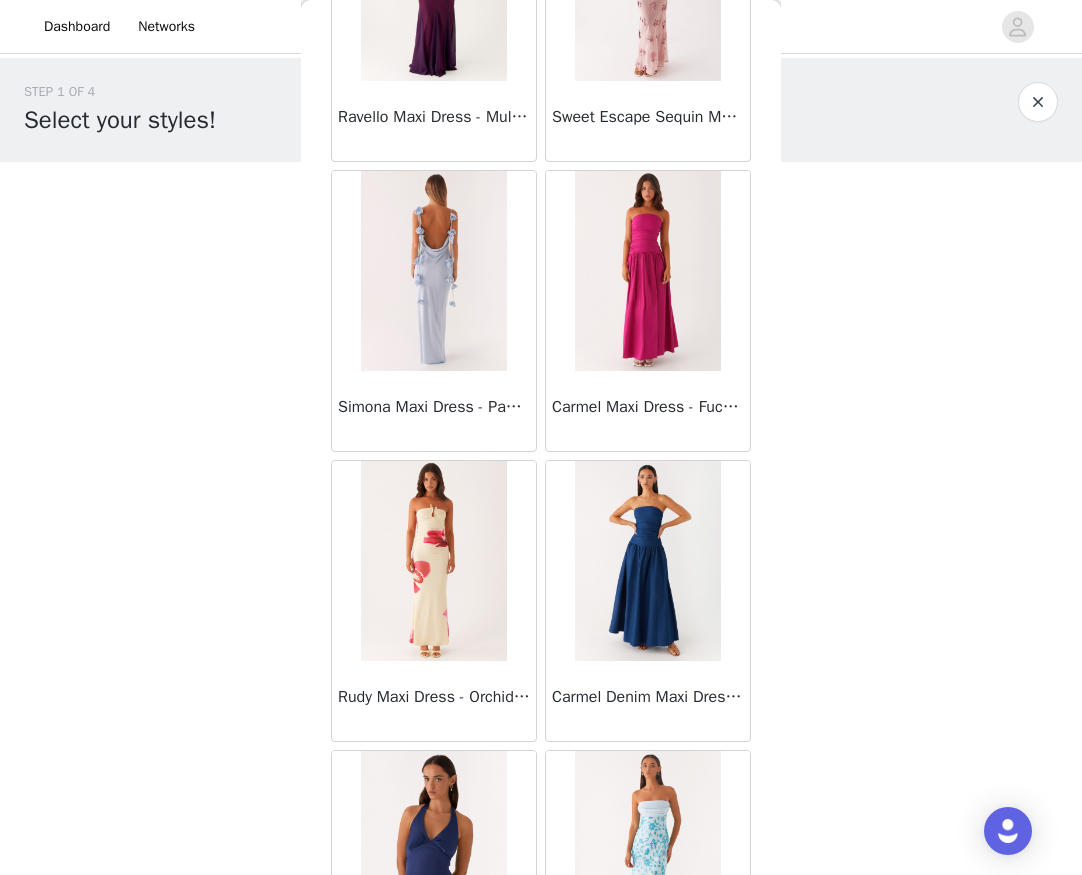 click at bounding box center [433, 271] 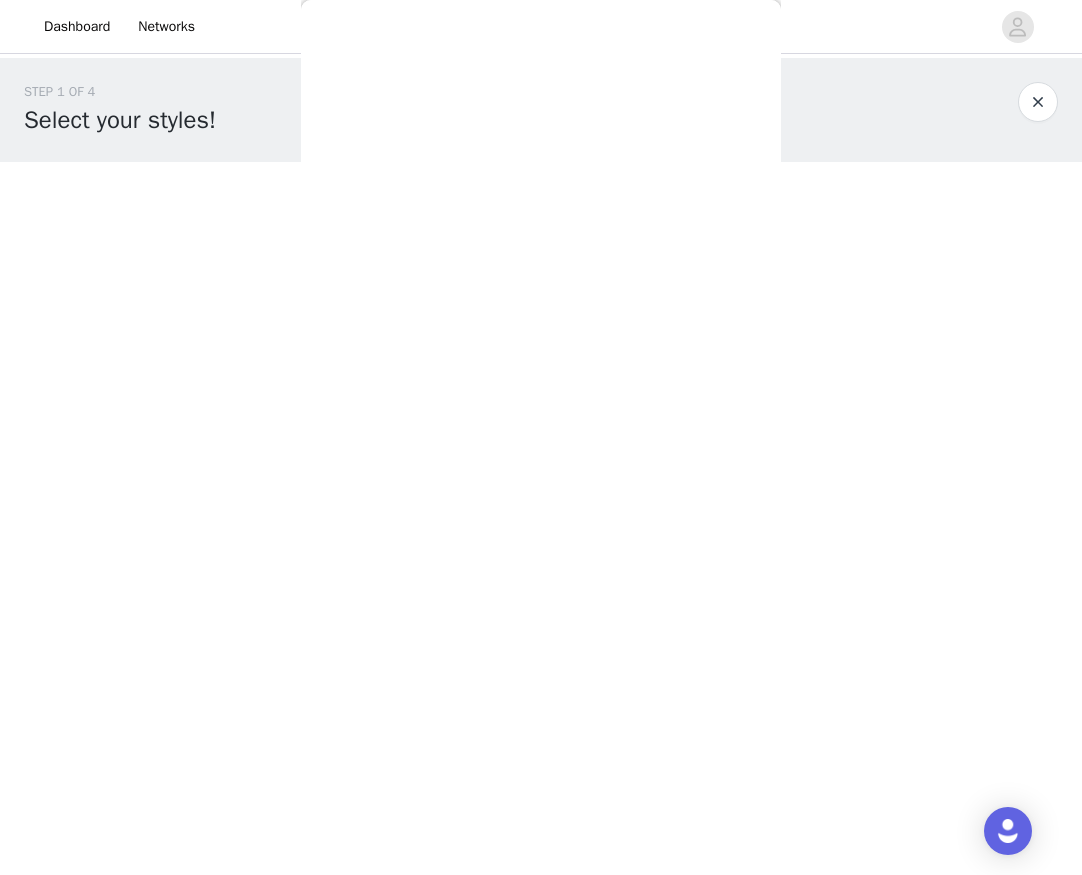 scroll, scrollTop: 0, scrollLeft: 0, axis: both 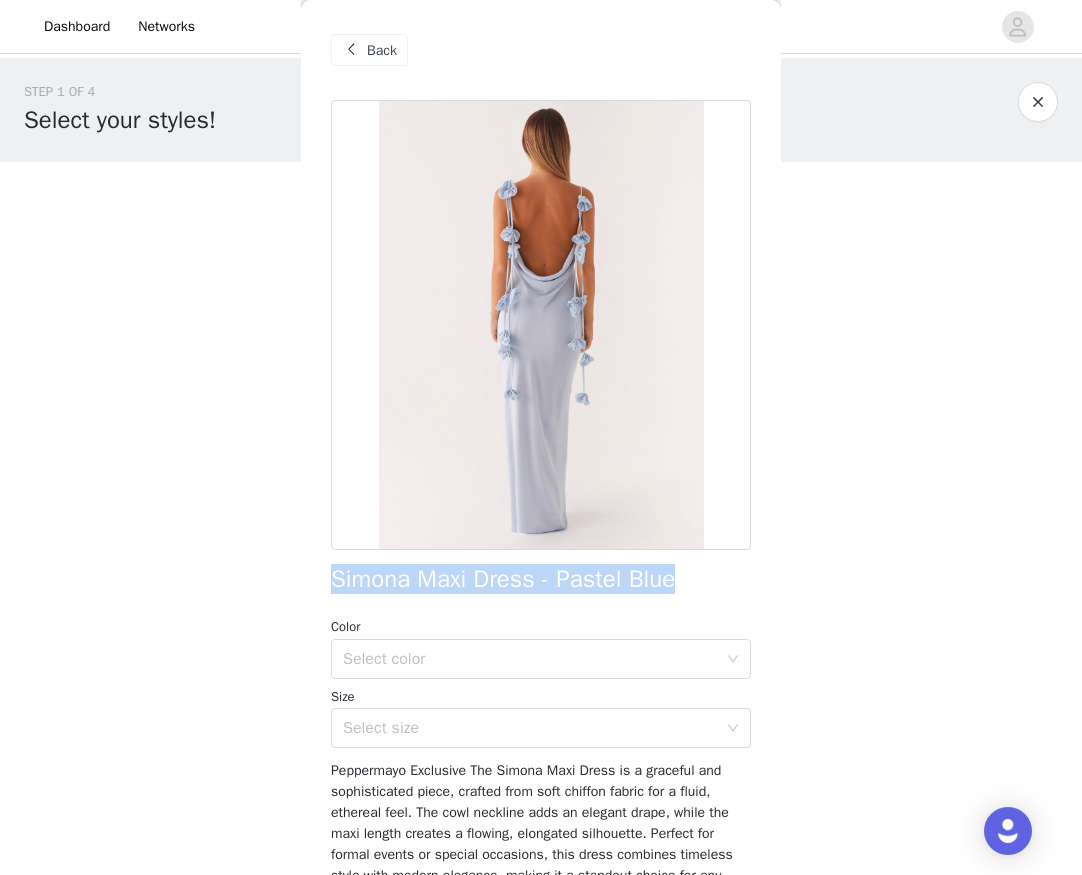 drag, startPoint x: 678, startPoint y: 590, endPoint x: 311, endPoint y: 578, distance: 367.19614 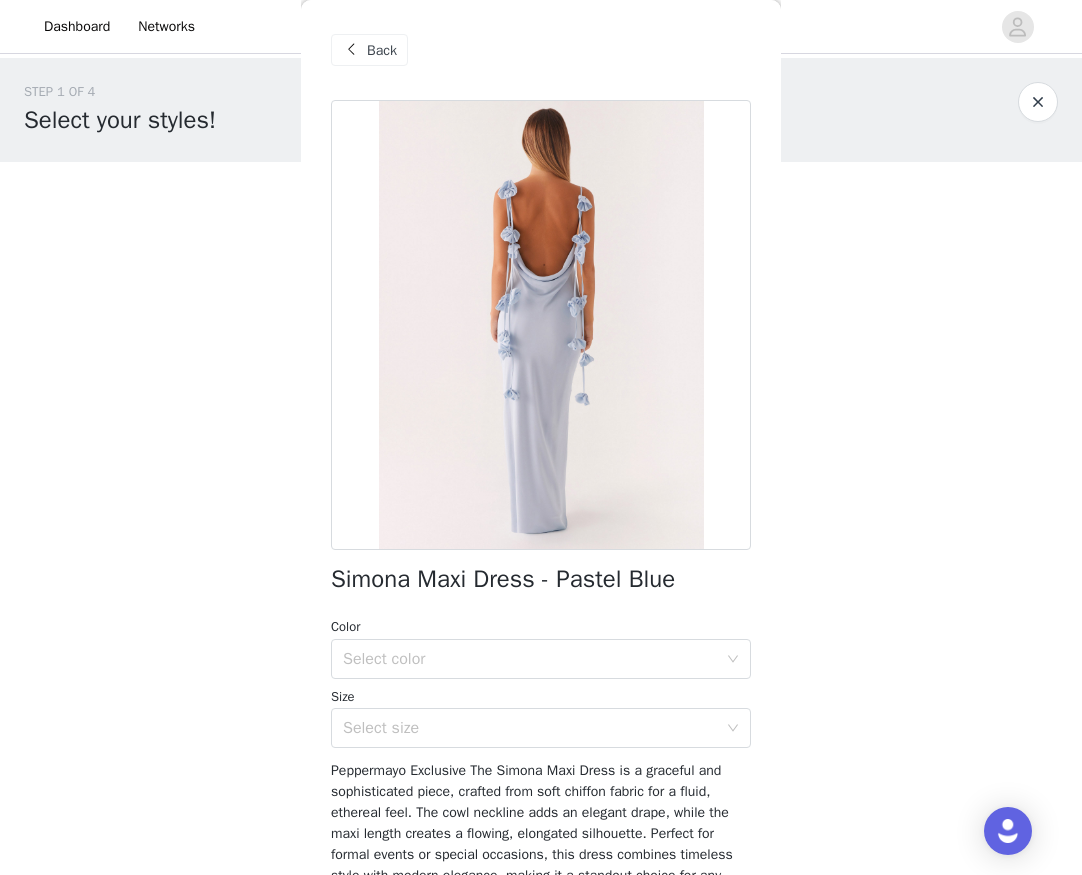 click on "Back" at bounding box center [382, 50] 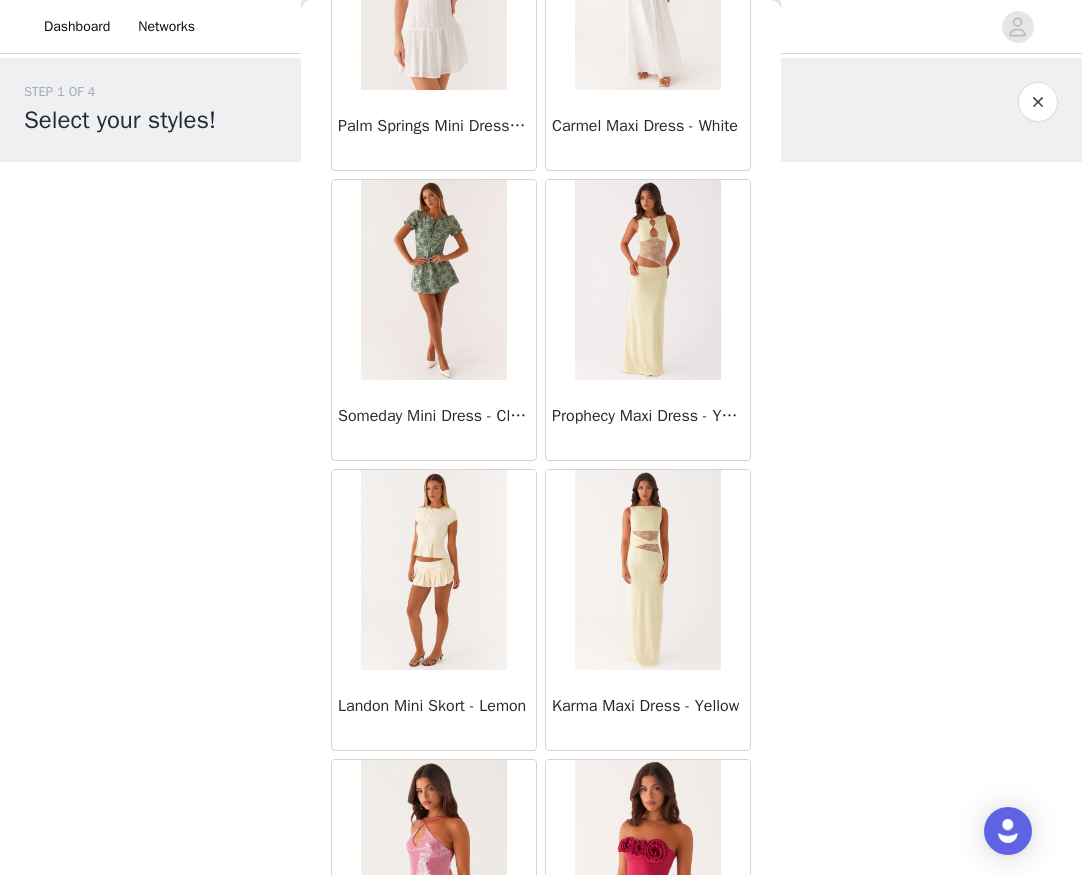 scroll, scrollTop: 34085, scrollLeft: 0, axis: vertical 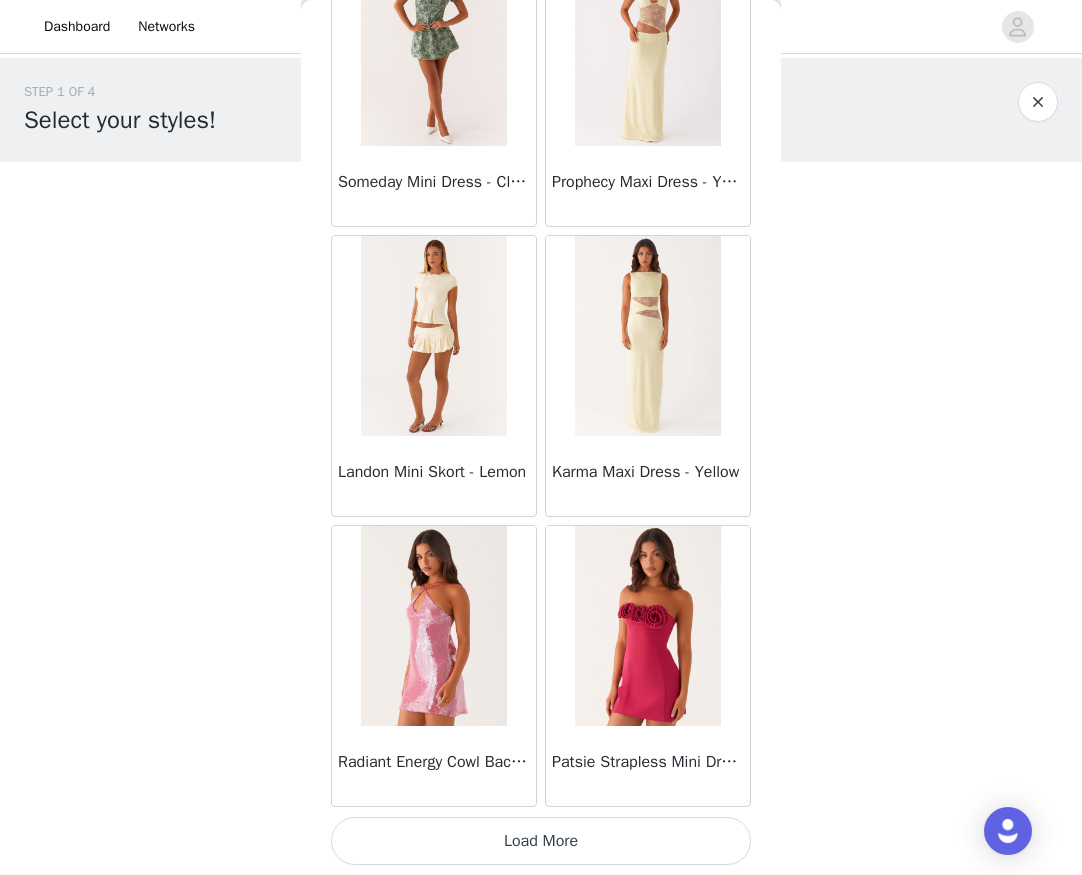 click on "Load More" at bounding box center (541, 841) 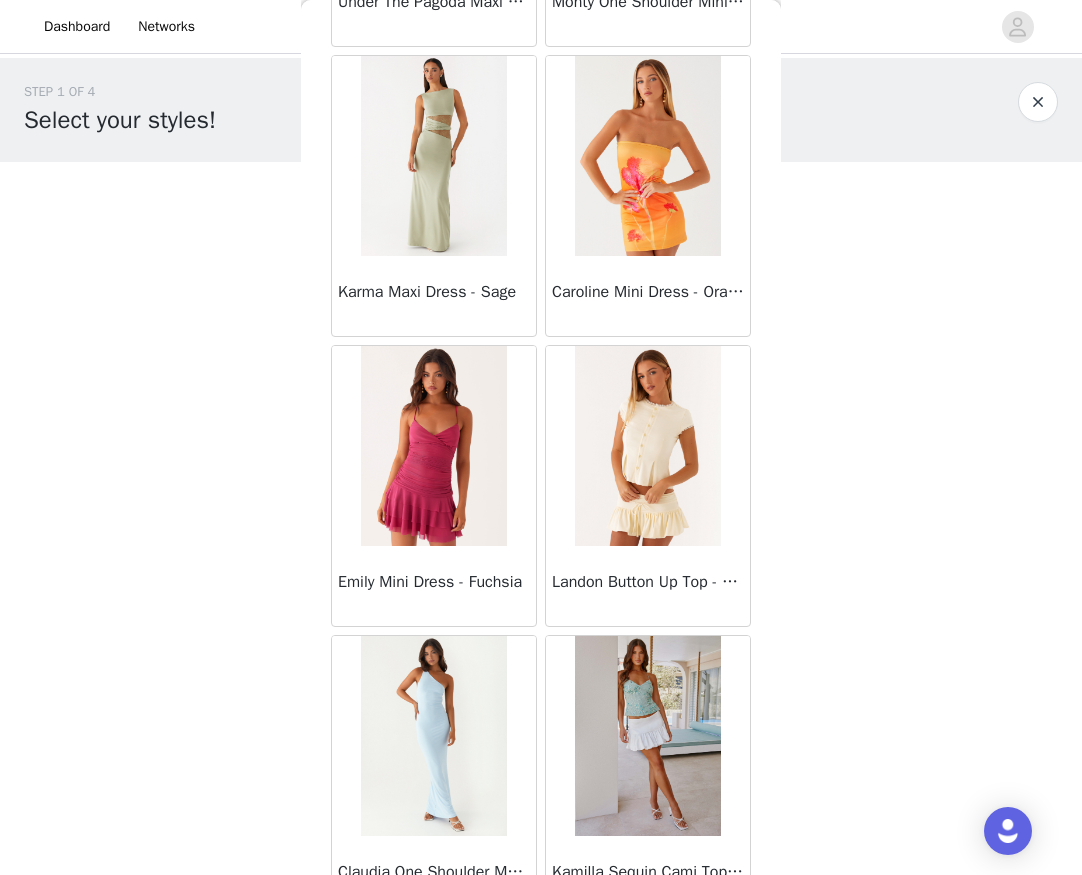 scroll, scrollTop: 36985, scrollLeft: 0, axis: vertical 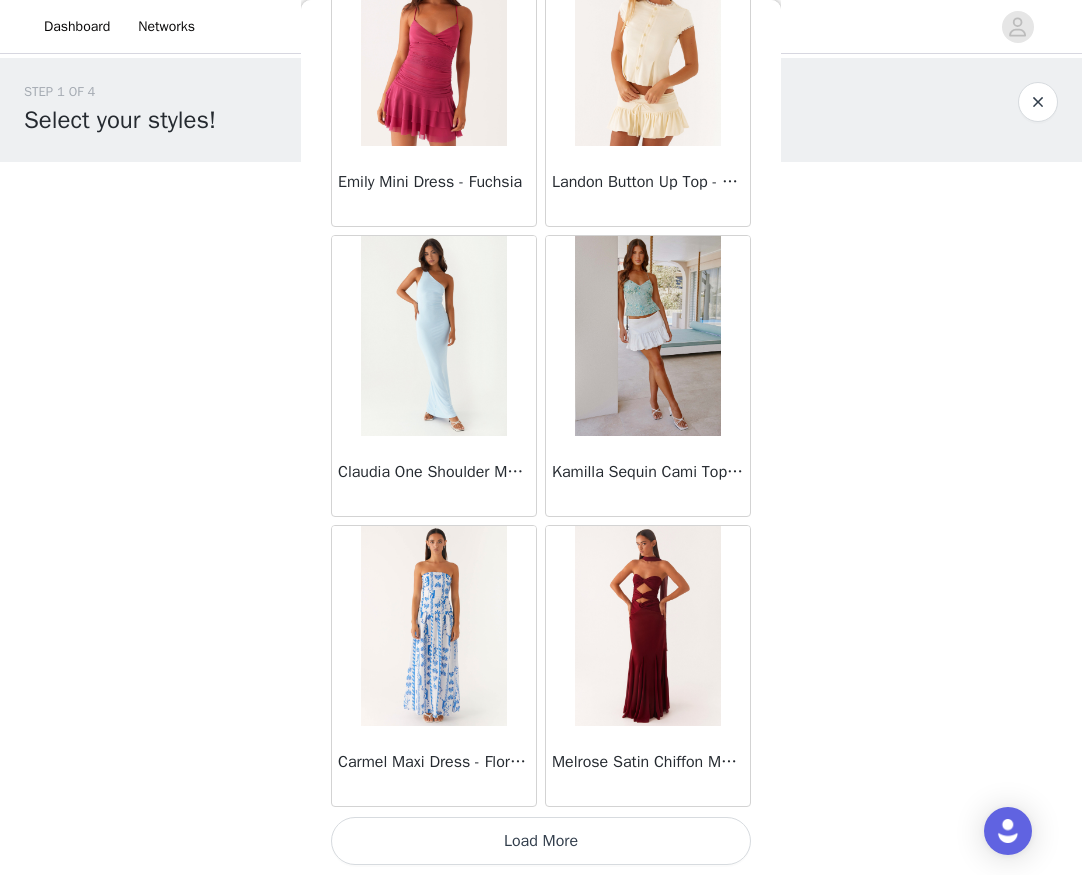 click on "Load More" at bounding box center (541, 841) 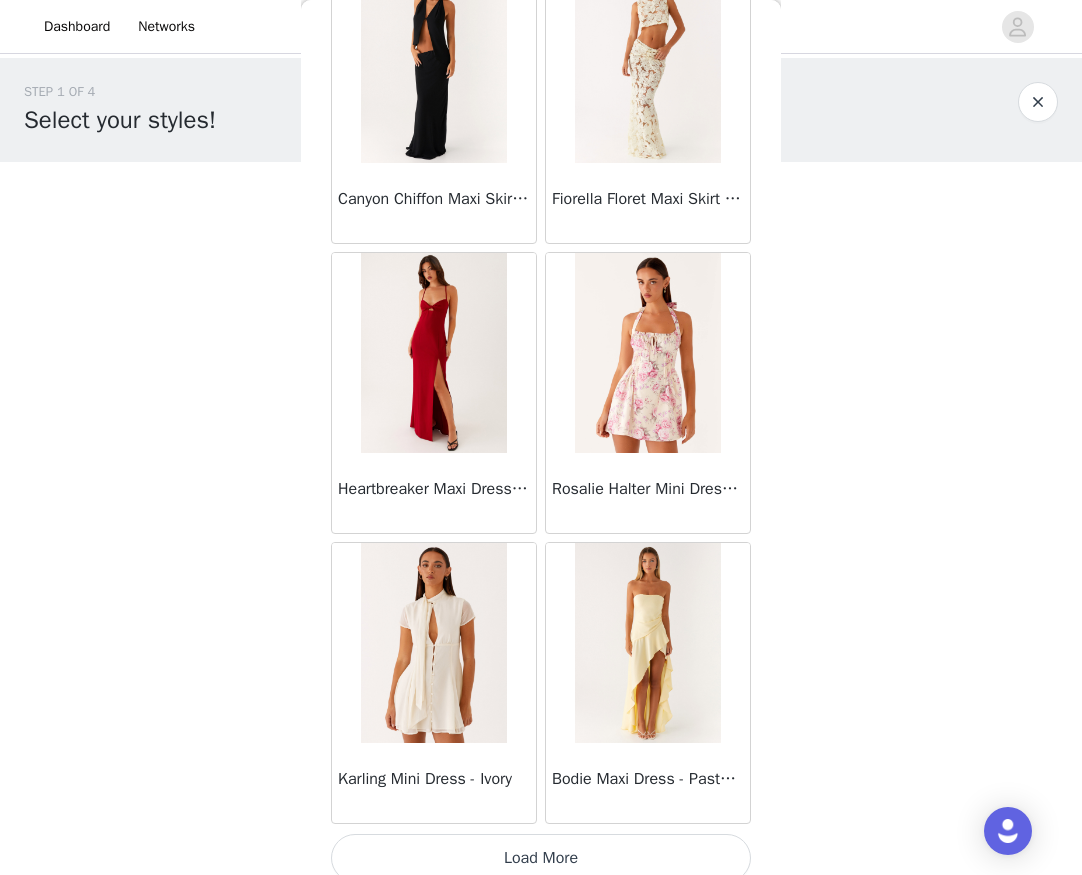 scroll, scrollTop: 39885, scrollLeft: 0, axis: vertical 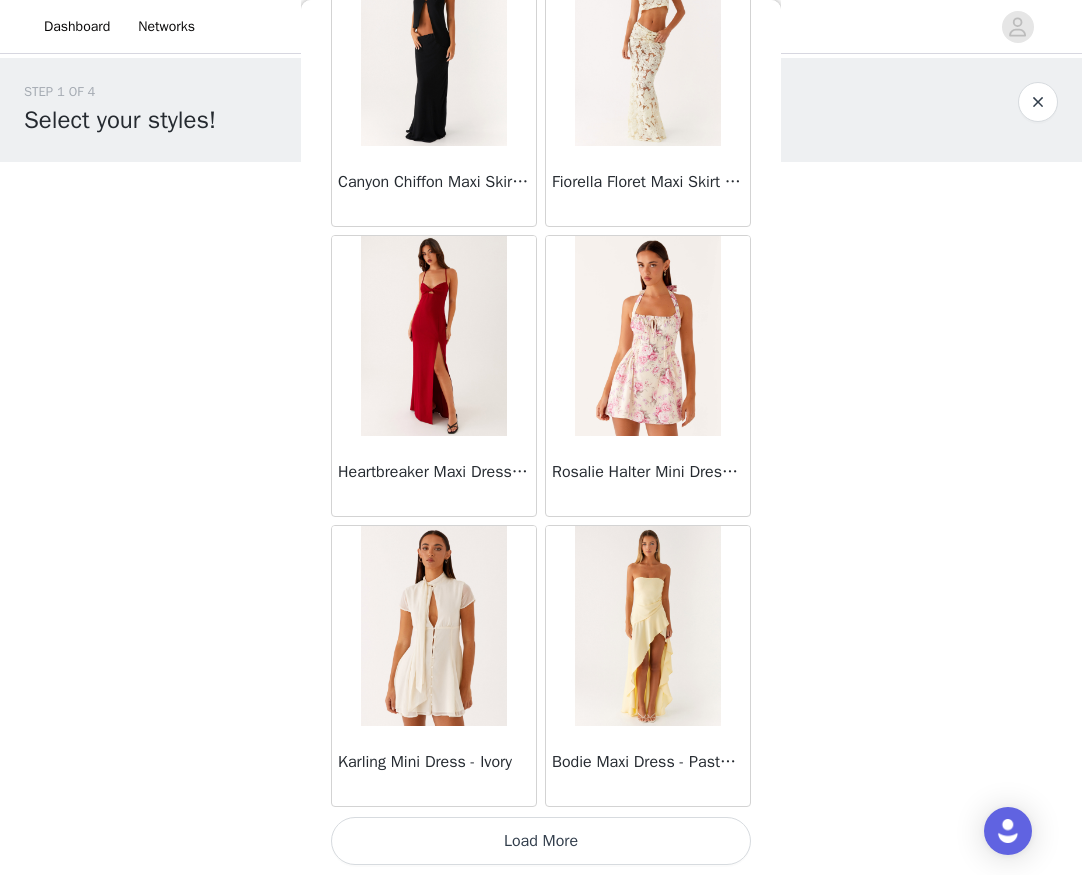click on "Load More" at bounding box center (541, 841) 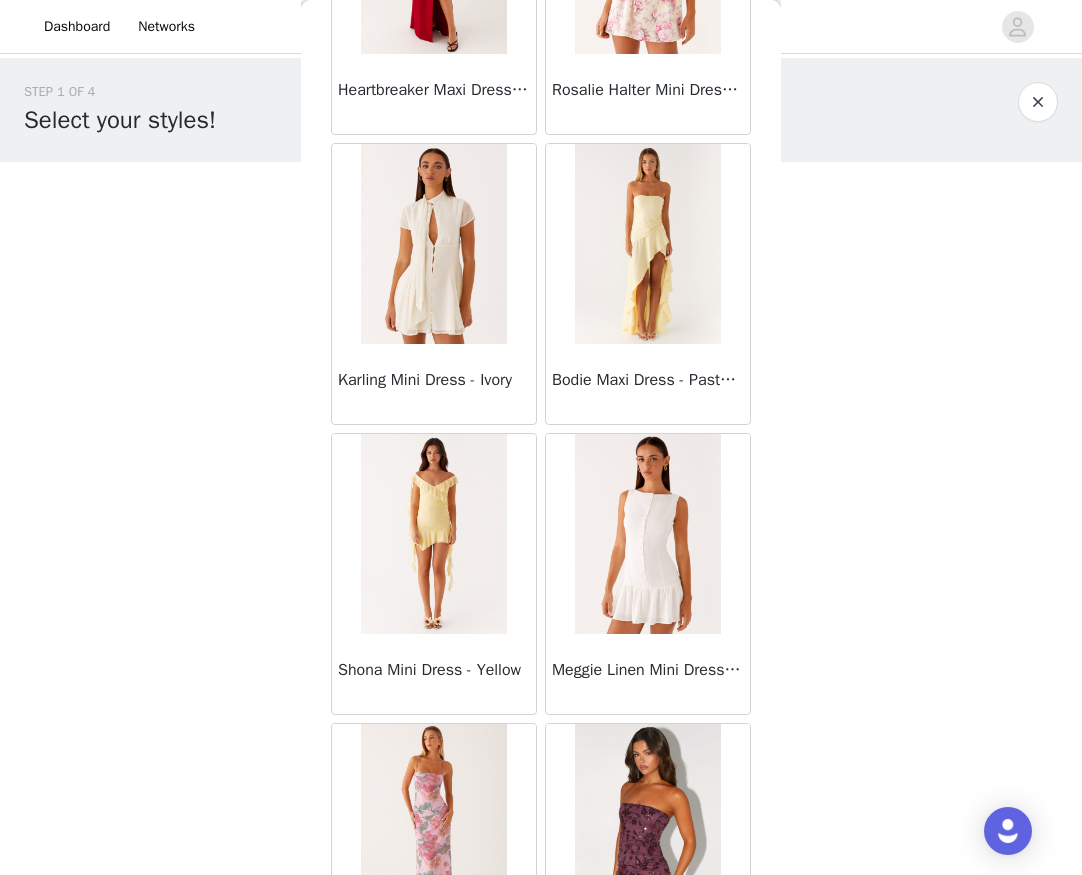scroll 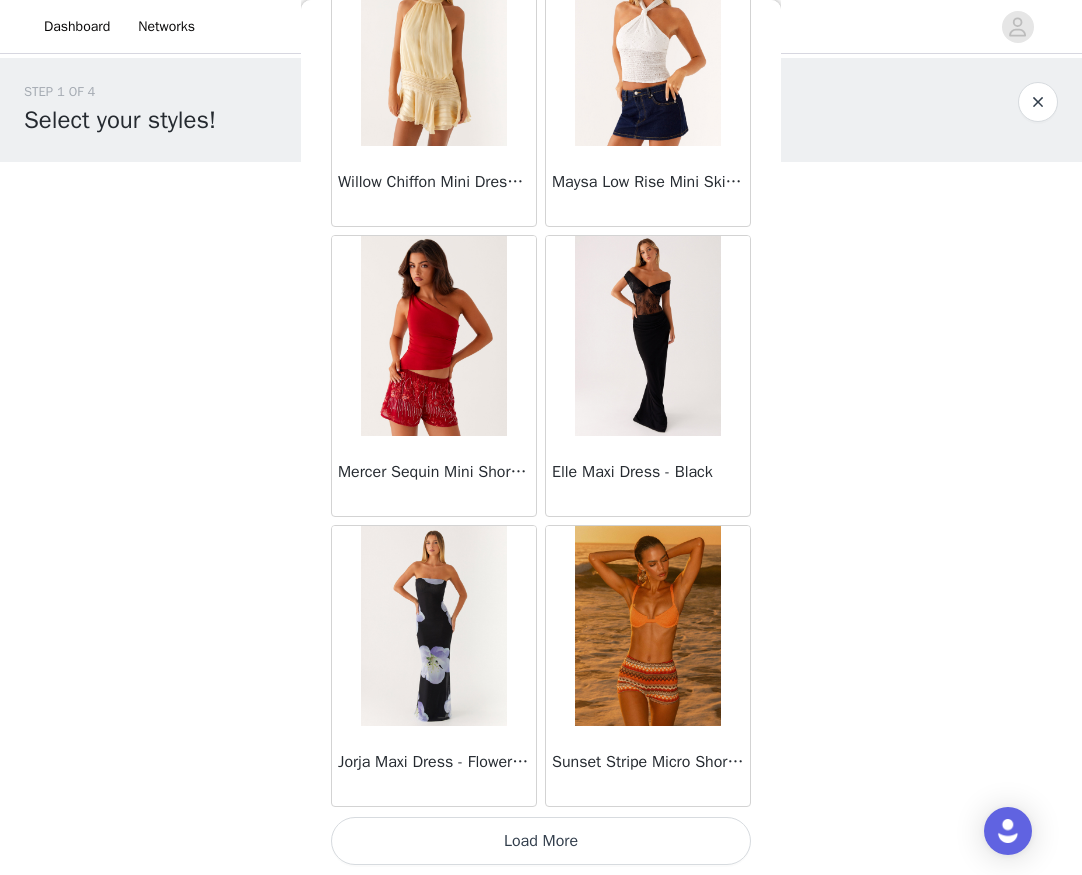 click on "Load More" at bounding box center [541, 841] 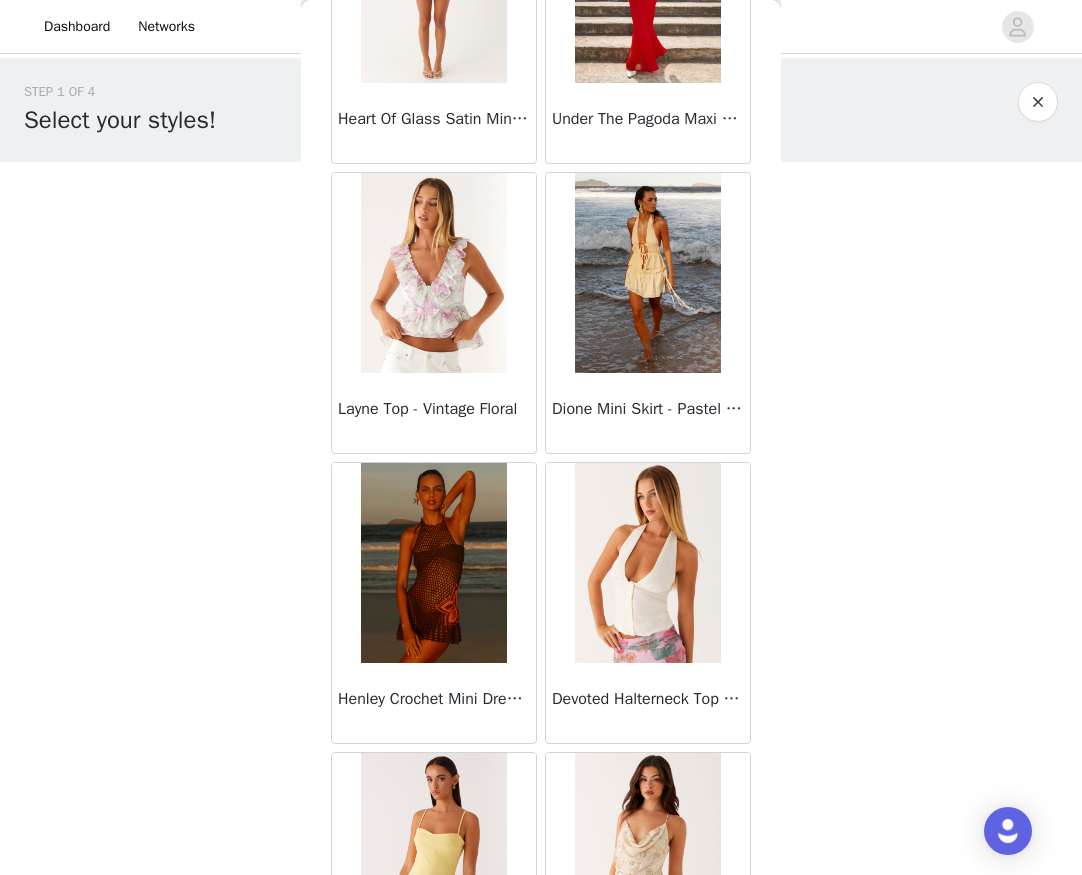 scroll, scrollTop: 45685, scrollLeft: 0, axis: vertical 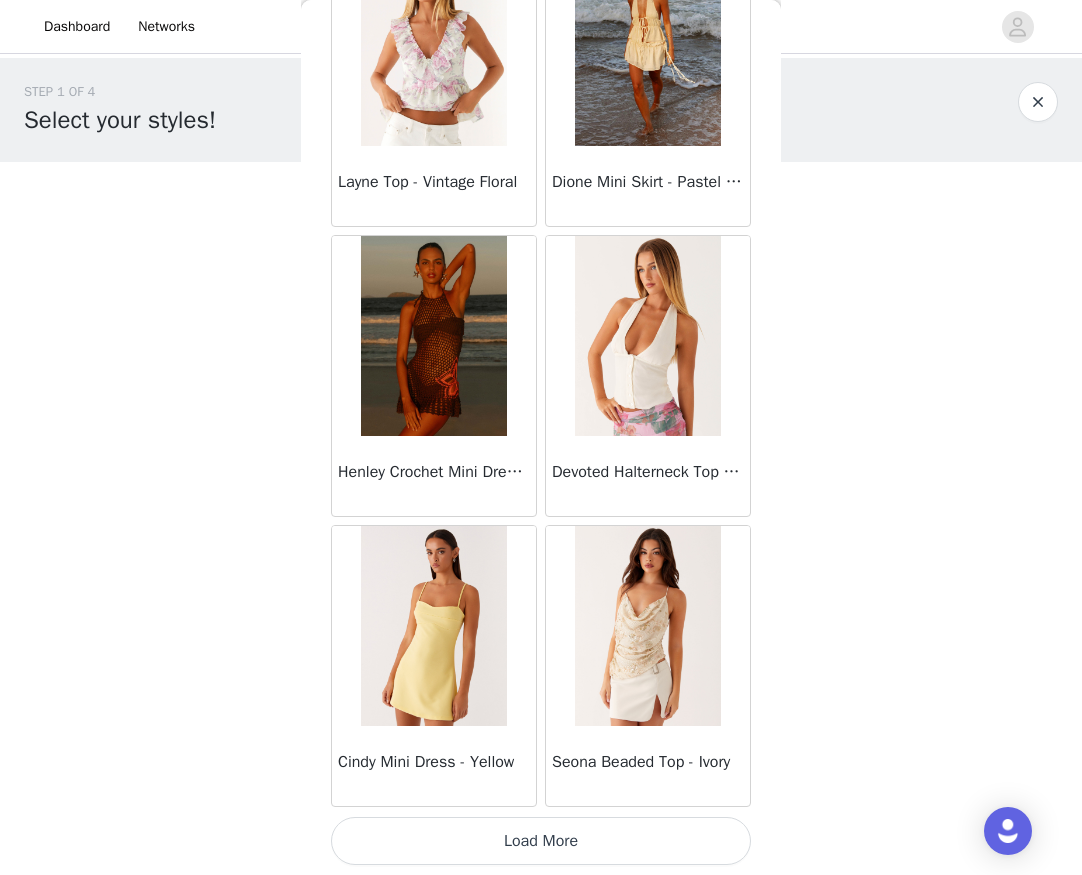 click on "Load More" at bounding box center (541, 841) 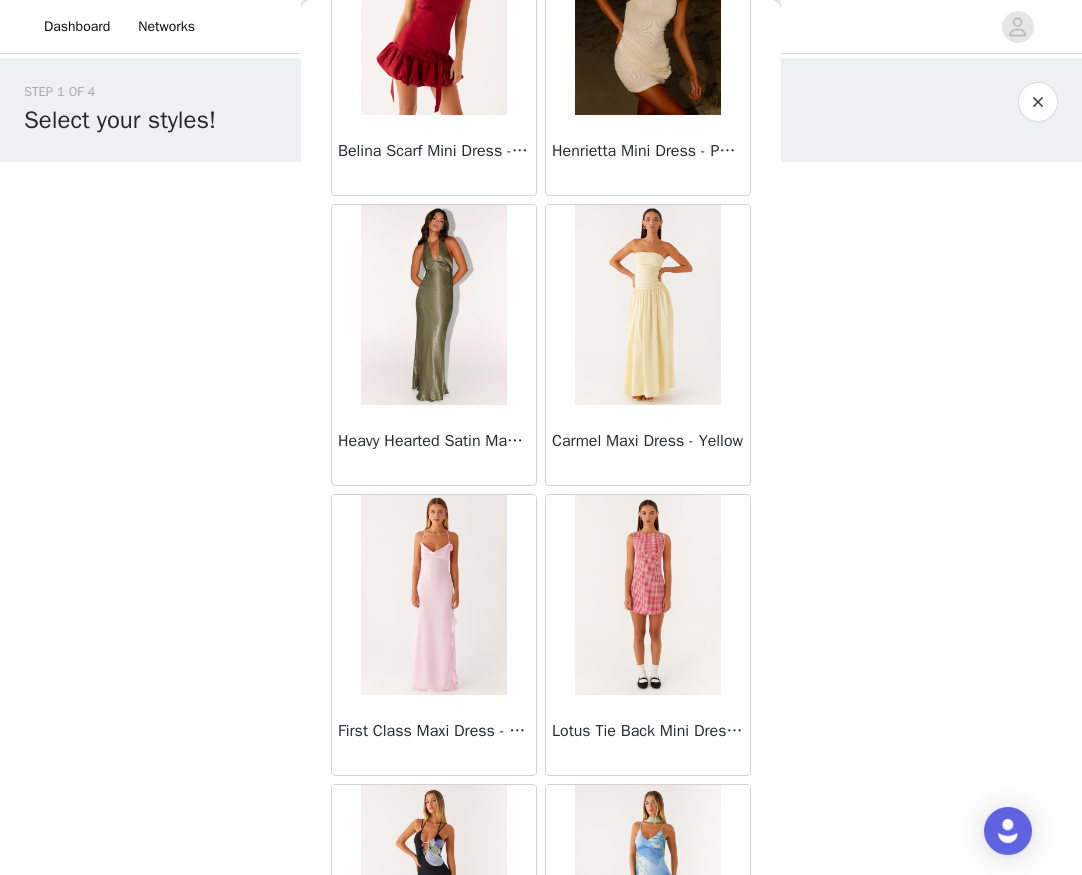 scroll, scrollTop: 48585, scrollLeft: 0, axis: vertical 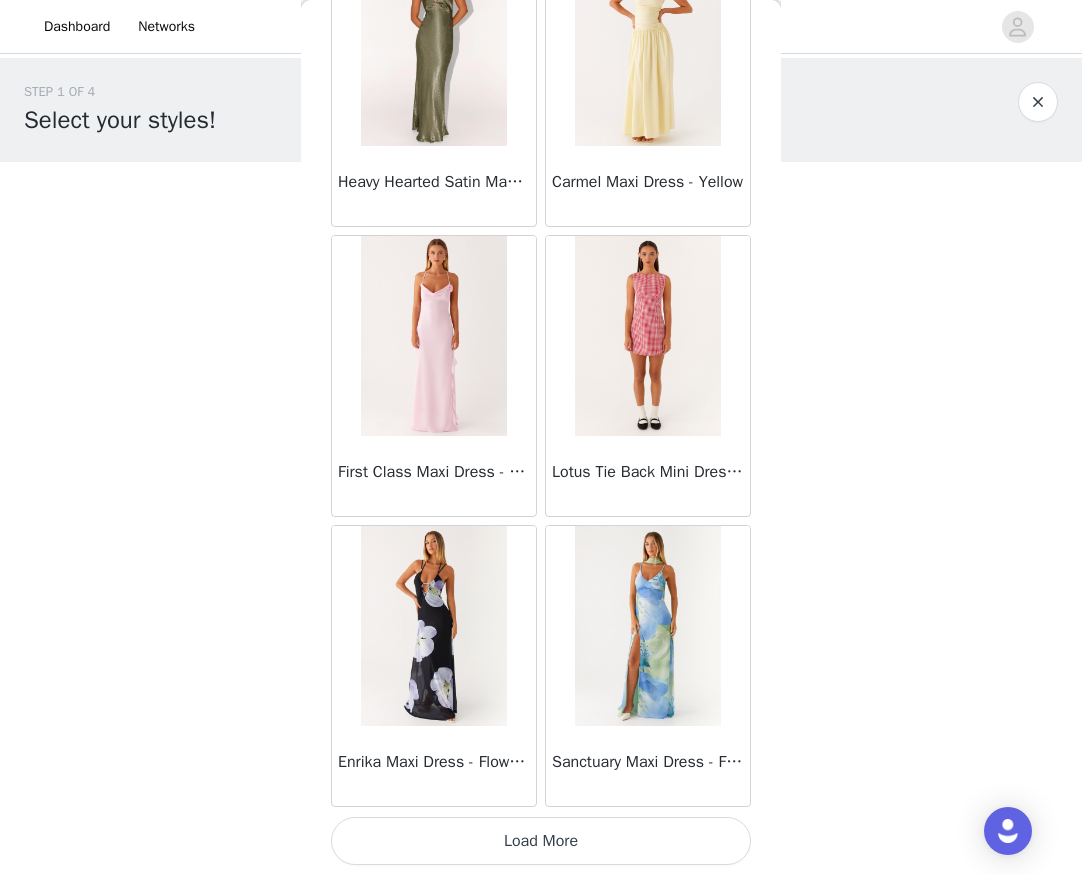 click on "Load More" at bounding box center [541, 841] 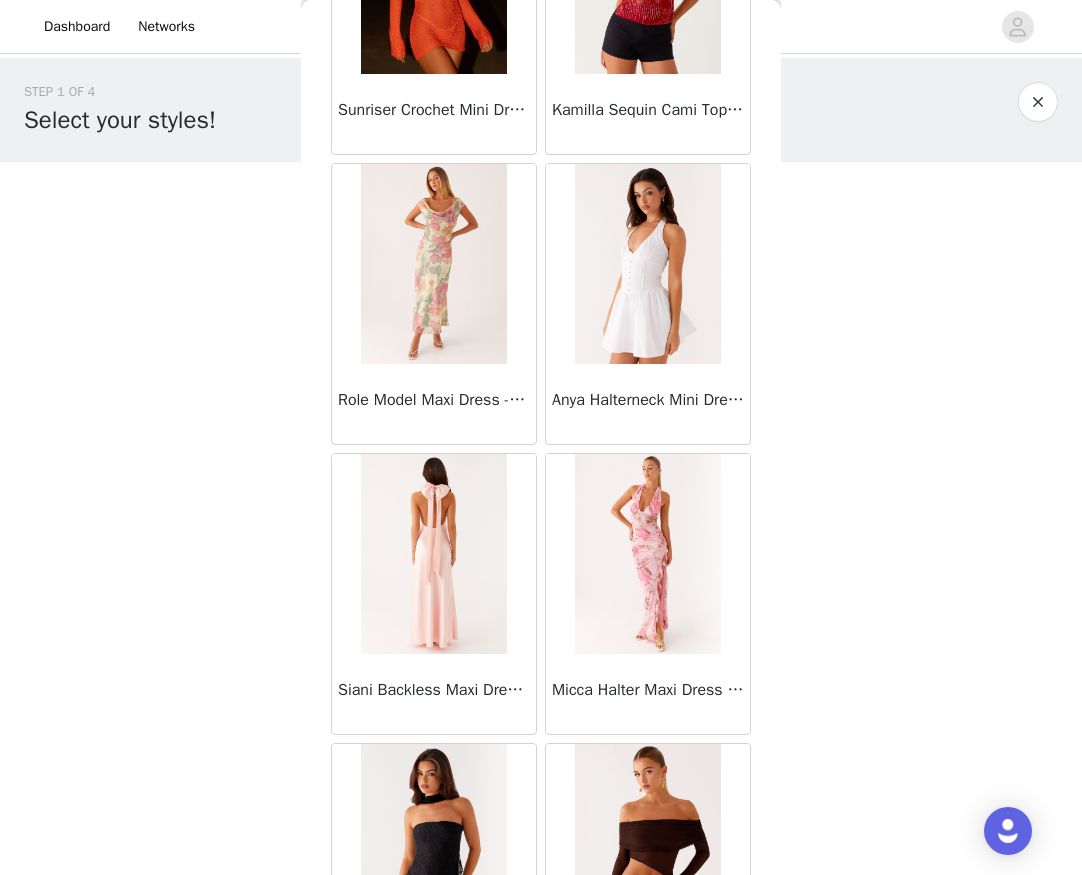 scroll, scrollTop: 51485, scrollLeft: 0, axis: vertical 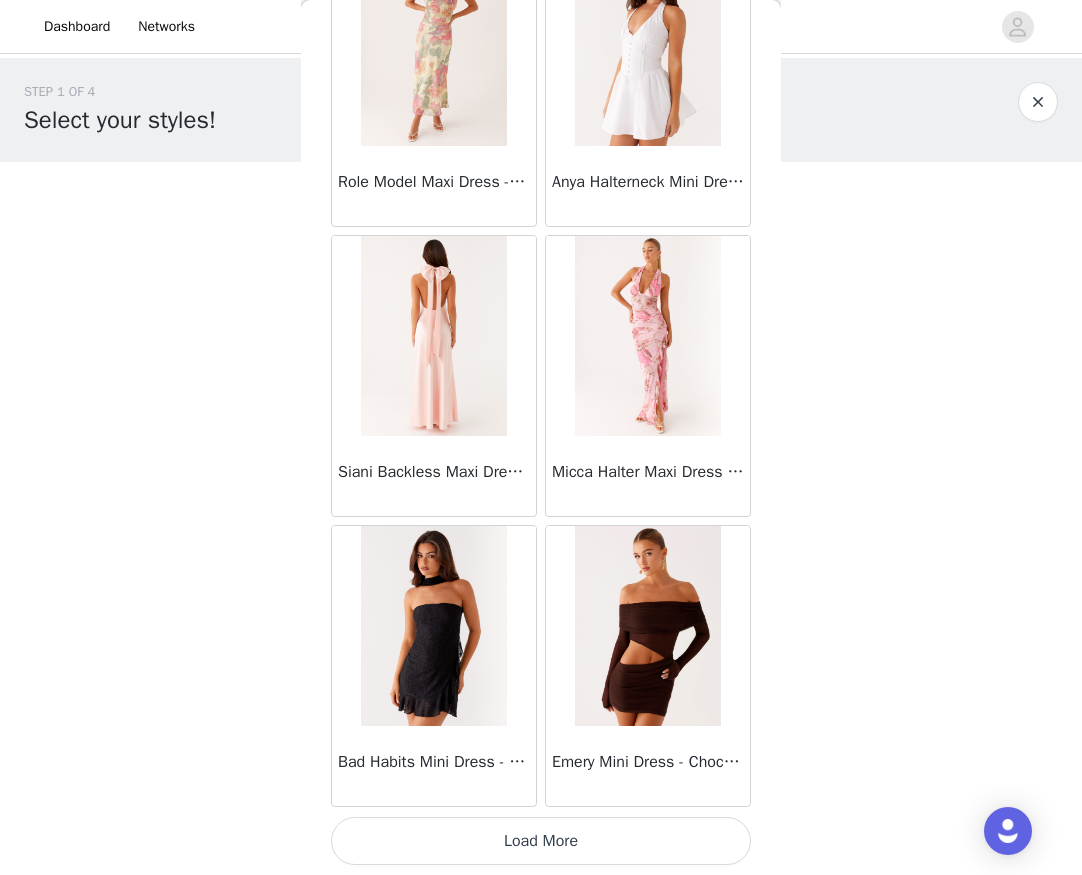 click on "Load More" at bounding box center [541, 841] 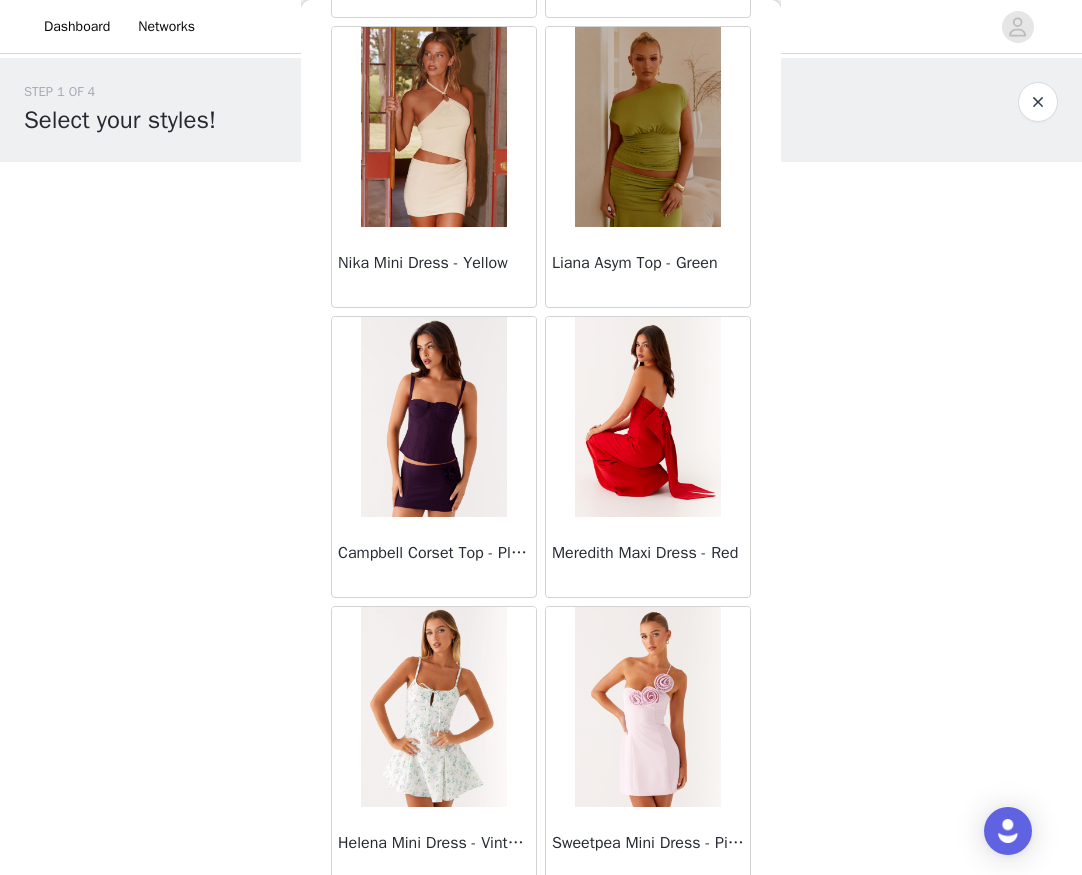scroll, scrollTop: 53785, scrollLeft: 0, axis: vertical 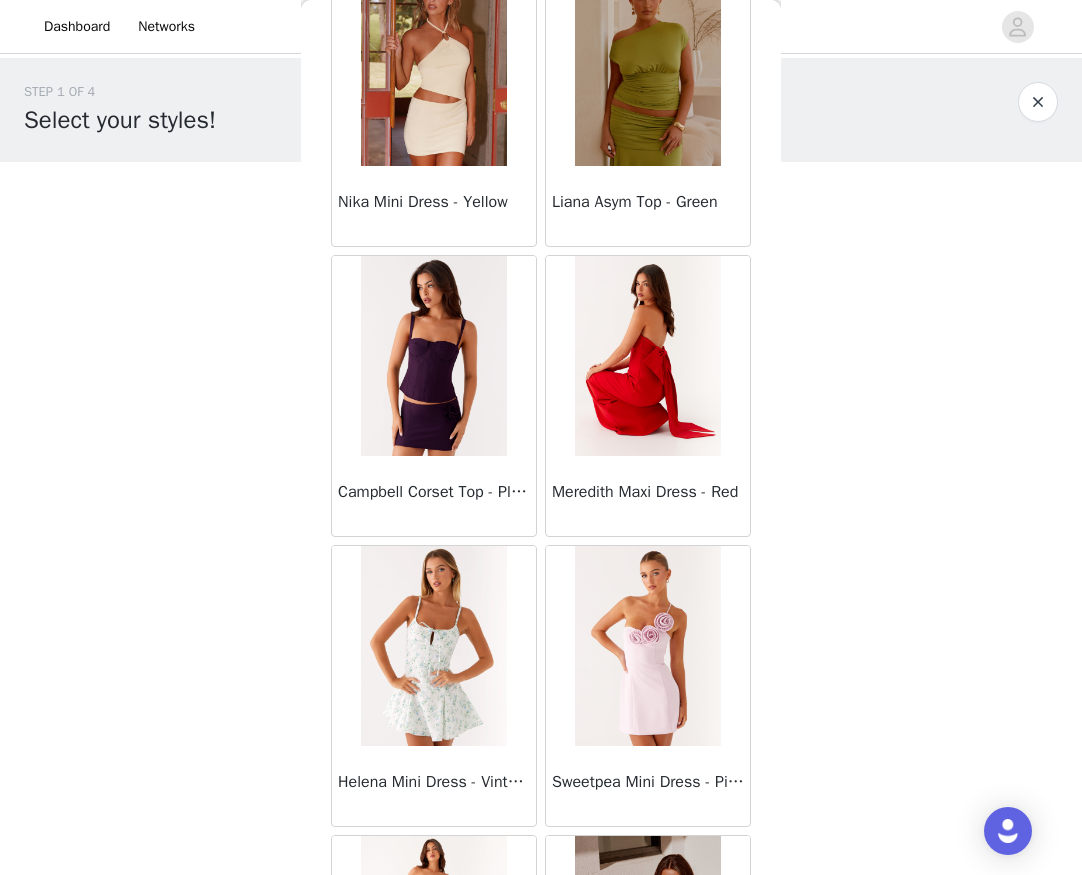 click at bounding box center [647, 66] 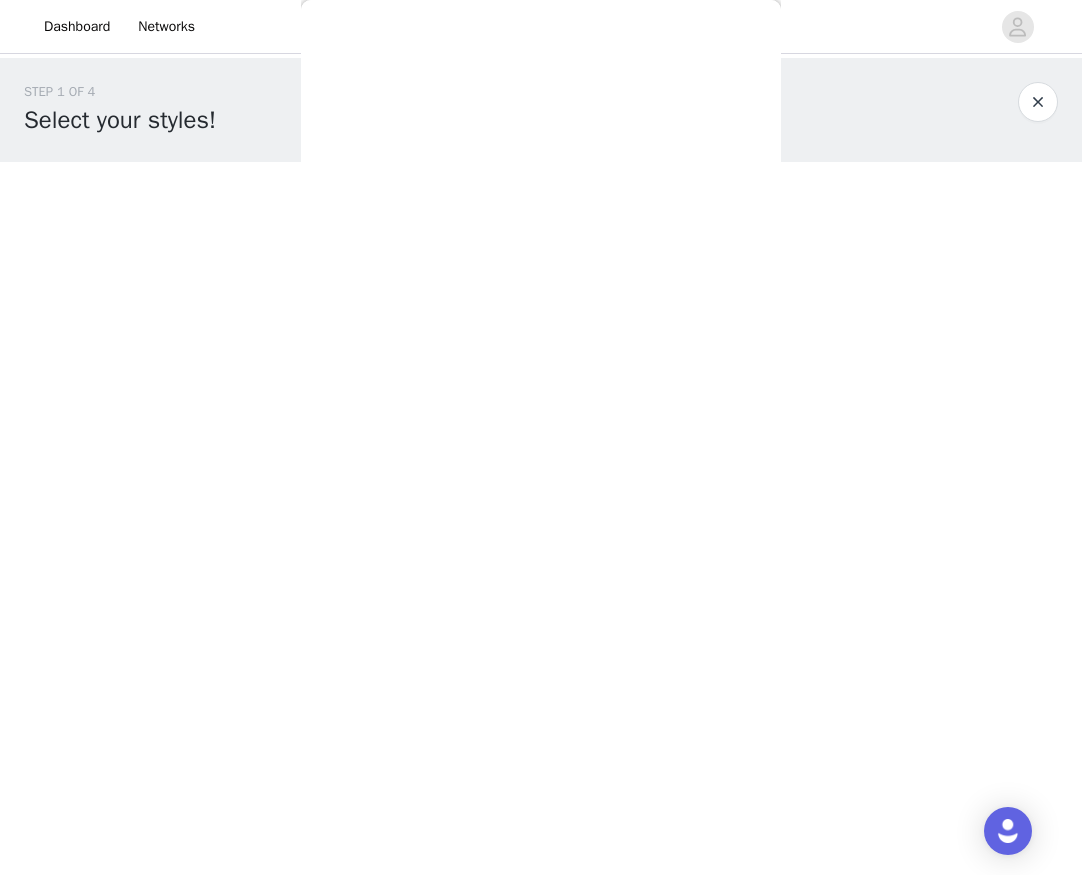 scroll, scrollTop: 158, scrollLeft: 0, axis: vertical 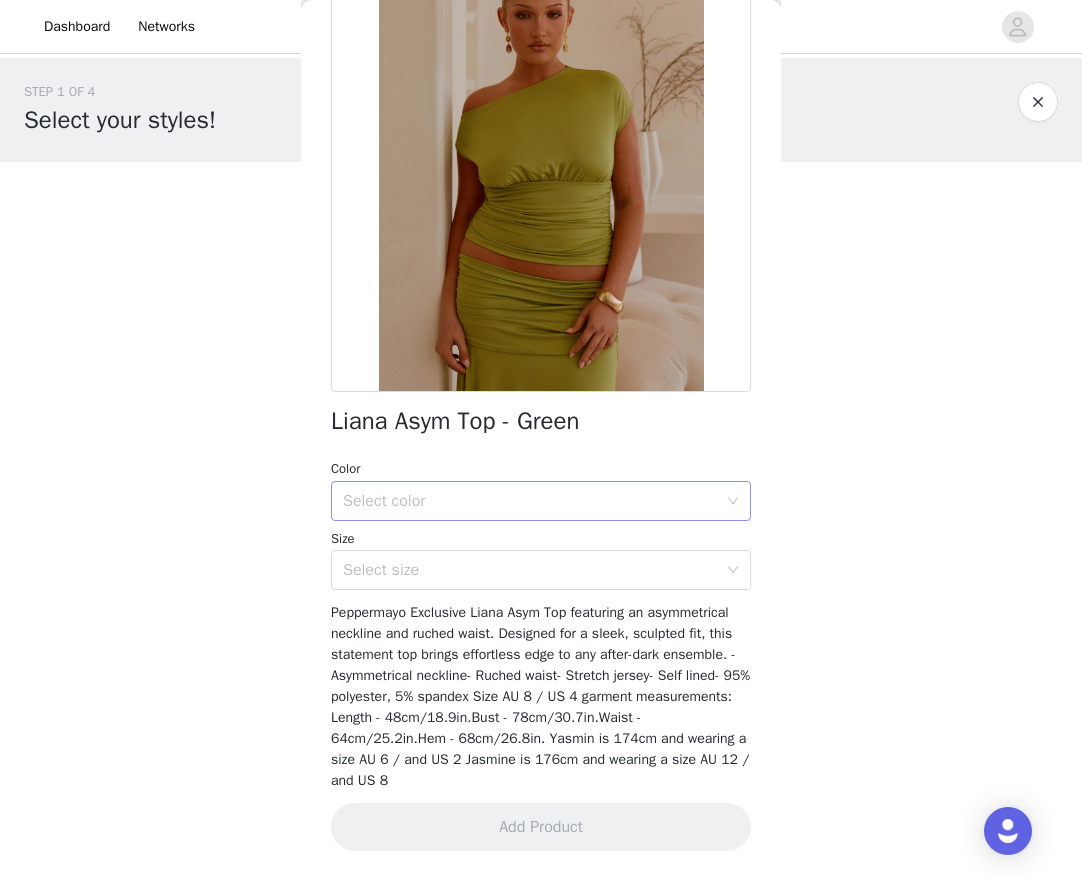 click on "Select color" at bounding box center (530, 501) 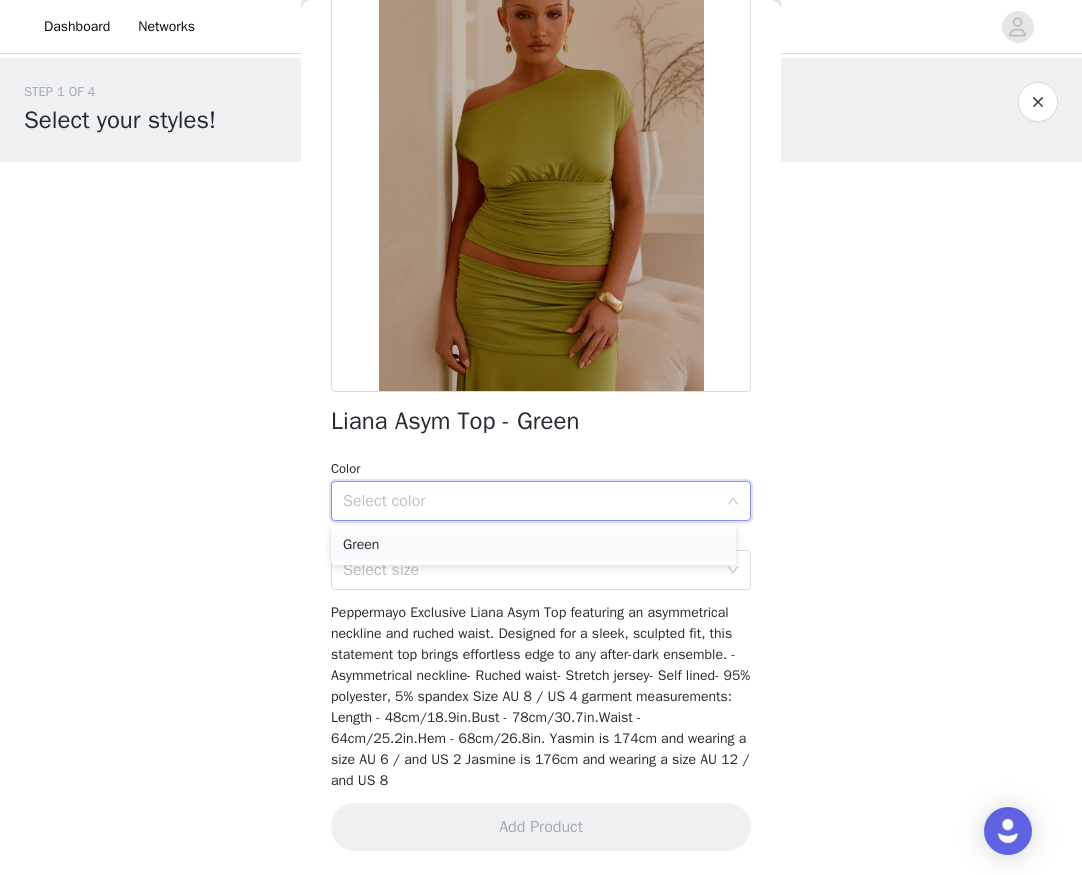click on "Green" at bounding box center (533, 545) 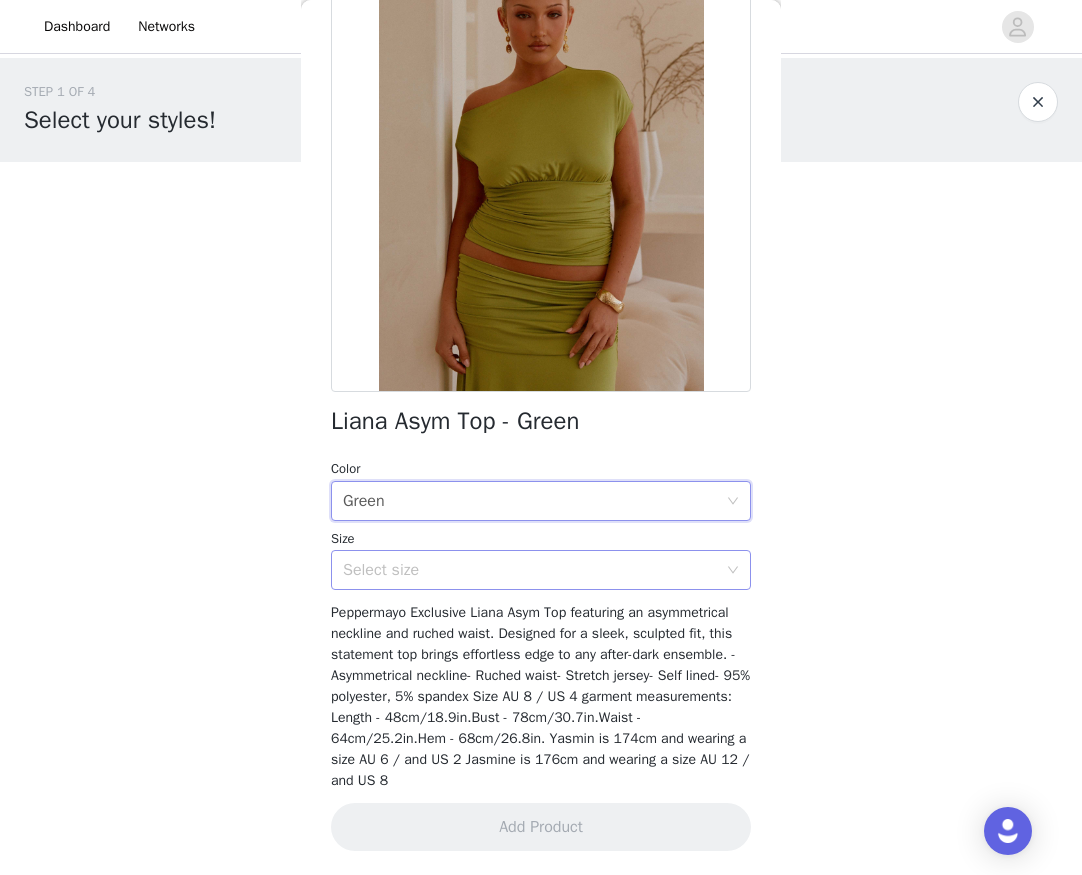 click on "Select size" at bounding box center (530, 570) 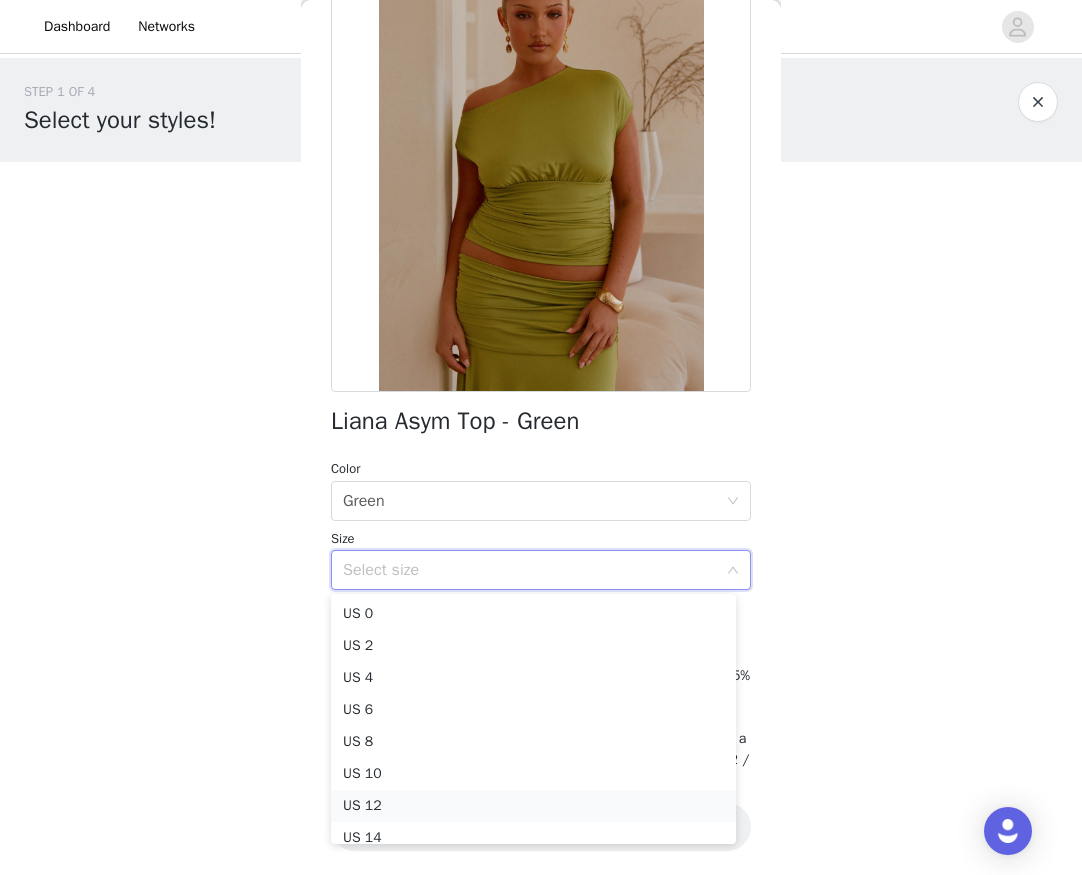 click on "US 12" at bounding box center [533, 806] 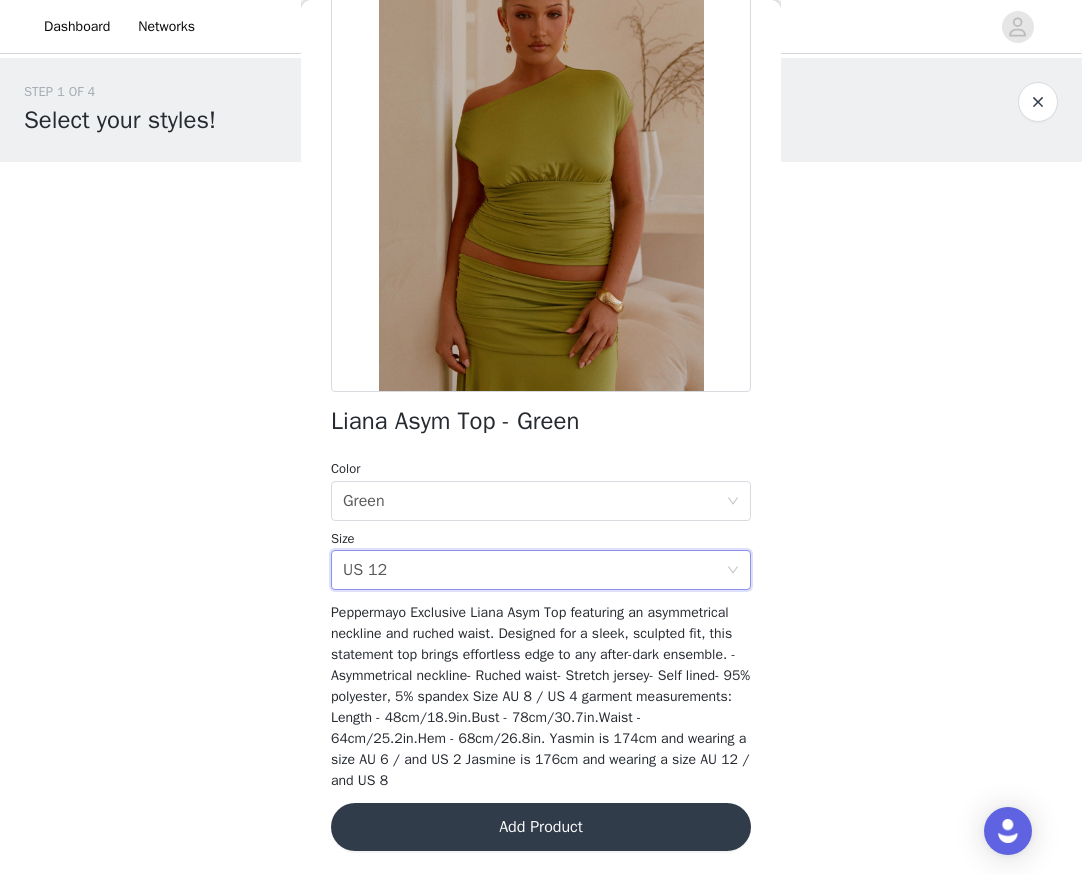 click on "Add Product" at bounding box center (541, 827) 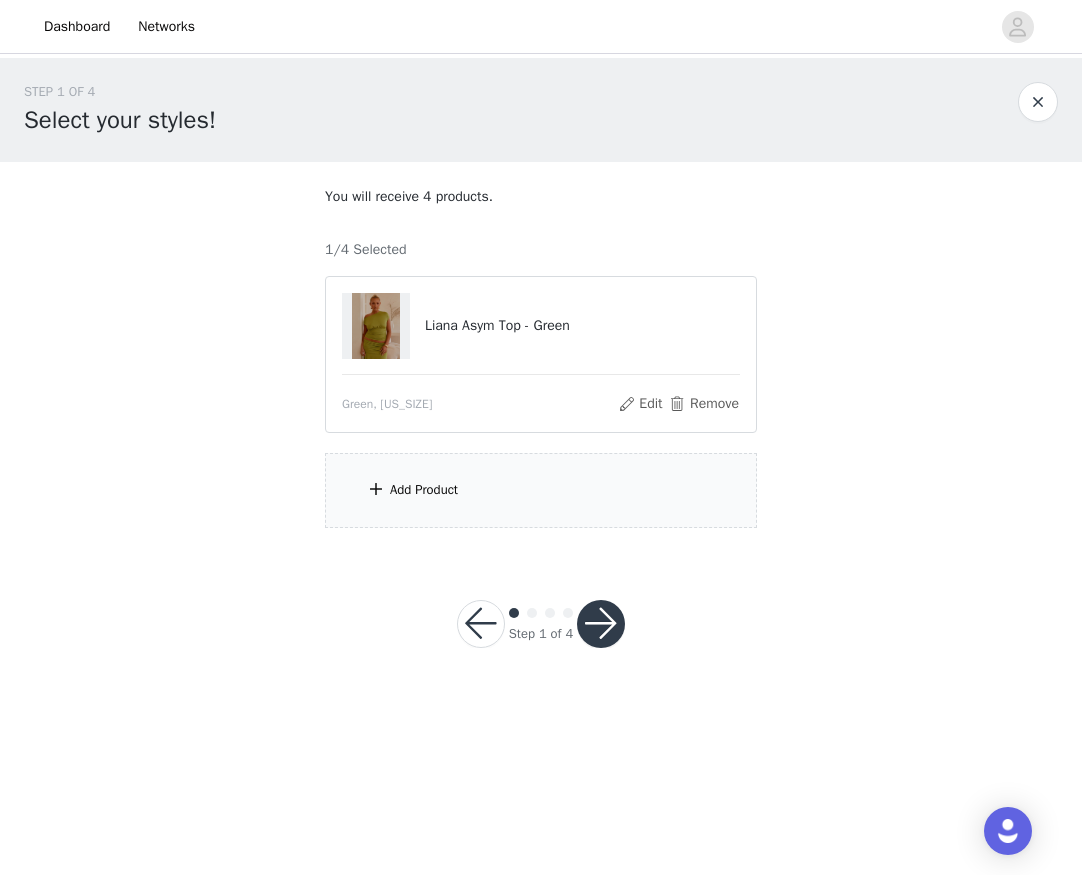 click on "Add Product" at bounding box center [424, 490] 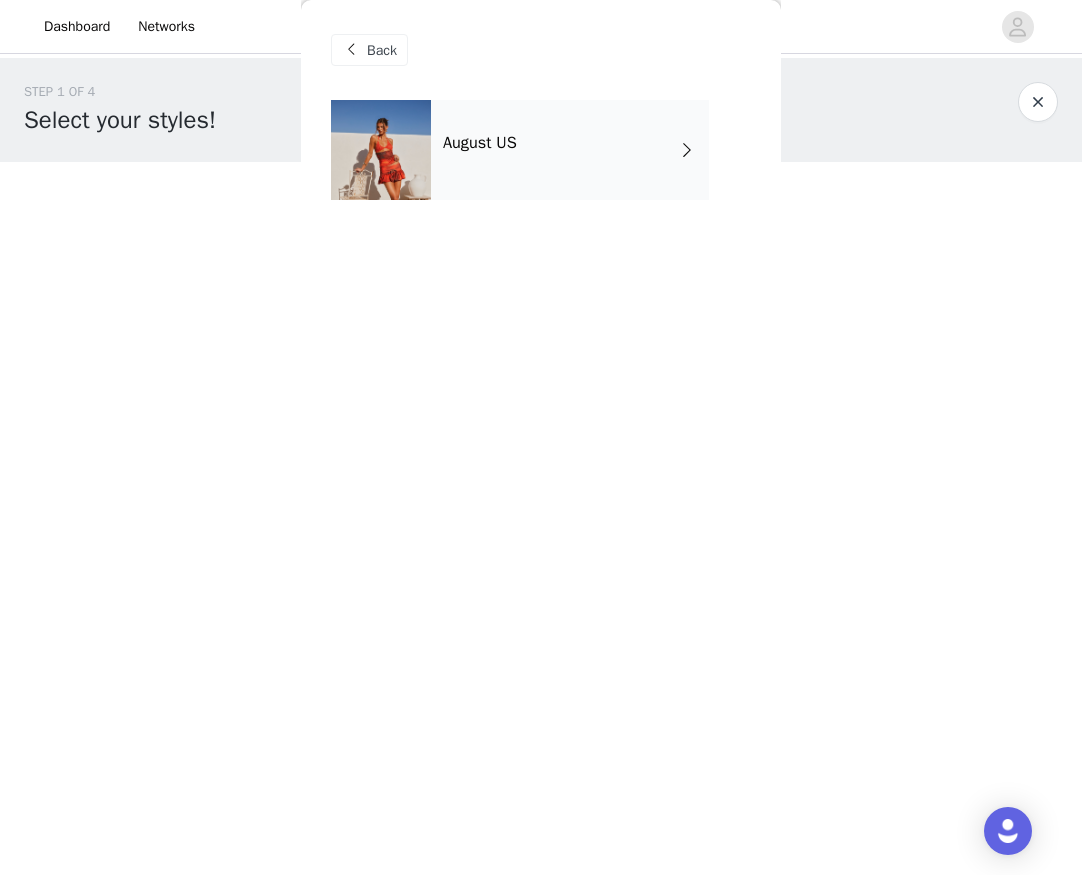 click on "August US" at bounding box center (570, 150) 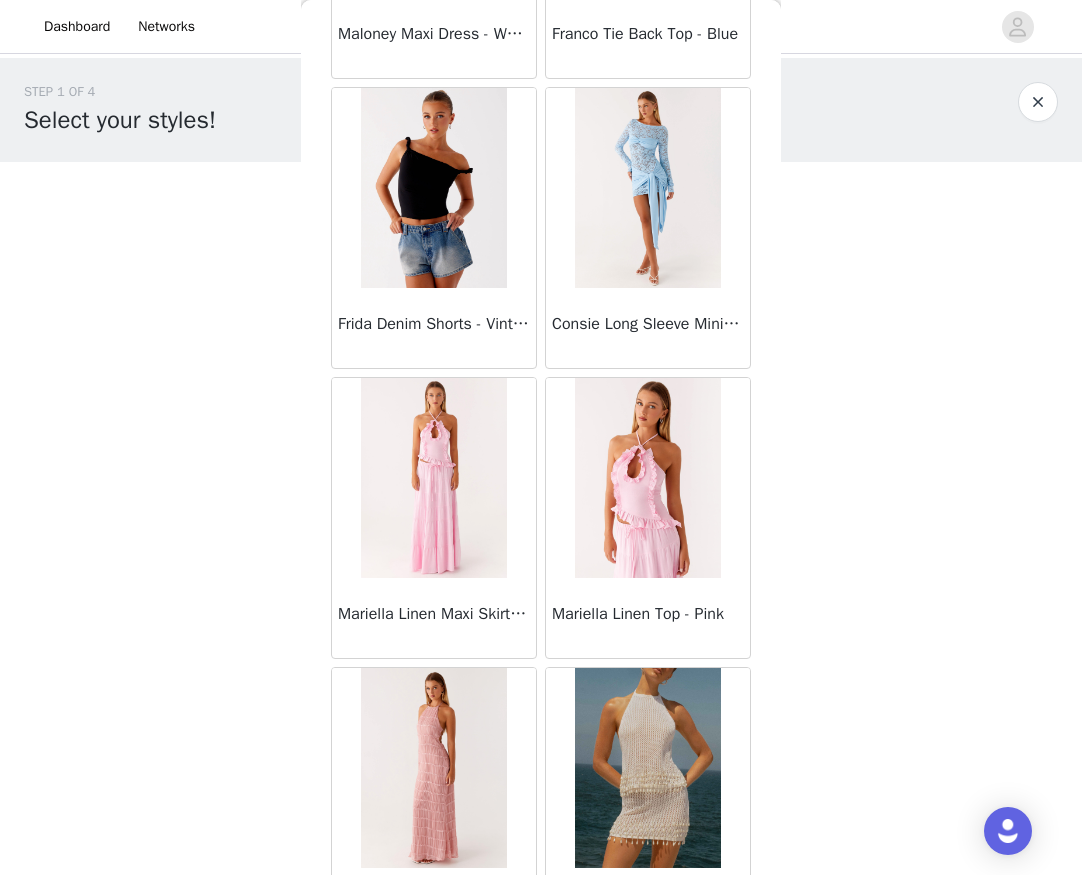 scroll, scrollTop: 2185, scrollLeft: 0, axis: vertical 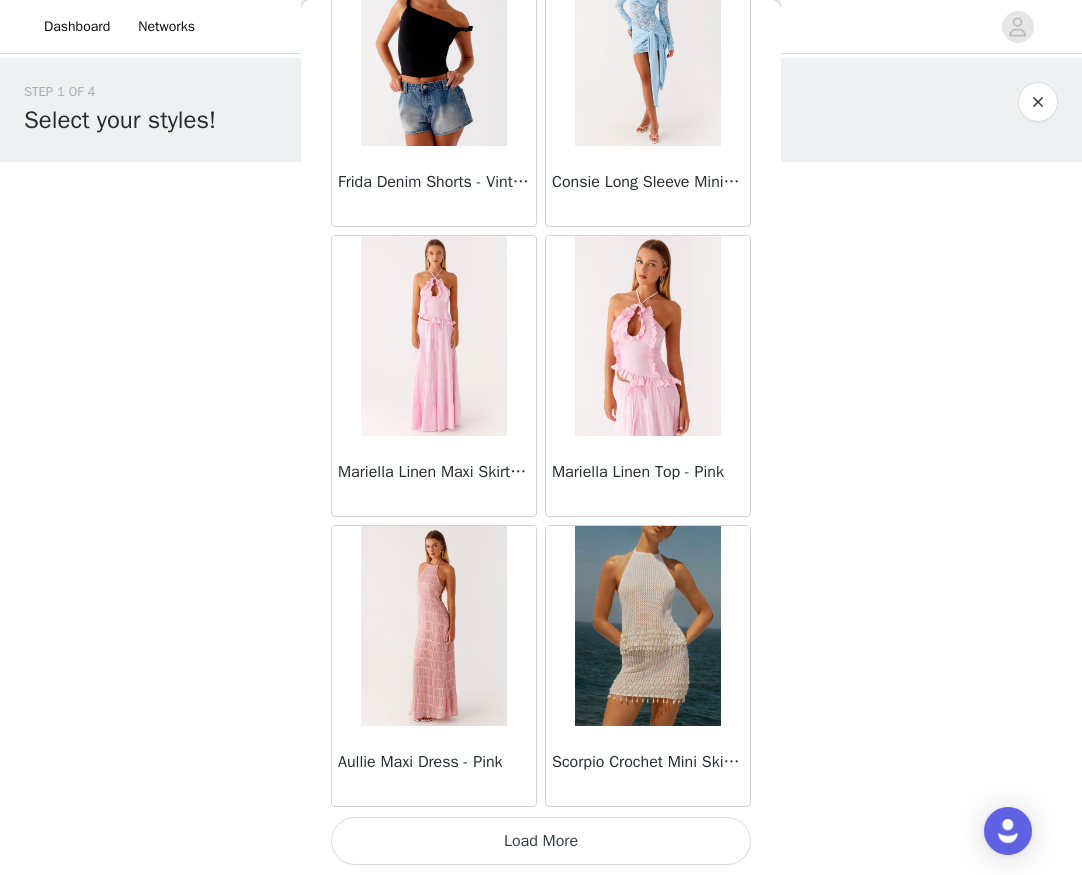 click on "Load More" at bounding box center (541, 841) 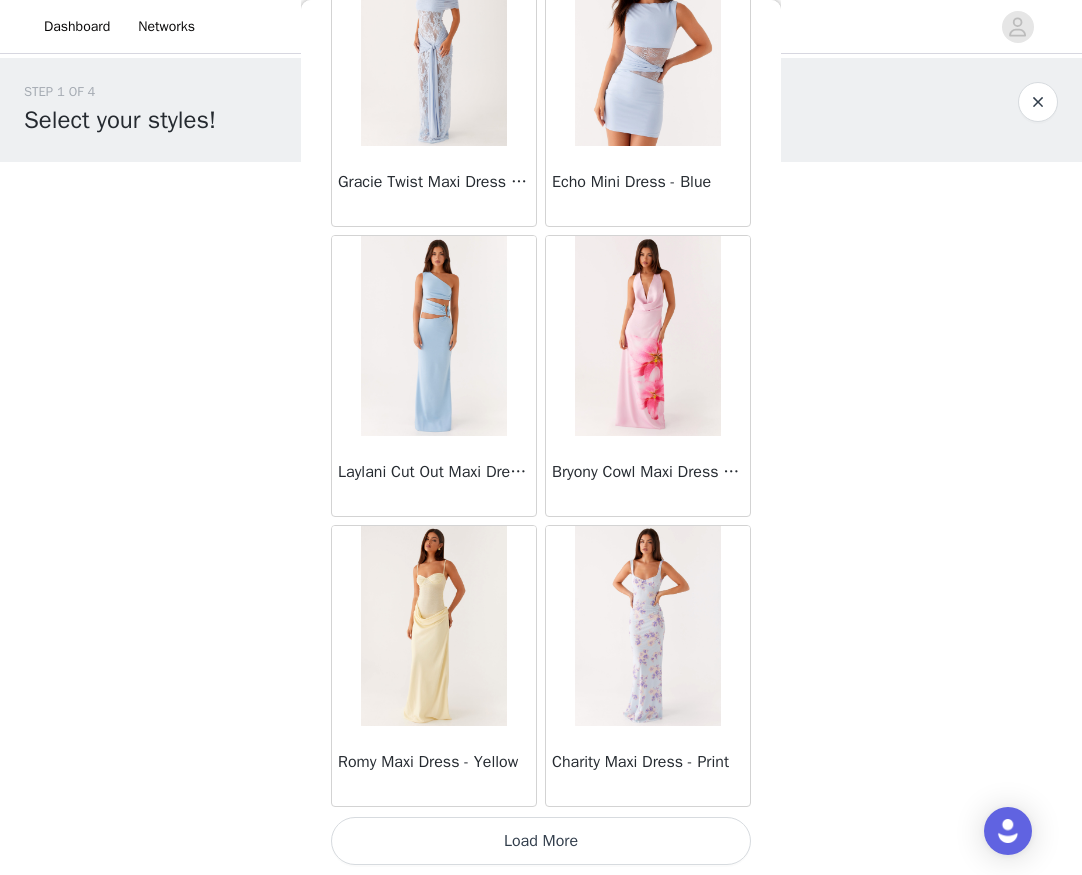 click on "Load More" at bounding box center [541, 841] 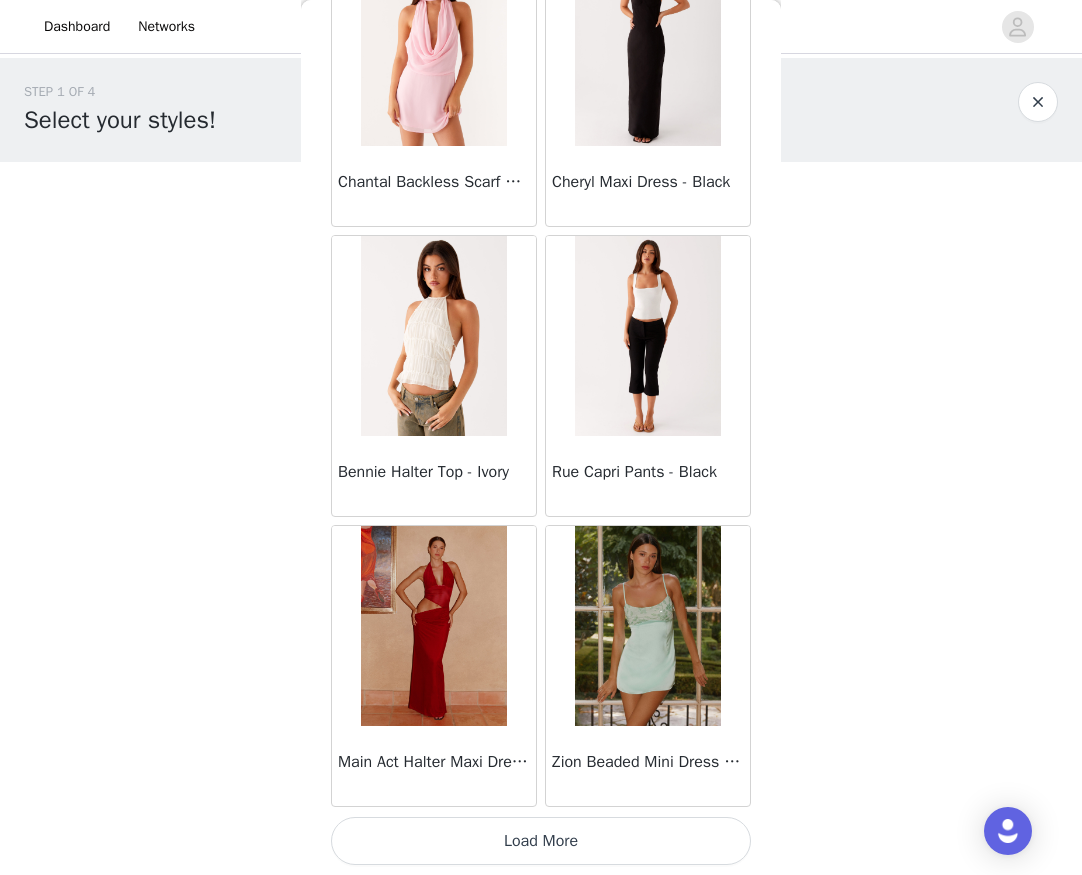 click on "Load More" at bounding box center [541, 841] 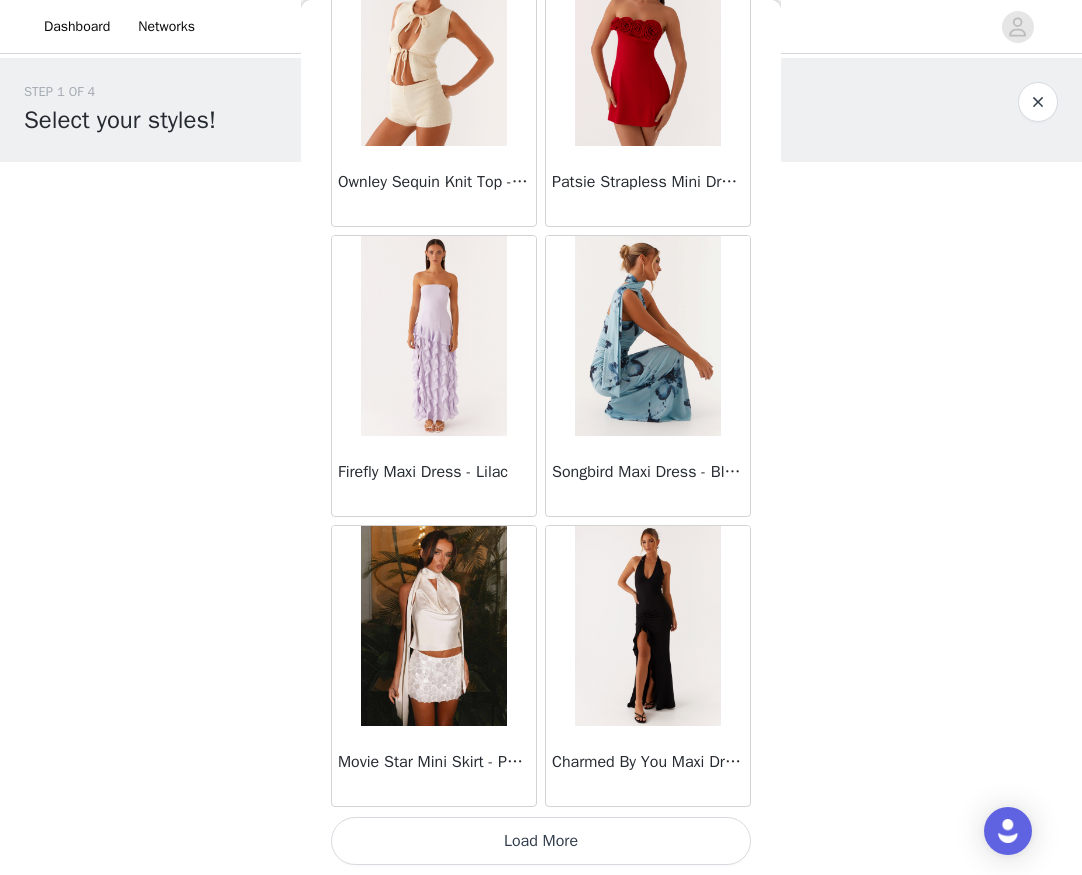 click on "Load More" at bounding box center [541, 841] 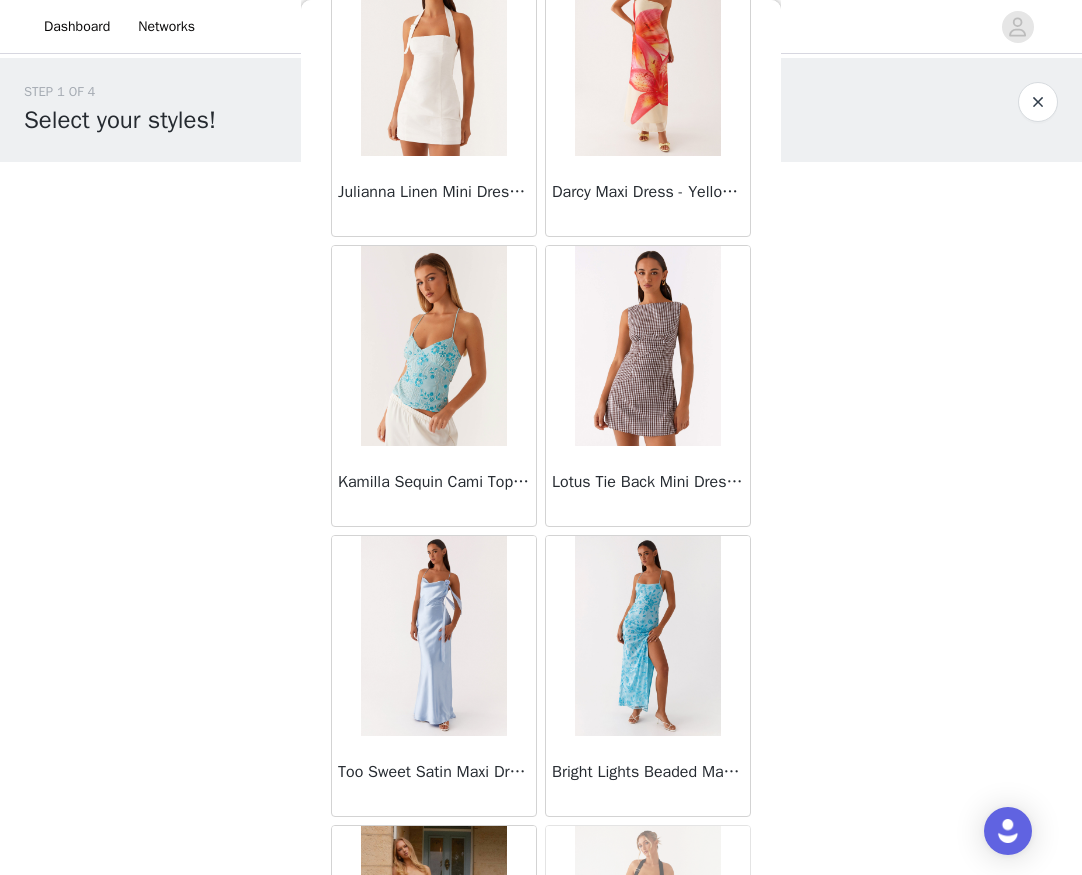 scroll, scrollTop: 13785, scrollLeft: 0, axis: vertical 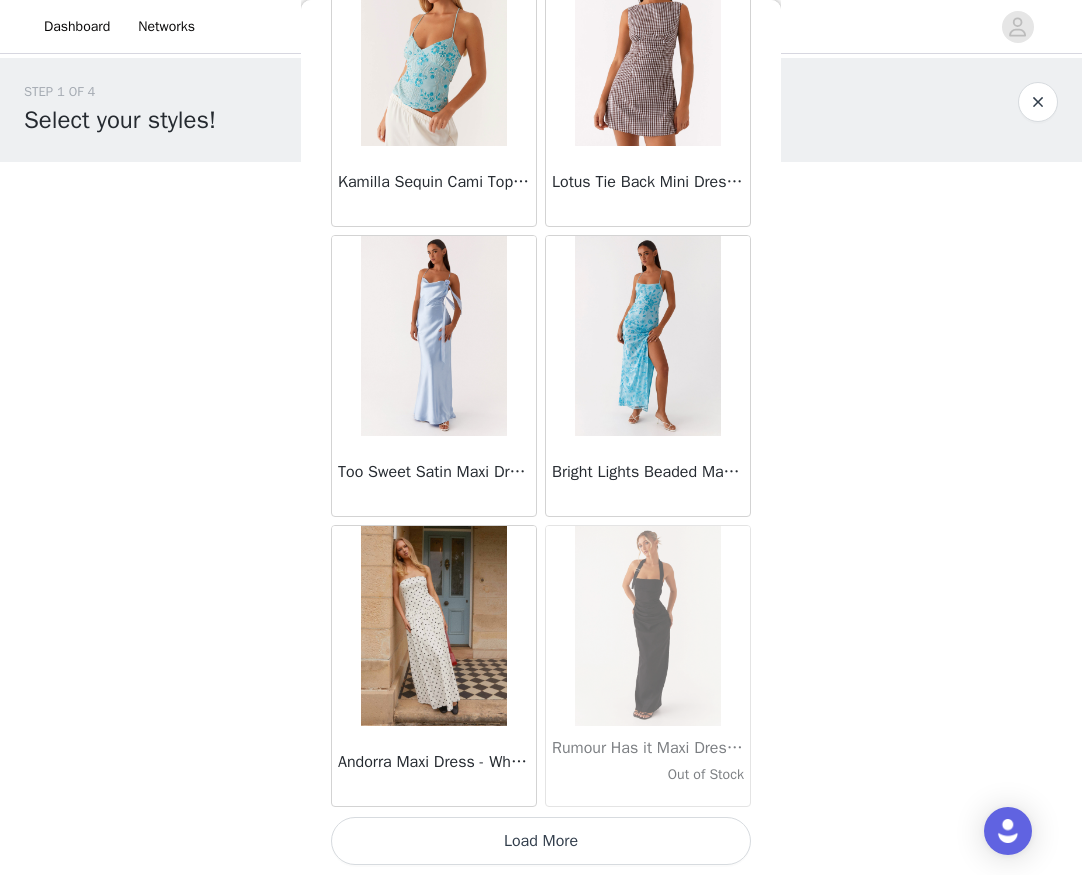 click on "Load More" at bounding box center [541, 841] 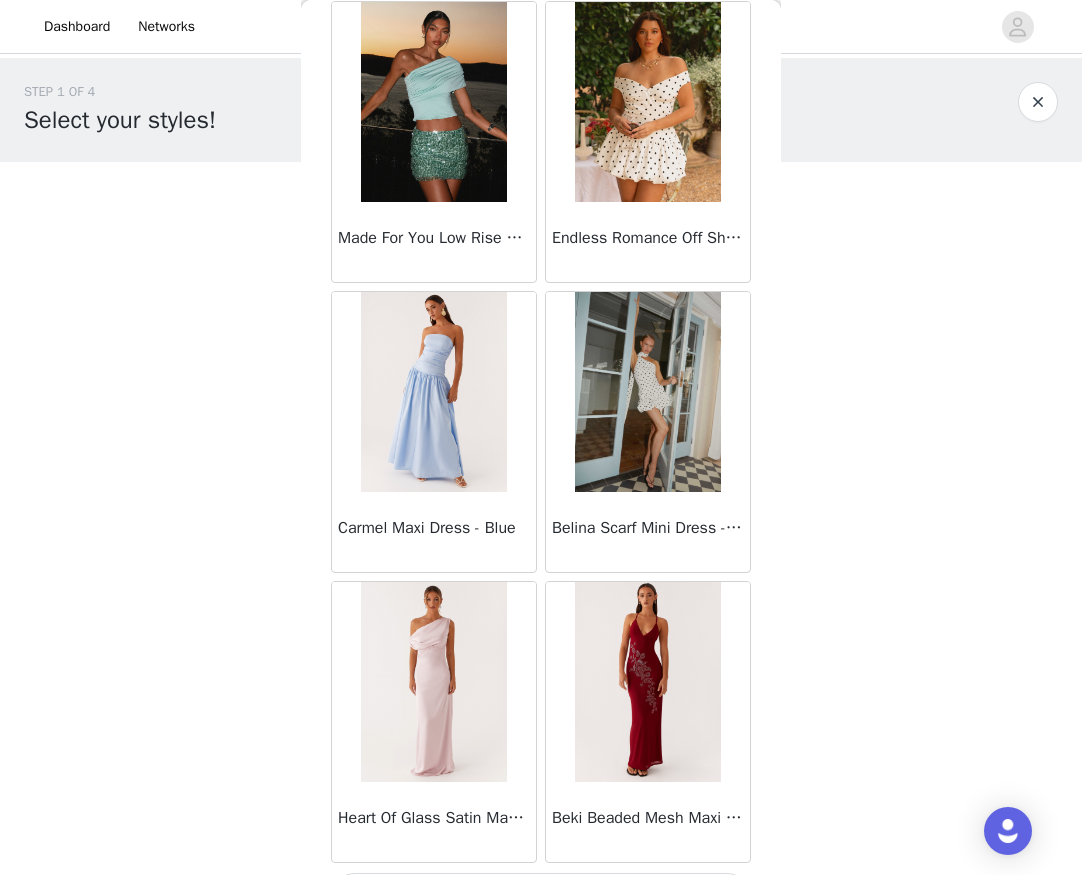 scroll, scrollTop: 16685, scrollLeft: 0, axis: vertical 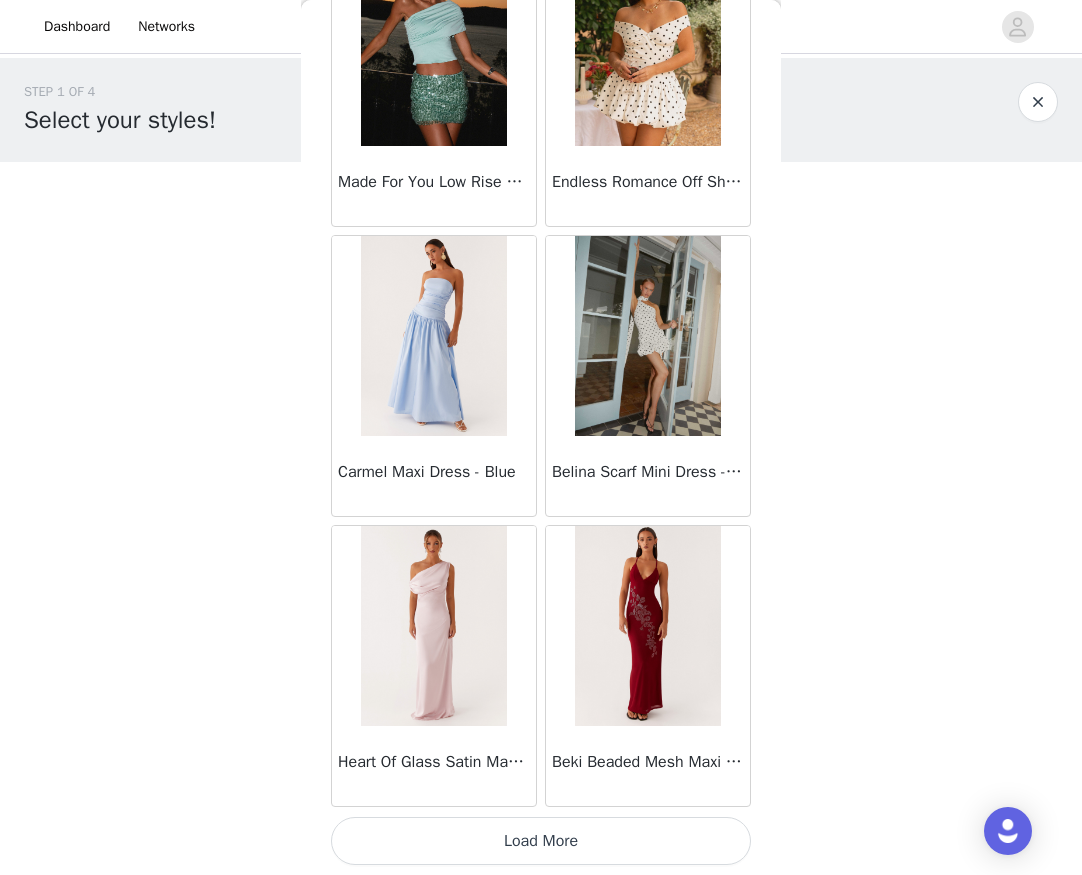 click on "Load More" at bounding box center [541, 841] 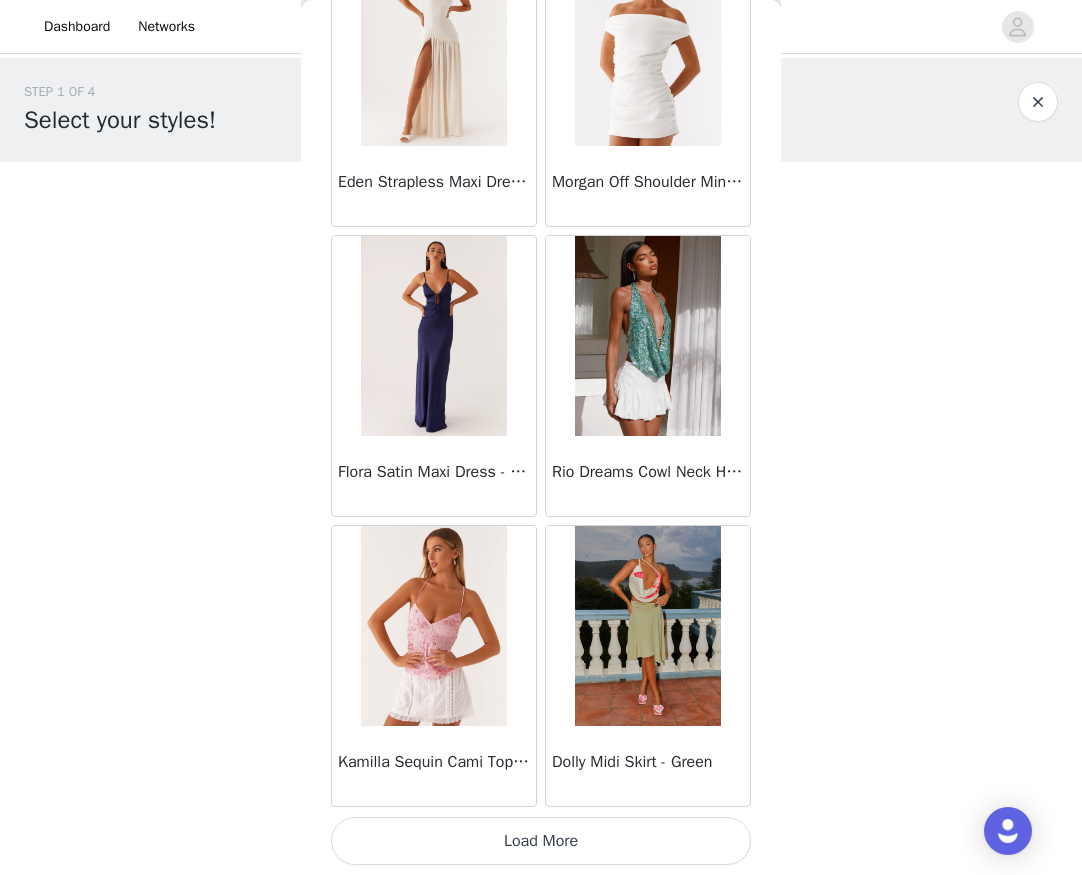 click on "Load More" at bounding box center [541, 841] 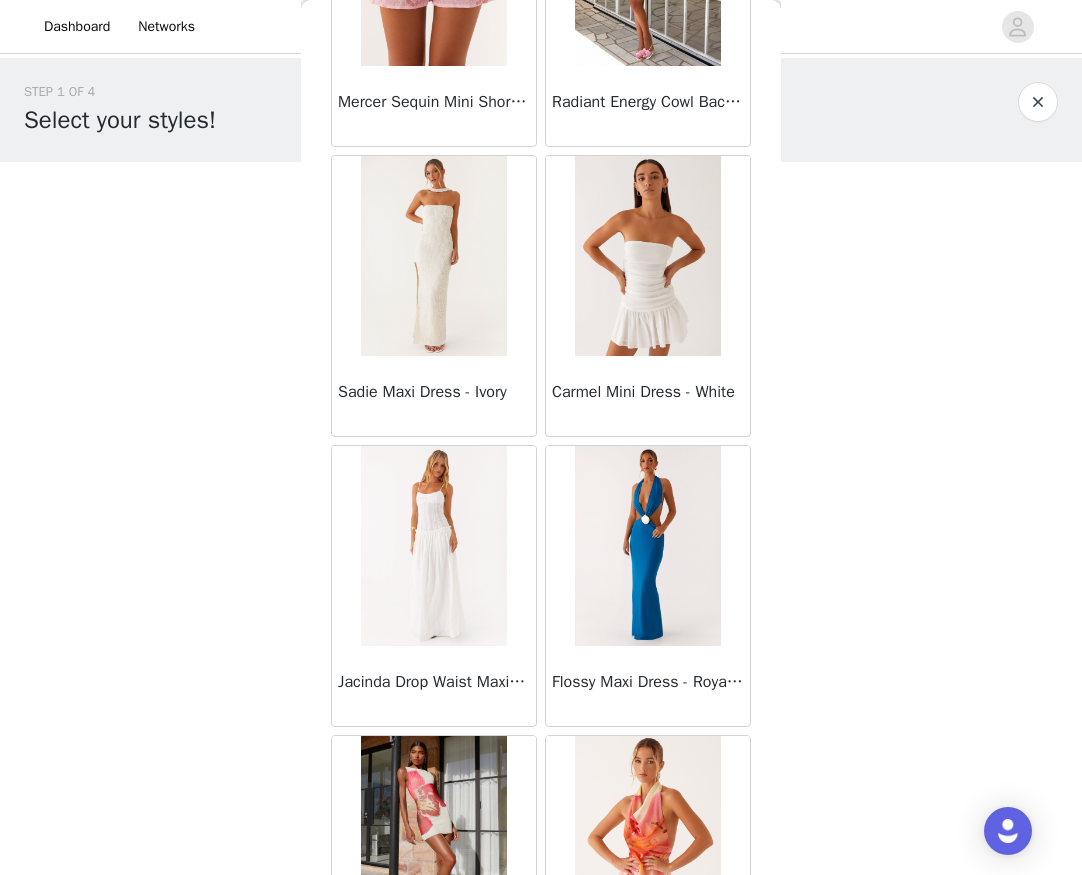 scroll, scrollTop: 22485, scrollLeft: 0, axis: vertical 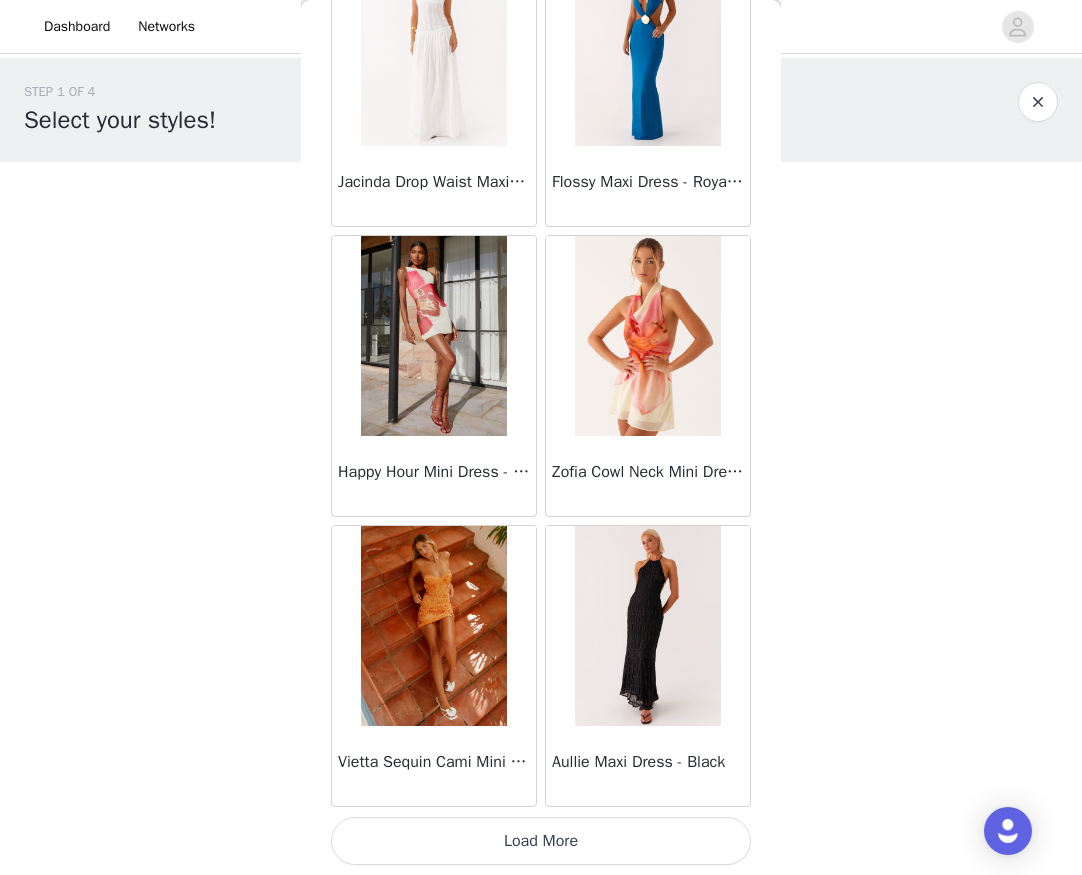 click on "Load More" at bounding box center (541, 841) 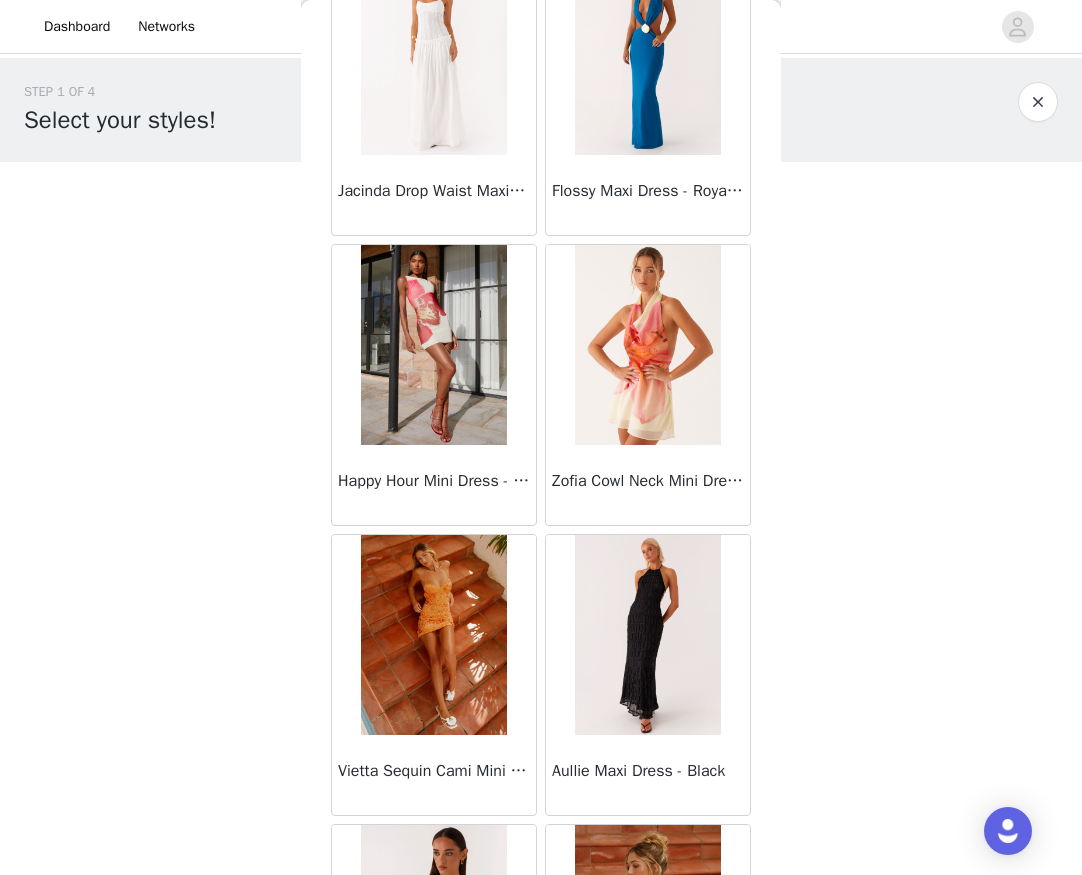 scroll, scrollTop: 22485, scrollLeft: 0, axis: vertical 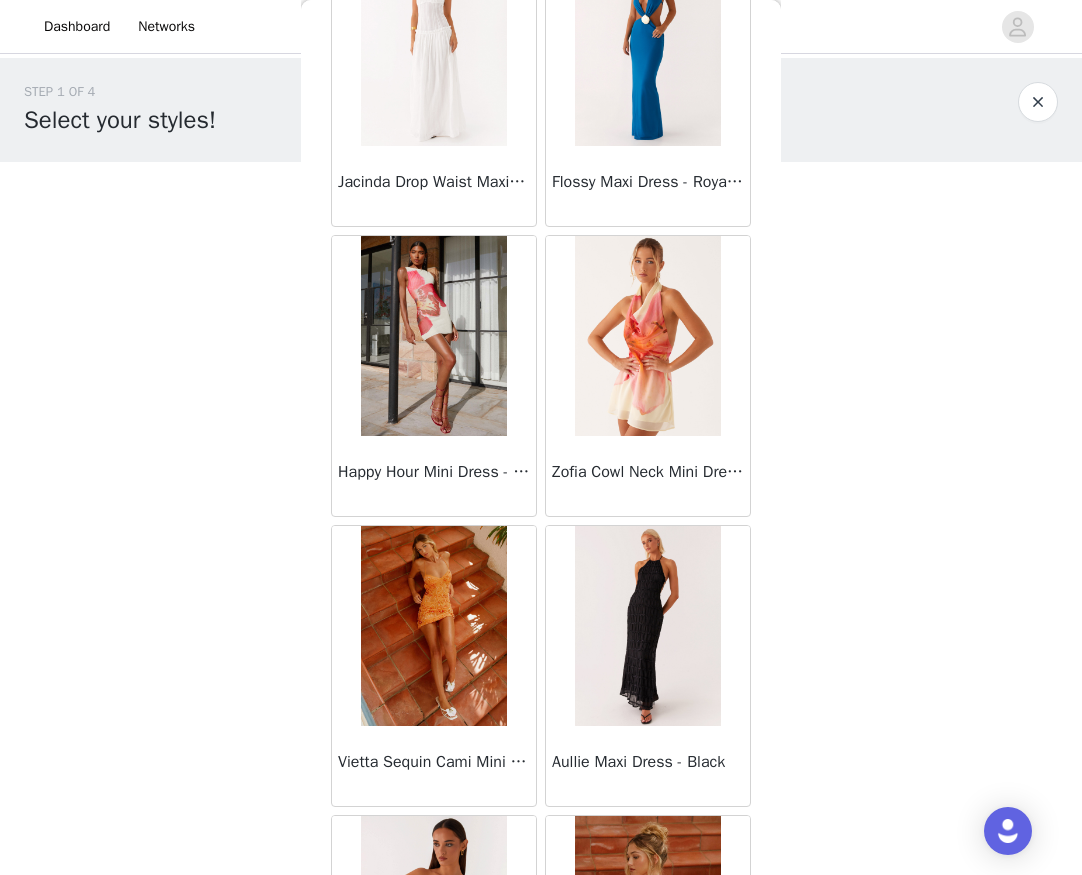 drag, startPoint x: 782, startPoint y: 745, endPoint x: 765, endPoint y: 783, distance: 41.62932 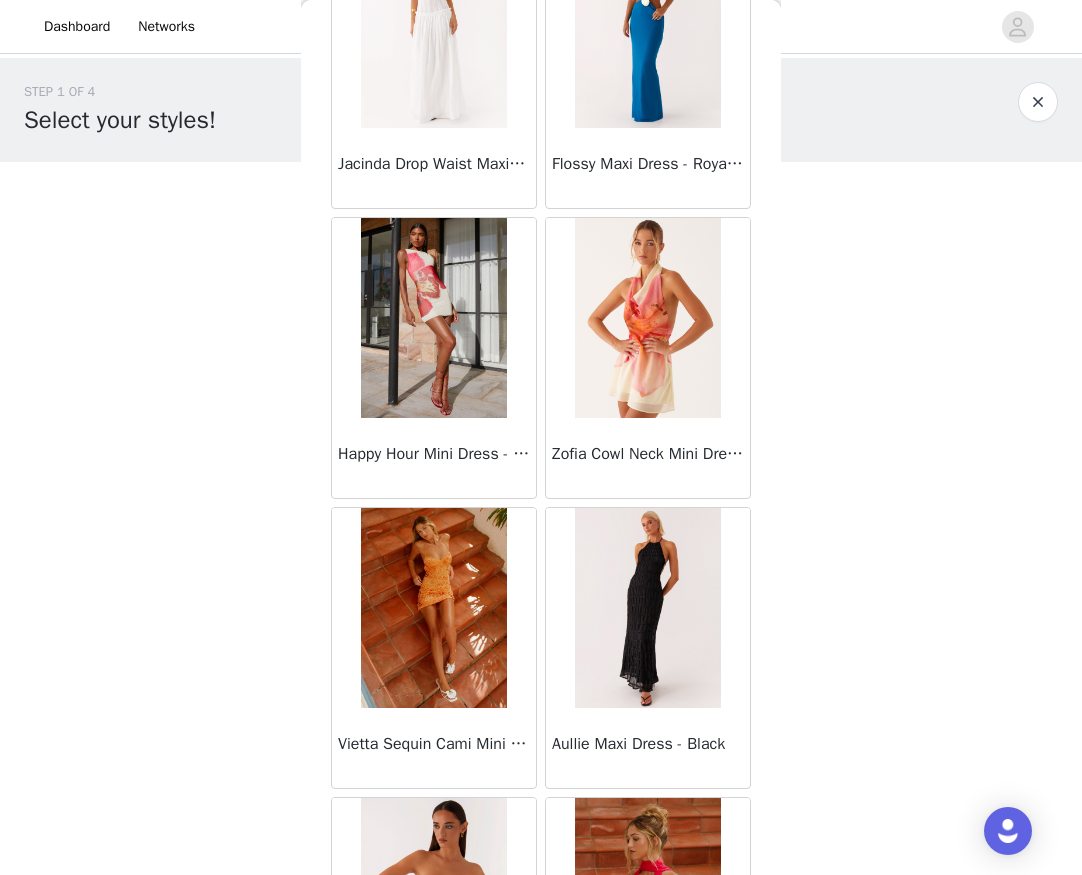 scroll, scrollTop: 25385, scrollLeft: 0, axis: vertical 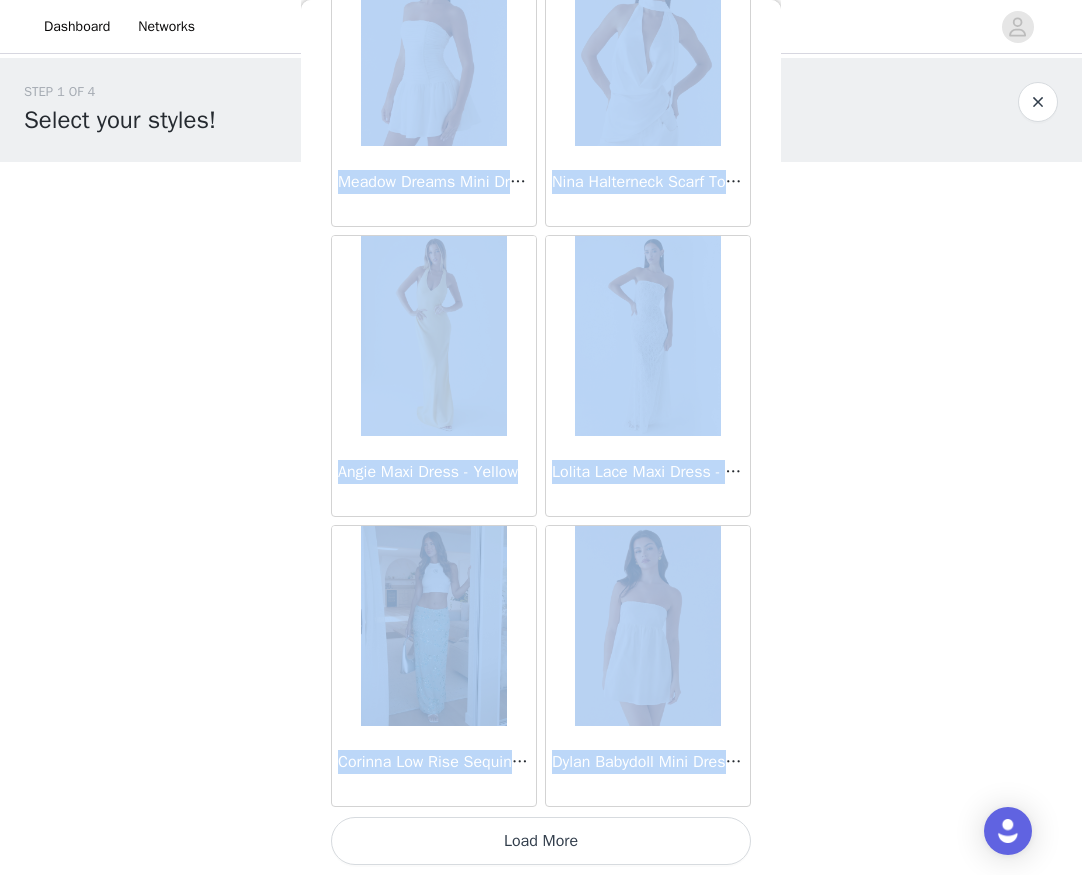 click on "Dashboard Networks
STEP 1 OF 4
Select your styles!
You will receive 4 products.       1/4 Selected           Liana Asym Top - Green           Green, US 12       Edit   Remove     Add Product       Back       Manuka Ruffle Mini Dress - Yellow       Heart Of Glass Satin Maxi Dress - Blue       Ronnie Maxi Dress - Blue       Nicola Maxi Dress - Pink       Imani Maxi Dress - Pink       Liana Cowl Maxi Dress - Print       Cherry Skies Midi Dress - White       Crystal Clear Lace Midi Skirt - Ivory       Crystal Clear Lace Top - Ivory       Clayton Top - Black Gingham       Wish You Luck Denim Top - Dark Blue       Raphaela Mini Dress - Navy       Maloney Maxi Dress - White       Franco Tie Back Top - Blue       Frida Denim Shorts - Vintage Wash Blue       Consie Long Sleeve Mini Dress - Pale Blue       Mariella Linen Maxi Skirt - Pink       Mariella Linen Top - Pink       Aullie Maxi Dress - Pink" at bounding box center [541, 437] 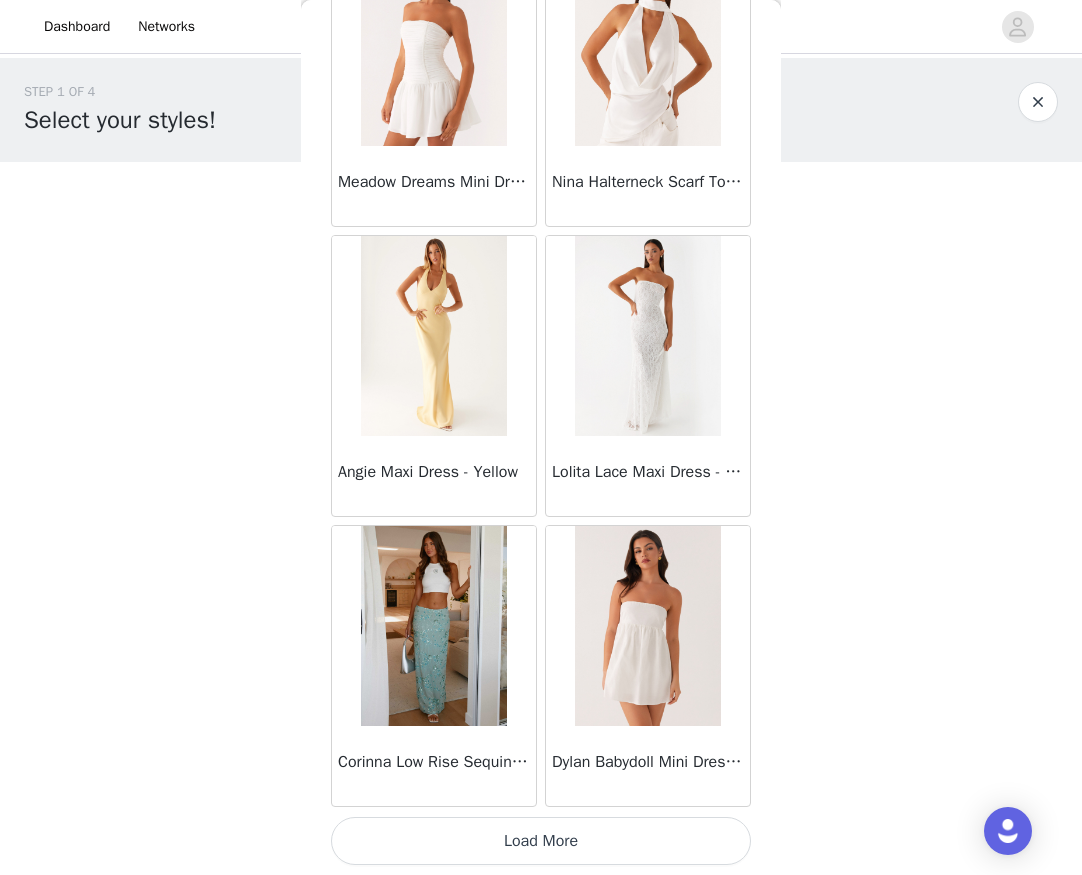 click on "Load More" at bounding box center [541, 841] 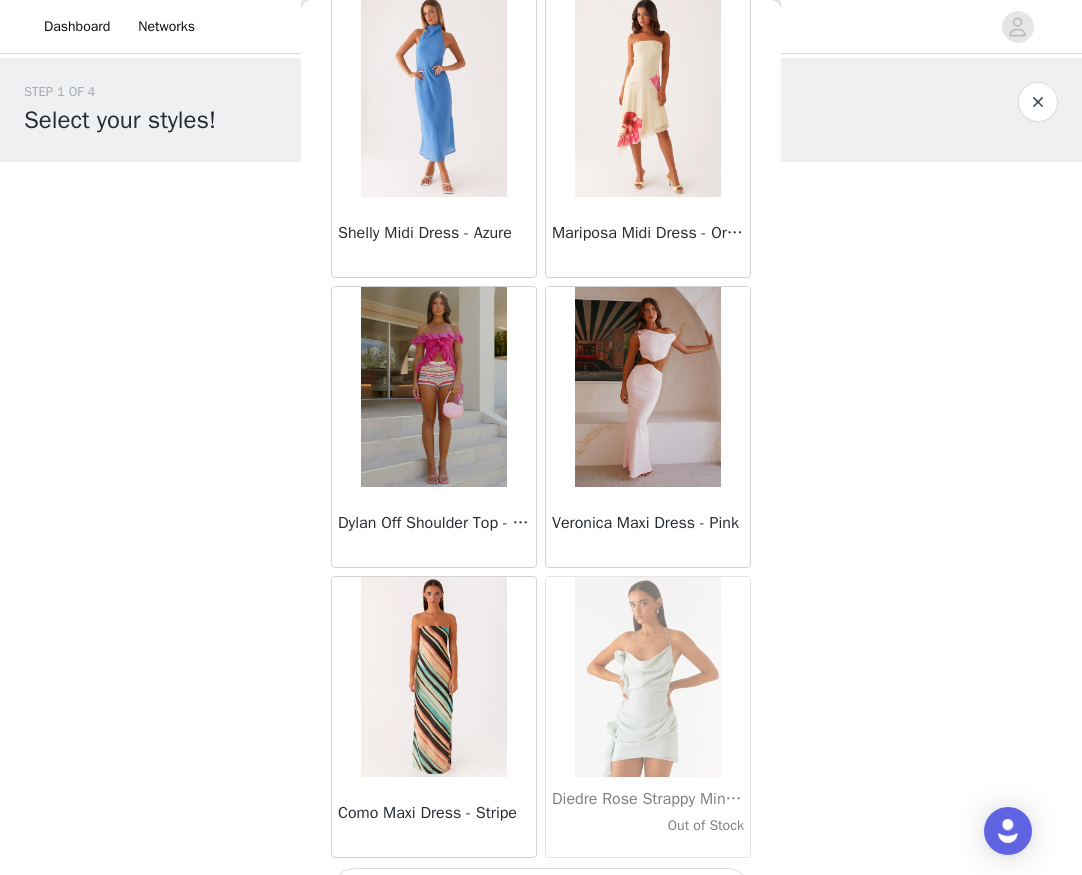 scroll, scrollTop: 28285, scrollLeft: 0, axis: vertical 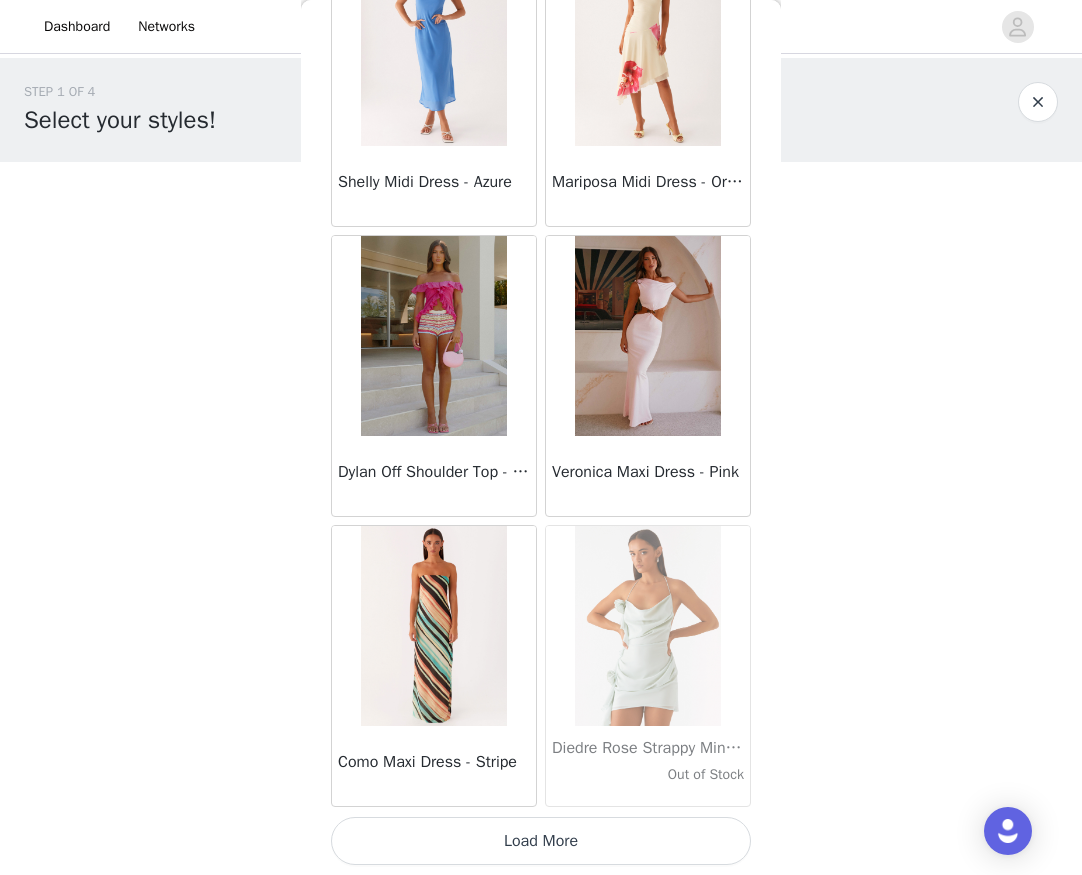 click on "Load More" at bounding box center [541, 841] 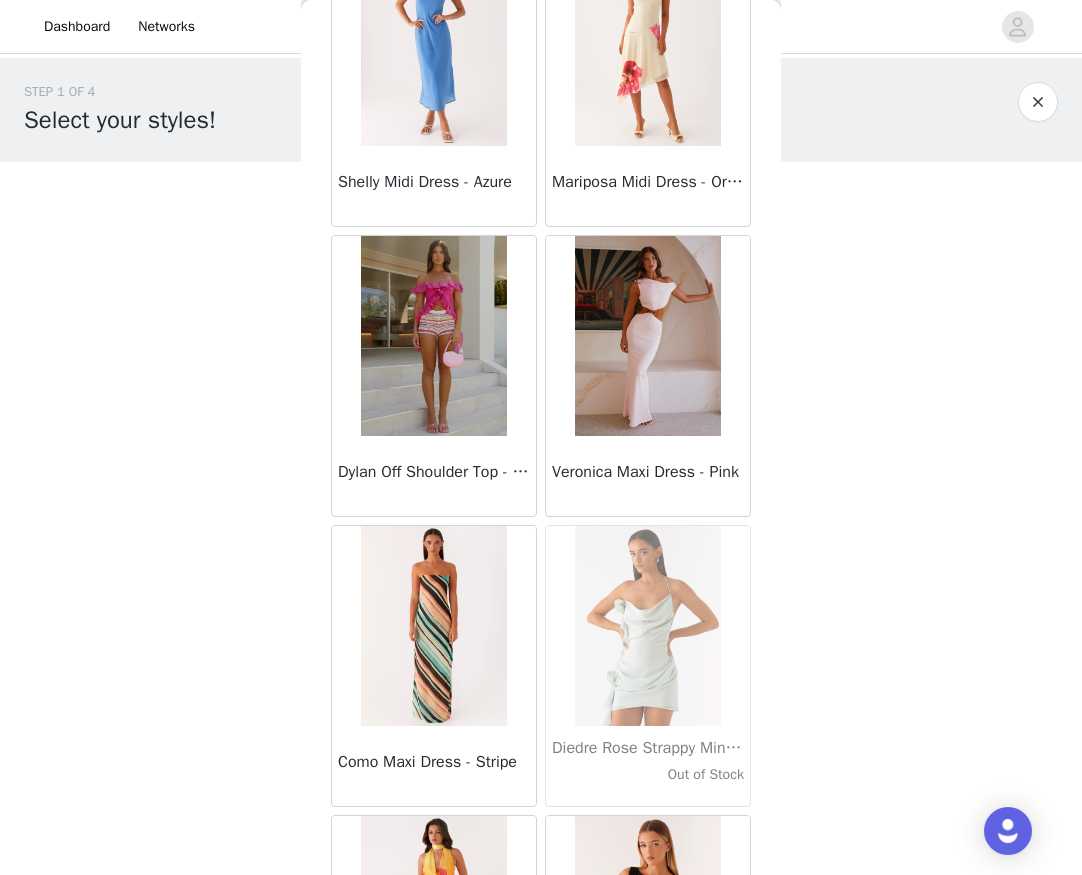 scroll, scrollTop: 31185, scrollLeft: 0, axis: vertical 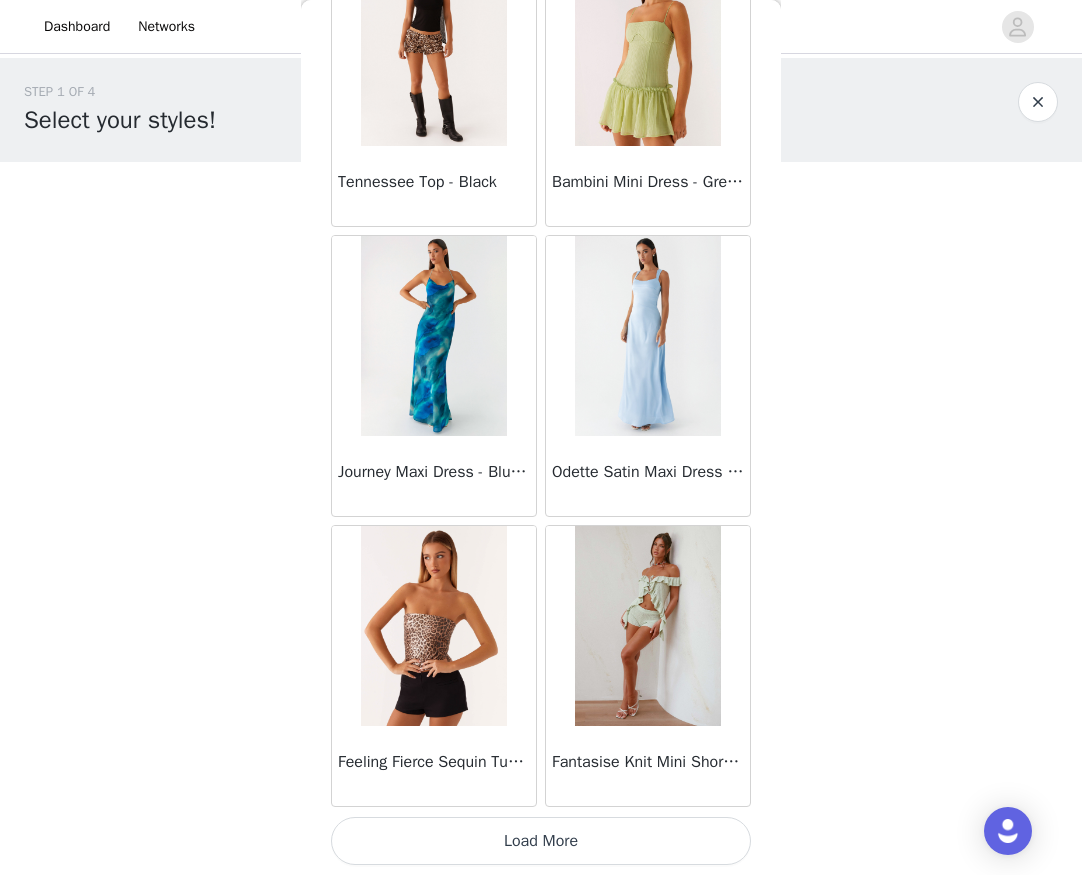 click on "Load More" at bounding box center (541, 841) 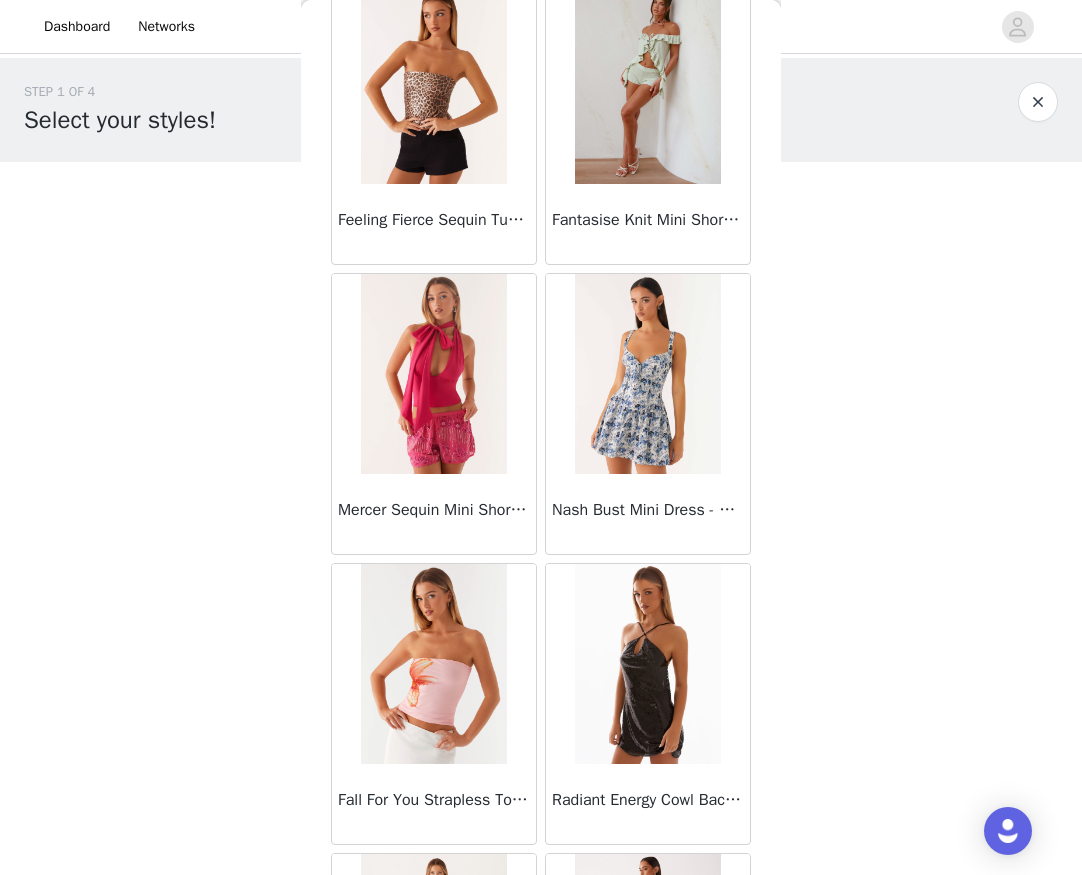 scroll, scrollTop: 34085, scrollLeft: 0, axis: vertical 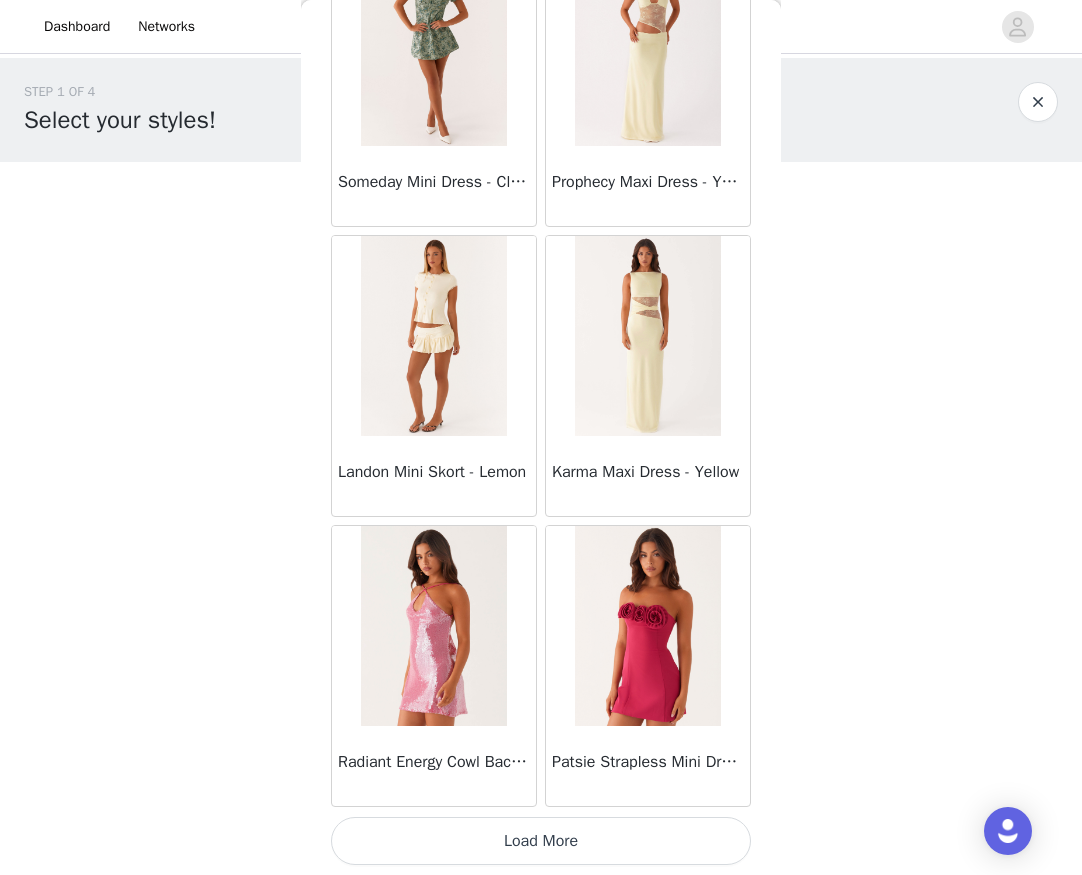 click on "Load More" at bounding box center [541, 841] 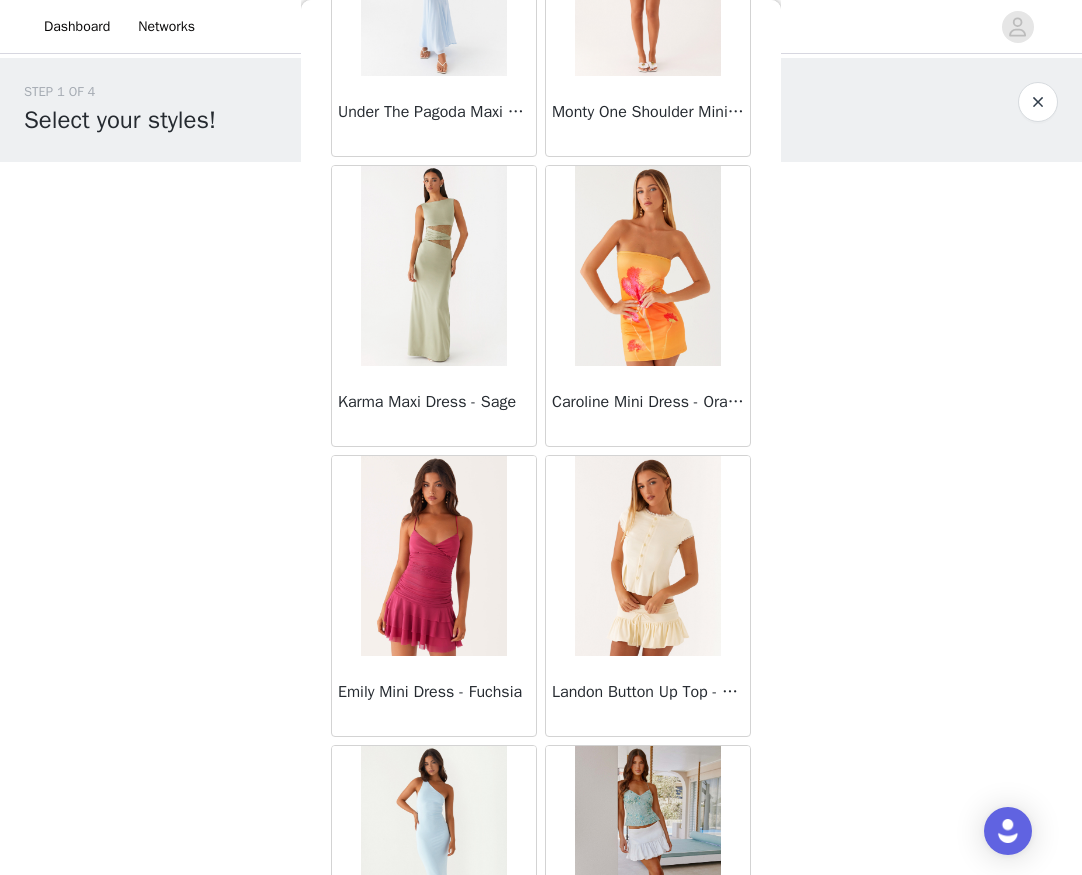 scroll, scrollTop: 36985, scrollLeft: 0, axis: vertical 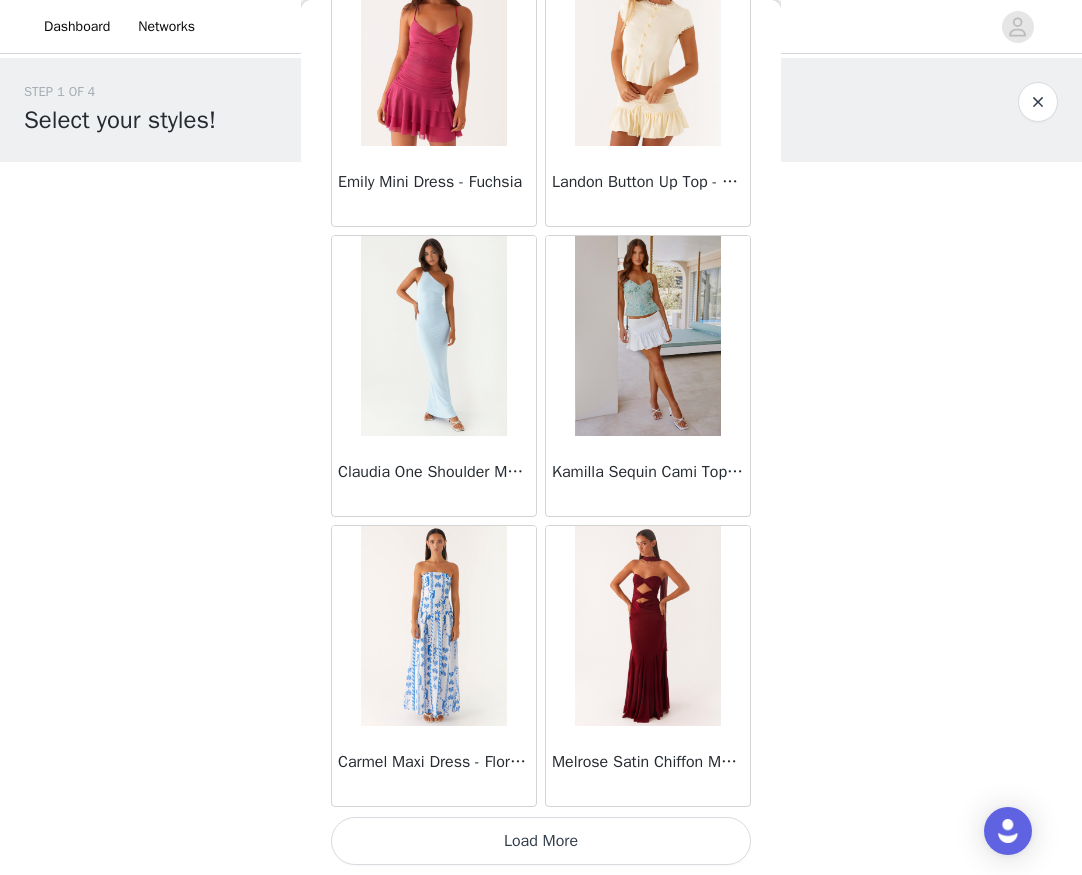 click on "Load More" at bounding box center [541, 841] 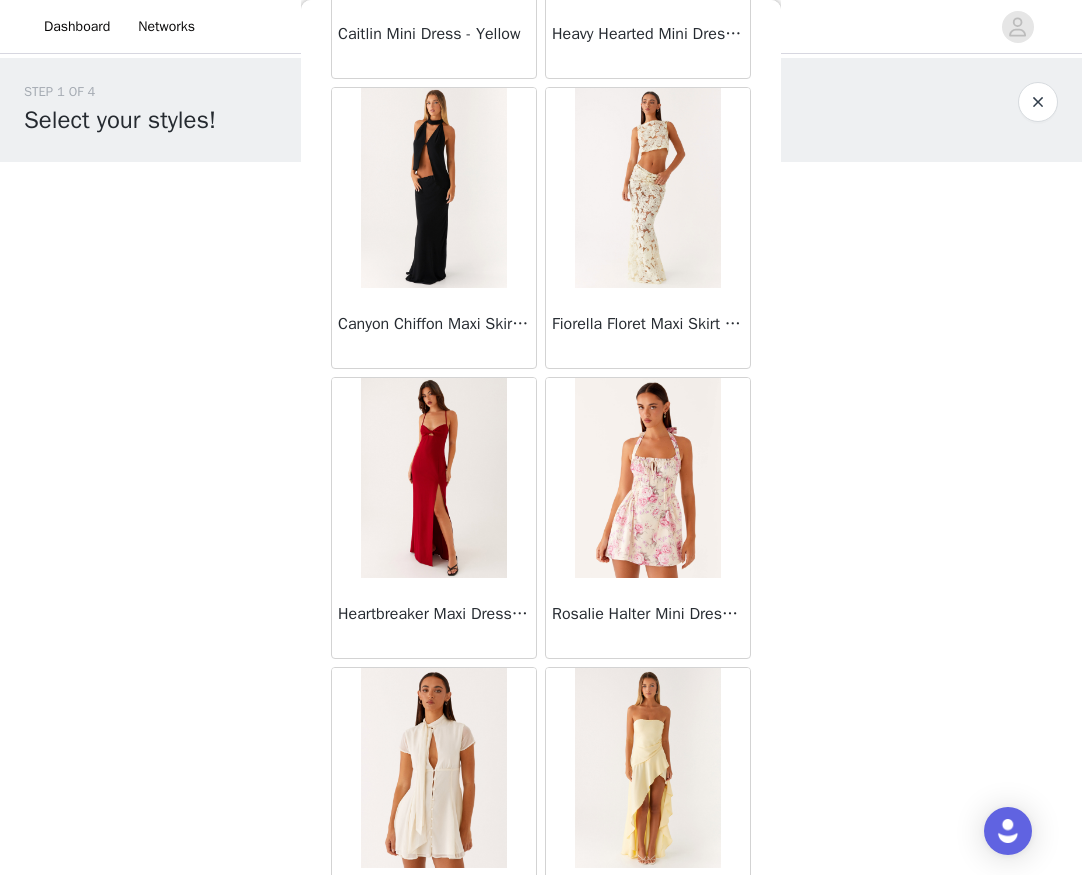 scroll, scrollTop: 39885, scrollLeft: 0, axis: vertical 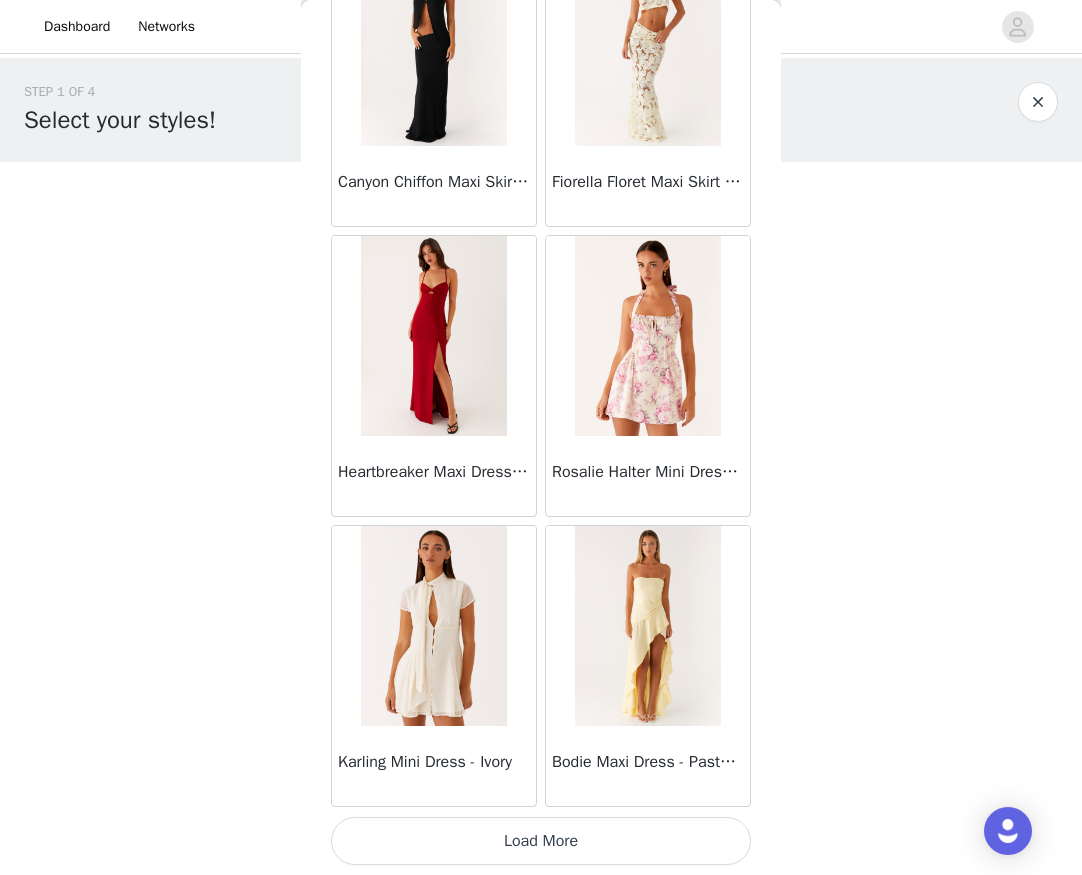 click on "Load More" at bounding box center [541, 841] 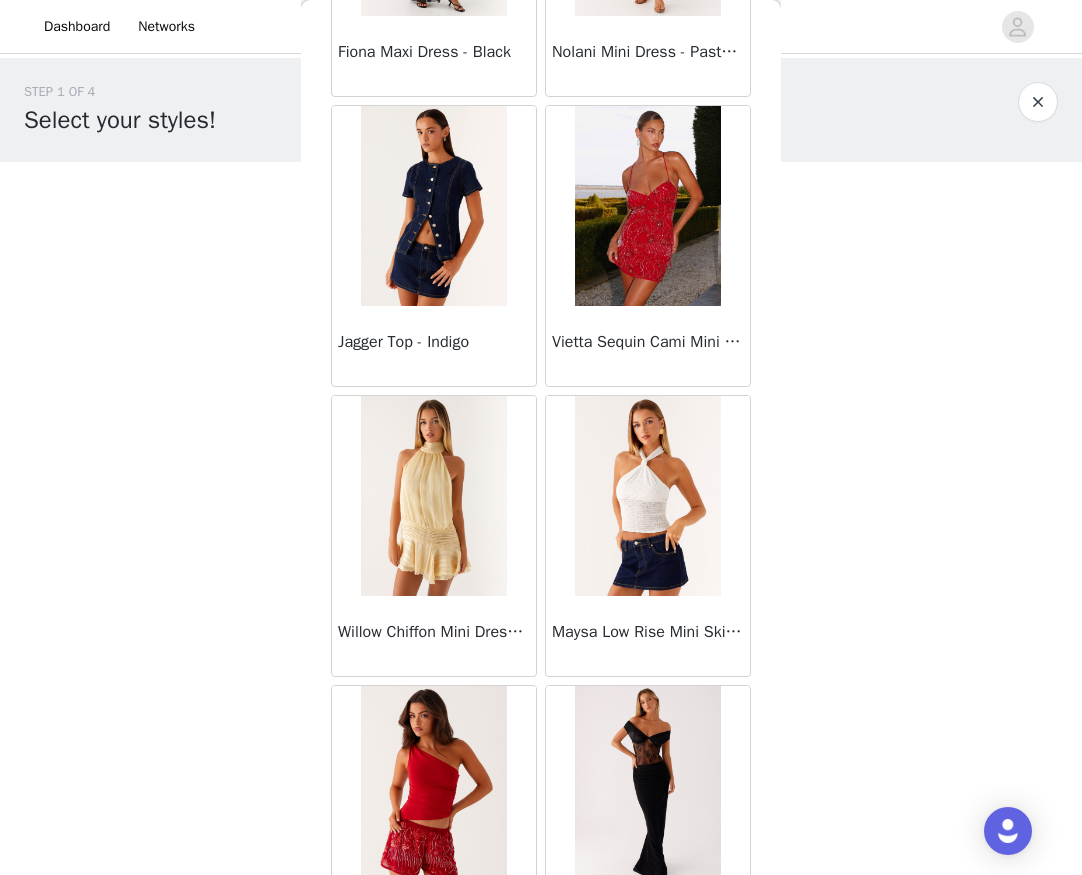 scroll, scrollTop: 42785, scrollLeft: 0, axis: vertical 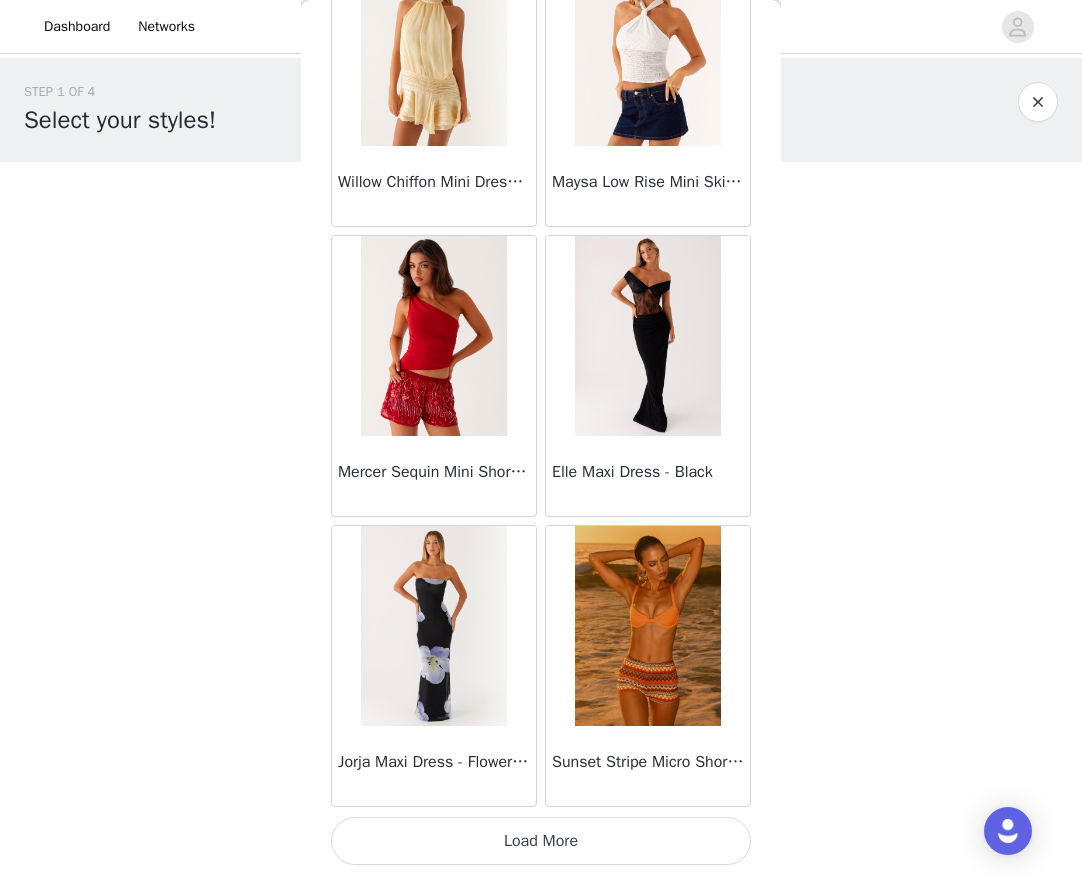click on "Load More" at bounding box center (541, 841) 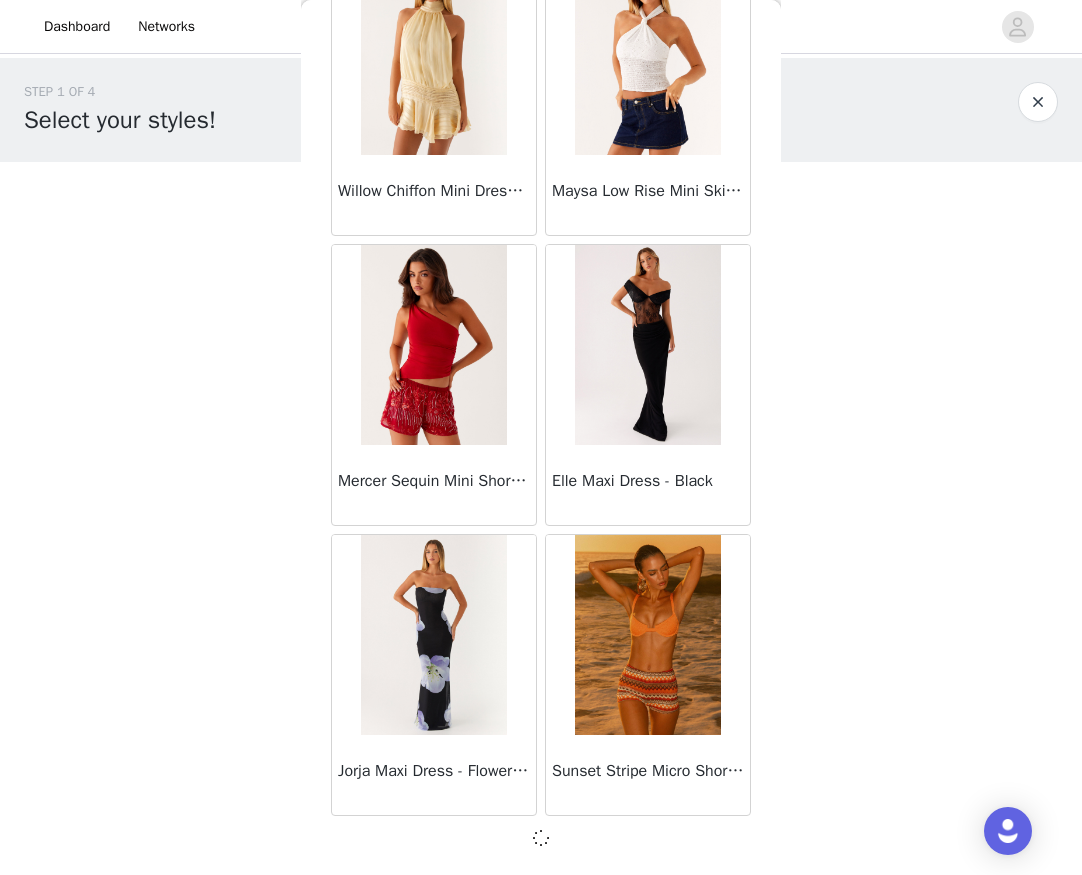 scroll, scrollTop: 42776, scrollLeft: 0, axis: vertical 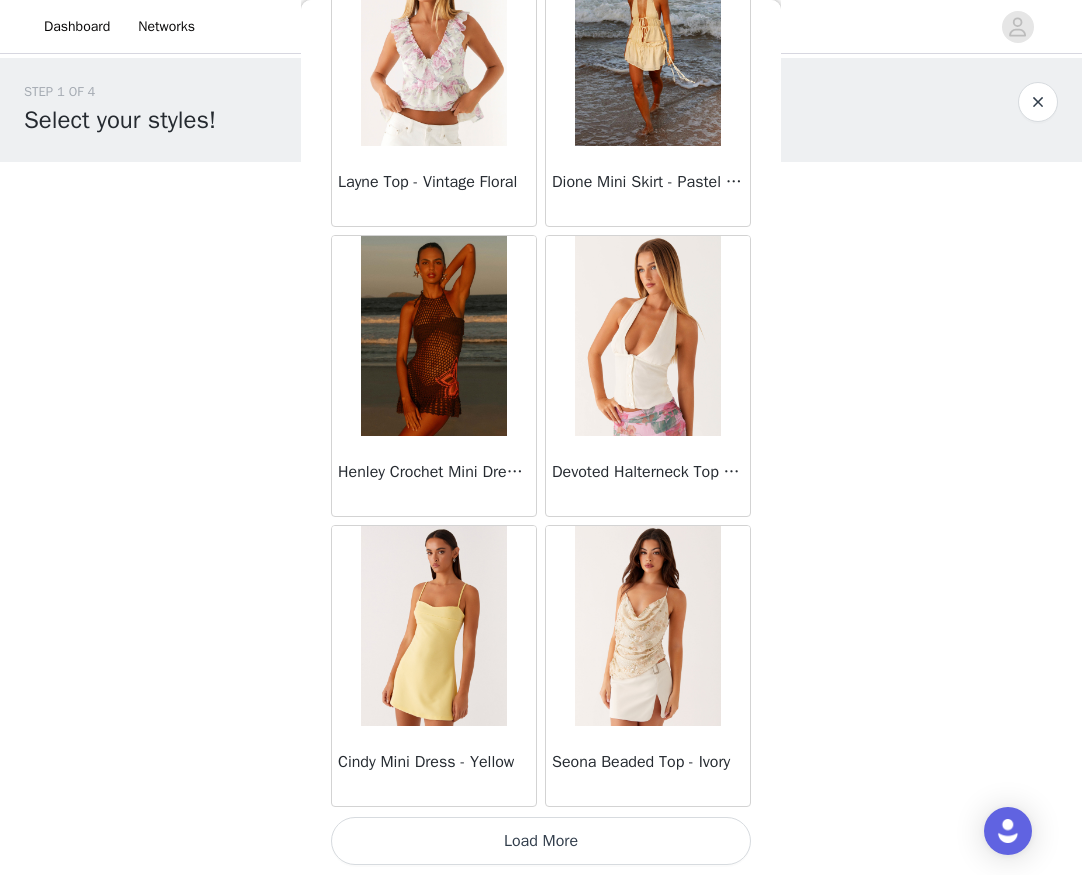 click on "Load More" at bounding box center (541, 841) 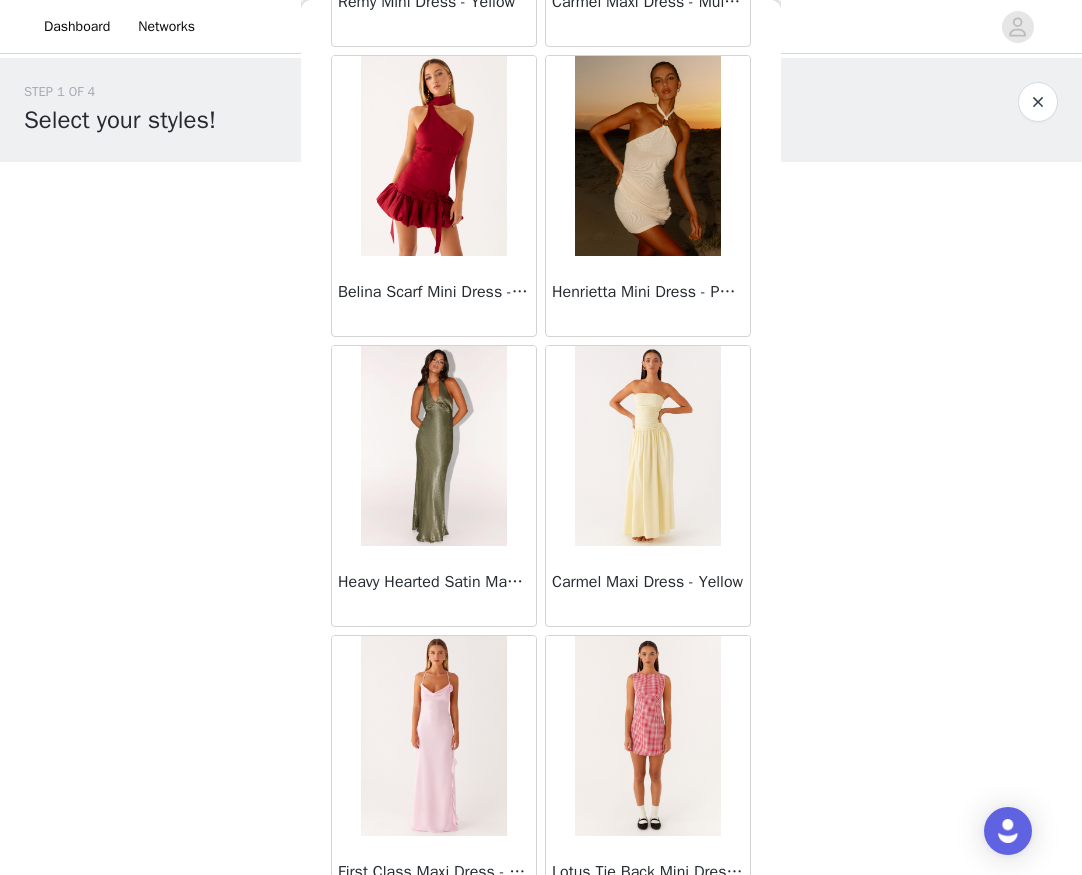 scroll, scrollTop: 48585, scrollLeft: 0, axis: vertical 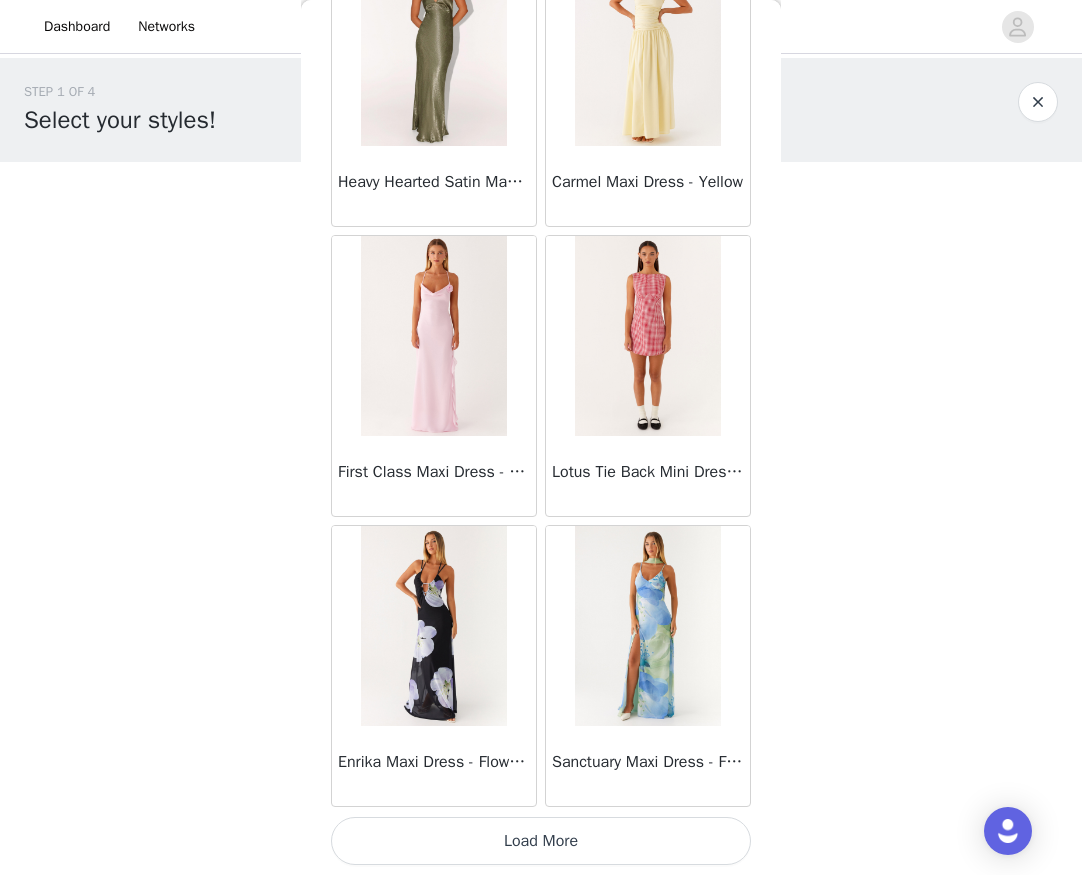 click on "Load More" at bounding box center [541, 841] 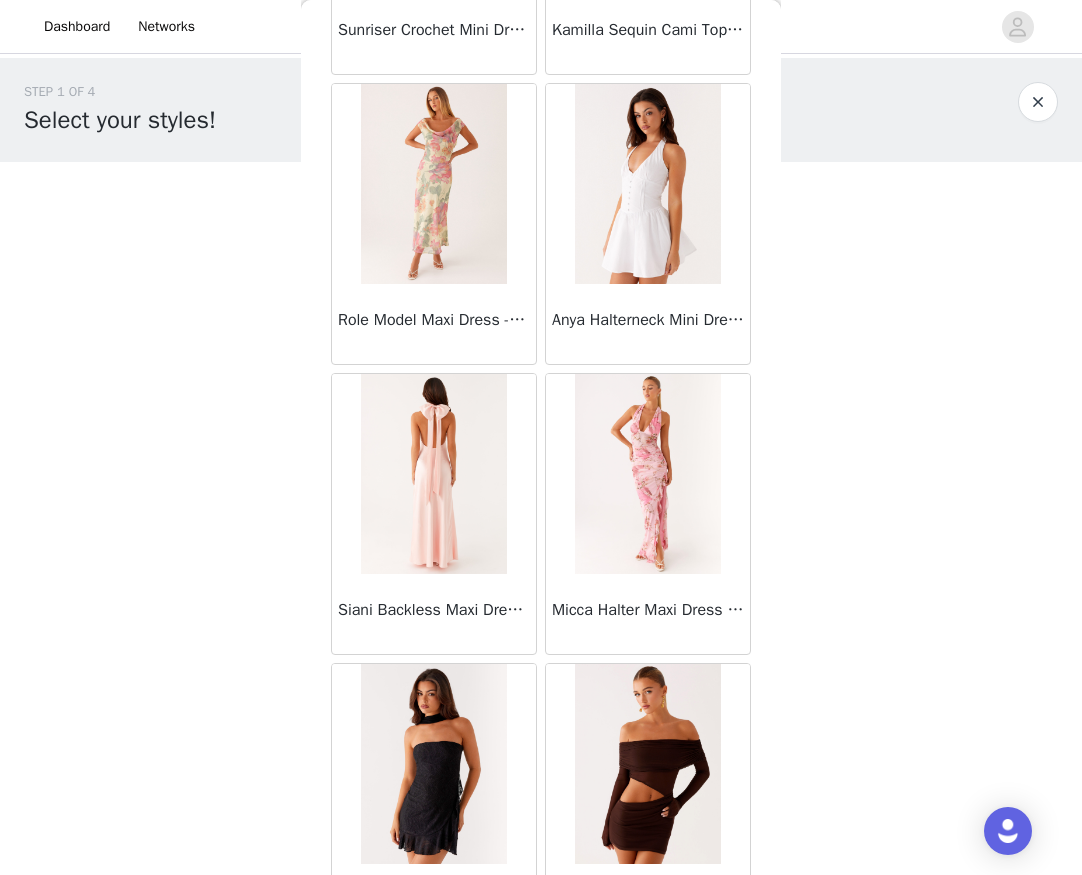scroll, scrollTop: 51485, scrollLeft: 0, axis: vertical 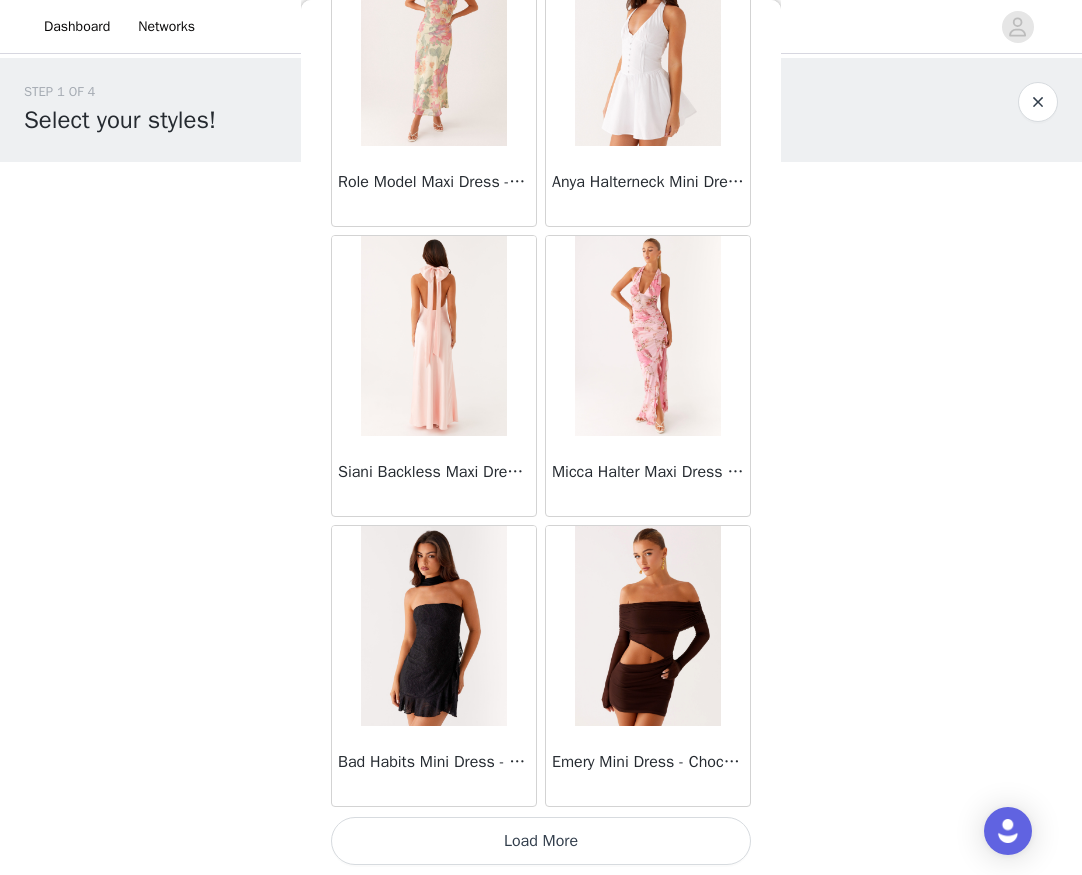 click on "Load More" at bounding box center [541, 841] 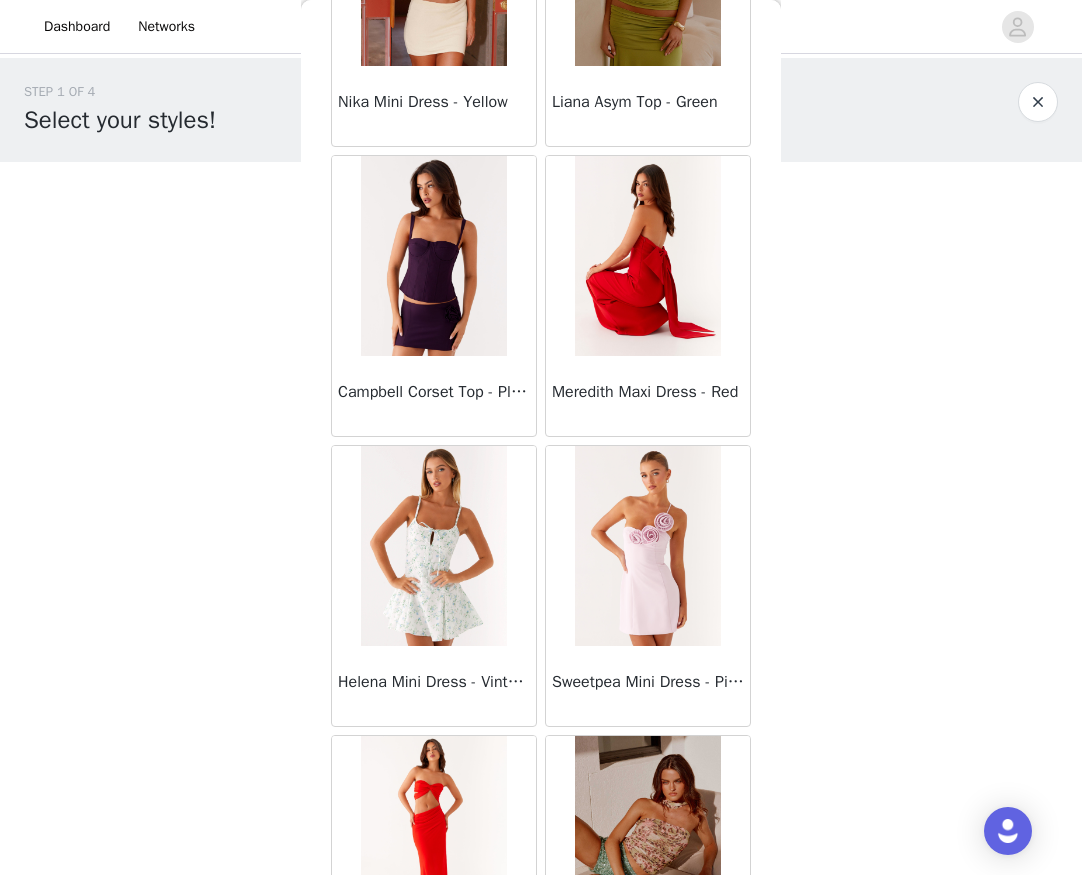 scroll, scrollTop: 54385, scrollLeft: 0, axis: vertical 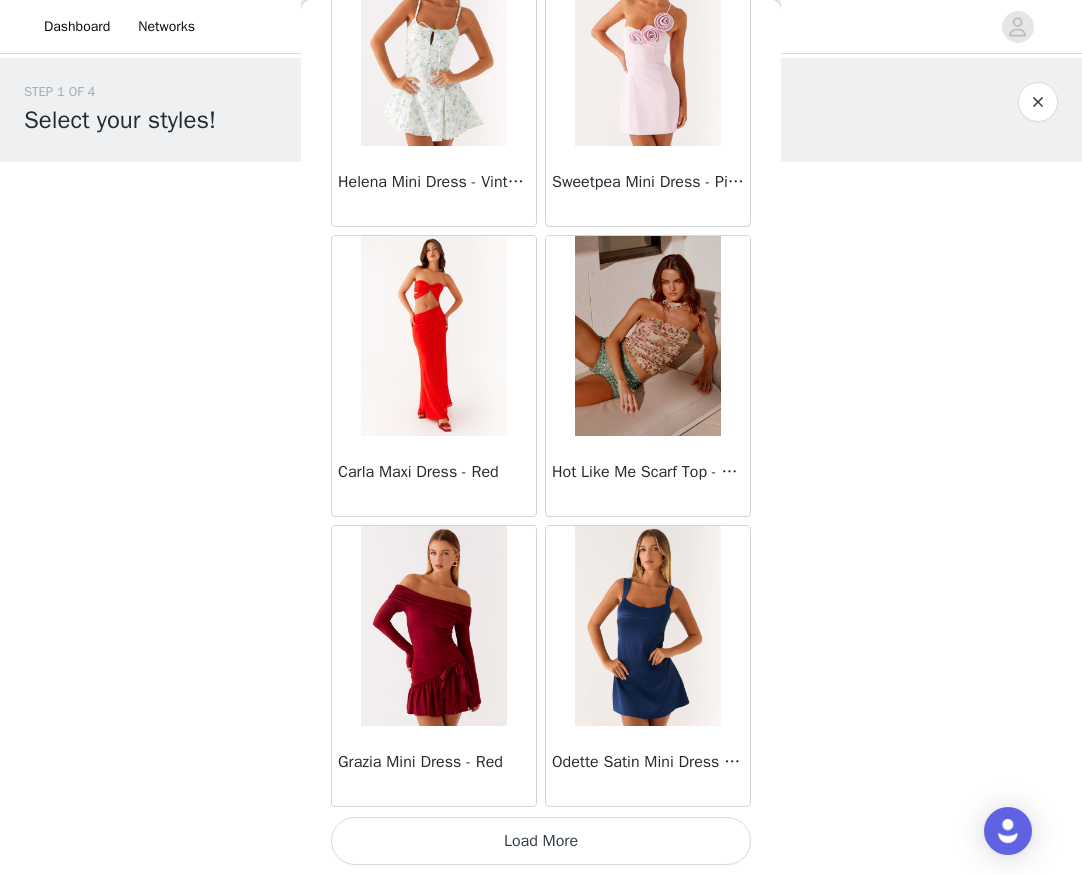 click on "Load More" at bounding box center (541, 841) 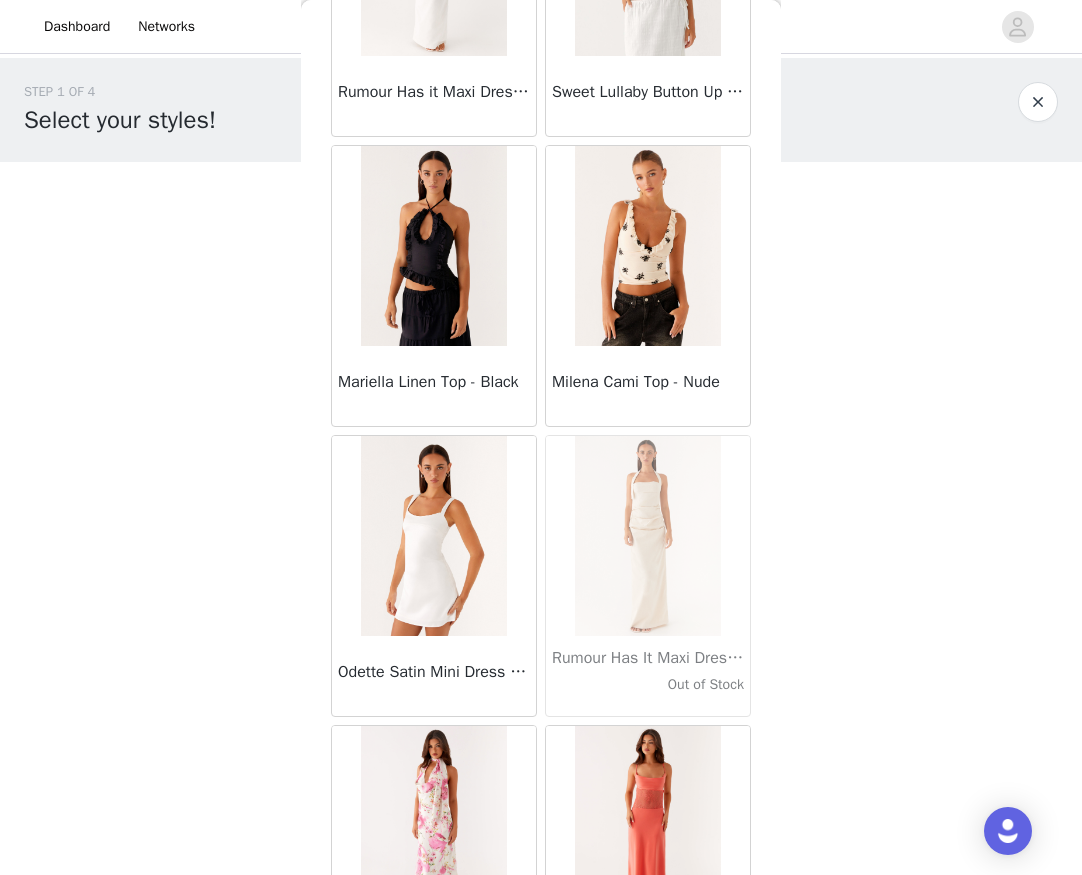 scroll, scrollTop: 57285, scrollLeft: 0, axis: vertical 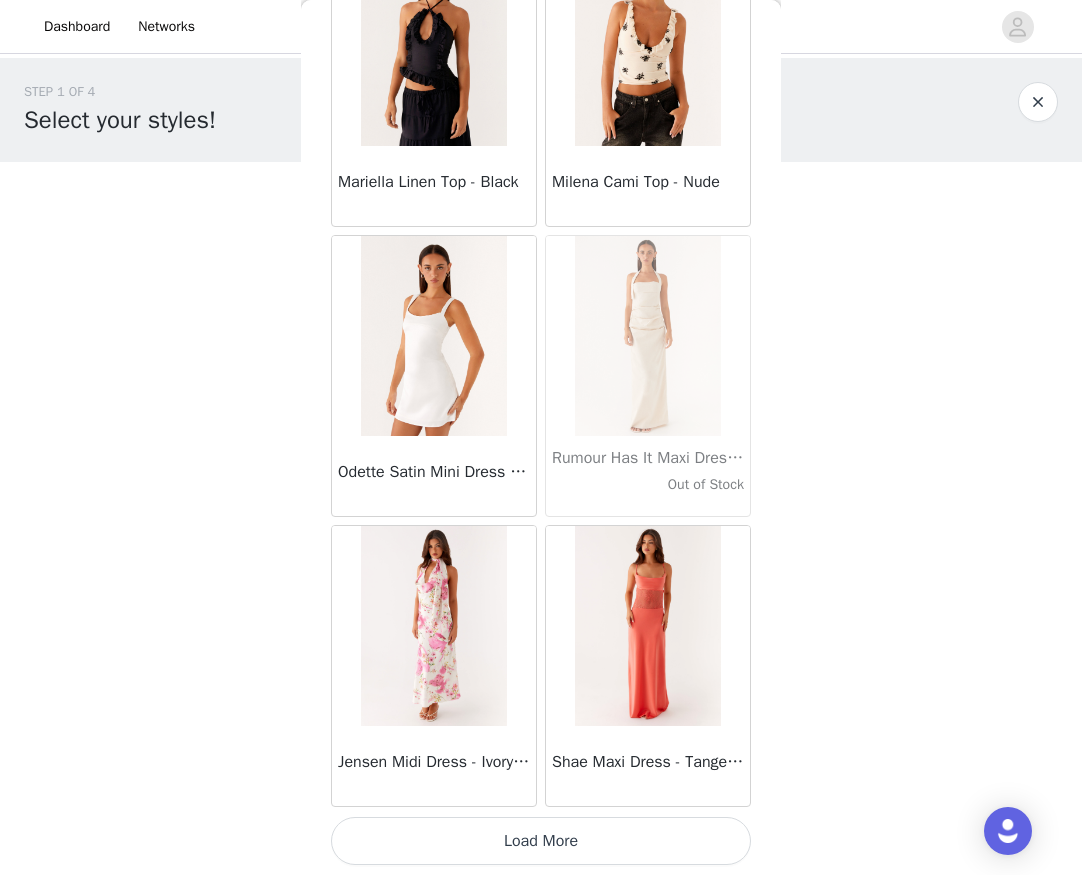 click on "Load More" at bounding box center (541, 841) 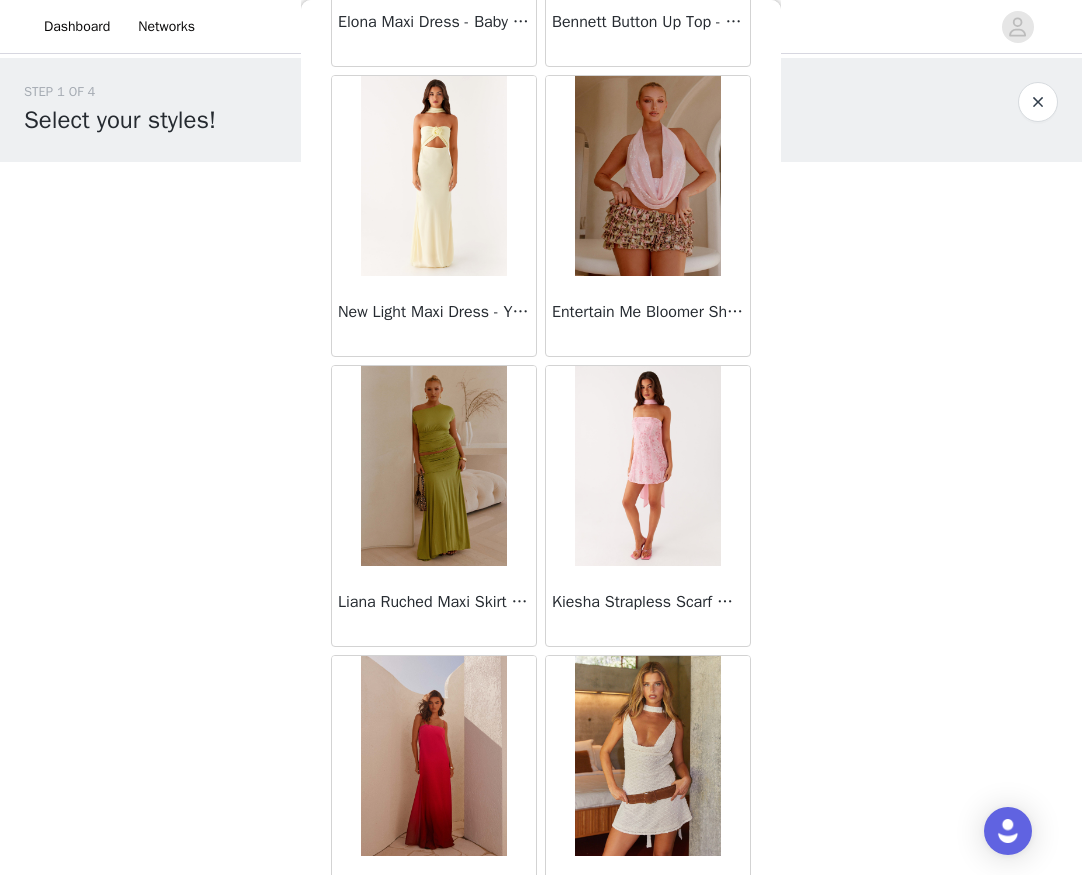 scroll, scrollTop: 60085, scrollLeft: 0, axis: vertical 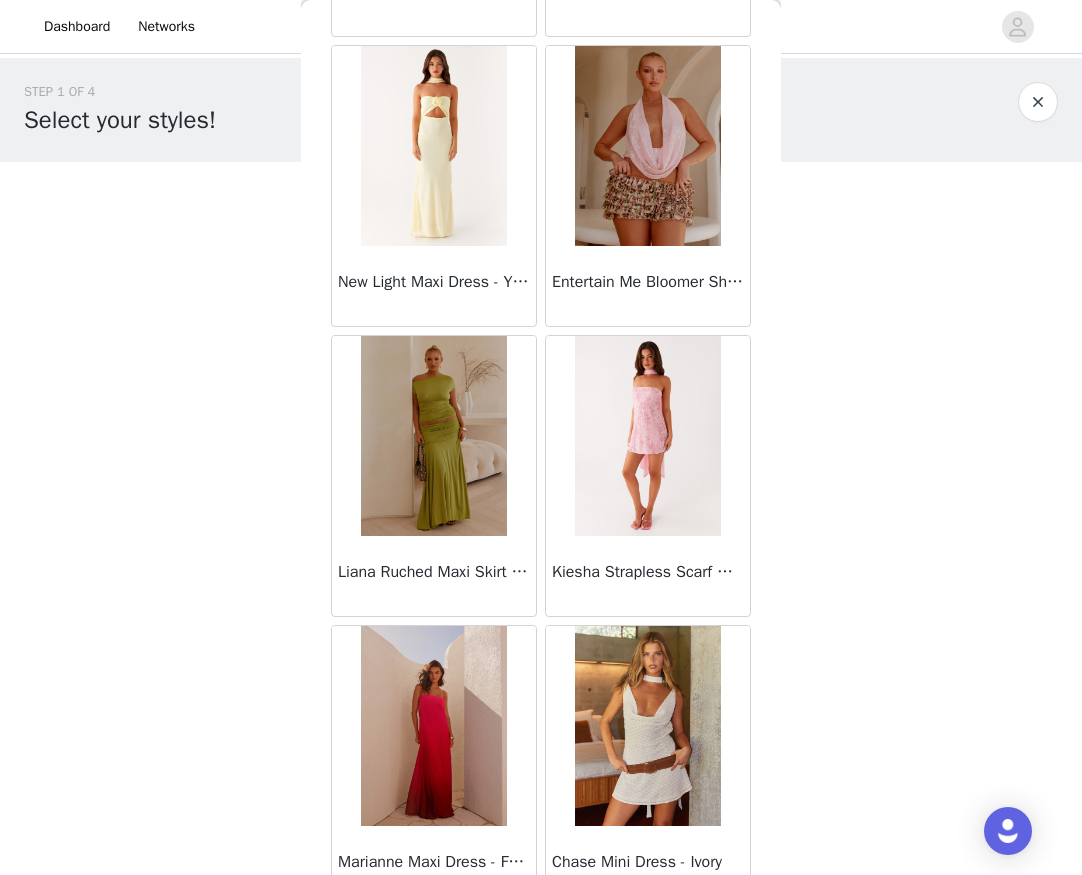 click at bounding box center (433, 436) 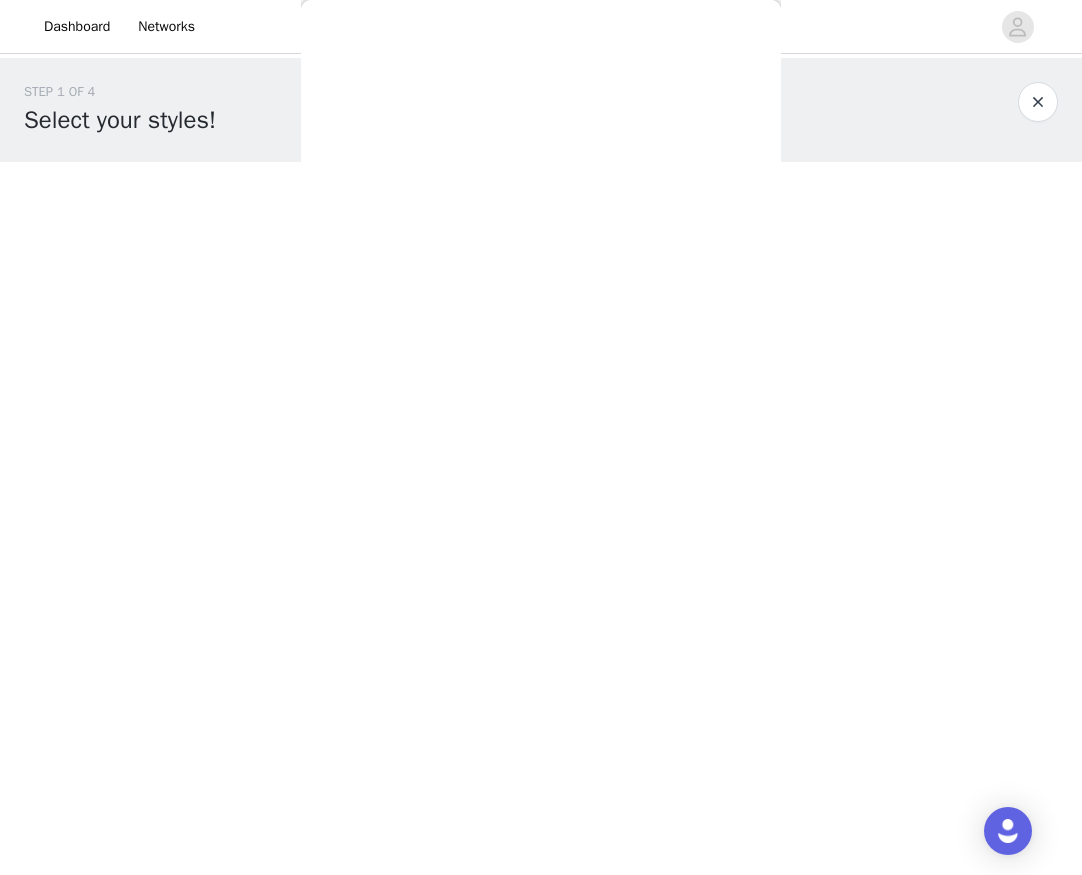 scroll, scrollTop: 137, scrollLeft: 0, axis: vertical 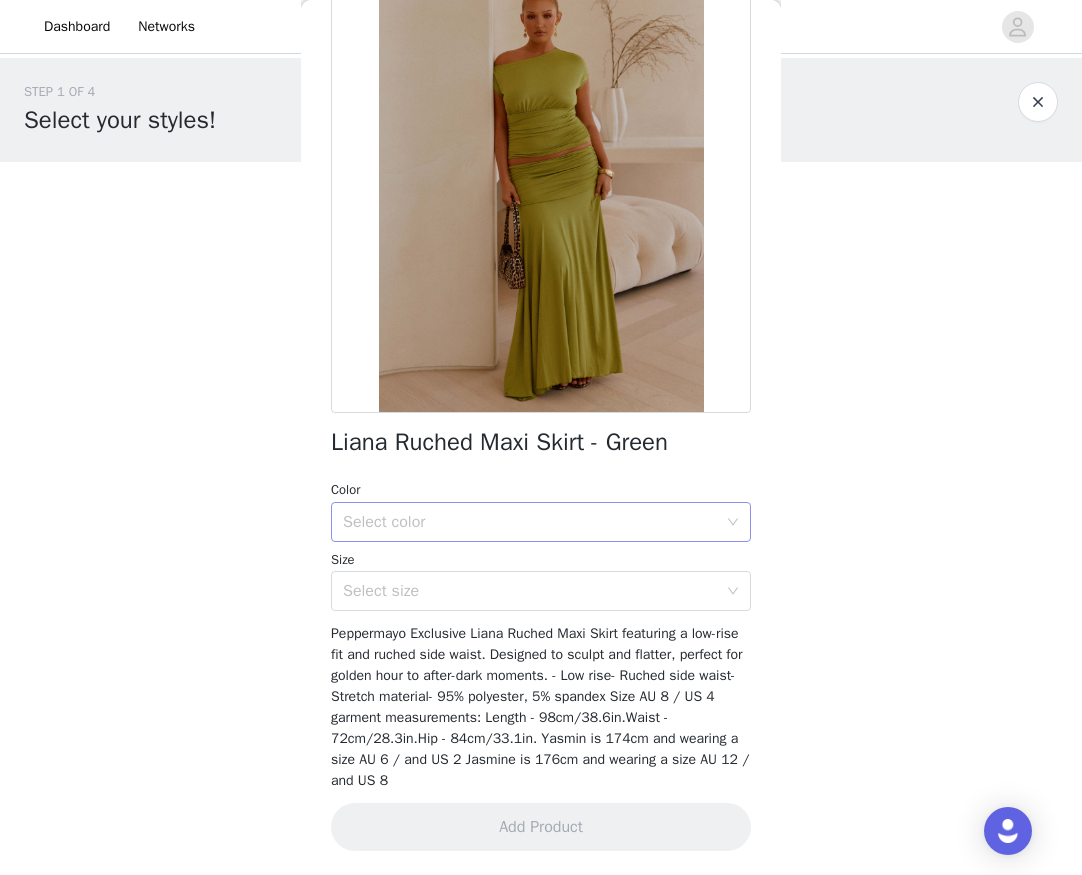 click on "Select color" at bounding box center [530, 522] 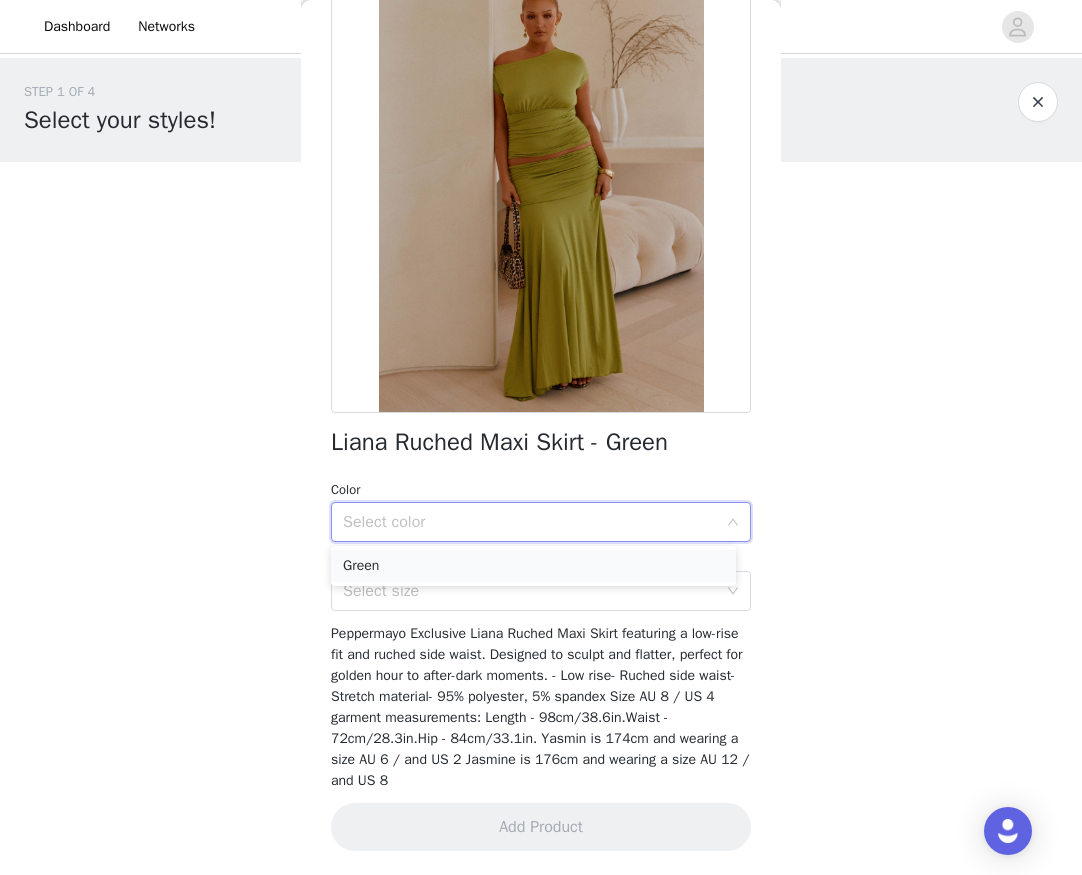 click on "Green" at bounding box center [533, 566] 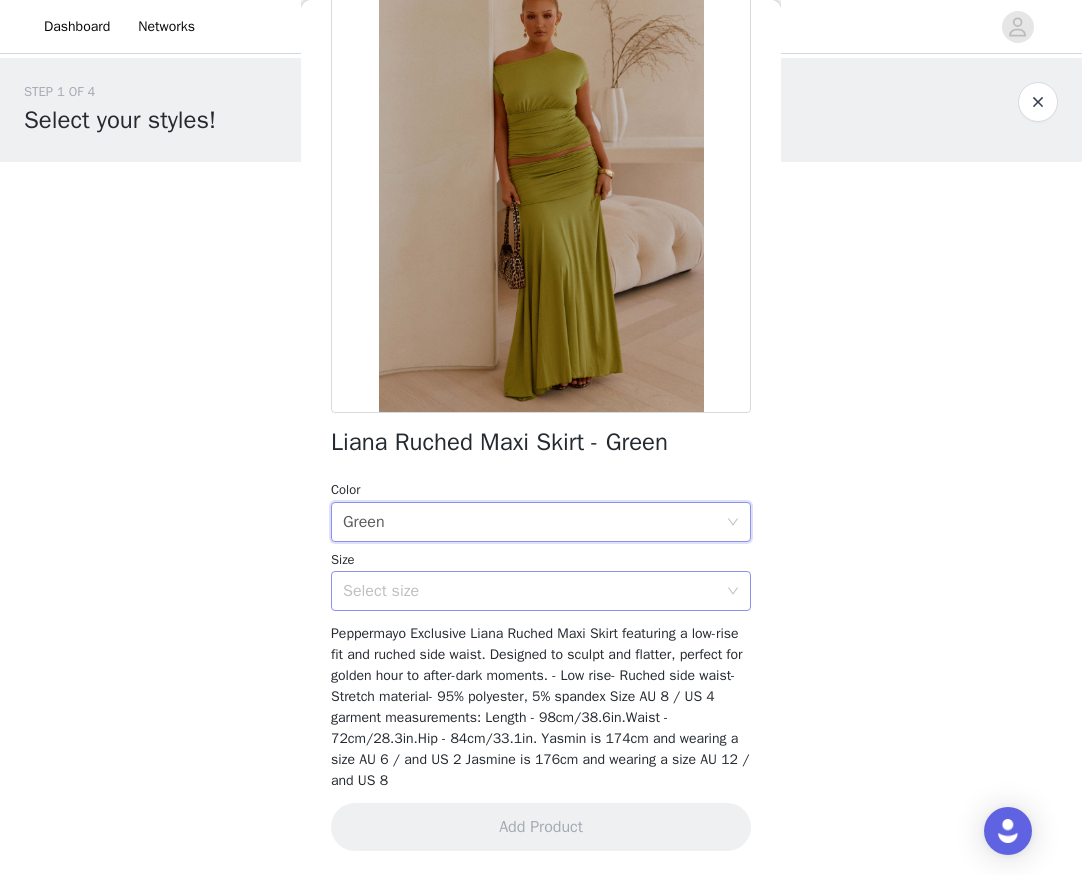 click on "Select size" at bounding box center [530, 591] 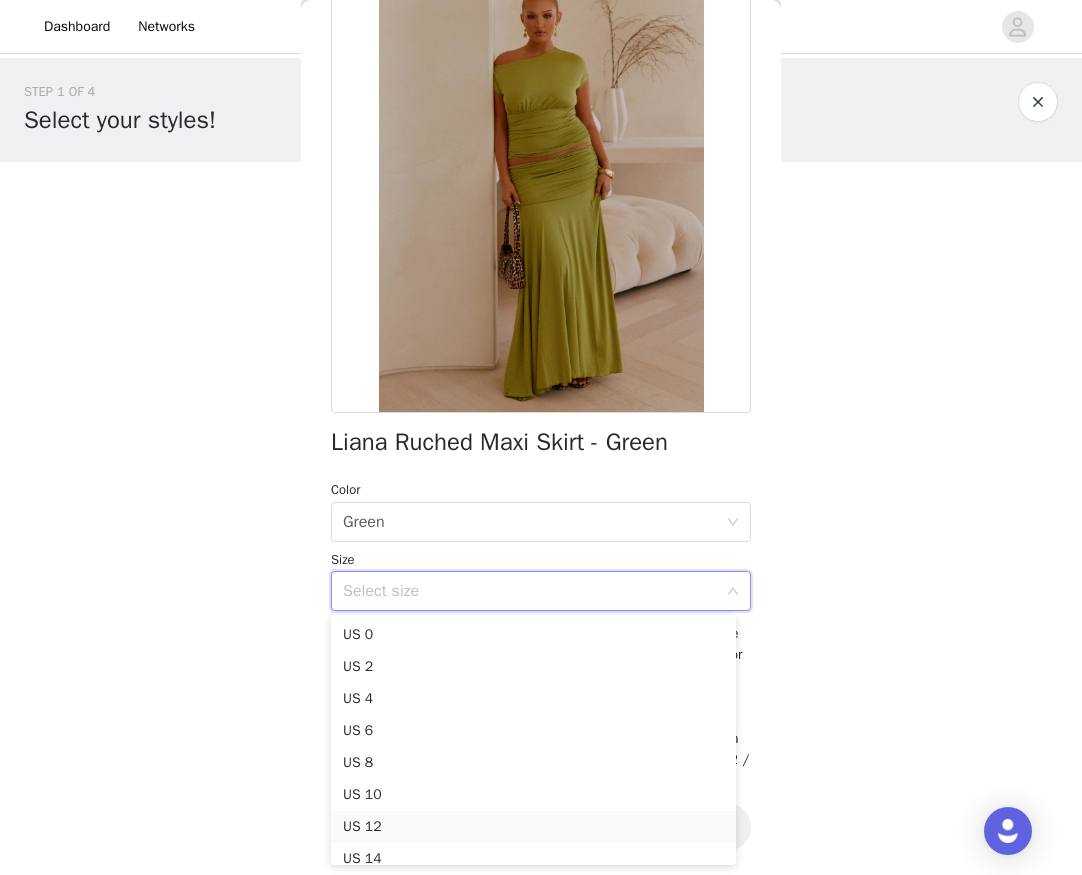 click on "US 12" at bounding box center (533, 827) 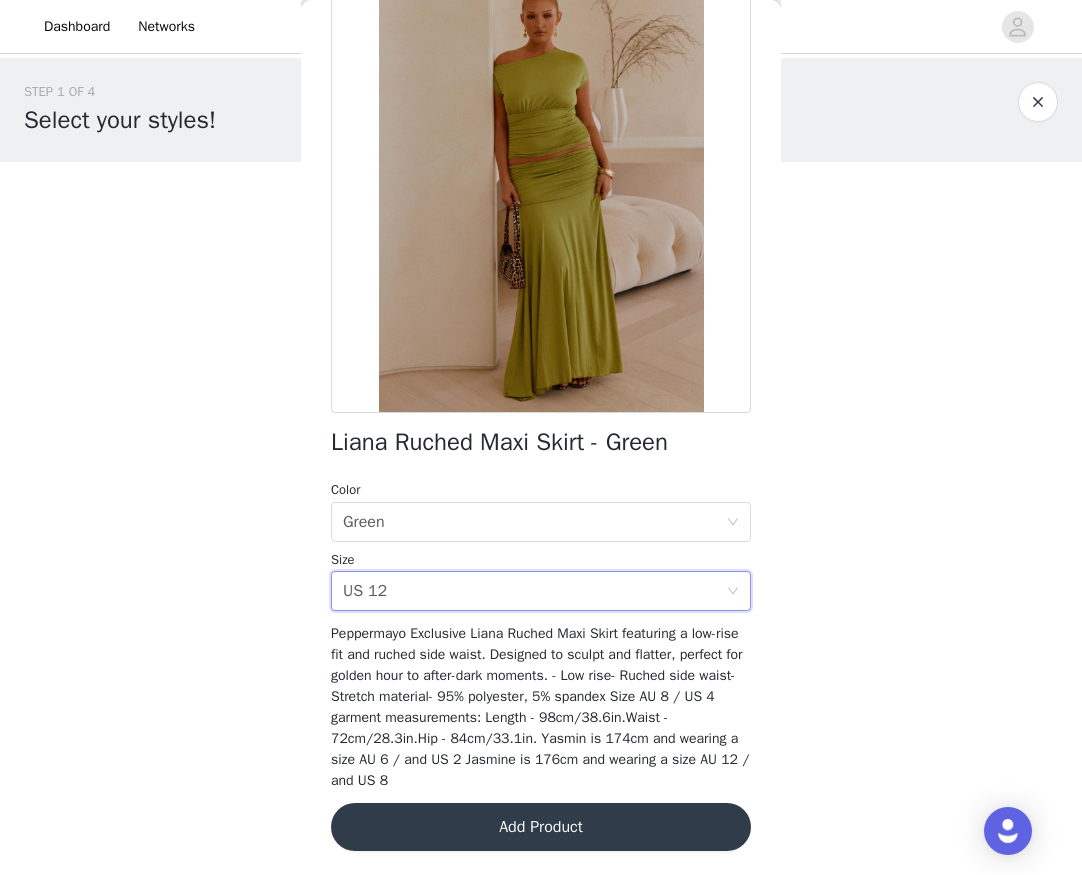 click on "Add Product" at bounding box center (541, 827) 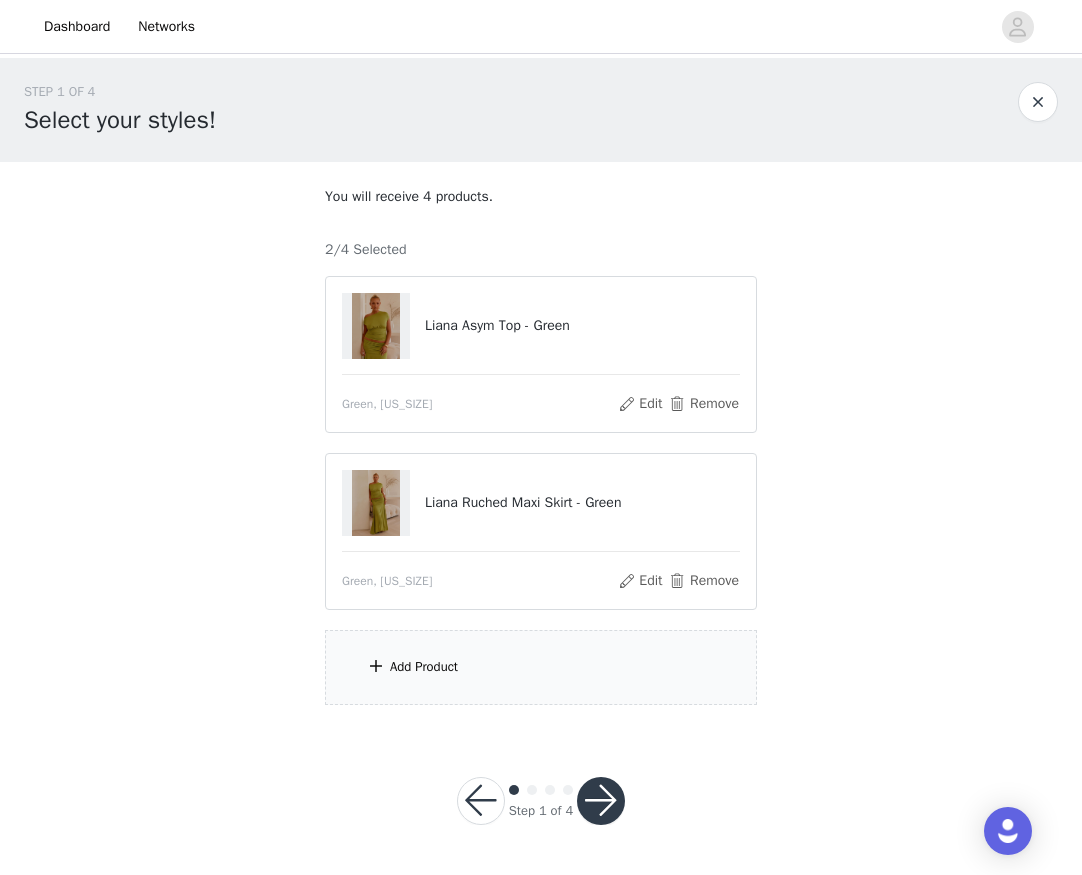 click on "Add Product" at bounding box center (541, 667) 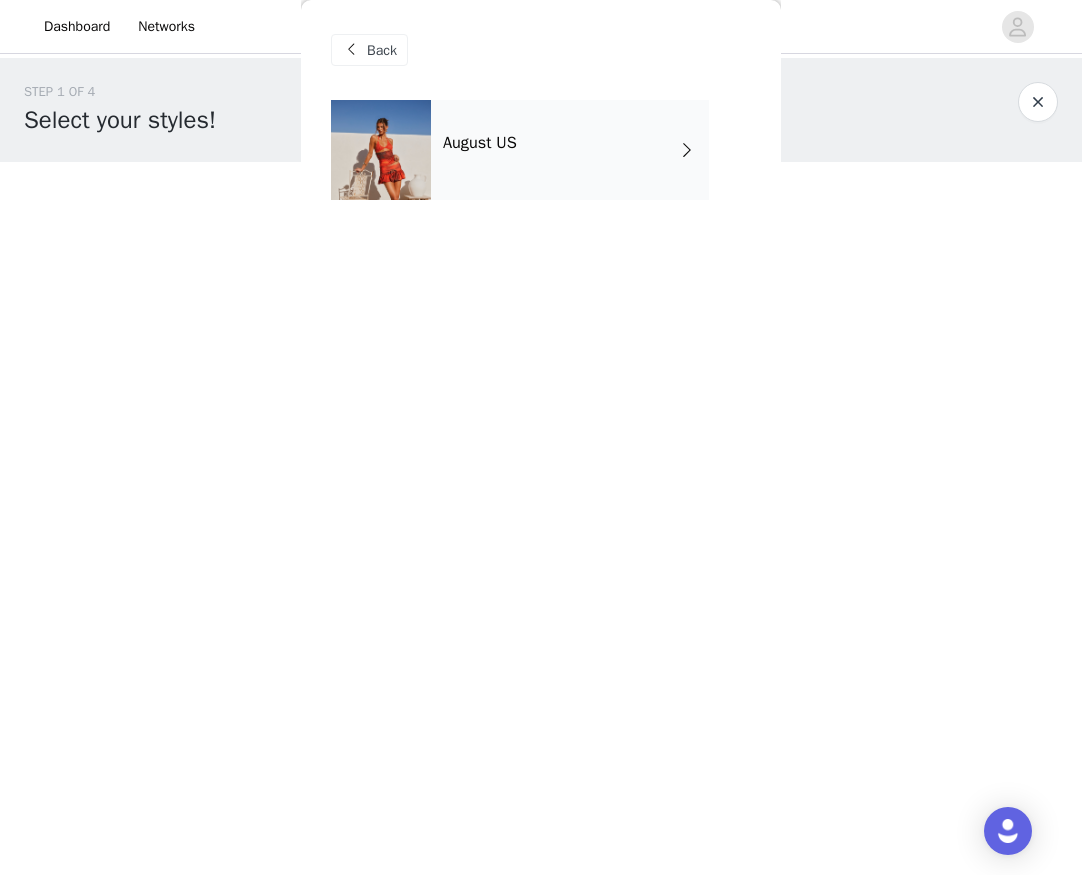 click on "August US" at bounding box center (570, 150) 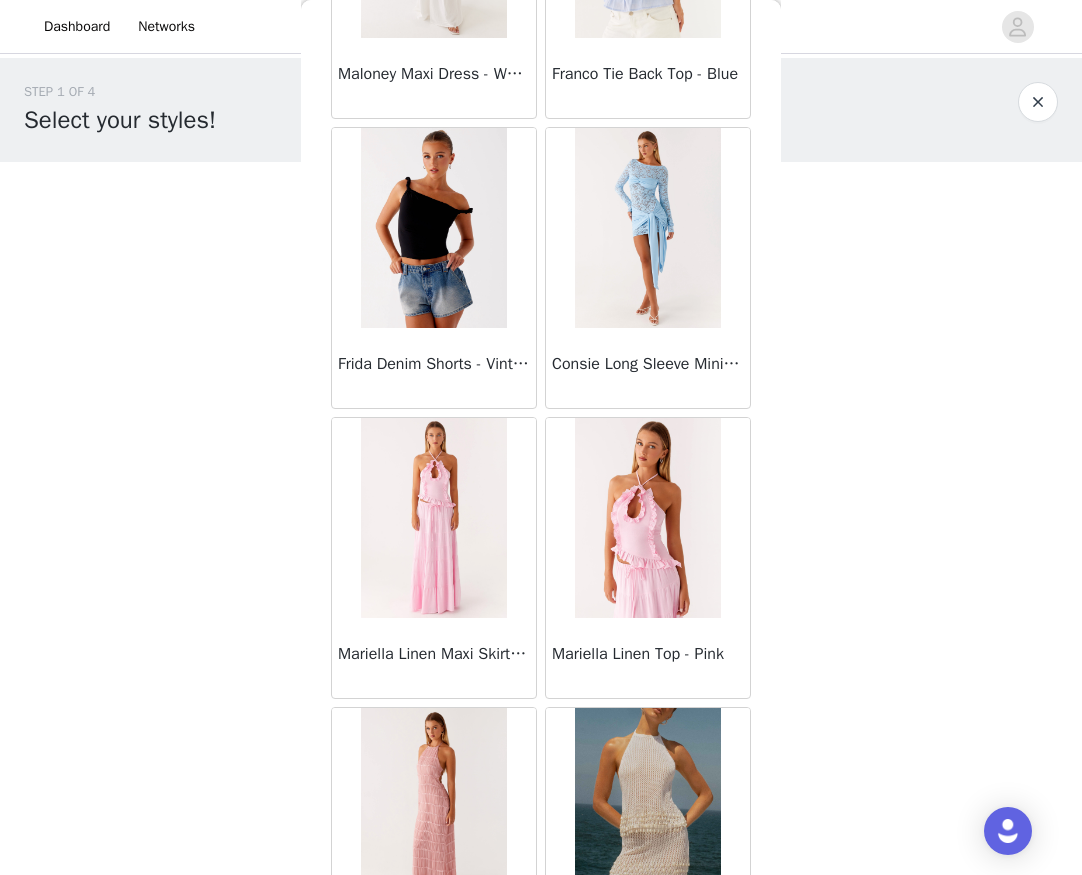 scroll, scrollTop: 2185, scrollLeft: 0, axis: vertical 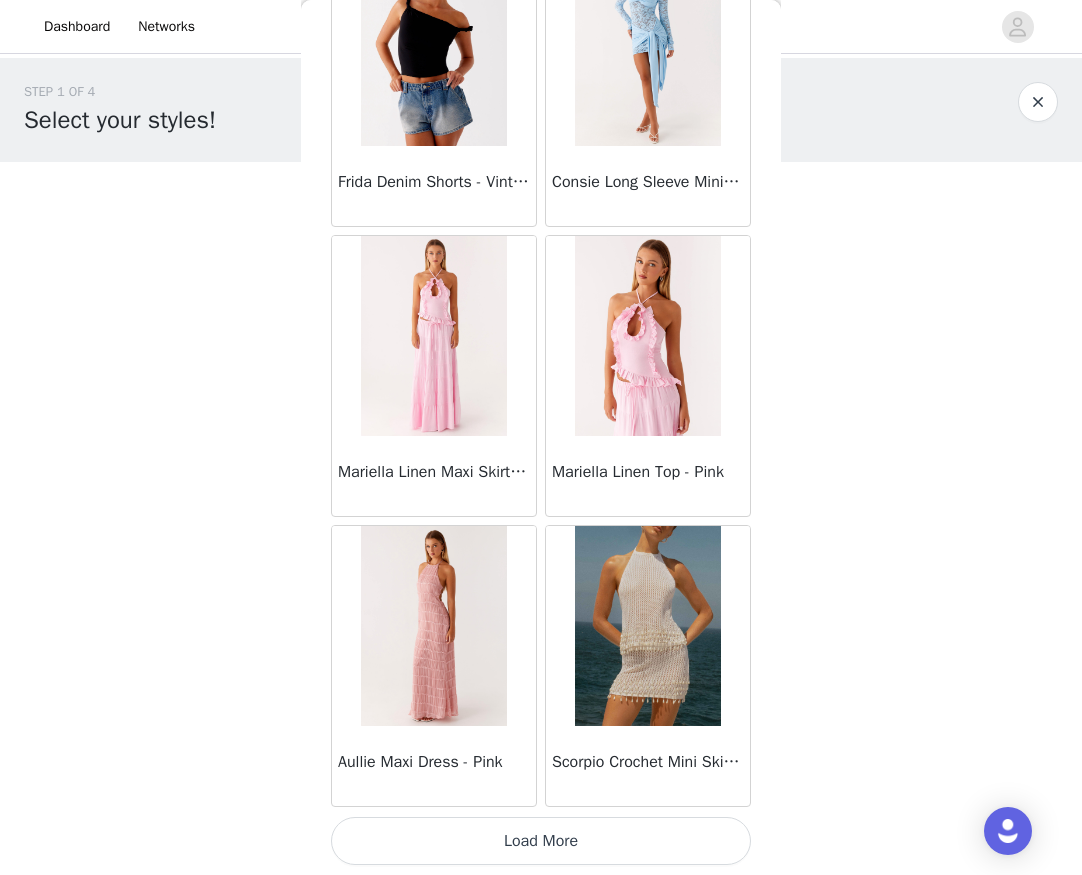 click on "Load More" at bounding box center [541, 841] 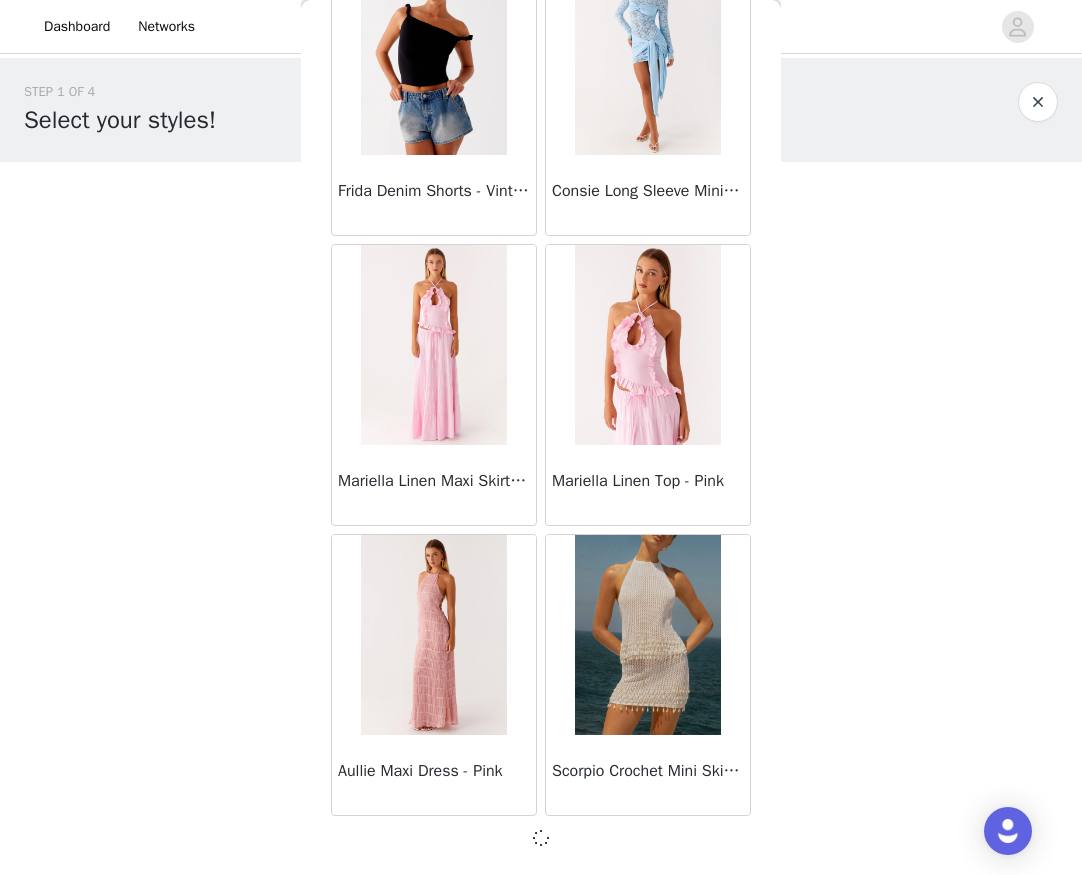 scroll, scrollTop: 2176, scrollLeft: 0, axis: vertical 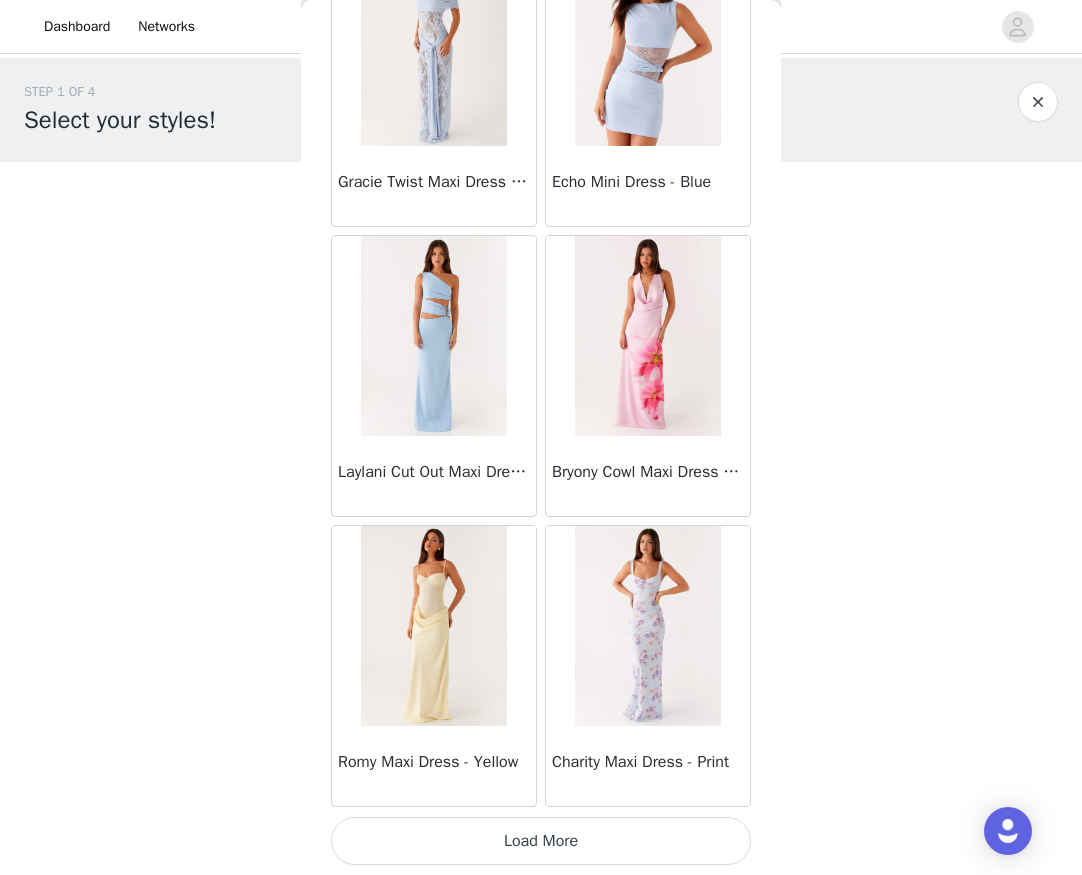click on "Load More" at bounding box center [541, 841] 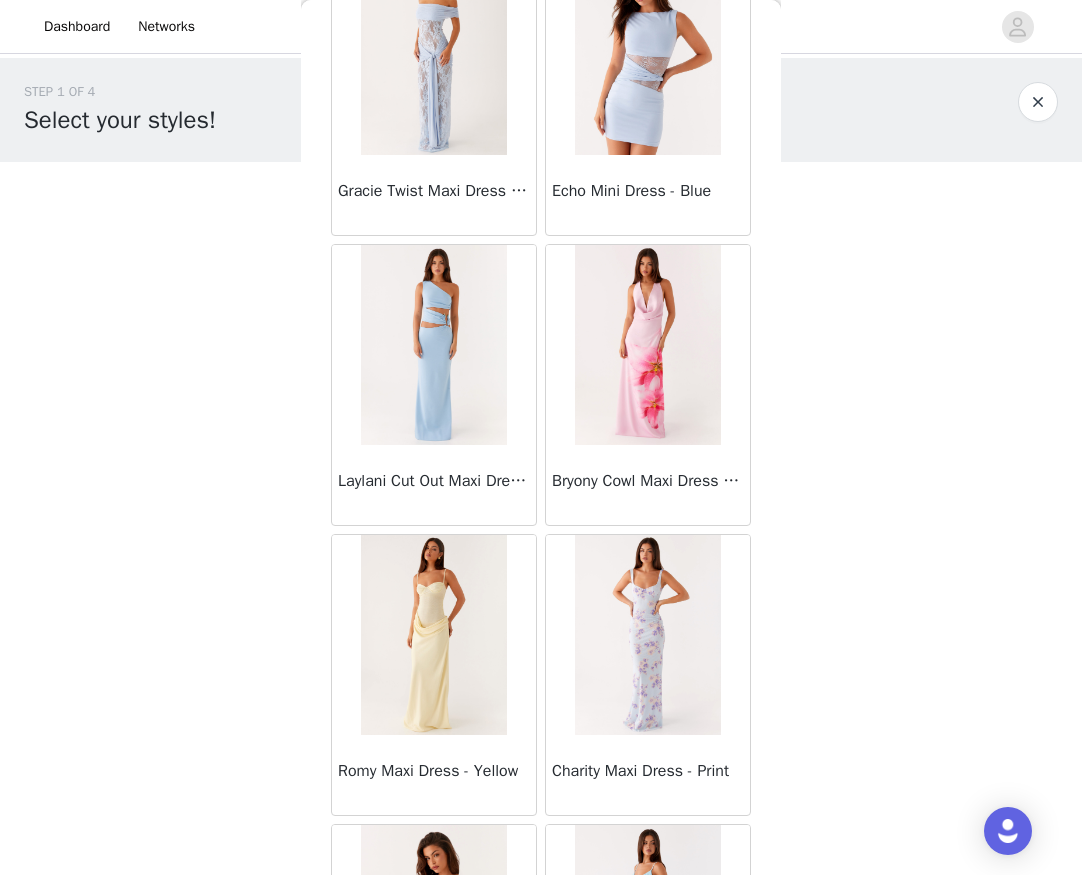 scroll, scrollTop: 5085, scrollLeft: 0, axis: vertical 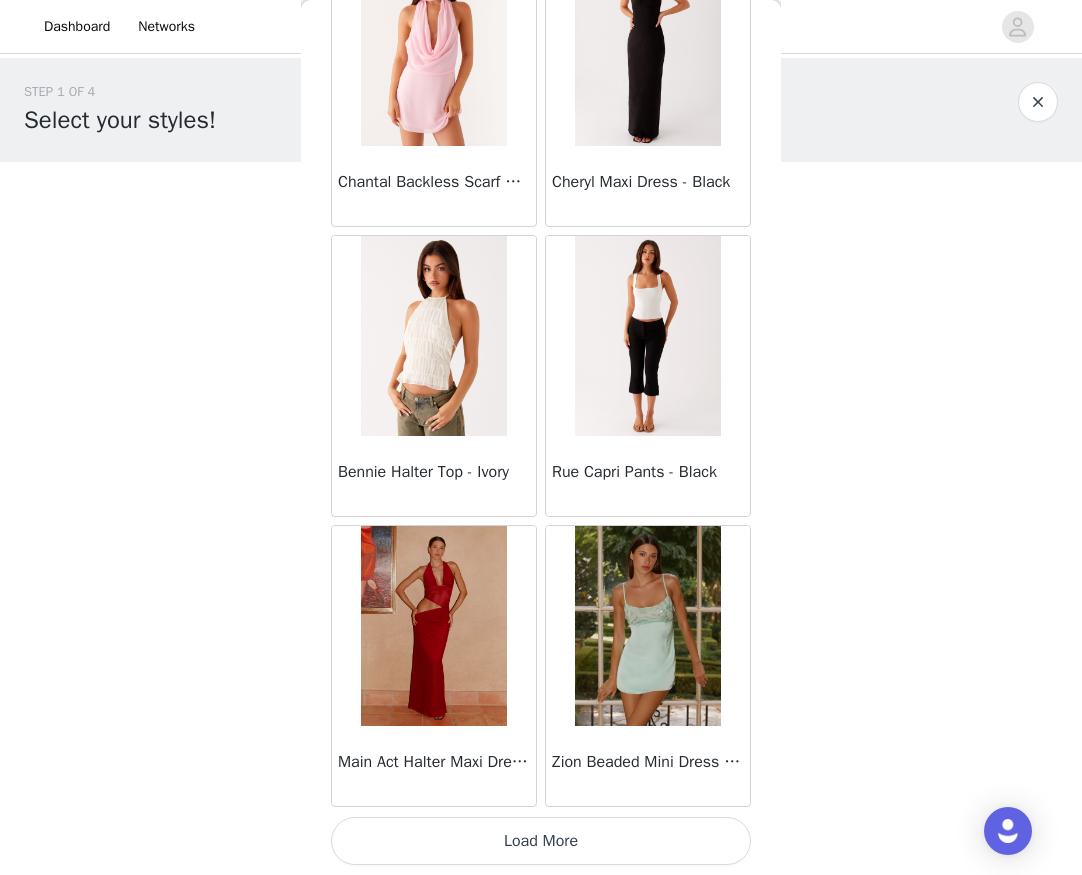 click on "Load More" at bounding box center (541, 841) 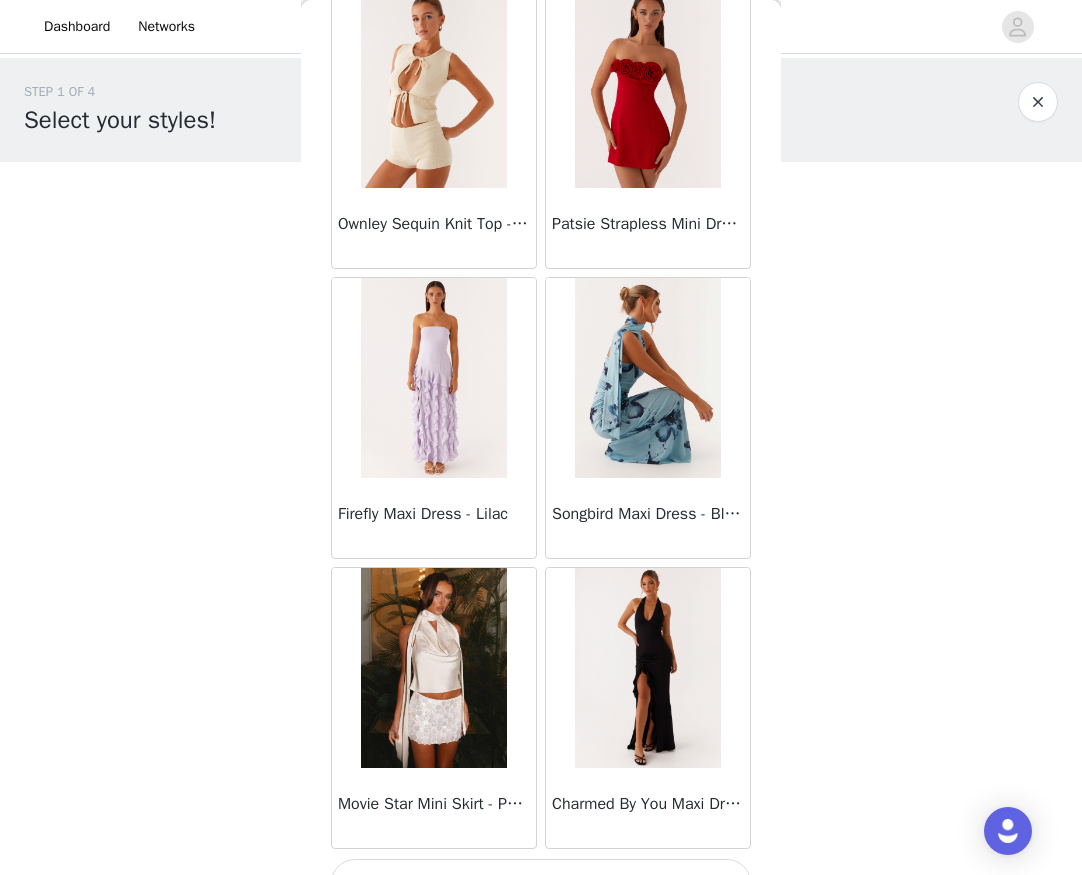 scroll, scrollTop: 10885, scrollLeft: 0, axis: vertical 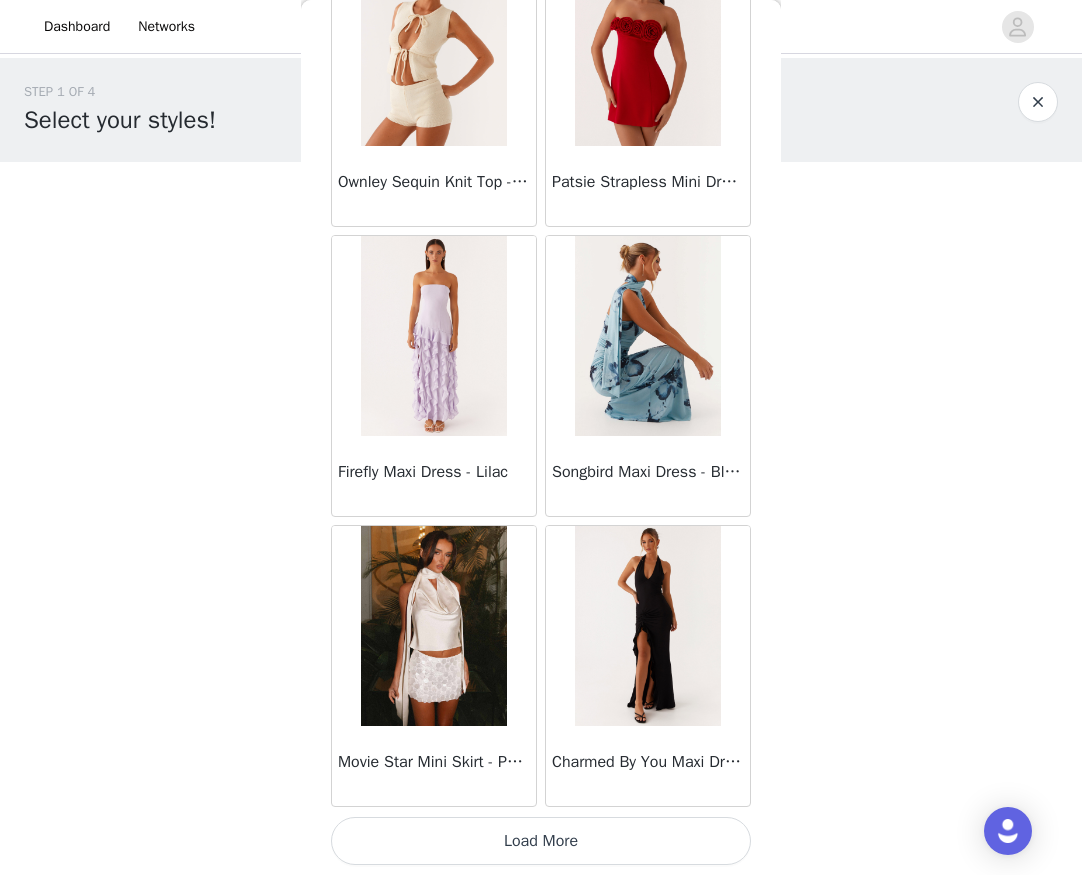 click on "Load More" at bounding box center (541, 841) 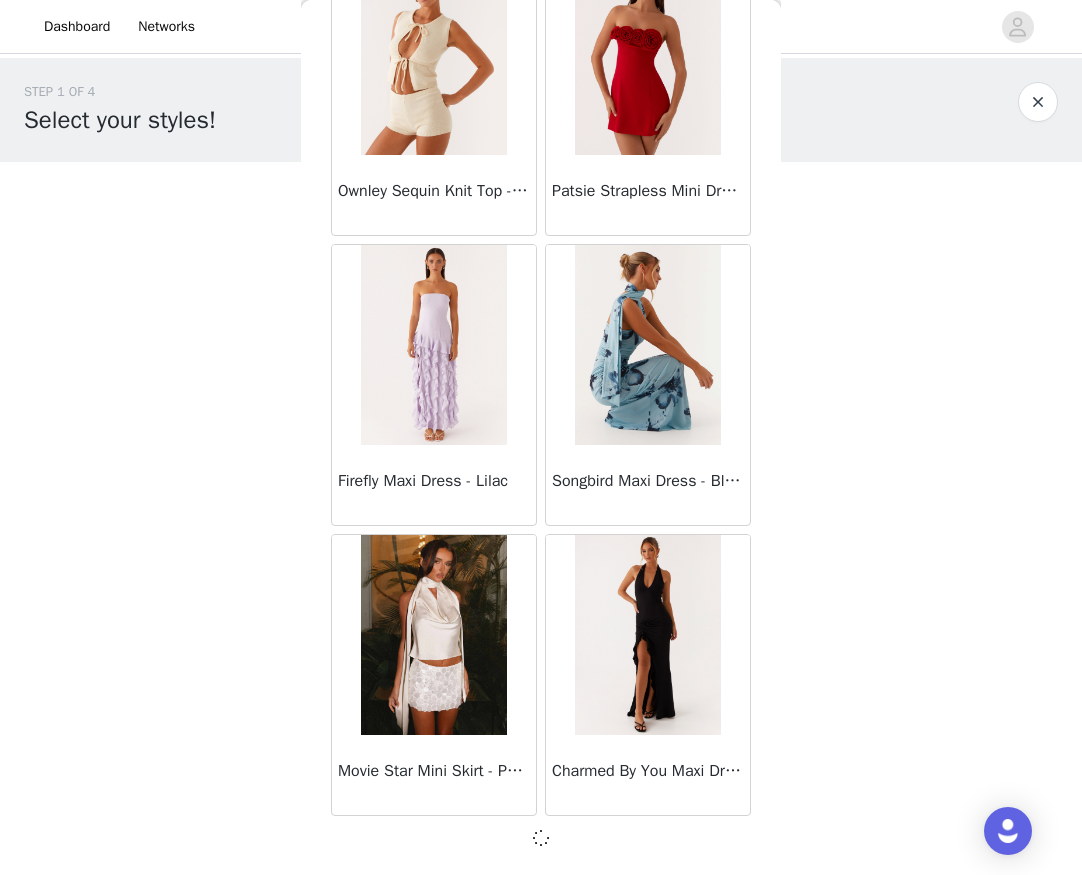 scroll, scrollTop: 10876, scrollLeft: 0, axis: vertical 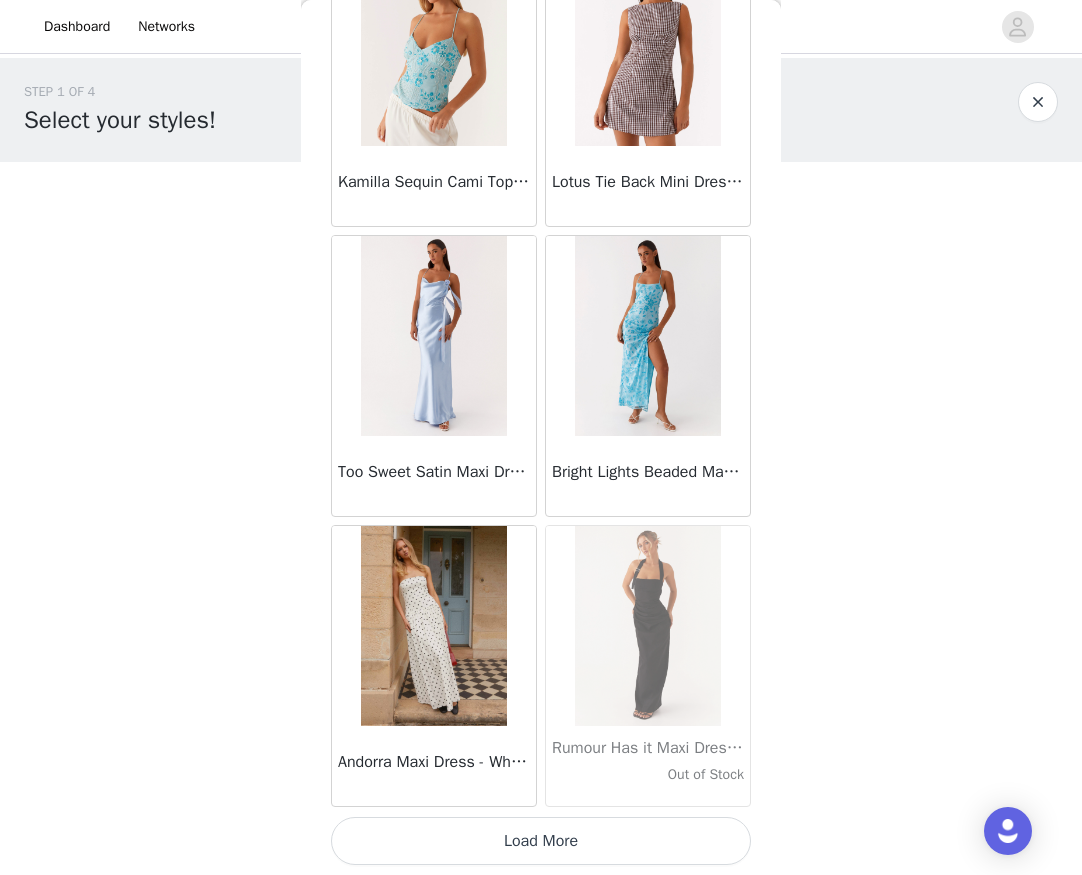 click on "Load More" at bounding box center (541, 841) 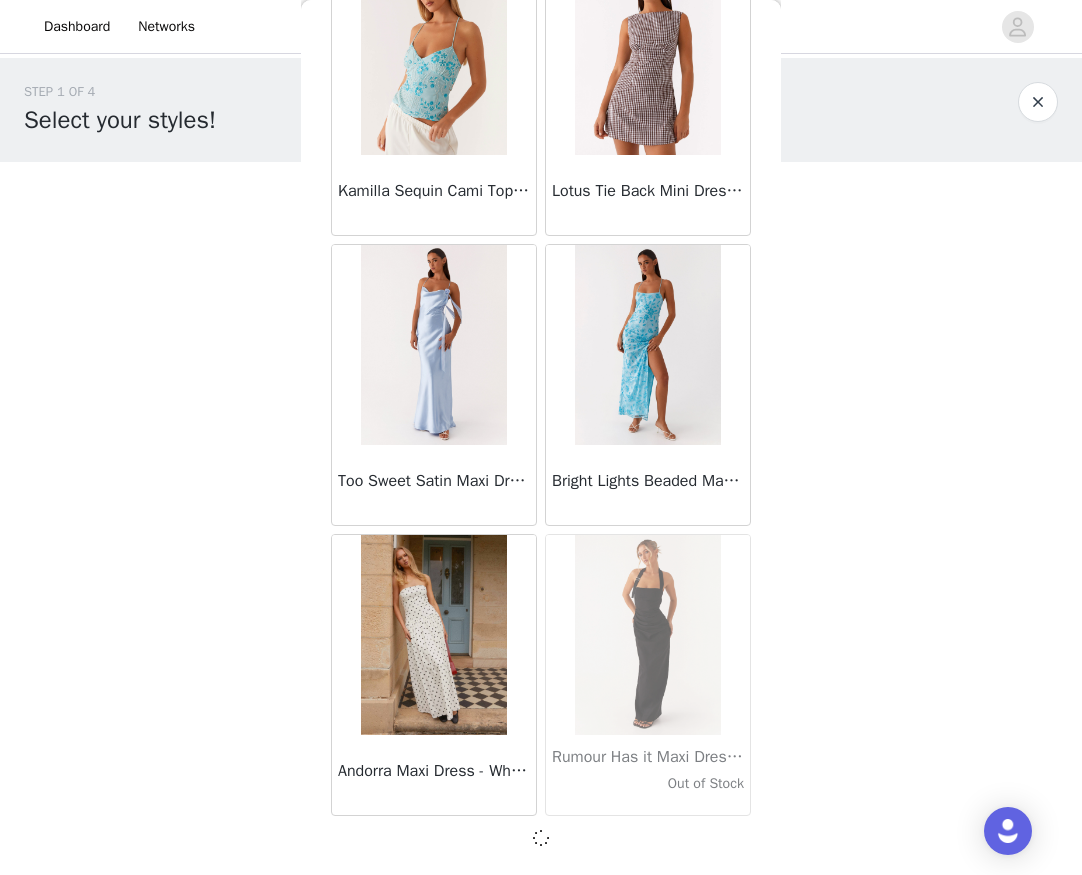 scroll, scrollTop: 13776, scrollLeft: 0, axis: vertical 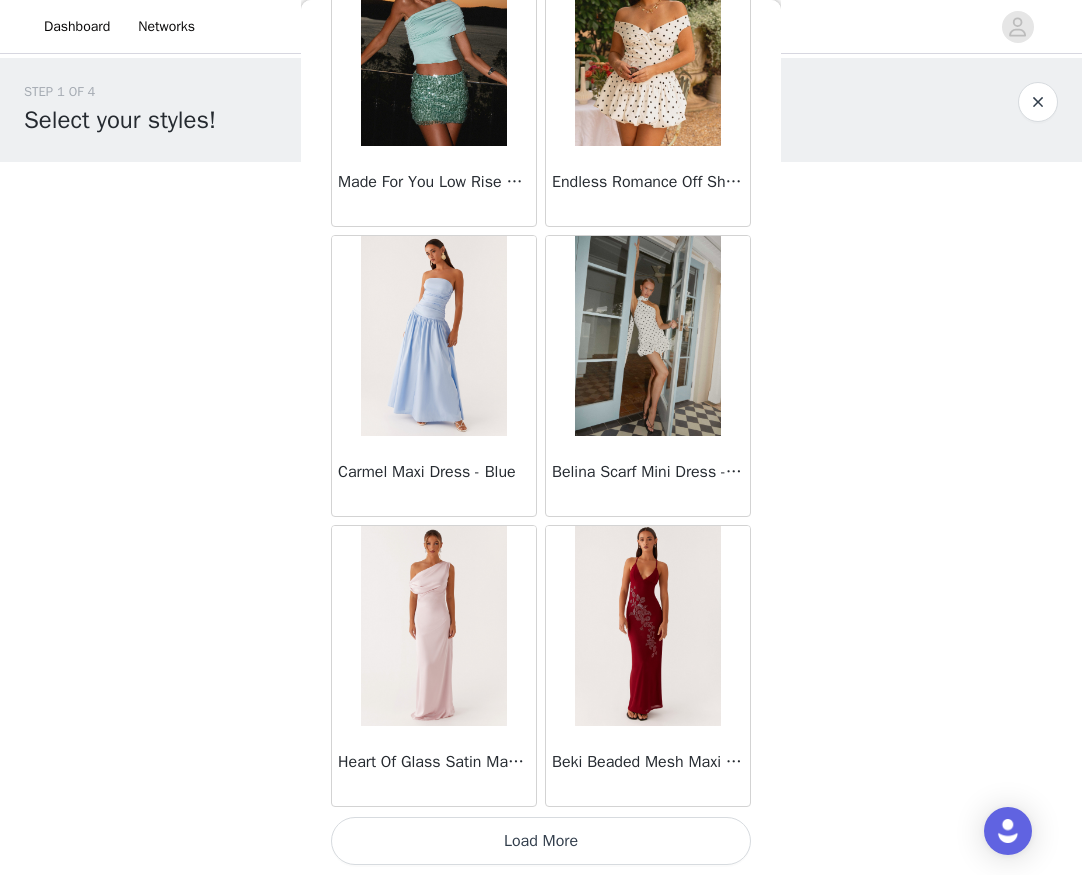 click on "Load More" at bounding box center [541, 841] 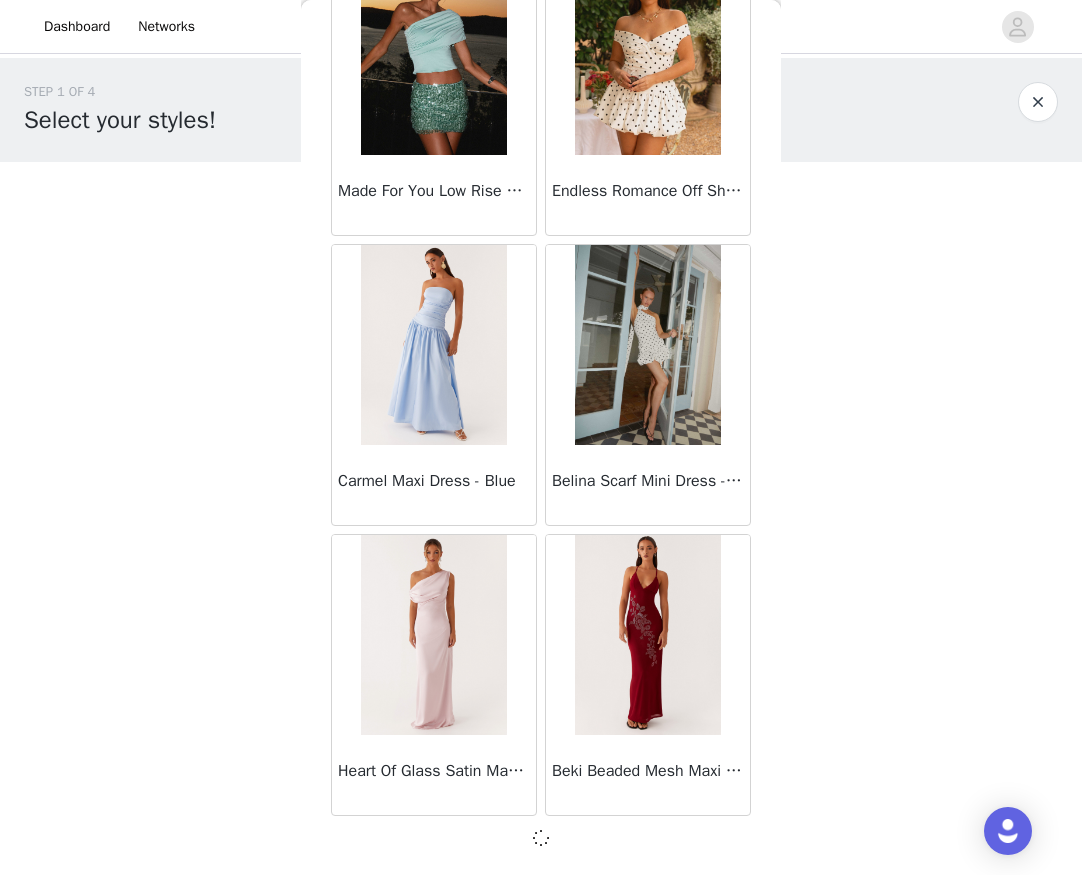 scroll, scrollTop: 16676, scrollLeft: 0, axis: vertical 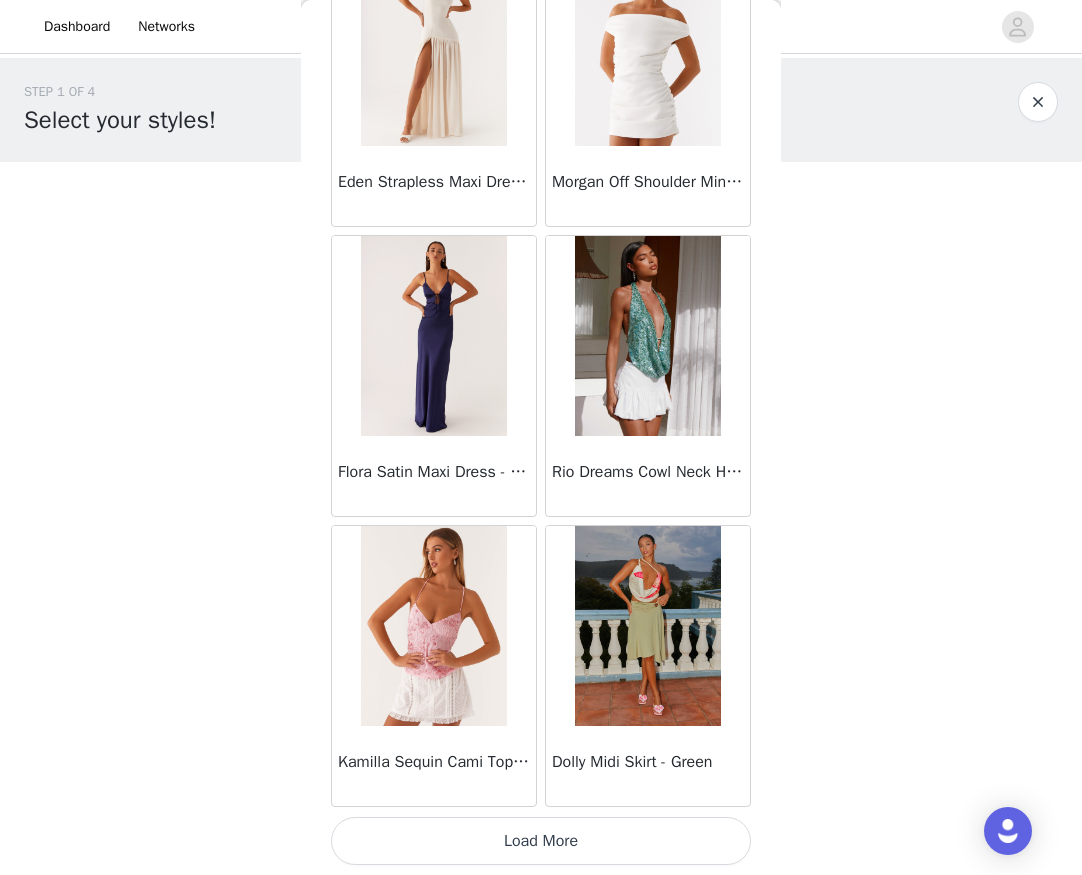 click on "Load More" at bounding box center [541, 841] 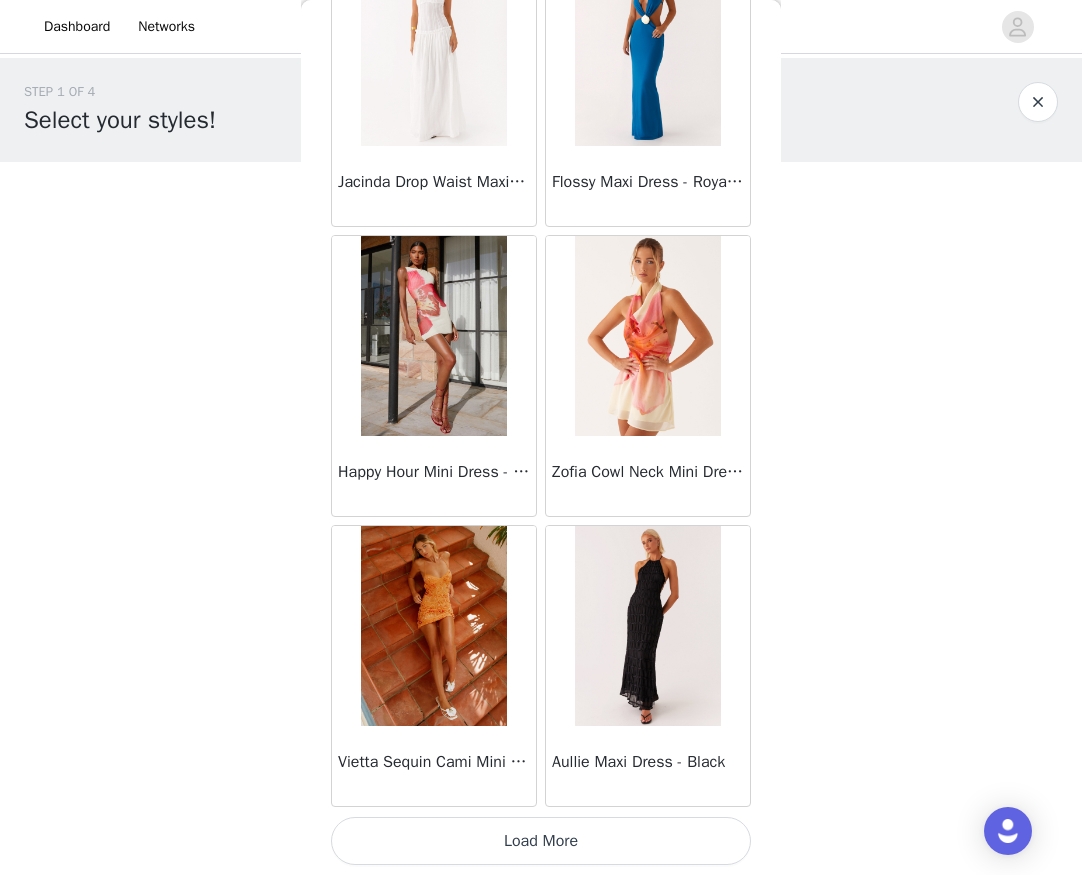 click on "Load More" at bounding box center (541, 841) 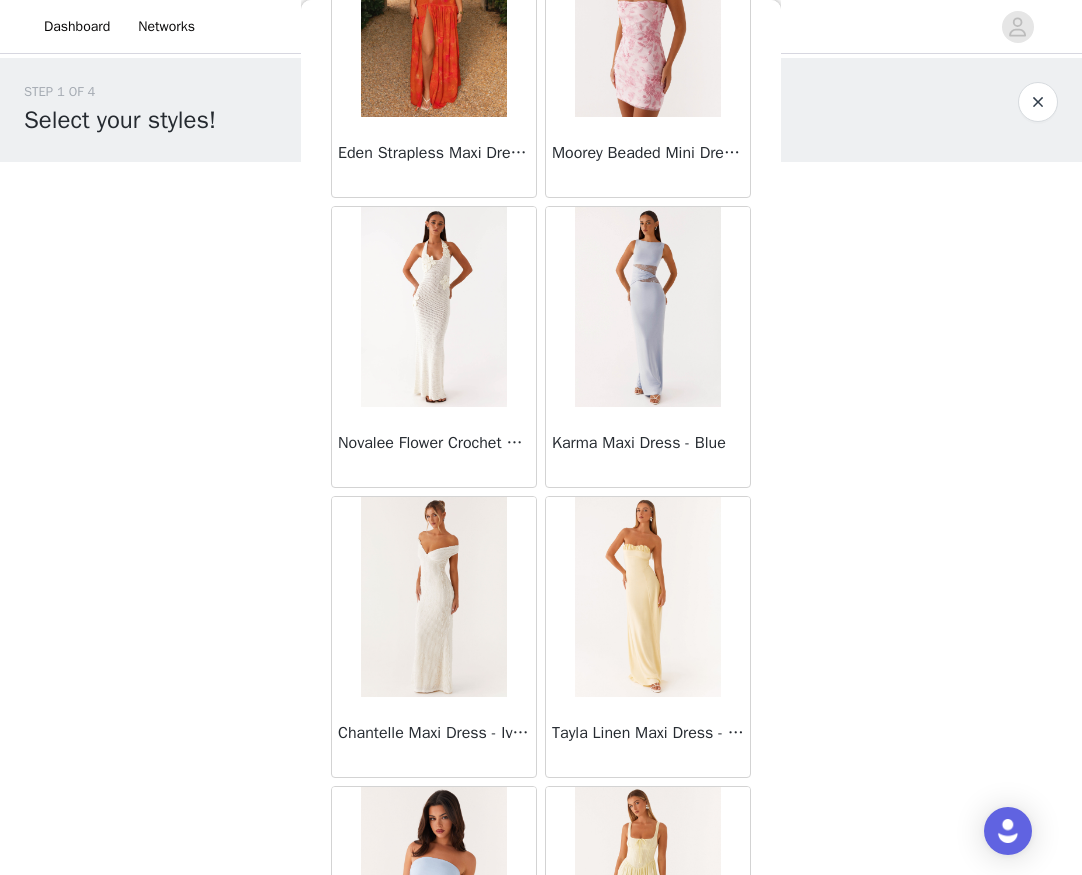 scroll, scrollTop: 25385, scrollLeft: 0, axis: vertical 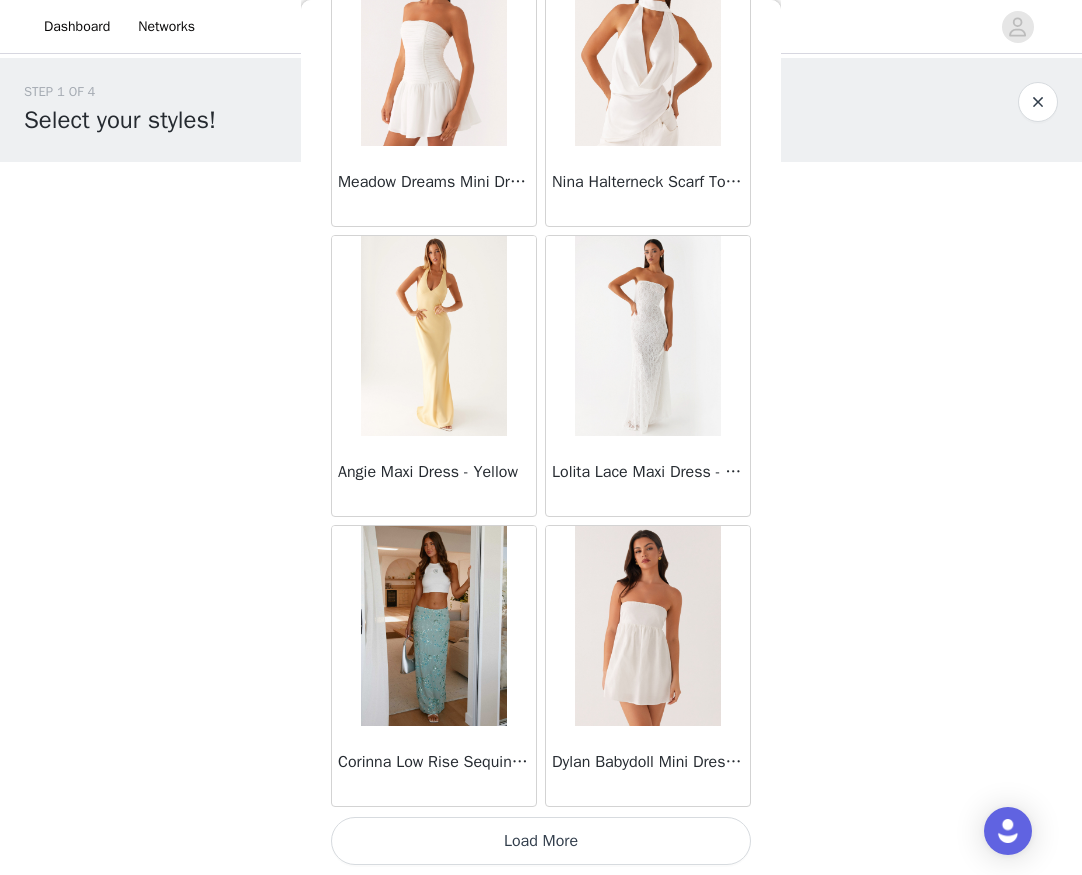 click on "Load More" at bounding box center (541, 841) 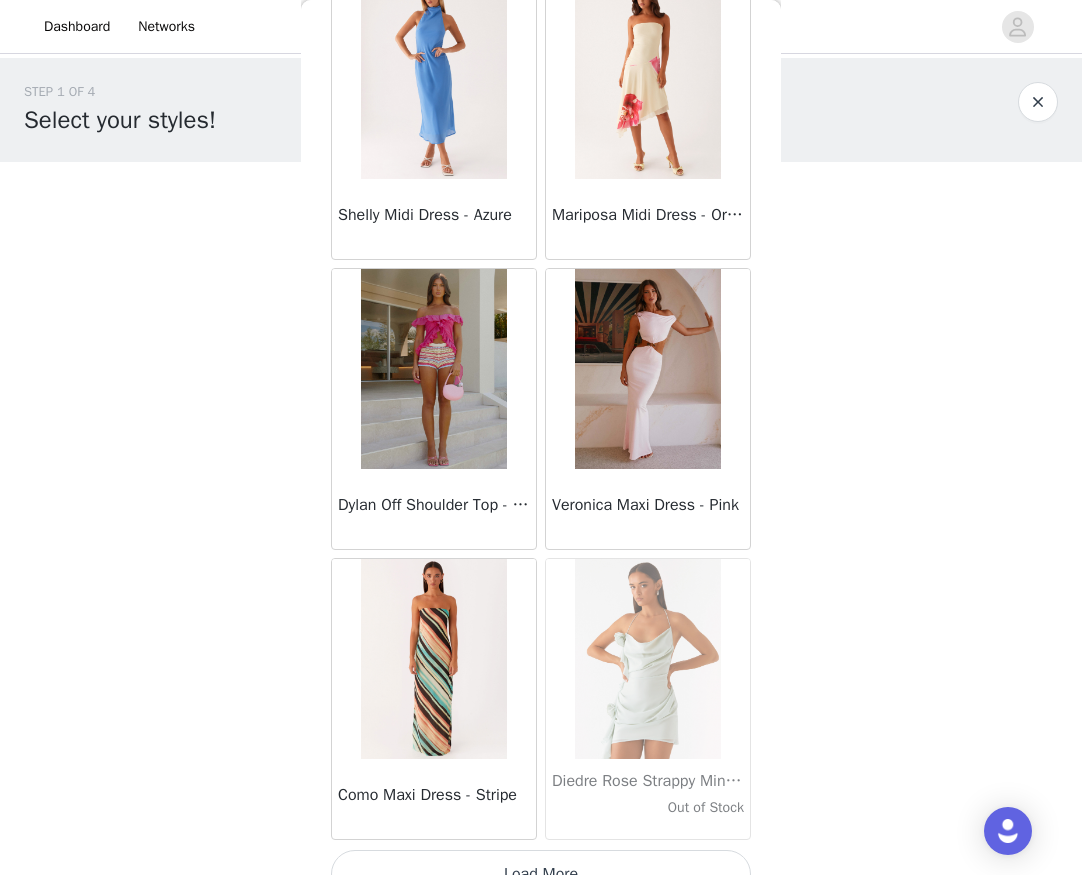 scroll, scrollTop: 28285, scrollLeft: 0, axis: vertical 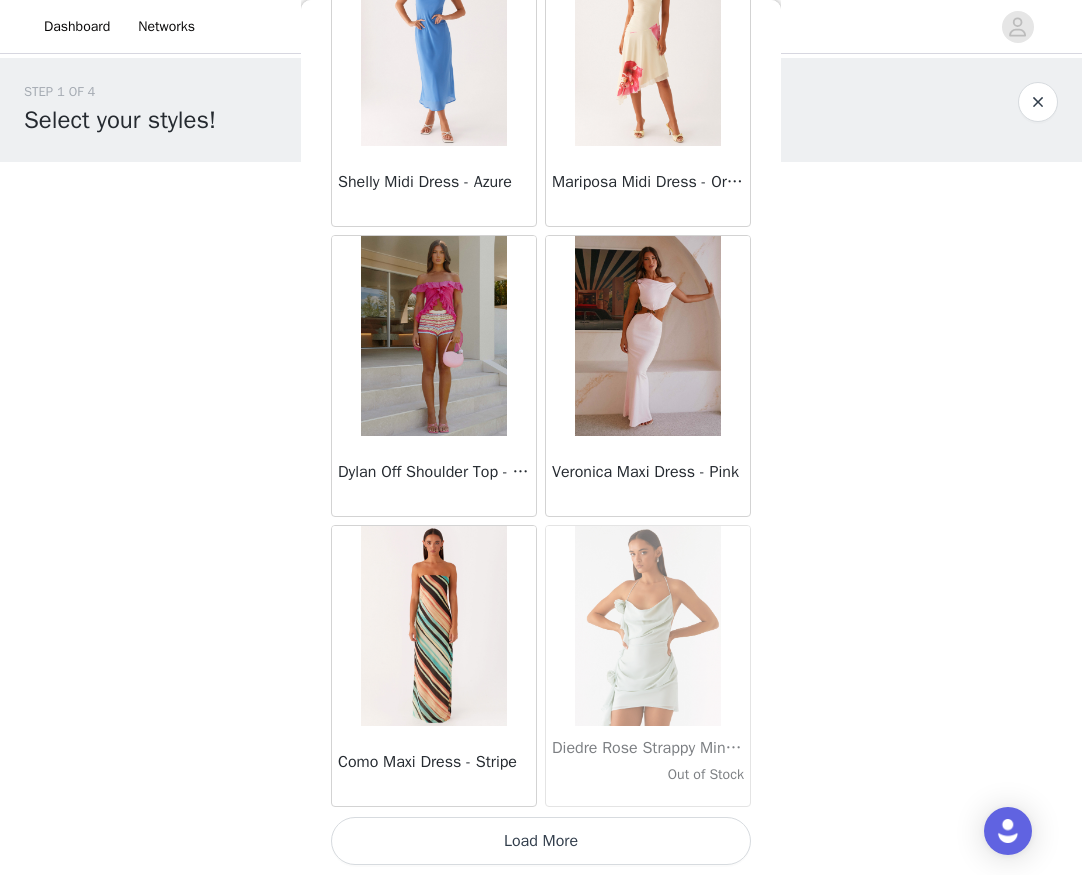 click on "Load More" at bounding box center [541, 841] 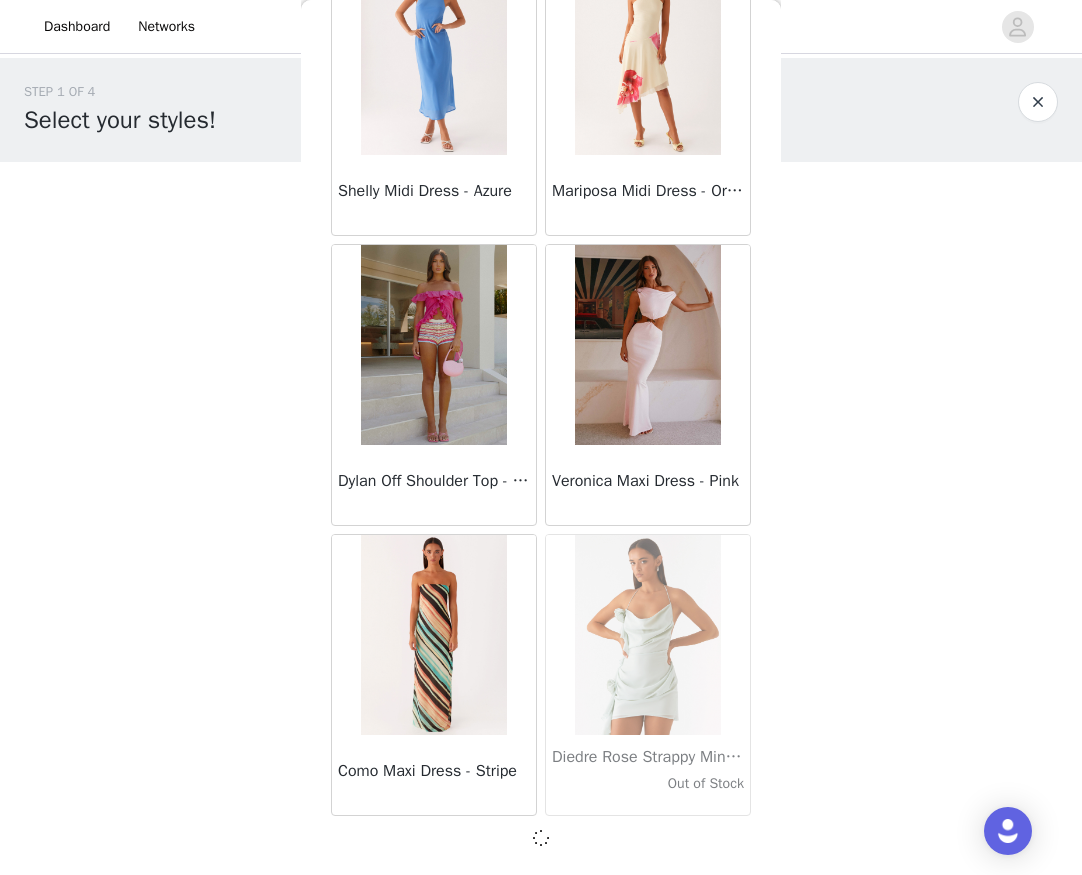 scroll, scrollTop: 28276, scrollLeft: 0, axis: vertical 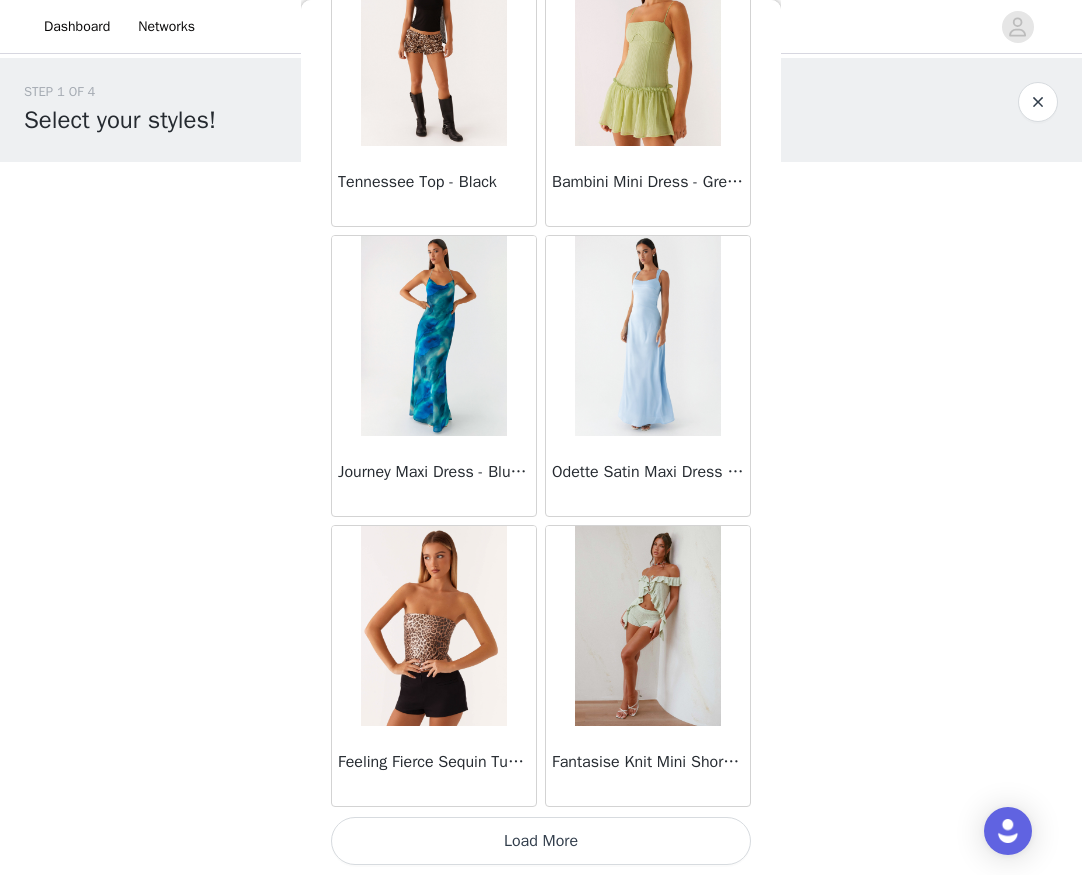 click on "Load More" at bounding box center (541, 841) 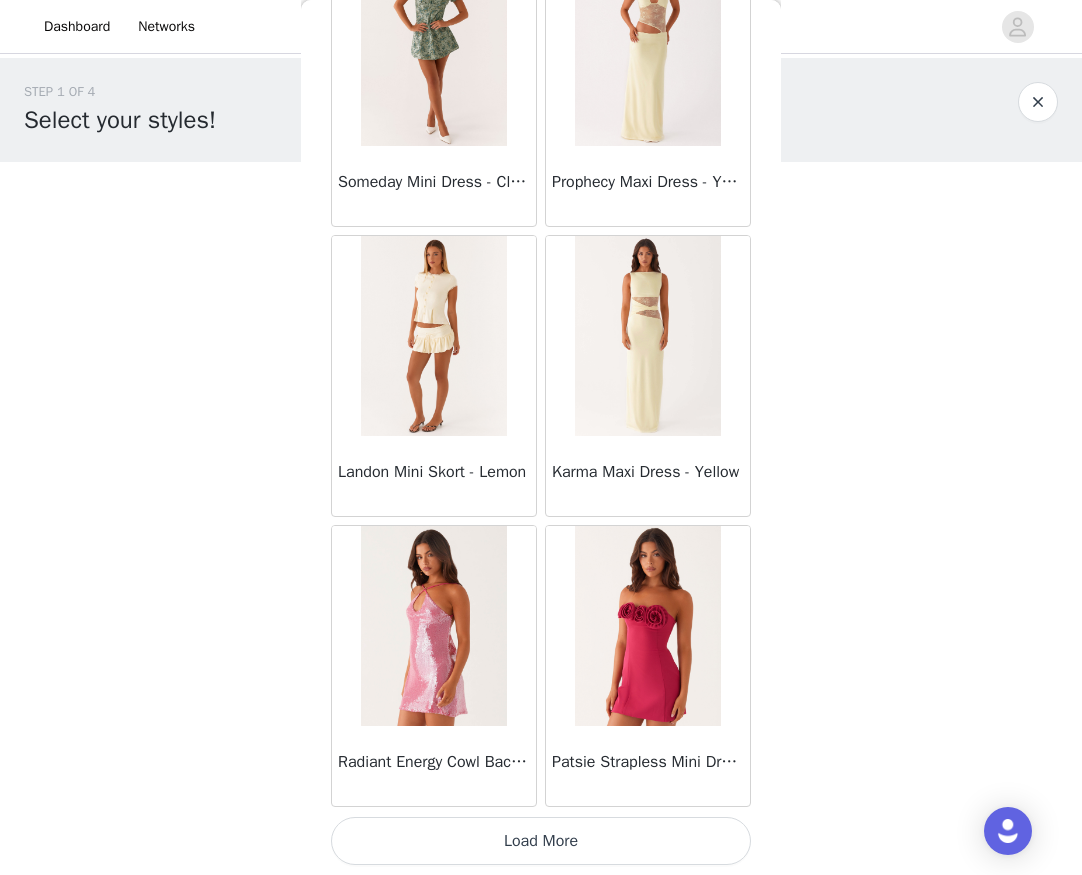 click on "Load More" at bounding box center (541, 841) 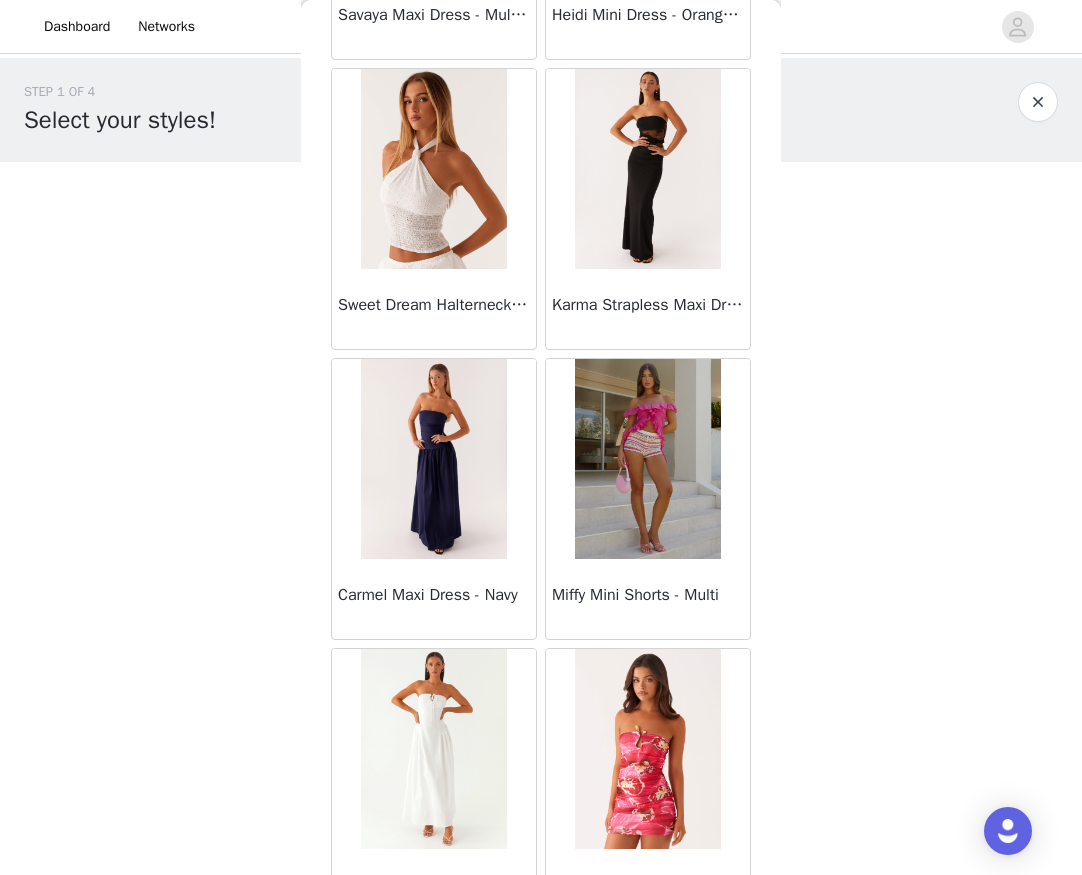 scroll, scrollTop: 36985, scrollLeft: 0, axis: vertical 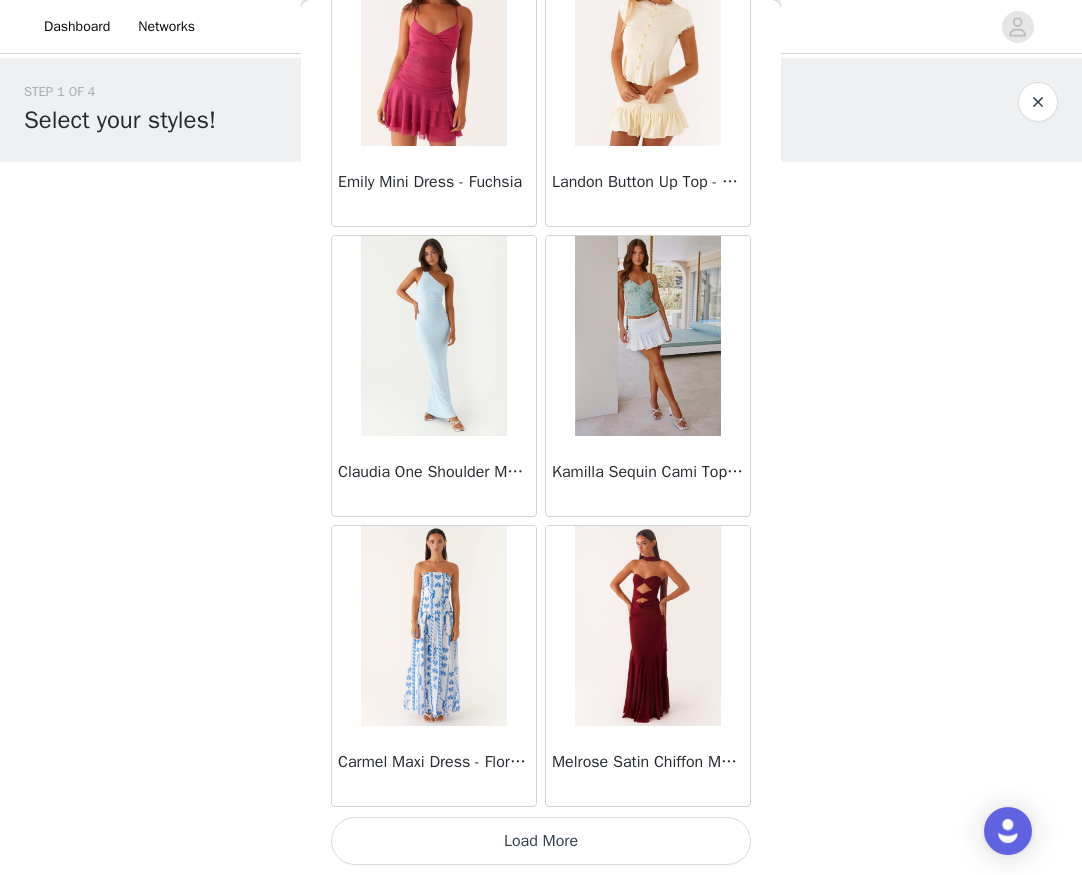 click on "Load More" at bounding box center (541, 841) 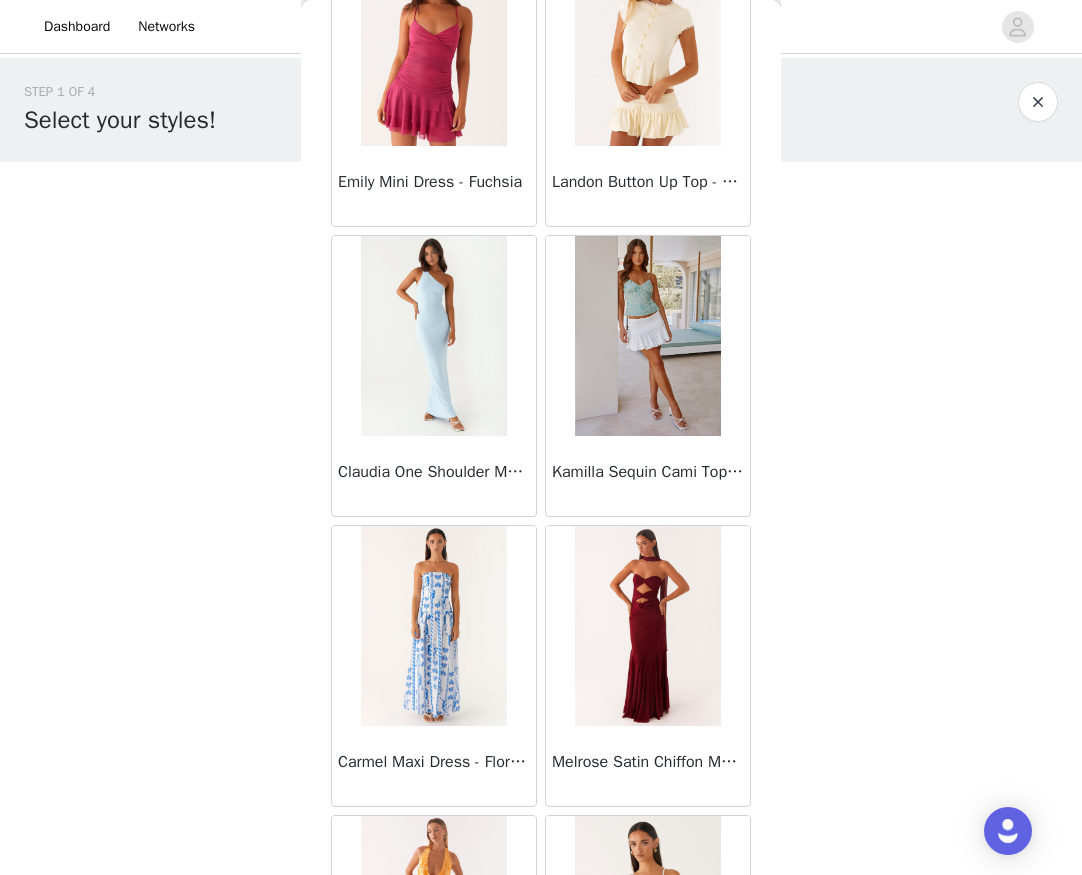 scroll, scrollTop: 39885, scrollLeft: 0, axis: vertical 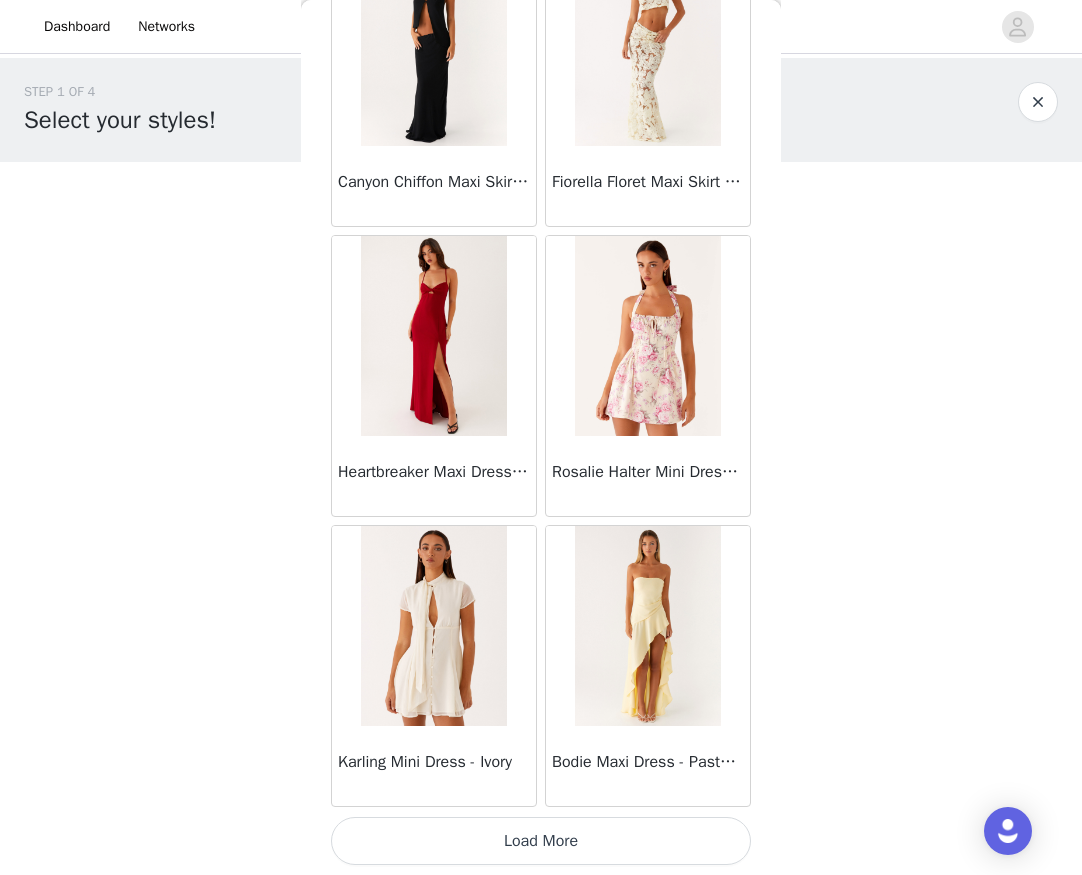 click on "Load More" at bounding box center (541, 841) 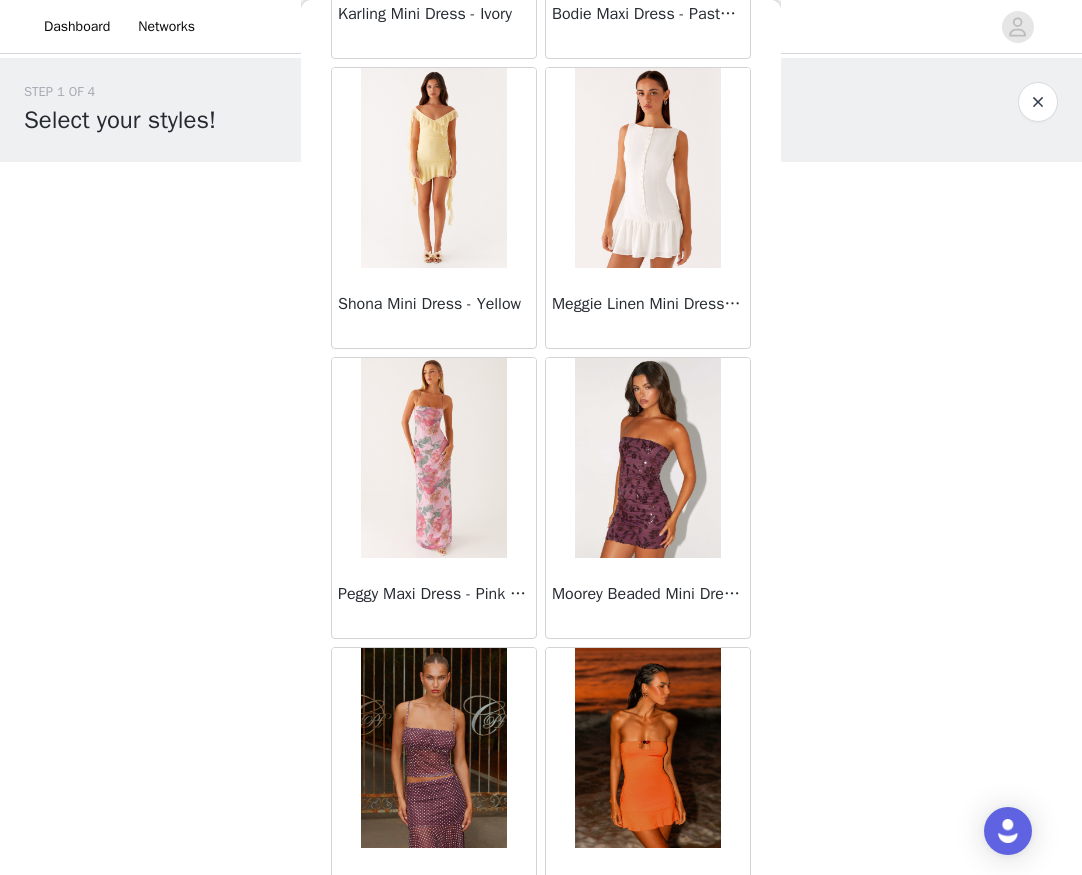 scroll, scrollTop: 41185, scrollLeft: 0, axis: vertical 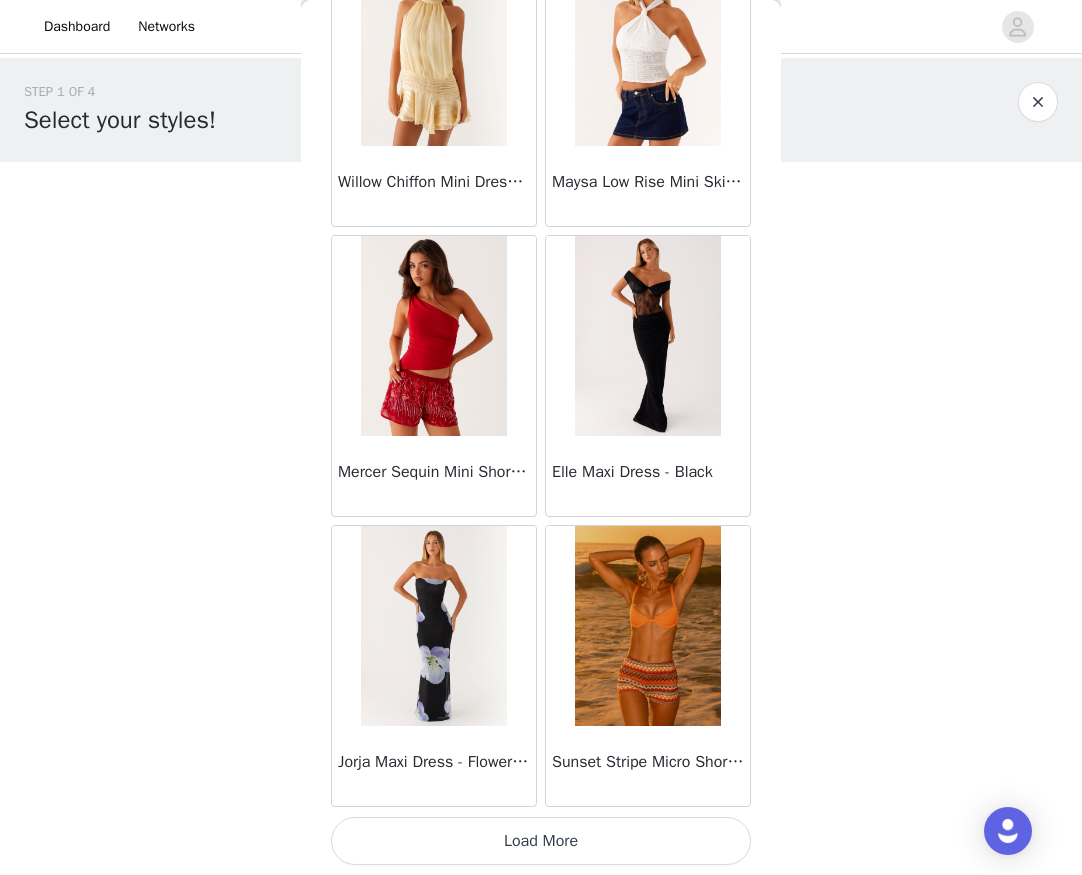 click on "Load More" at bounding box center [541, 841] 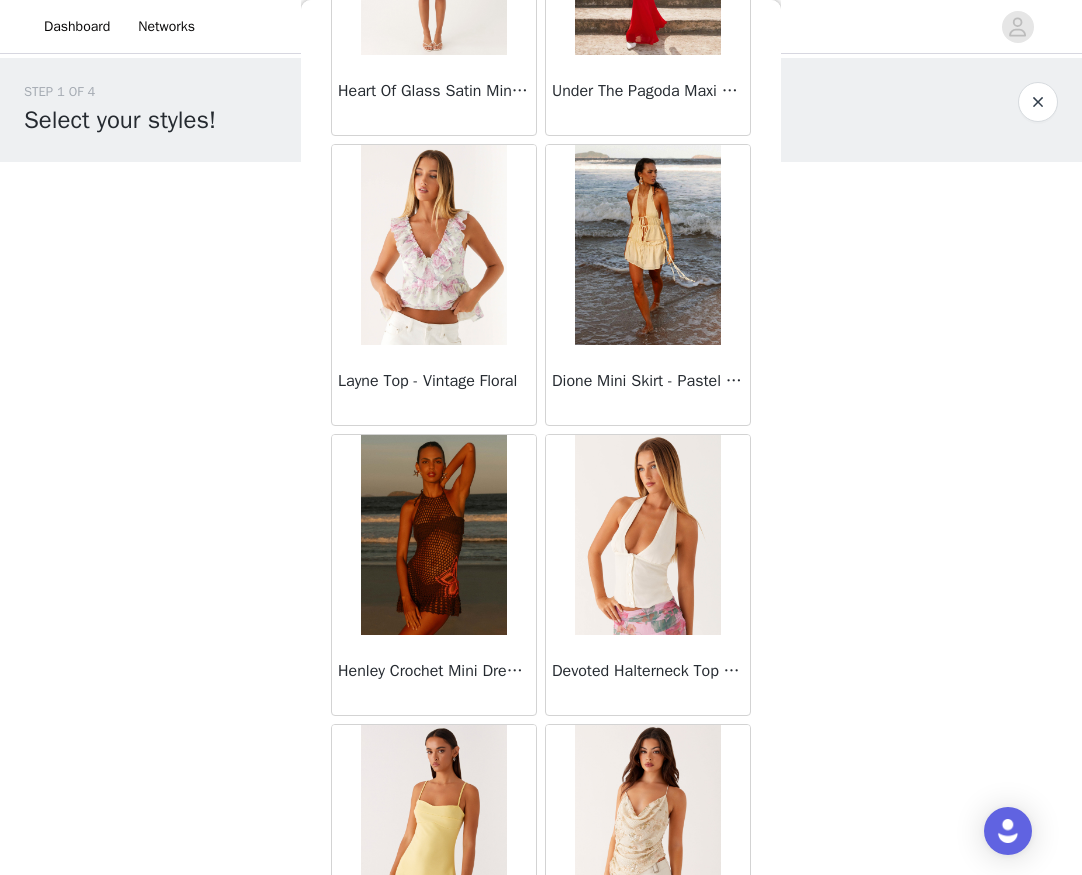 scroll, scrollTop: 45685, scrollLeft: 0, axis: vertical 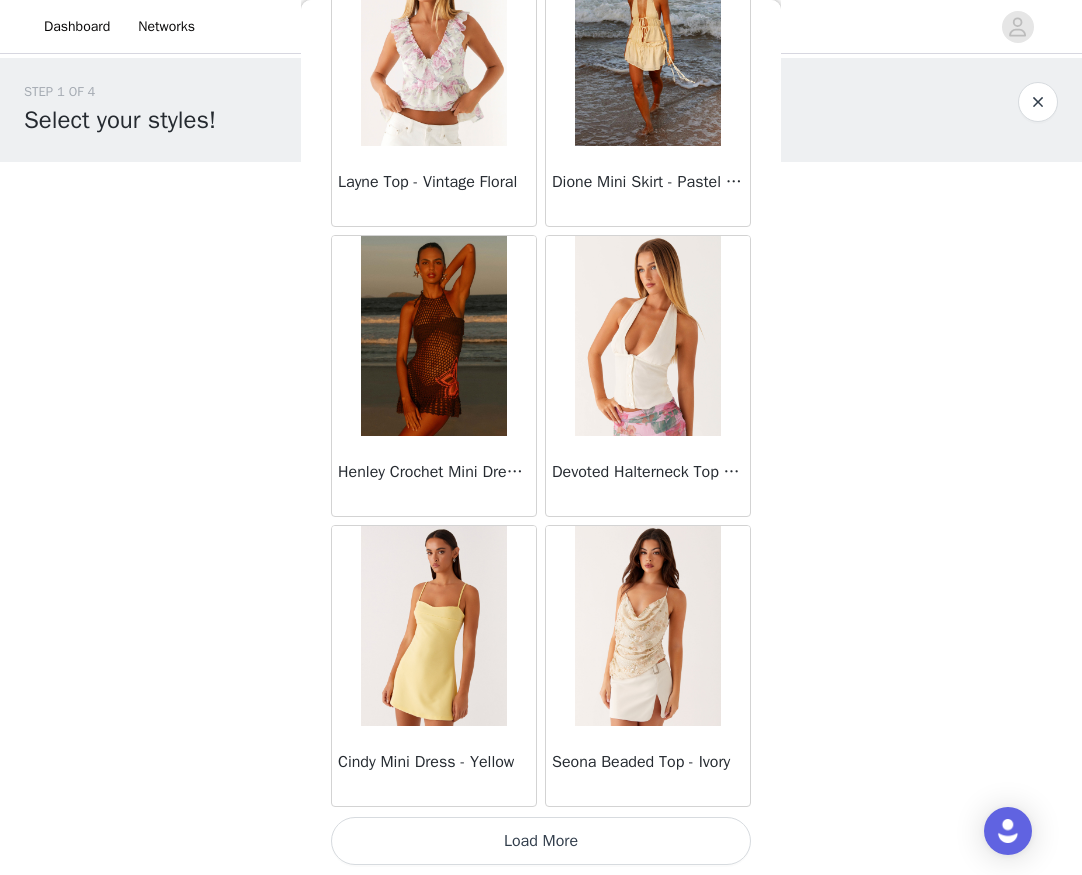 click on "Load More" at bounding box center [541, 841] 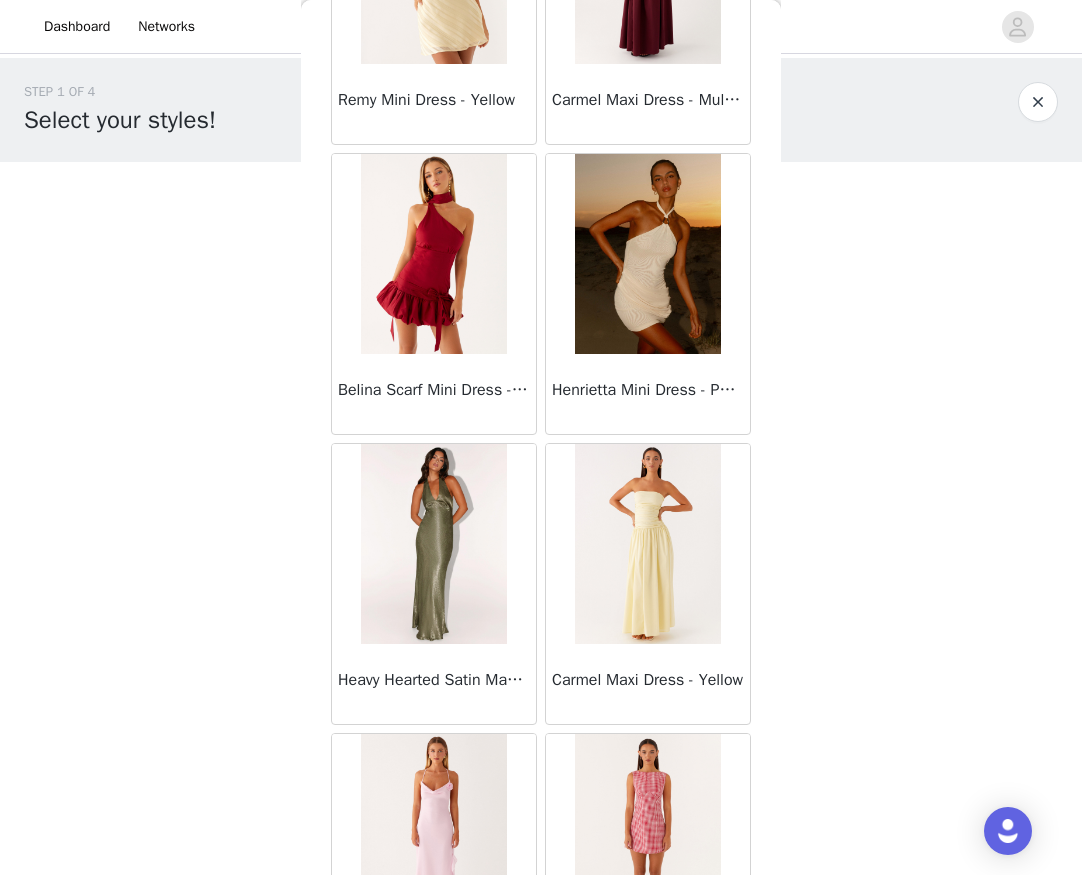 scroll, scrollTop: 48585, scrollLeft: 0, axis: vertical 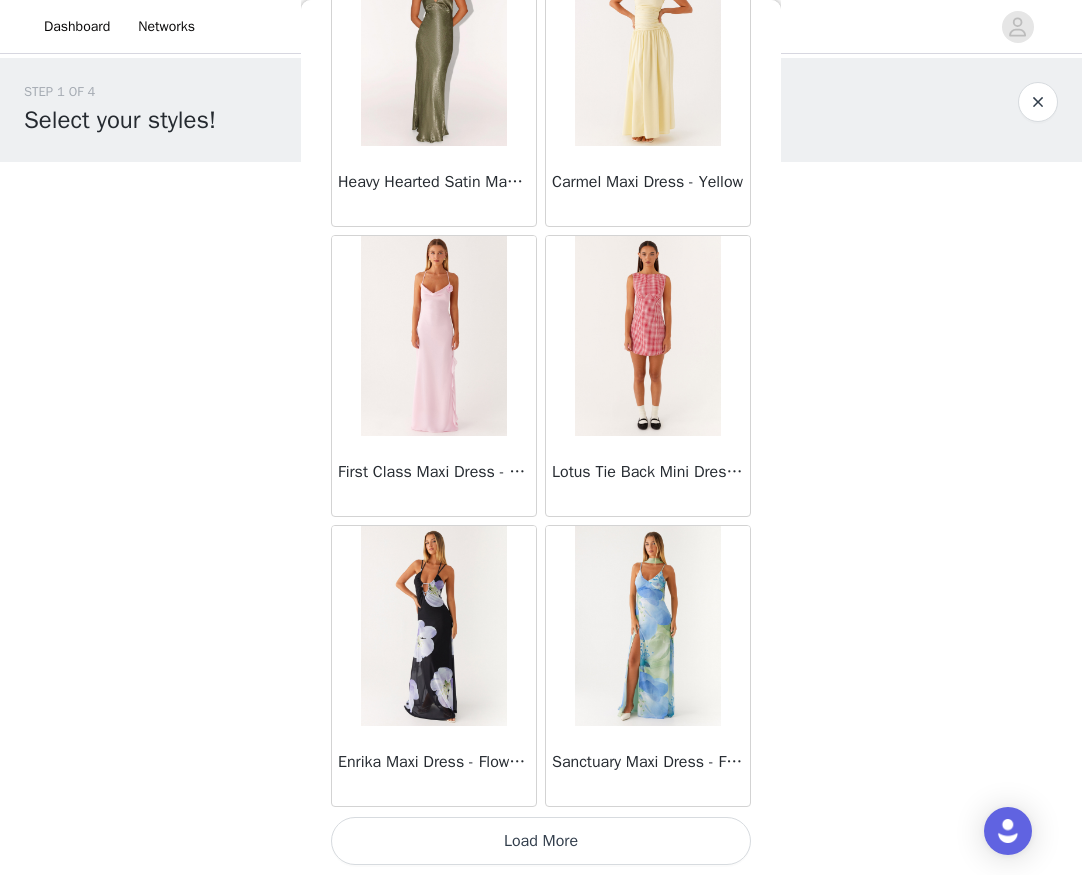 click on "Load More" at bounding box center [541, 841] 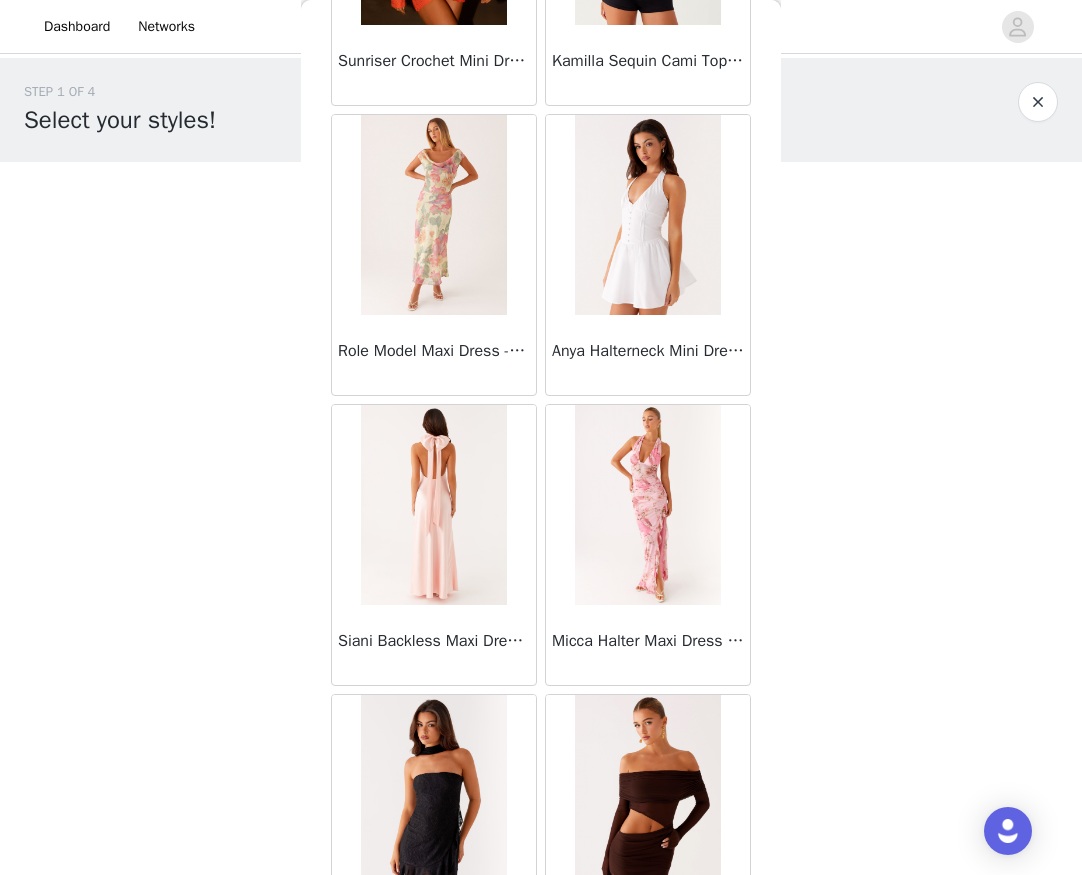 scroll, scrollTop: 51485, scrollLeft: 0, axis: vertical 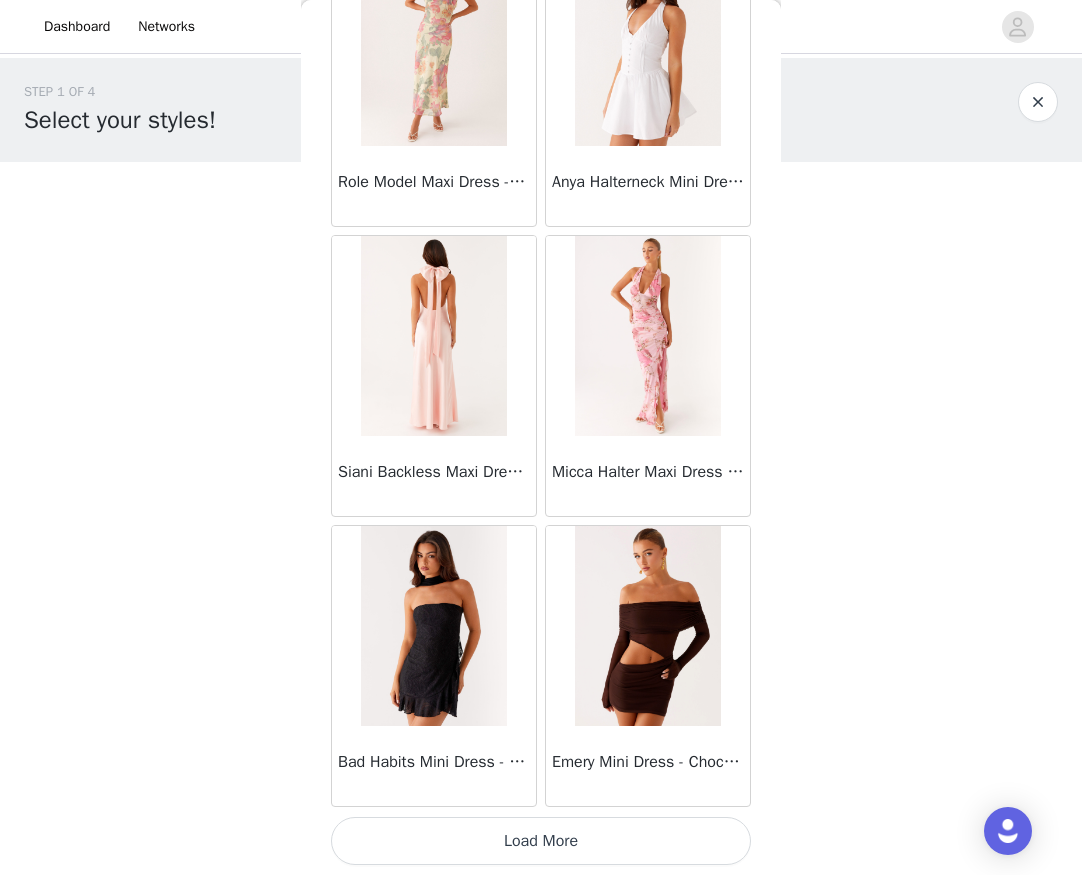 click on "Load More" at bounding box center [541, 841] 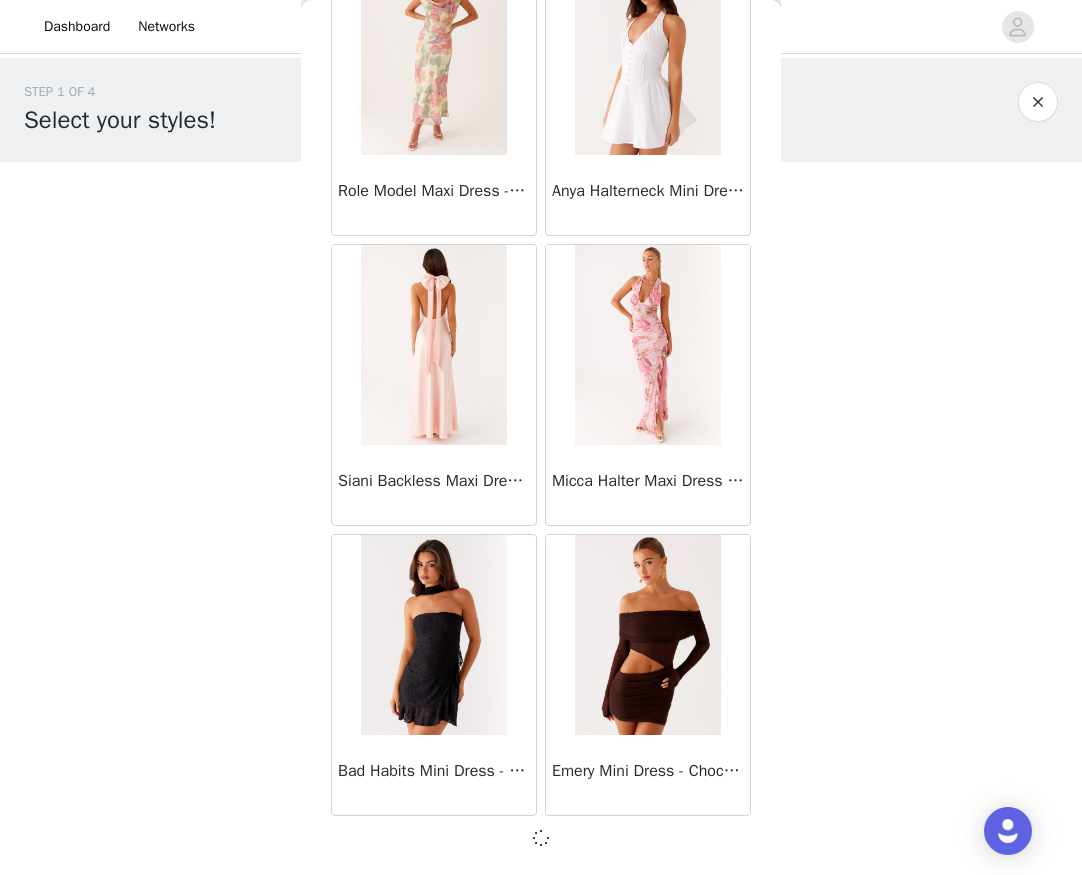 scroll, scrollTop: 51476, scrollLeft: 0, axis: vertical 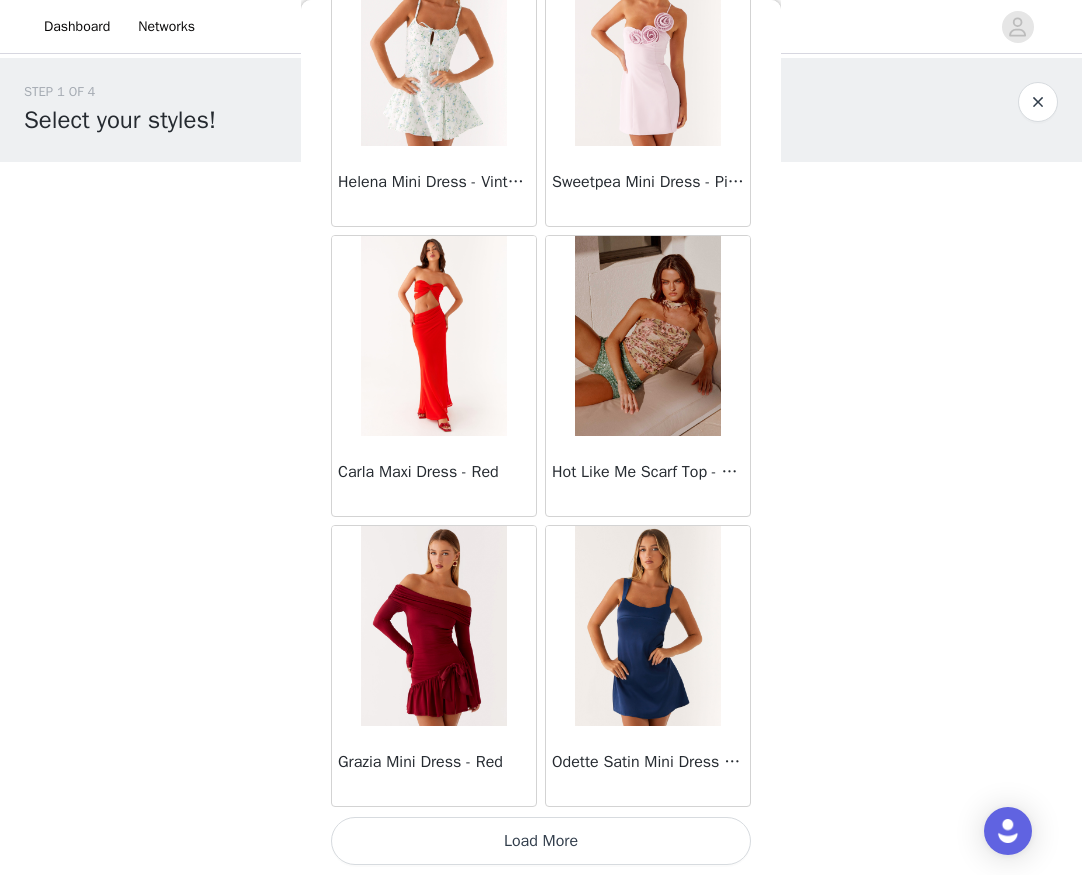 click on "Load More" at bounding box center [541, 841] 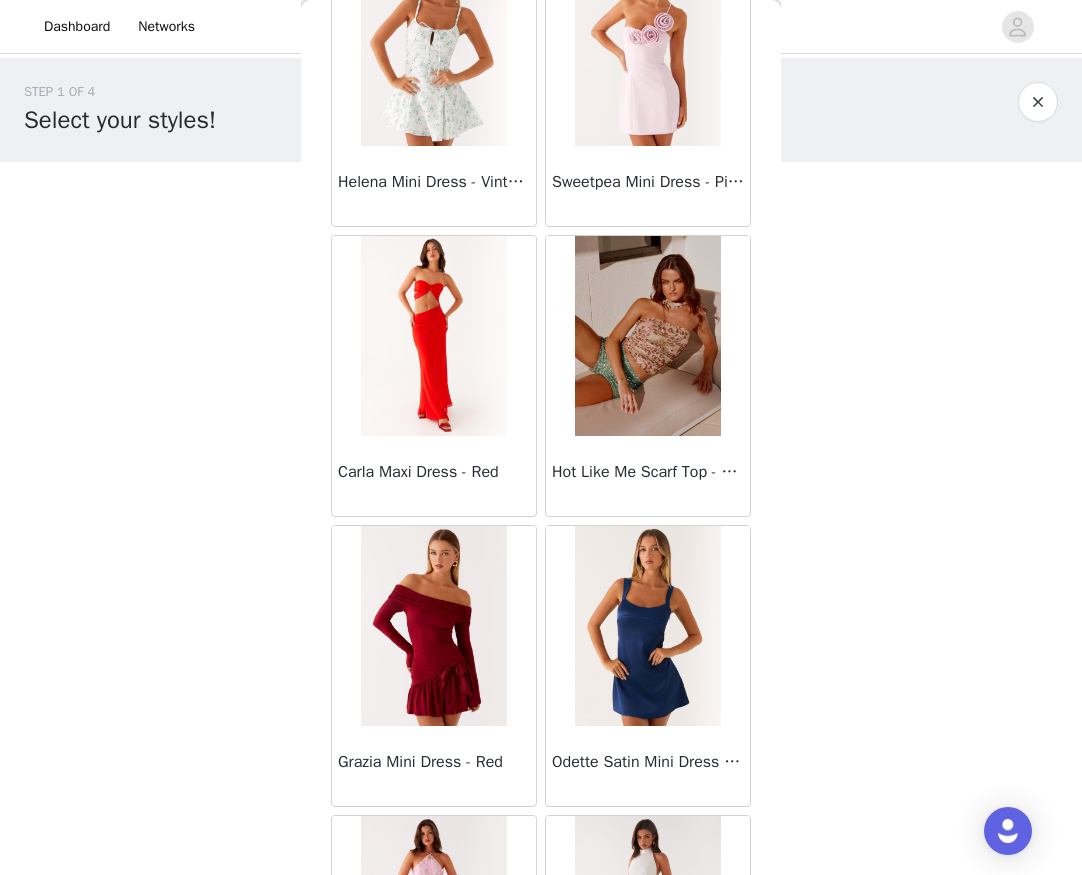 scroll, scrollTop: 57285, scrollLeft: 0, axis: vertical 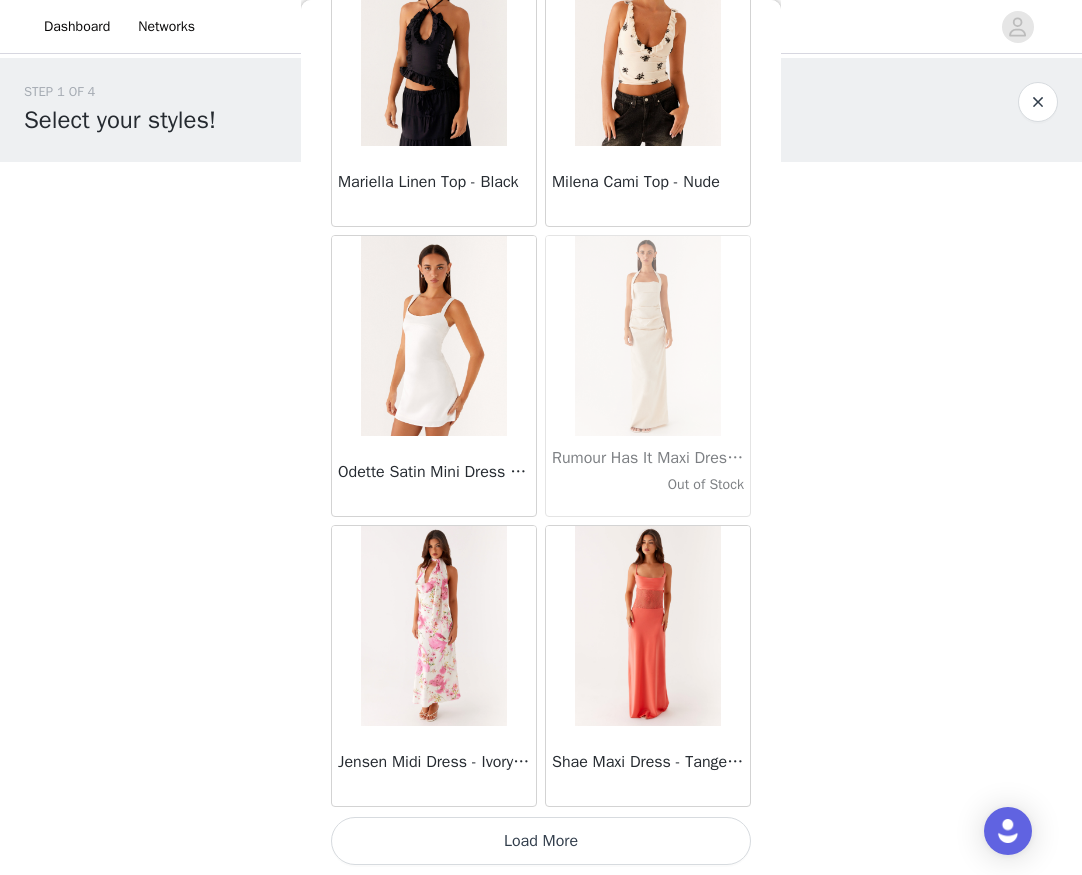 click on "Load More" at bounding box center (541, 841) 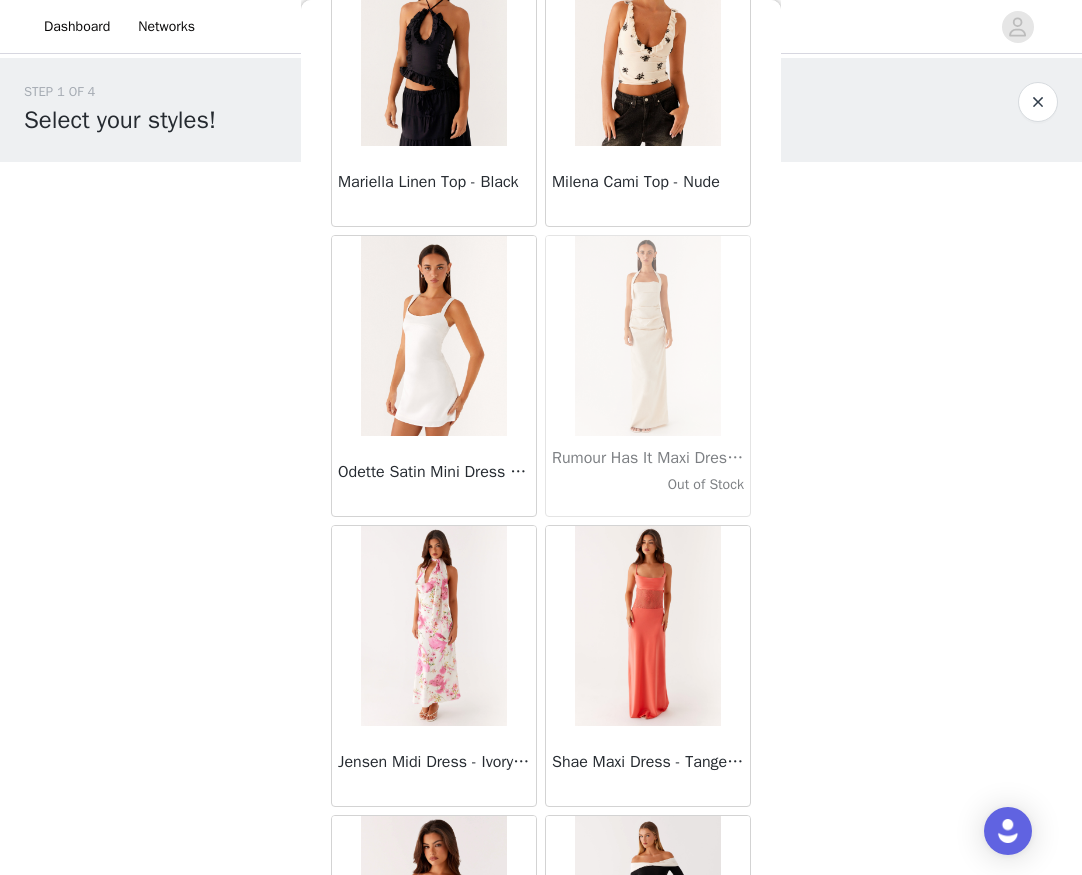 scroll, scrollTop: 60185, scrollLeft: 0, axis: vertical 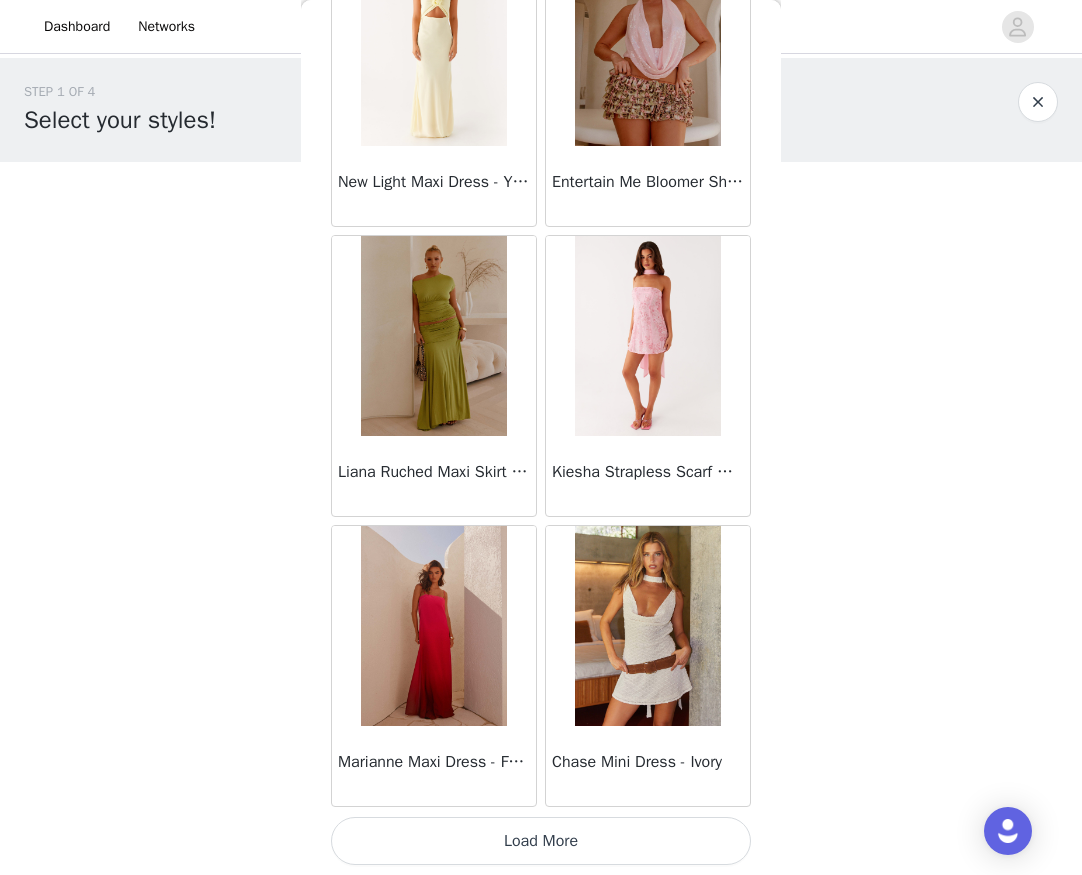 click on "Load More" at bounding box center (541, 841) 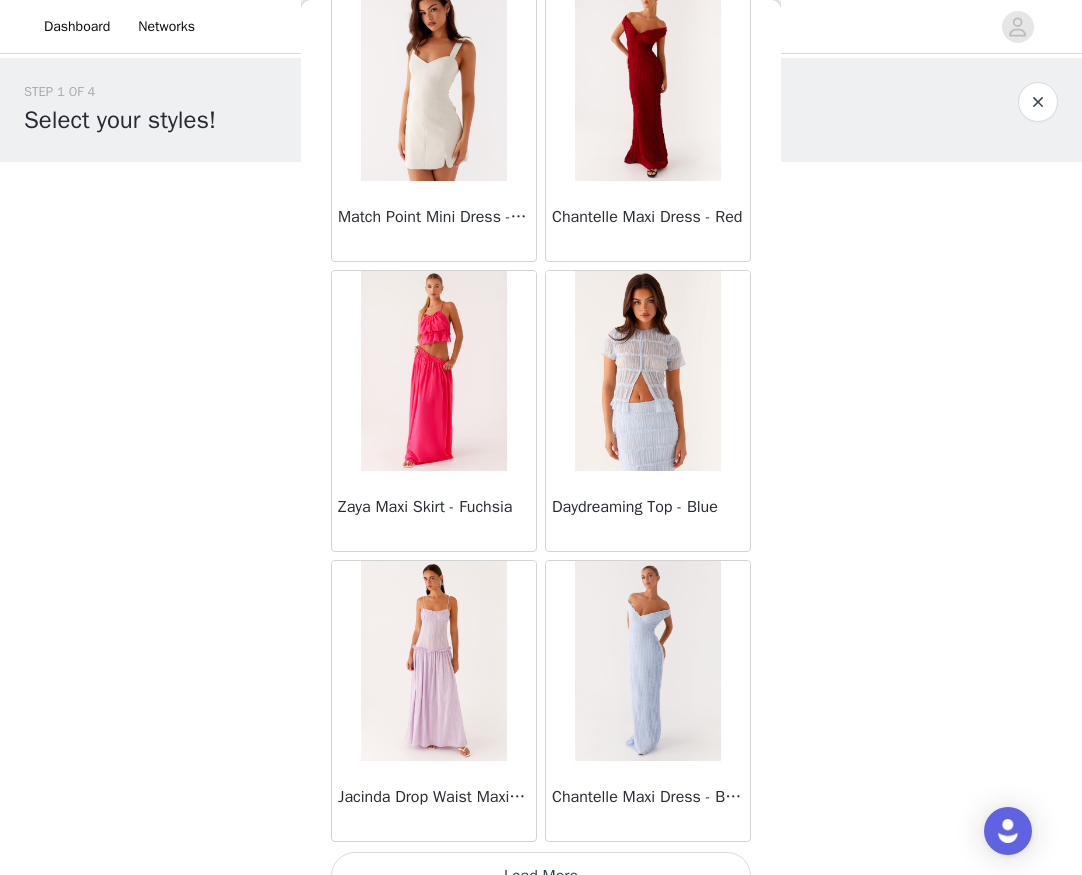 scroll, scrollTop: 63085, scrollLeft: 0, axis: vertical 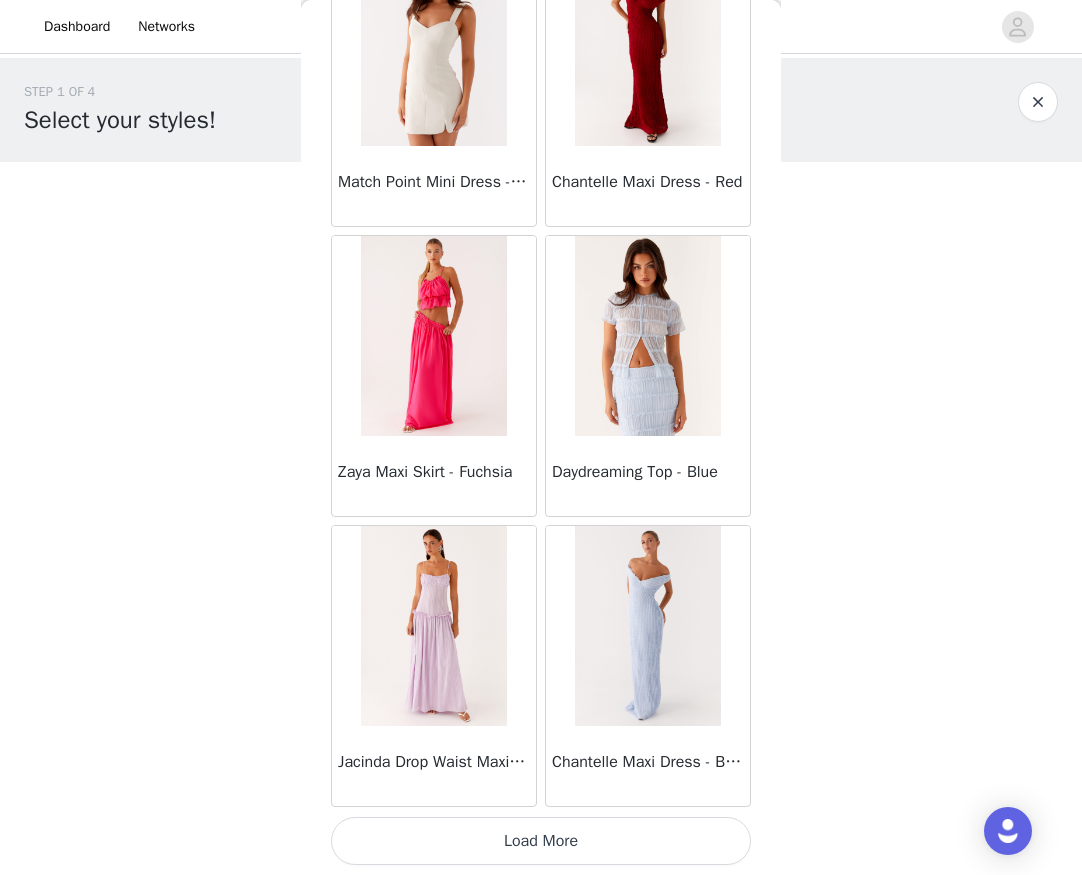 click on "Load More" at bounding box center [541, 841] 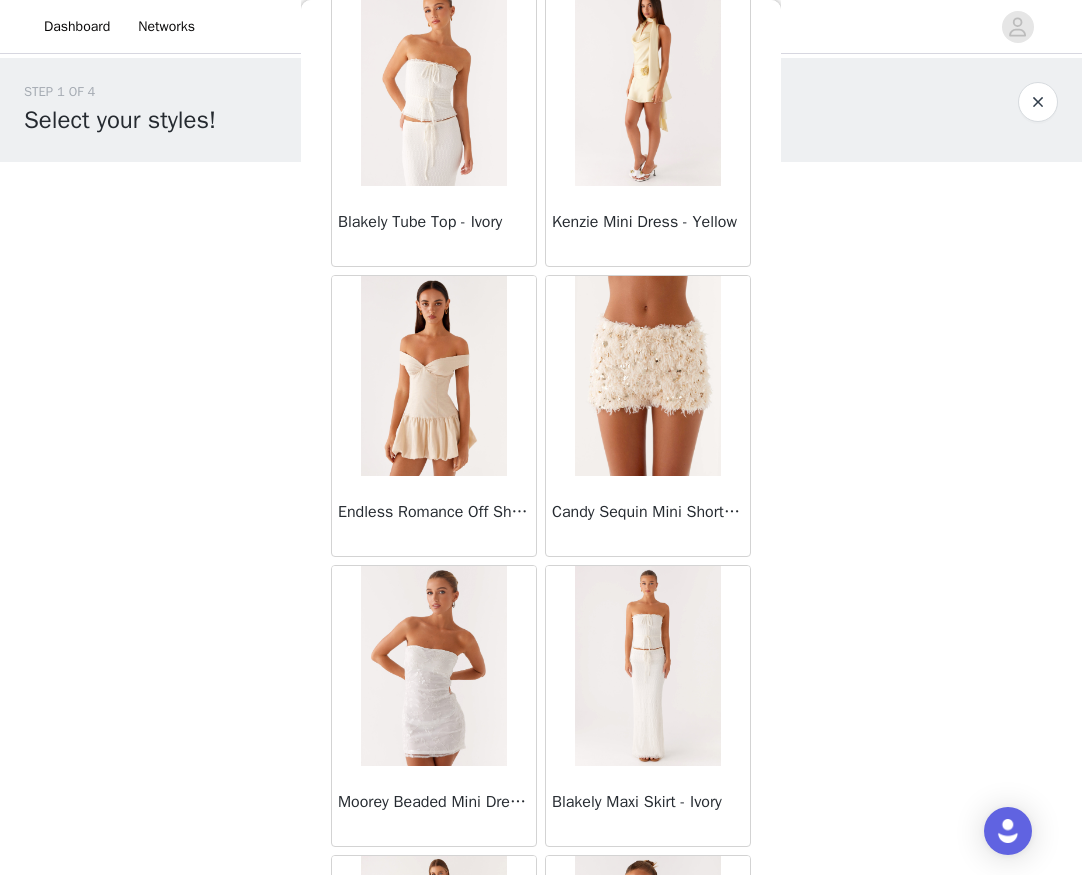 scroll, scrollTop: 64685, scrollLeft: 0, axis: vertical 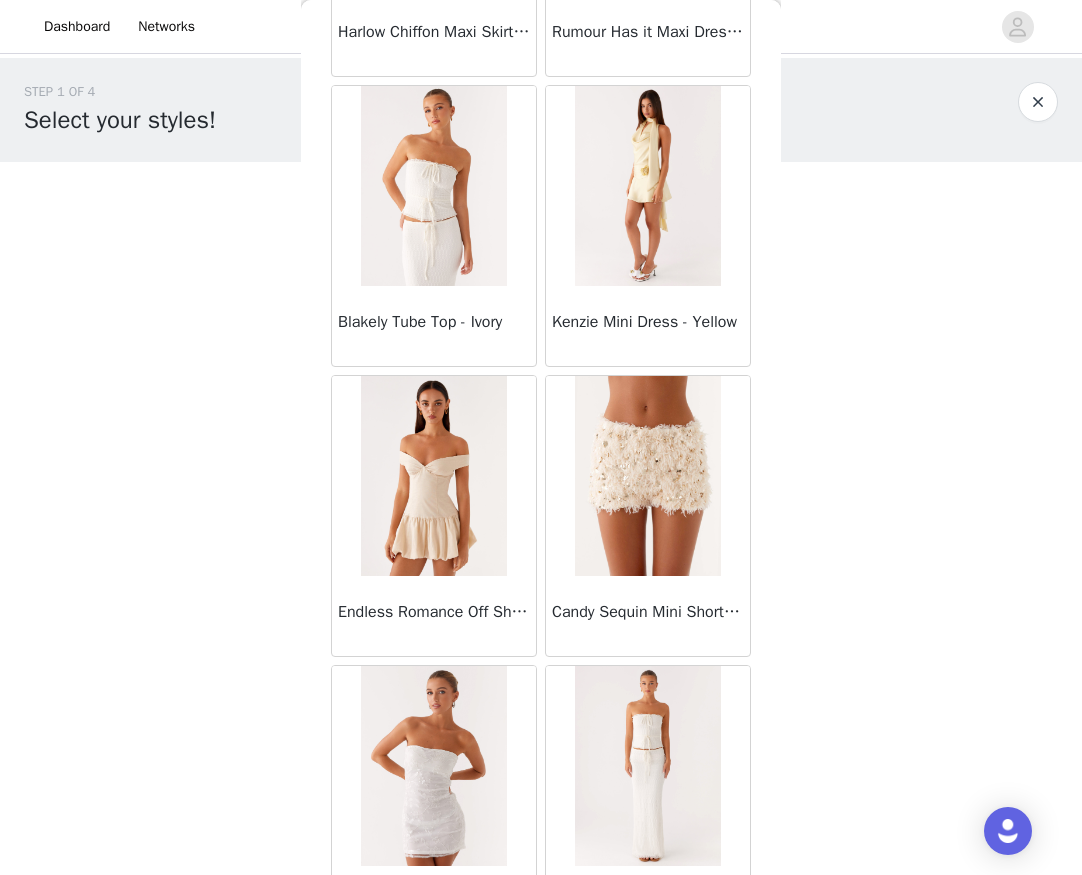 click at bounding box center [433, 186] 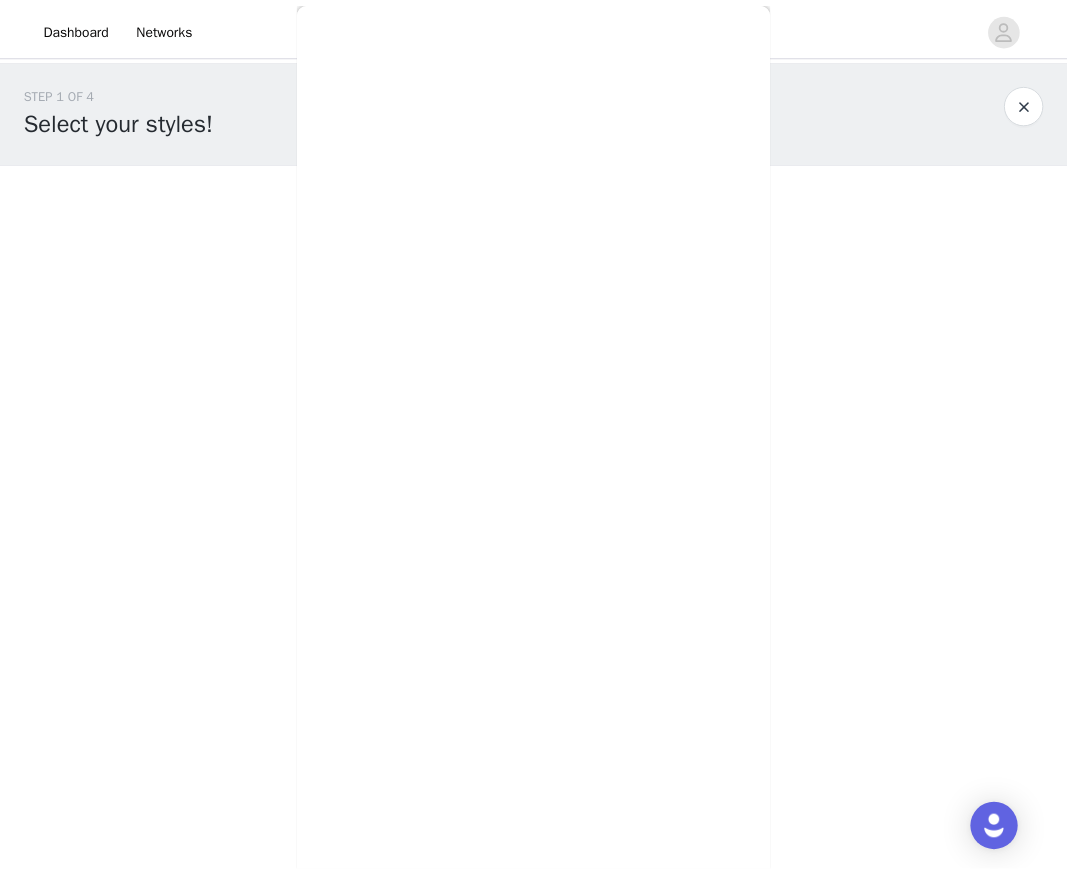 scroll, scrollTop: 179, scrollLeft: 0, axis: vertical 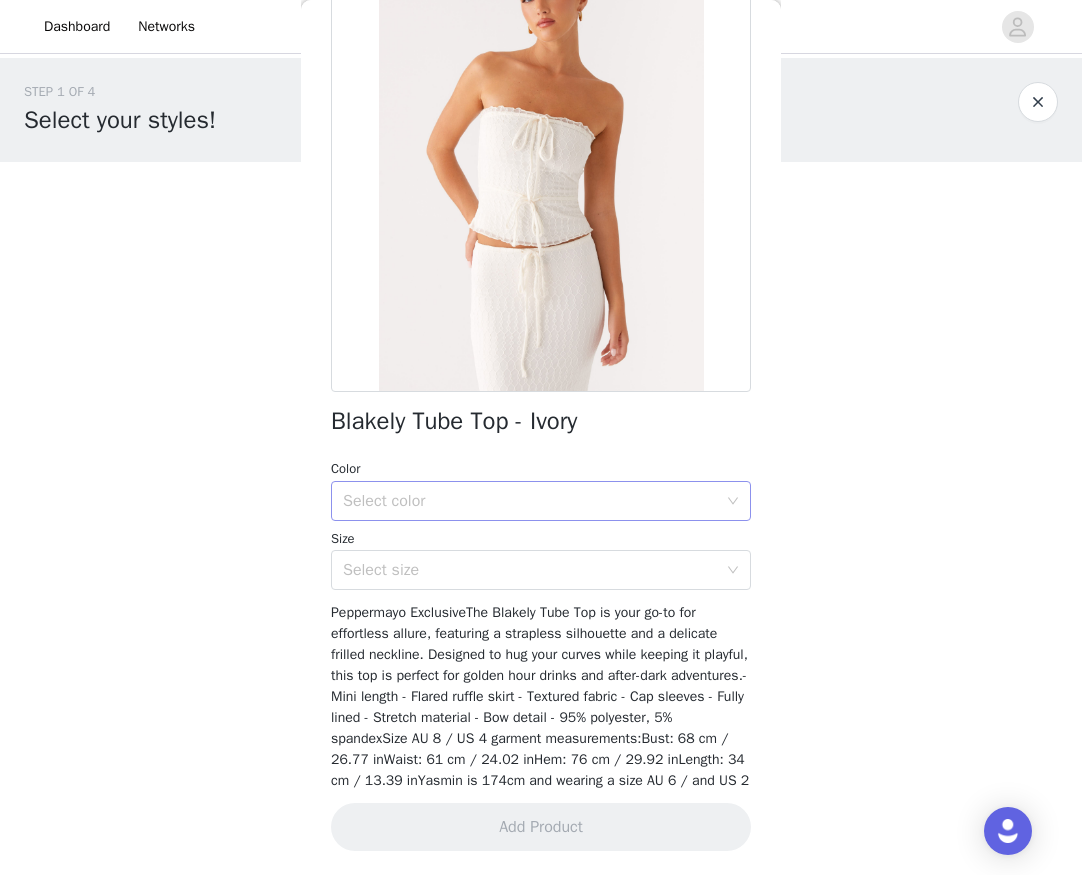 click on "Select color" at bounding box center [530, 501] 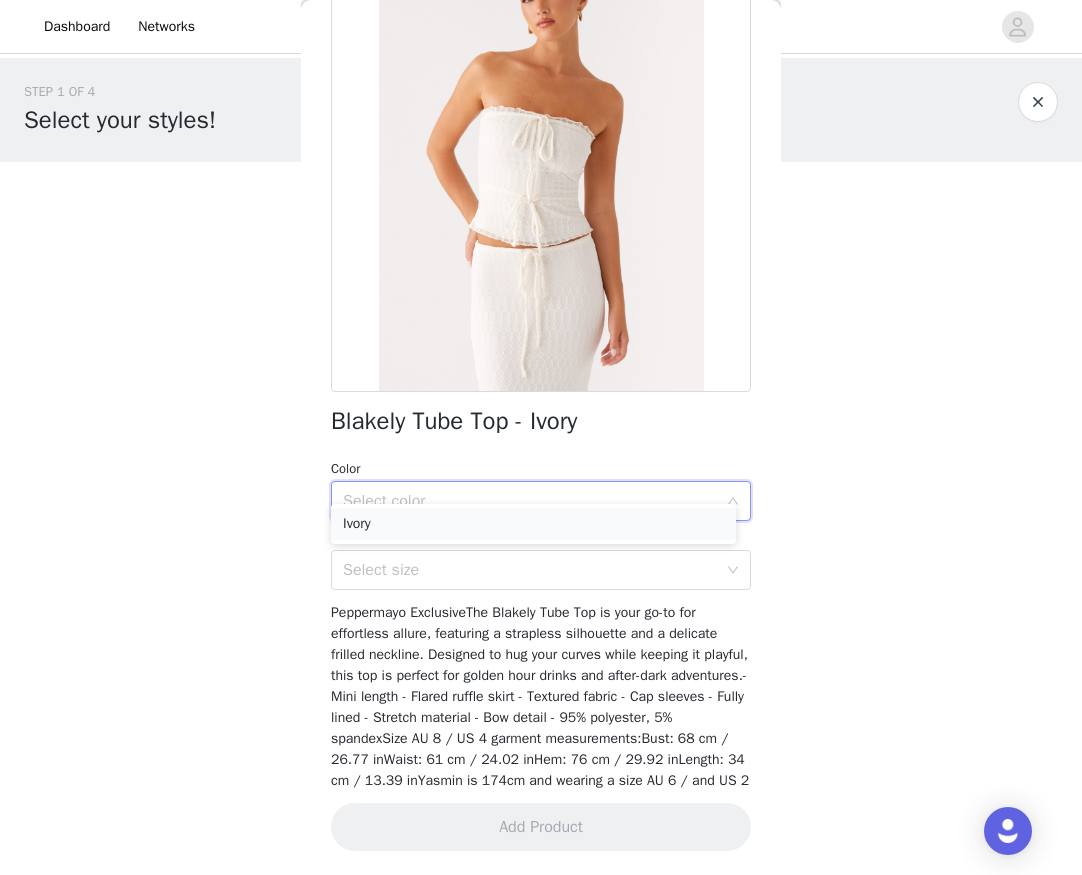 click on "Ivory" at bounding box center [533, 524] 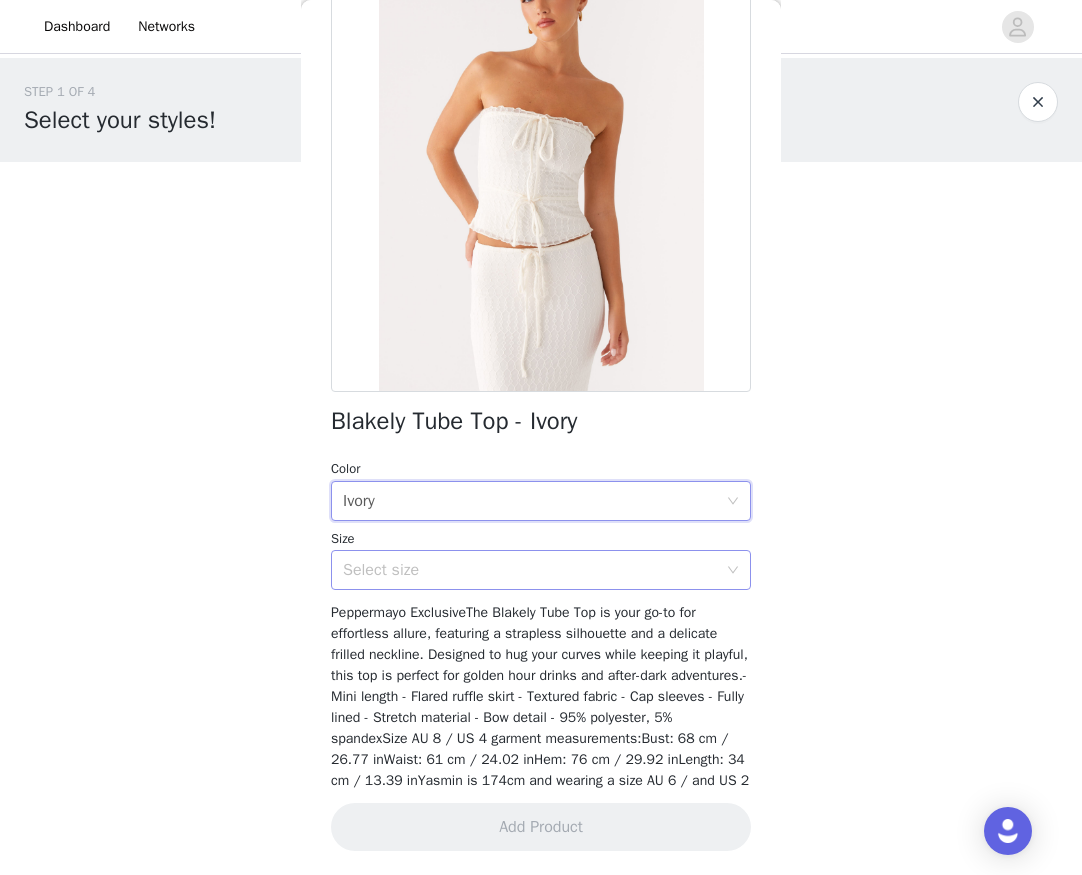 click on "Select size" at bounding box center (534, 570) 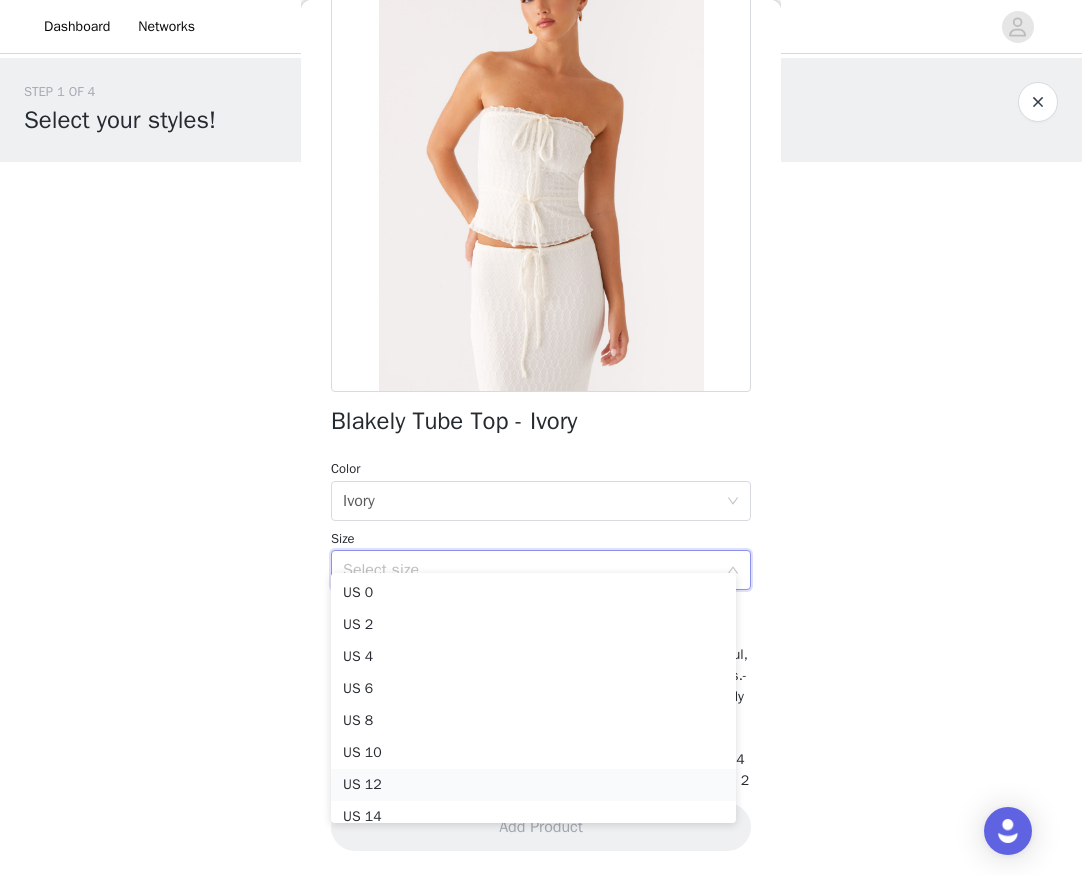 click on "US 12" at bounding box center (533, 785) 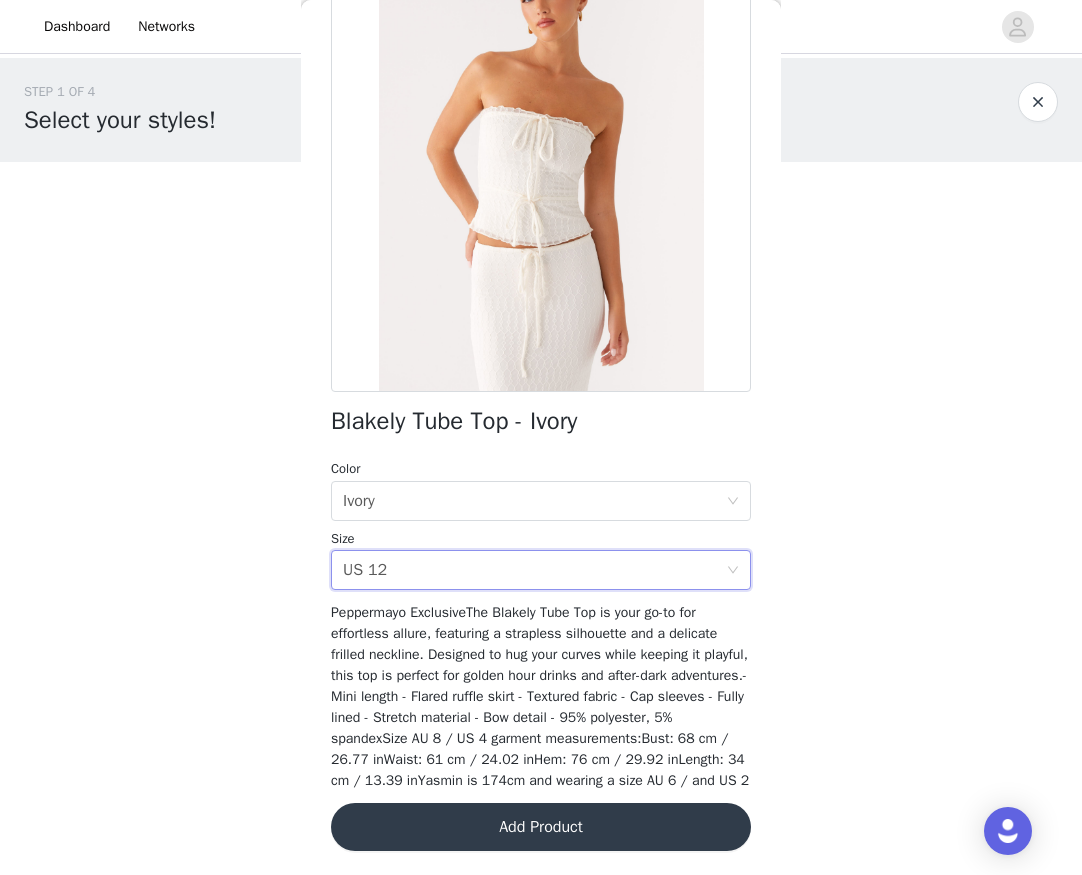 click on "Add Product" at bounding box center [541, 827] 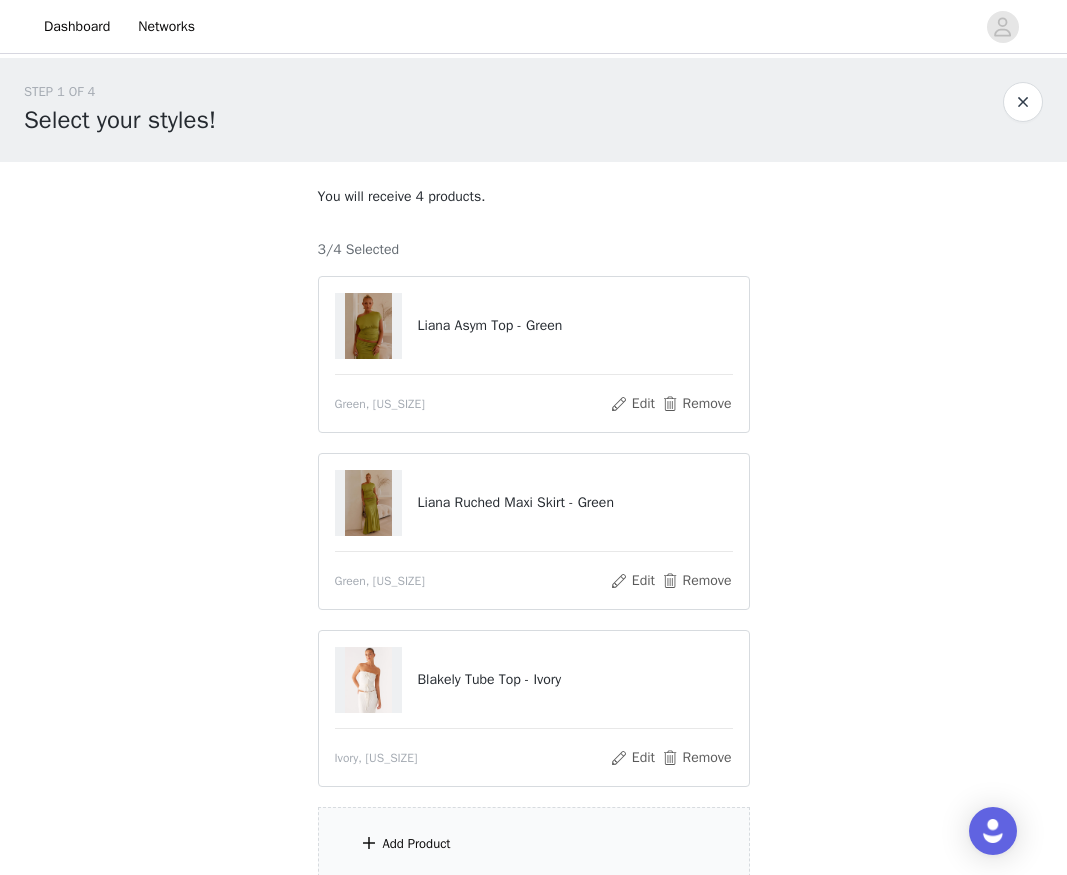 click on "Add Product" at bounding box center [417, 844] 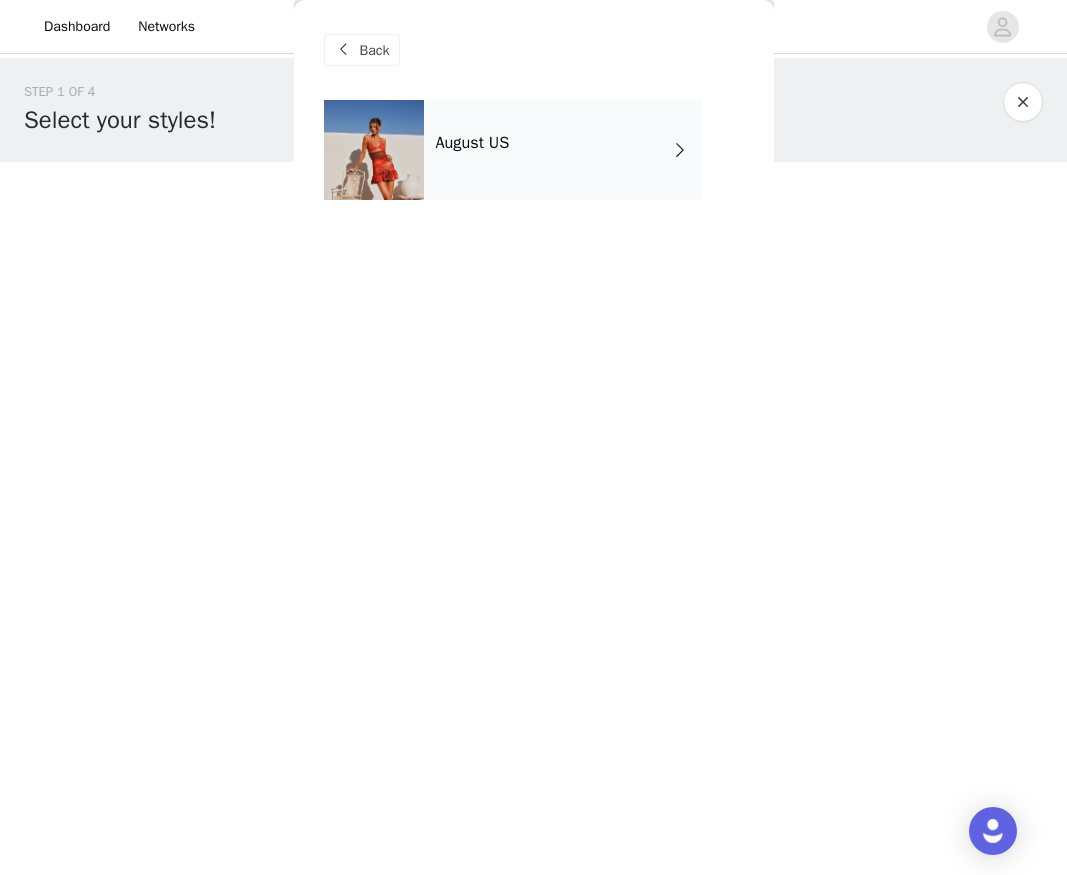 click on "August US" at bounding box center (563, 150) 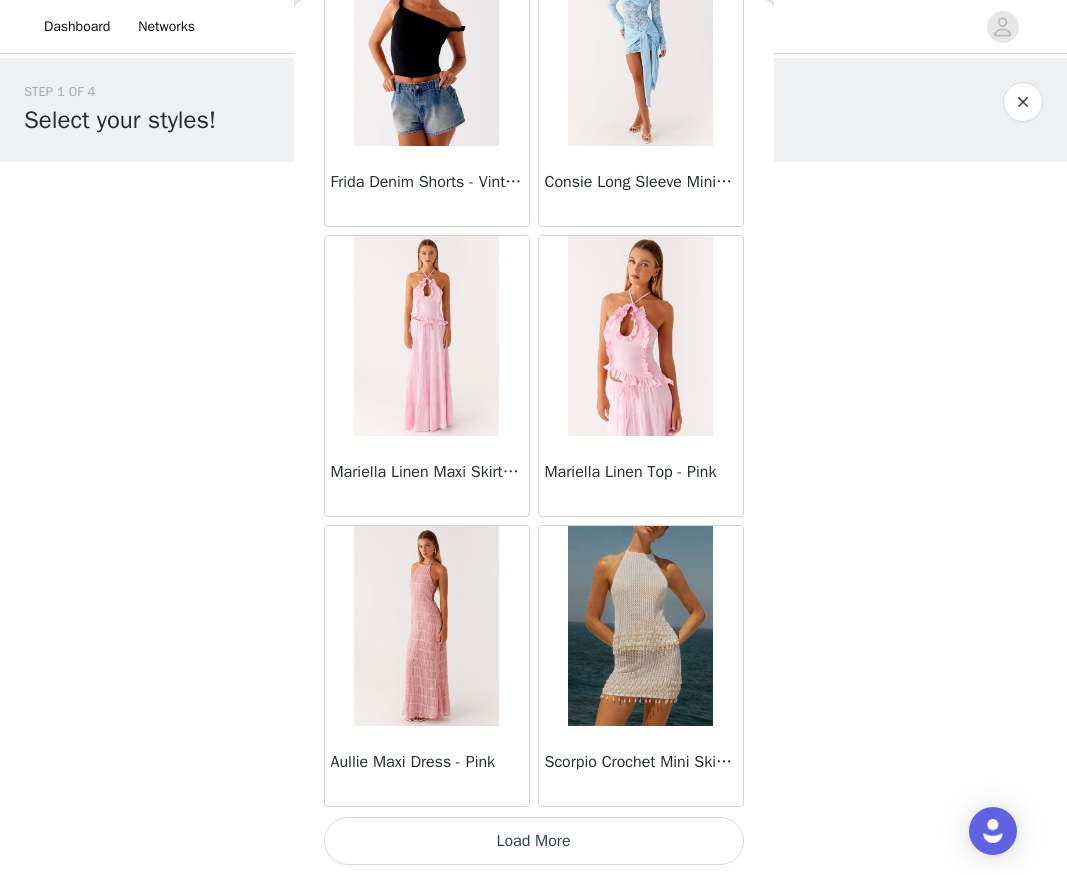 click on "Load More" at bounding box center (534, 841) 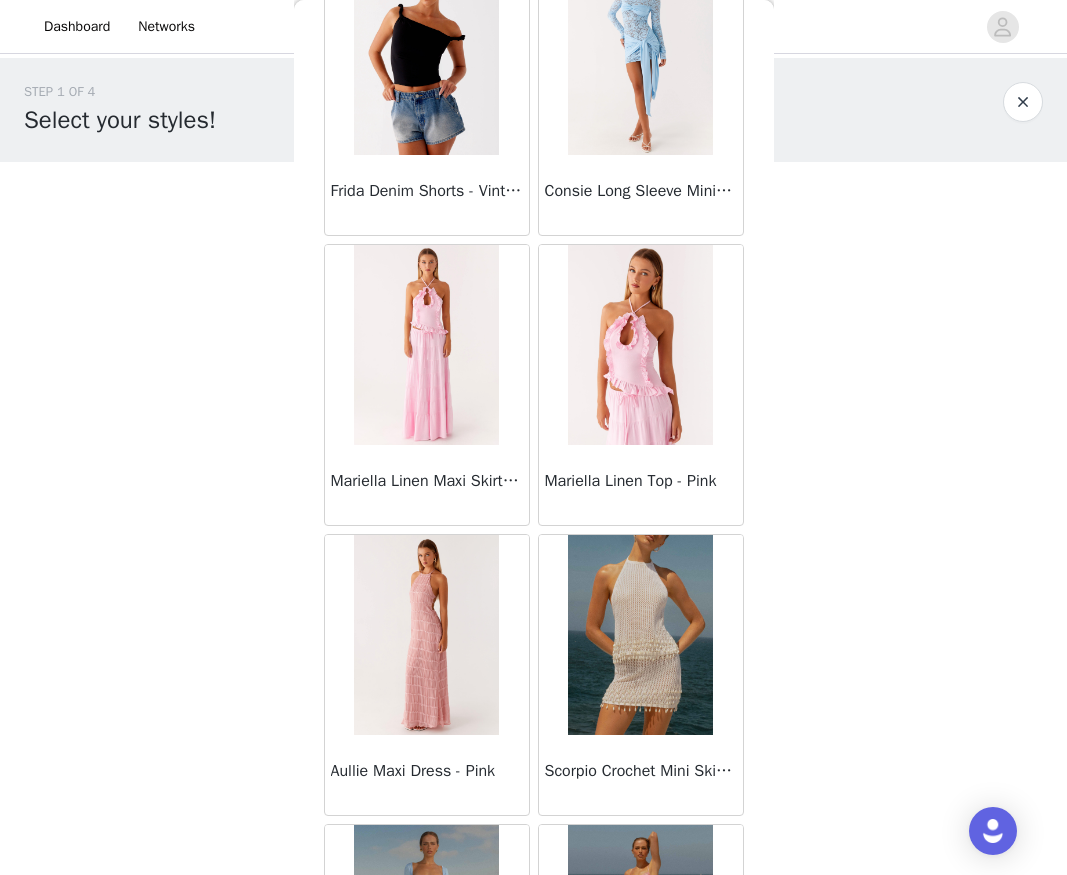 scroll, scrollTop: 2185, scrollLeft: 0, axis: vertical 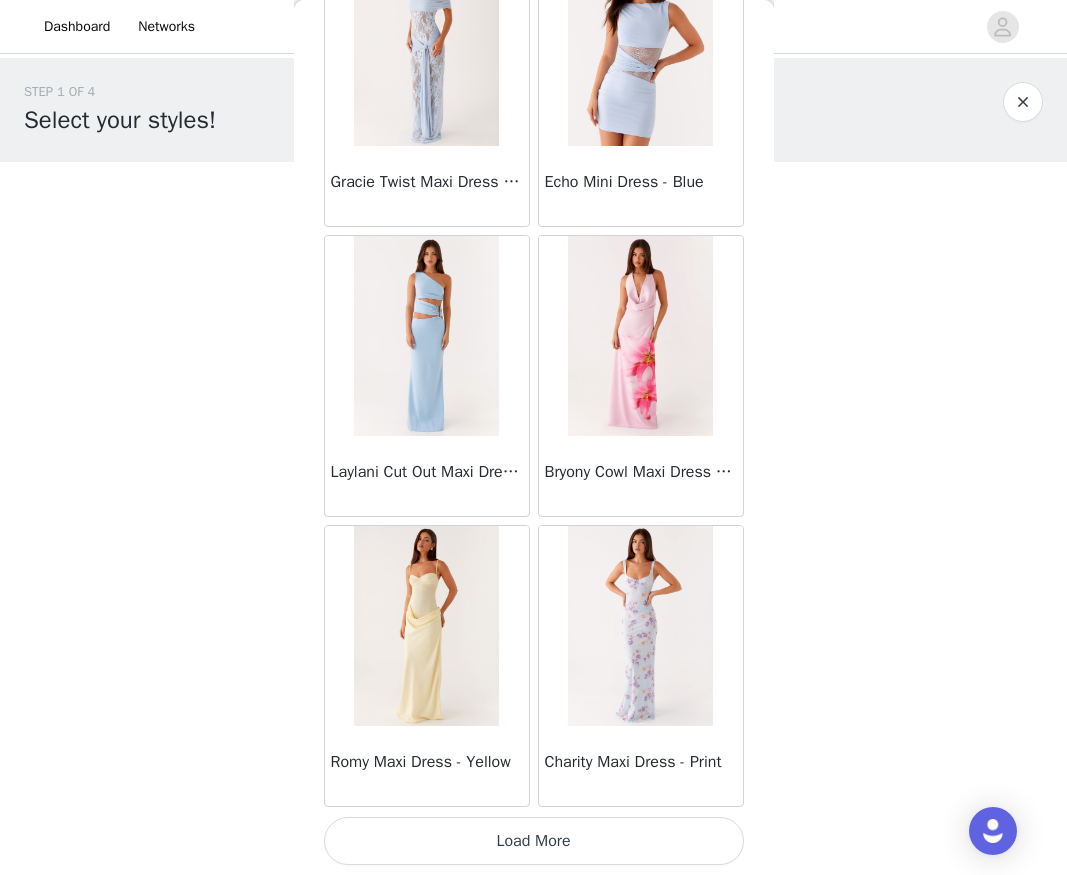 click on "Load More" at bounding box center (534, 841) 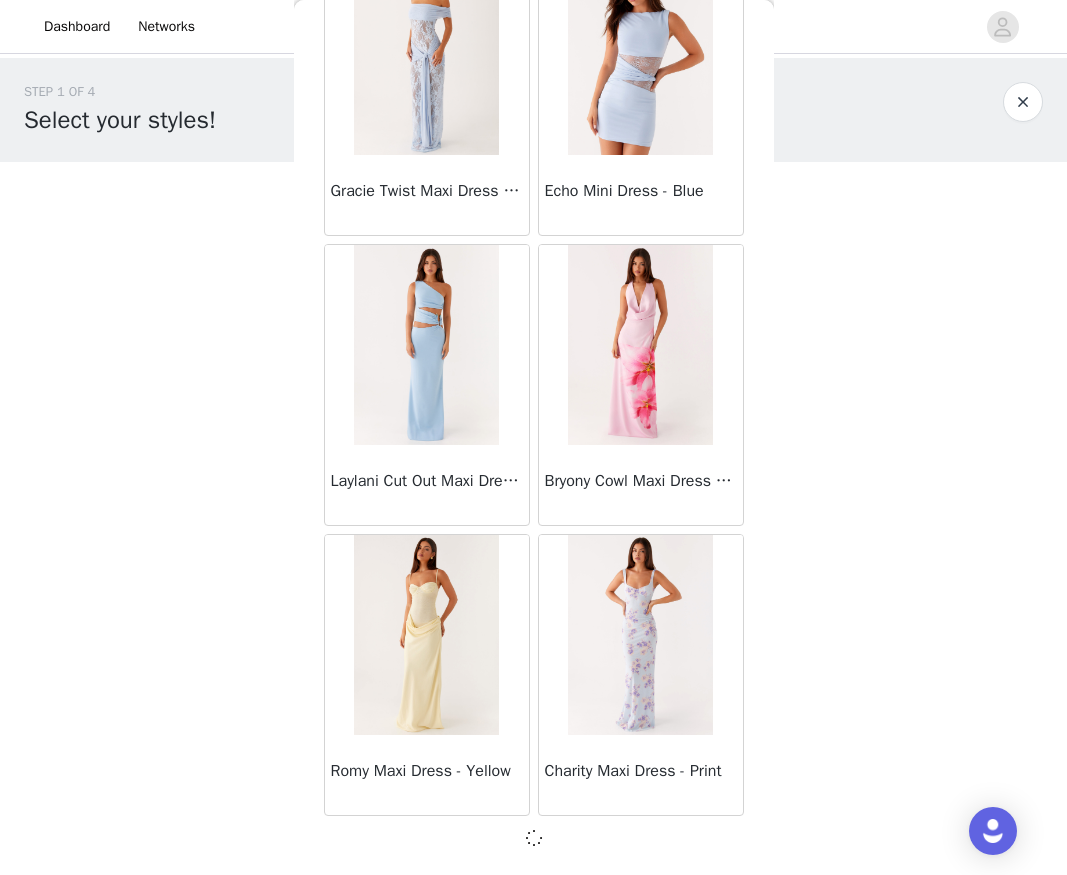 scroll, scrollTop: 5085, scrollLeft: 0, axis: vertical 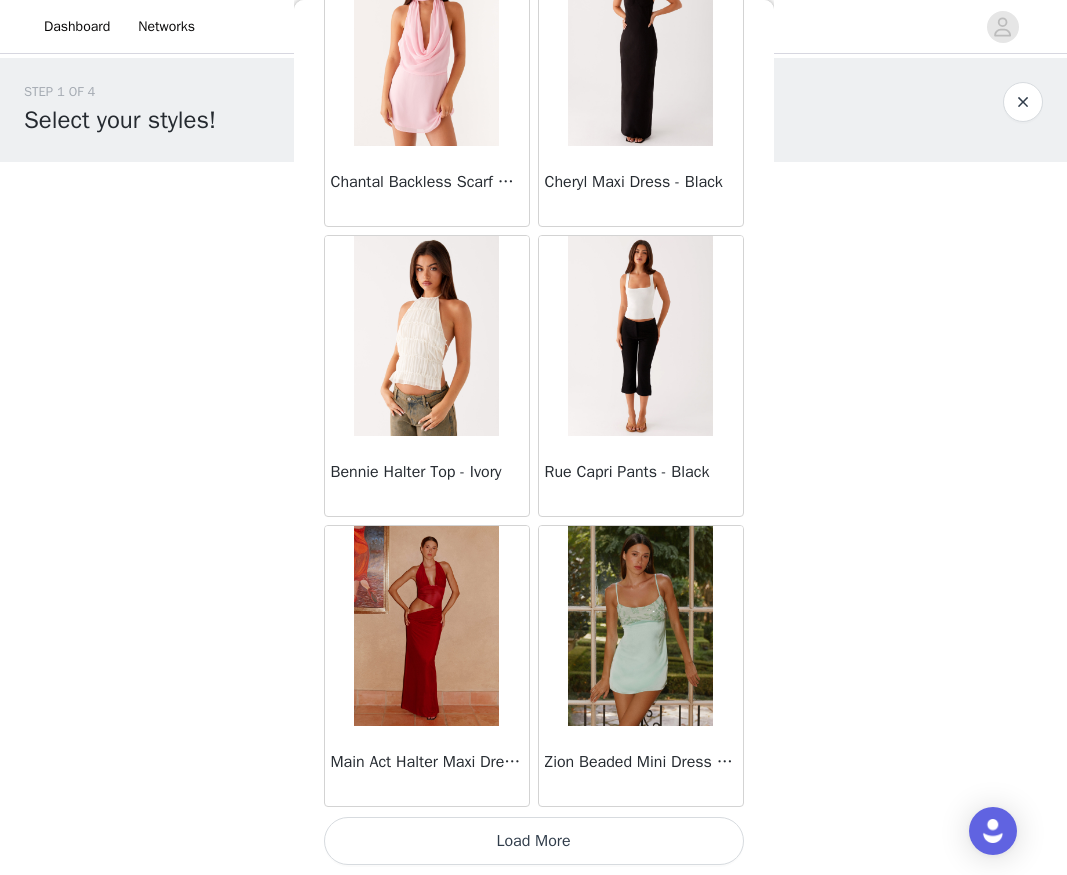 click on "Load More" at bounding box center (534, 841) 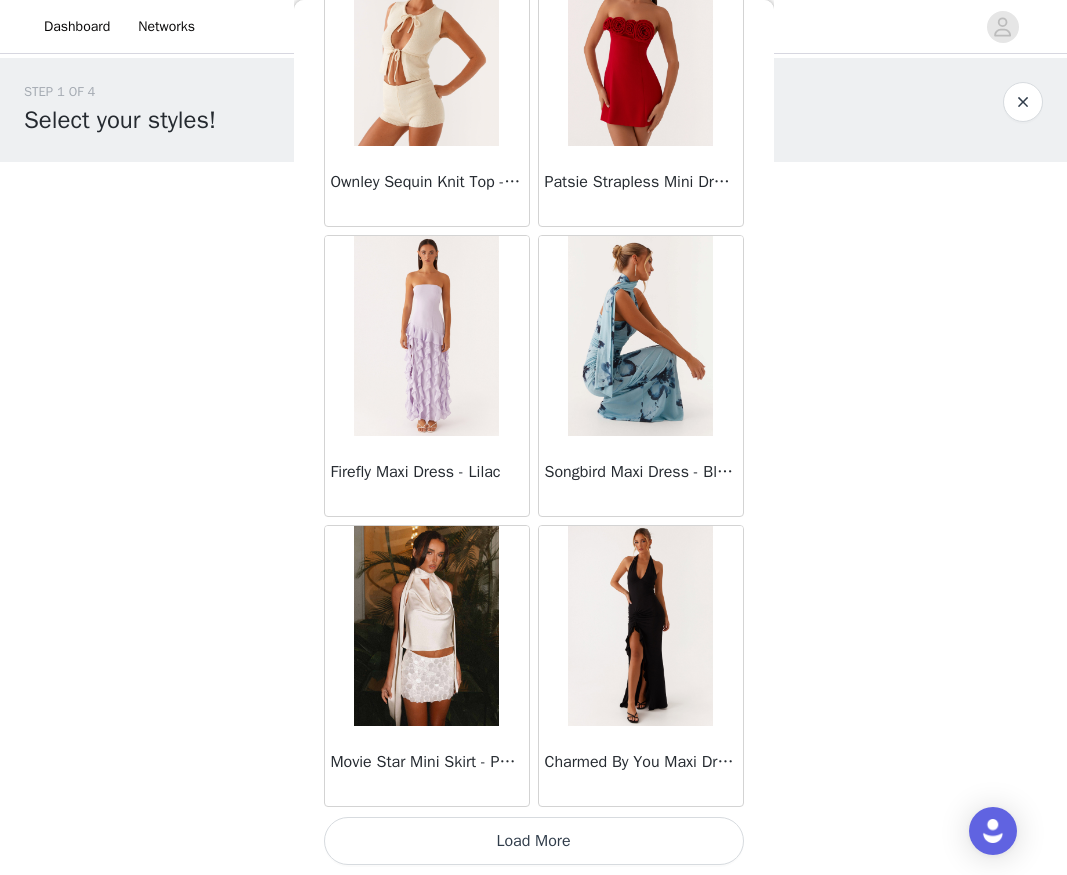 click on "Load More" at bounding box center (534, 841) 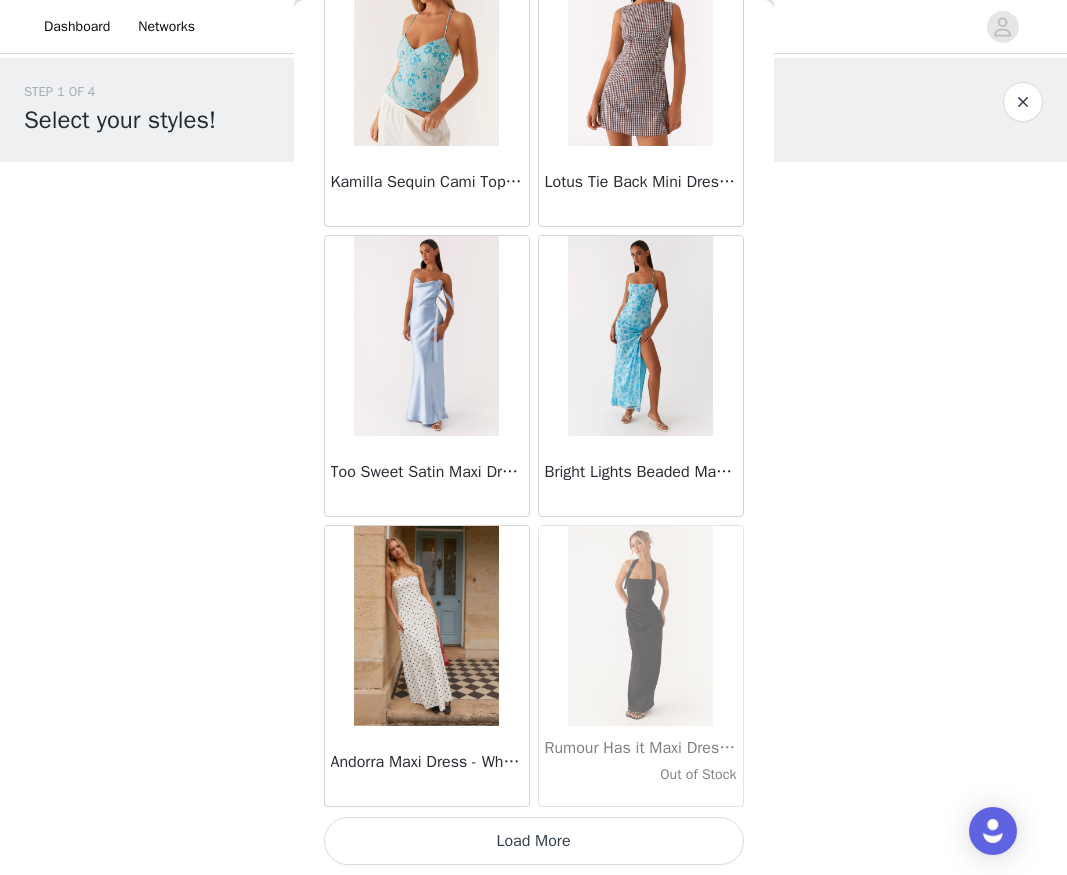 click on "Load More" at bounding box center (534, 841) 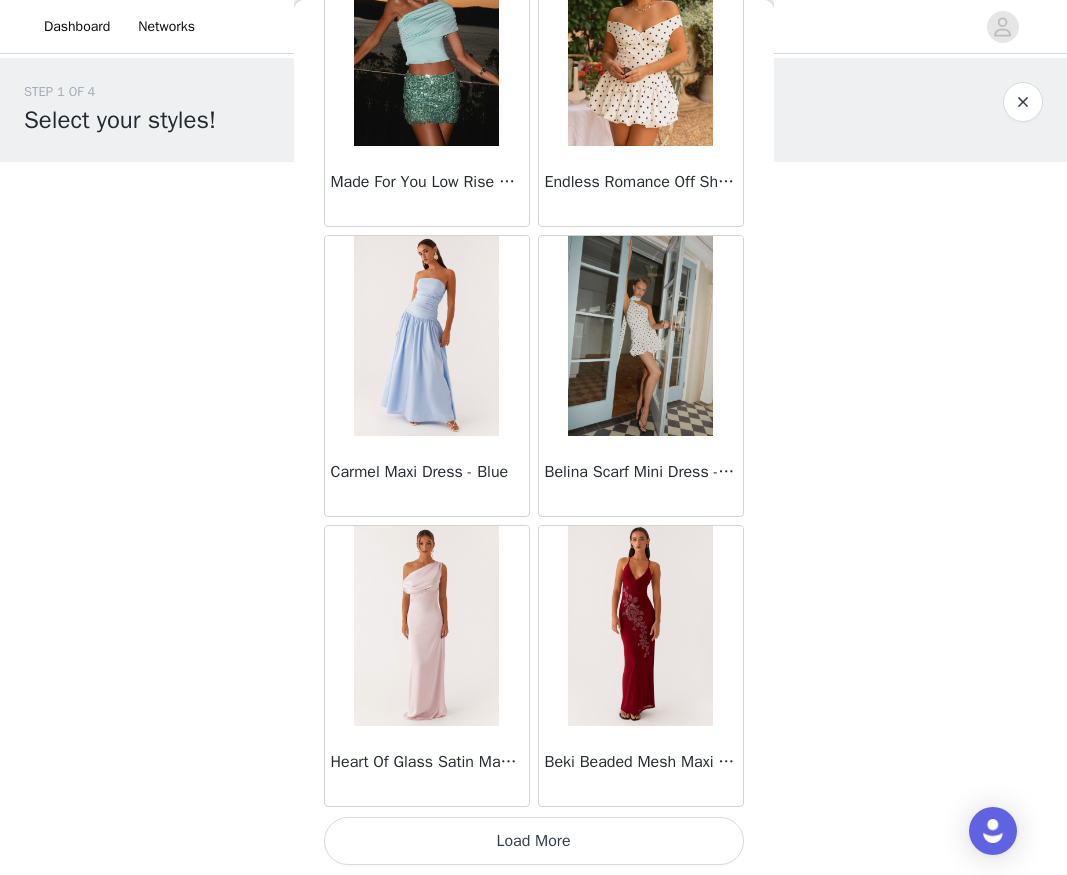 click on "Load More" at bounding box center (534, 841) 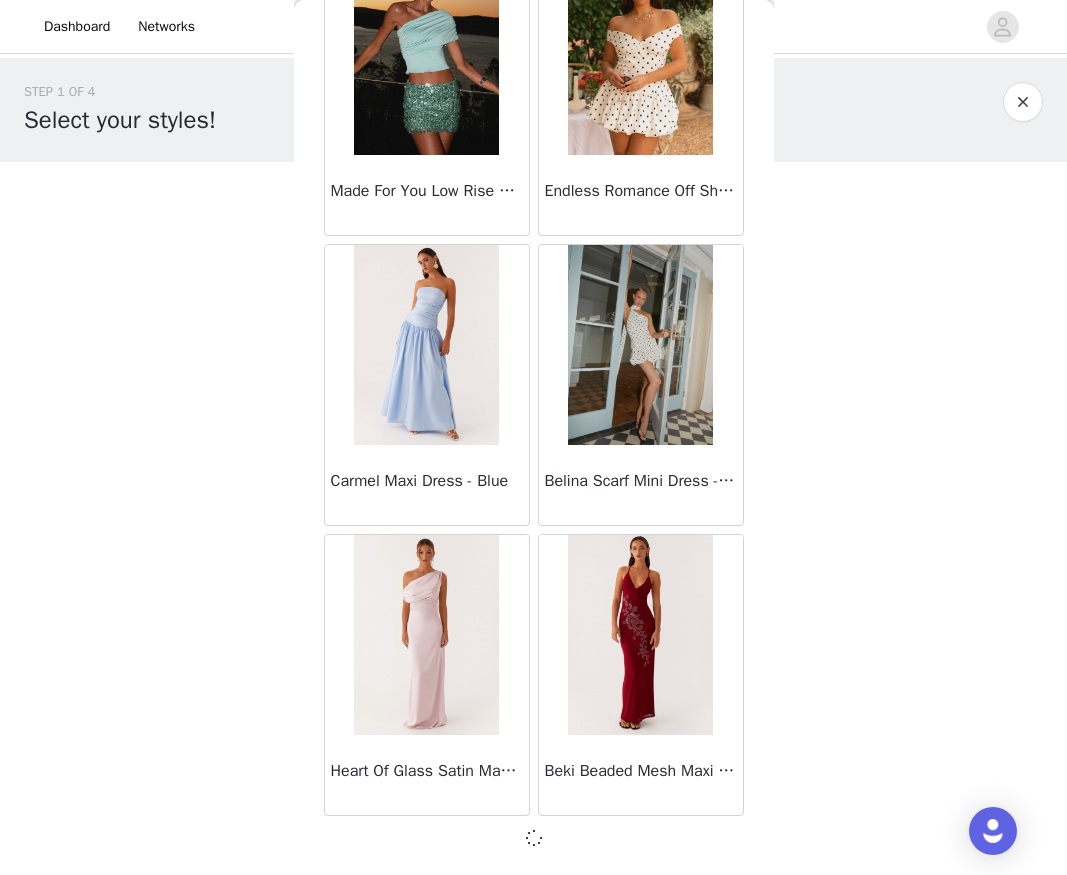 scroll, scrollTop: 16676, scrollLeft: 0, axis: vertical 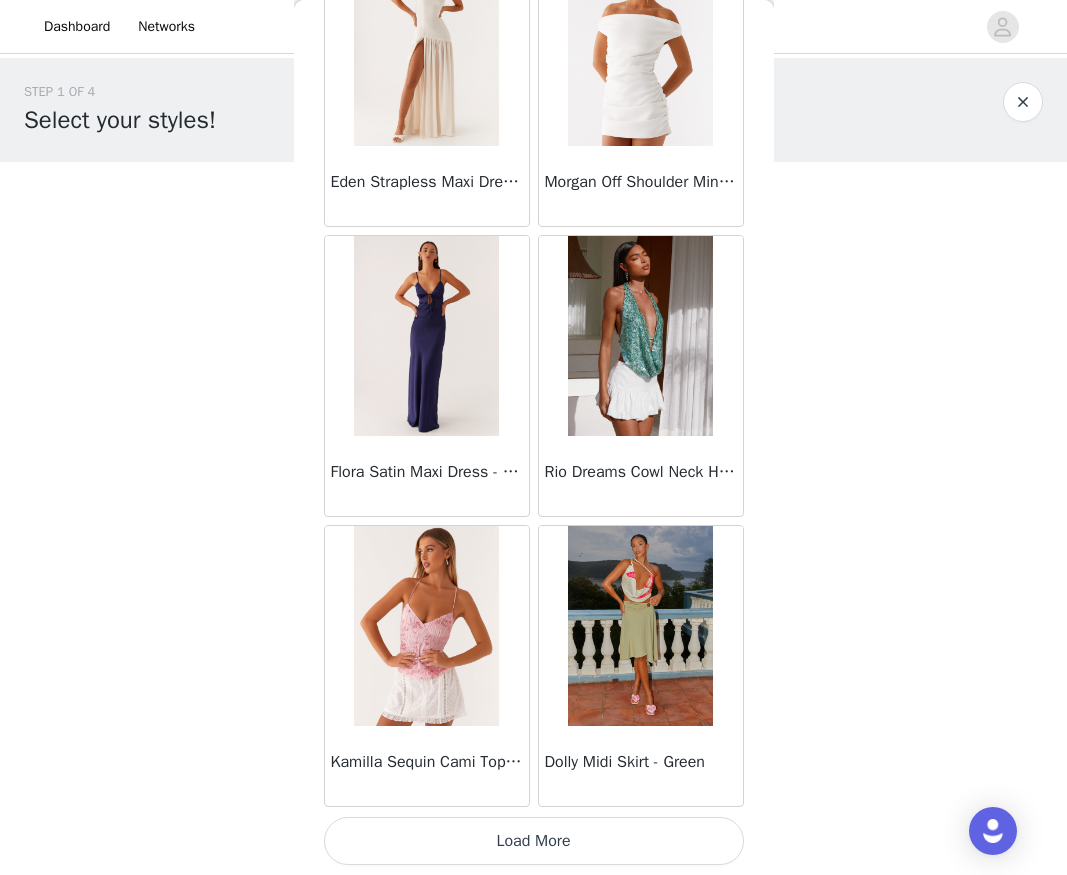 click on "Load More" at bounding box center [534, 841] 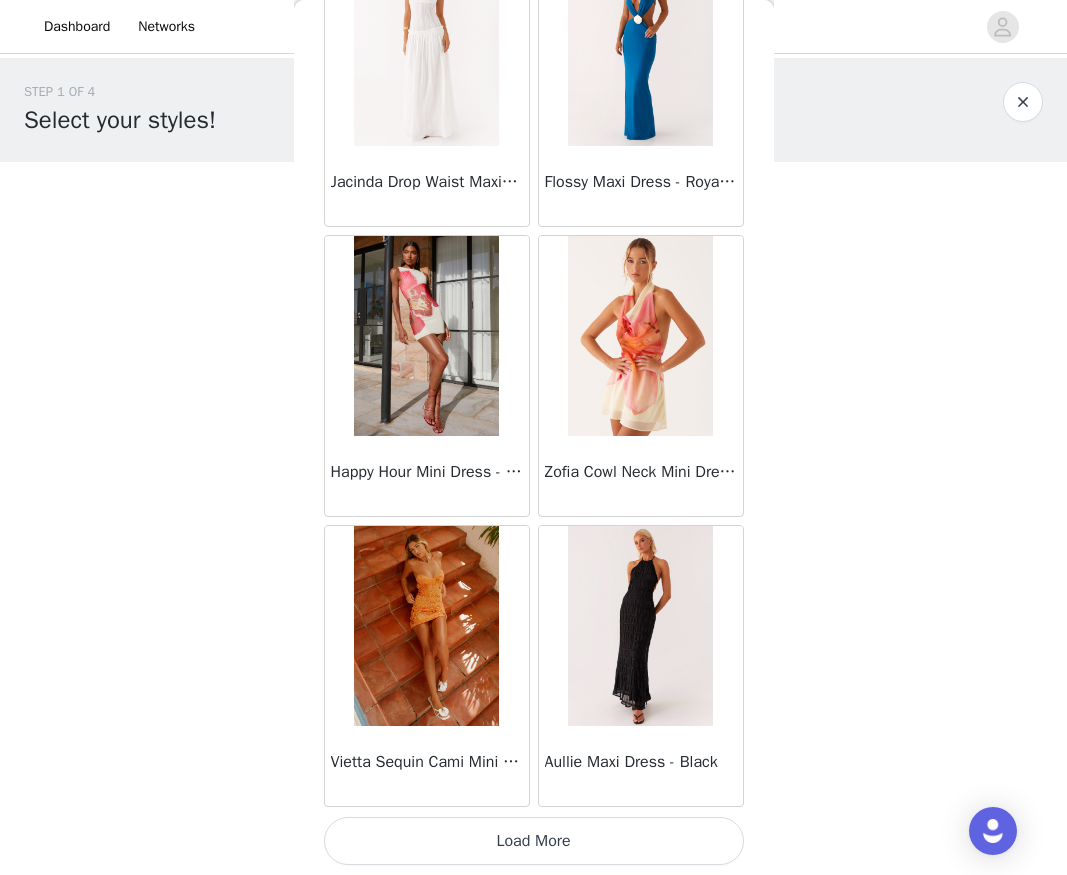 click on "Load More" at bounding box center [534, 841] 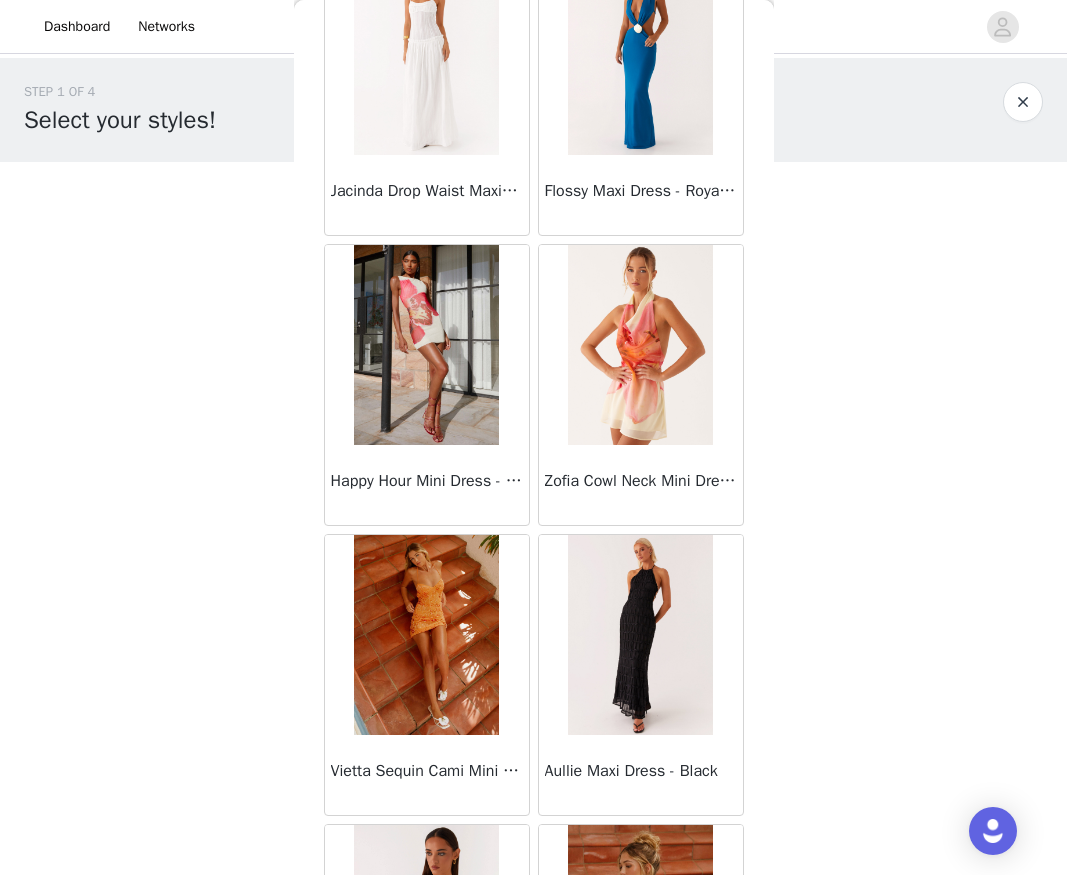 scroll, scrollTop: 22485, scrollLeft: 0, axis: vertical 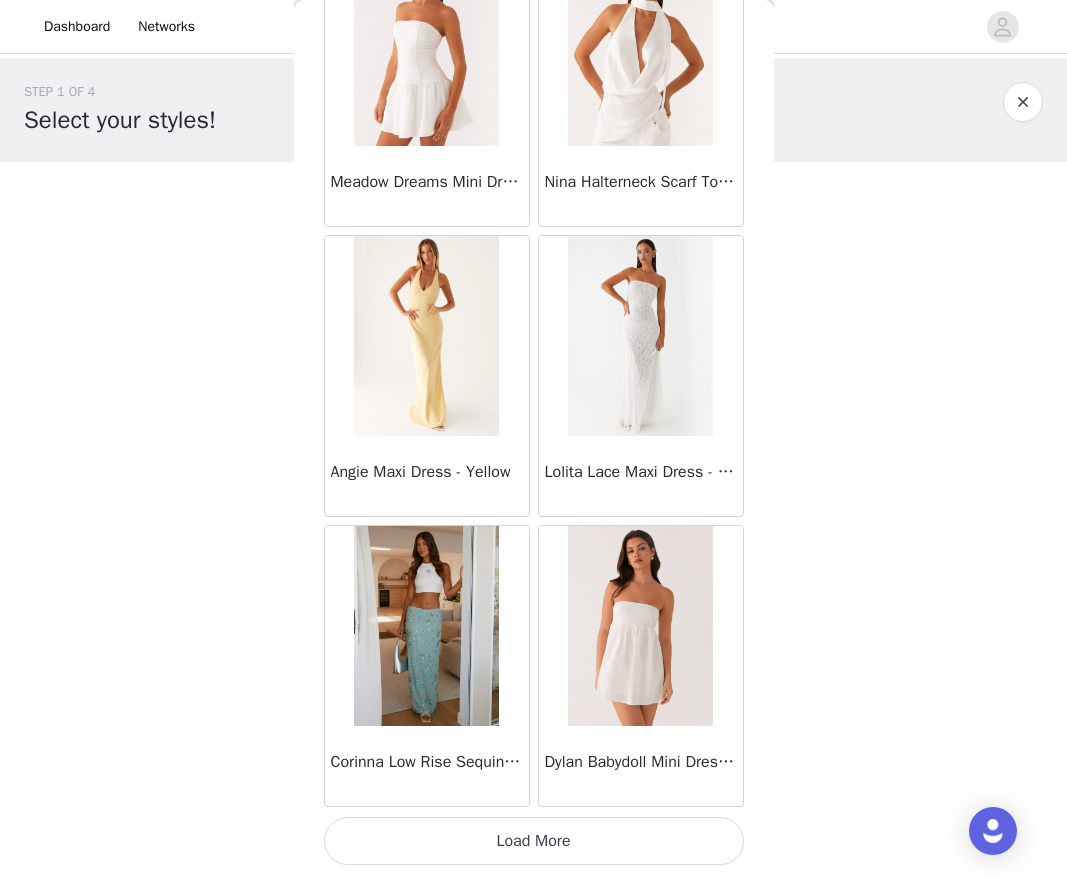 click on "Load More" at bounding box center [534, 841] 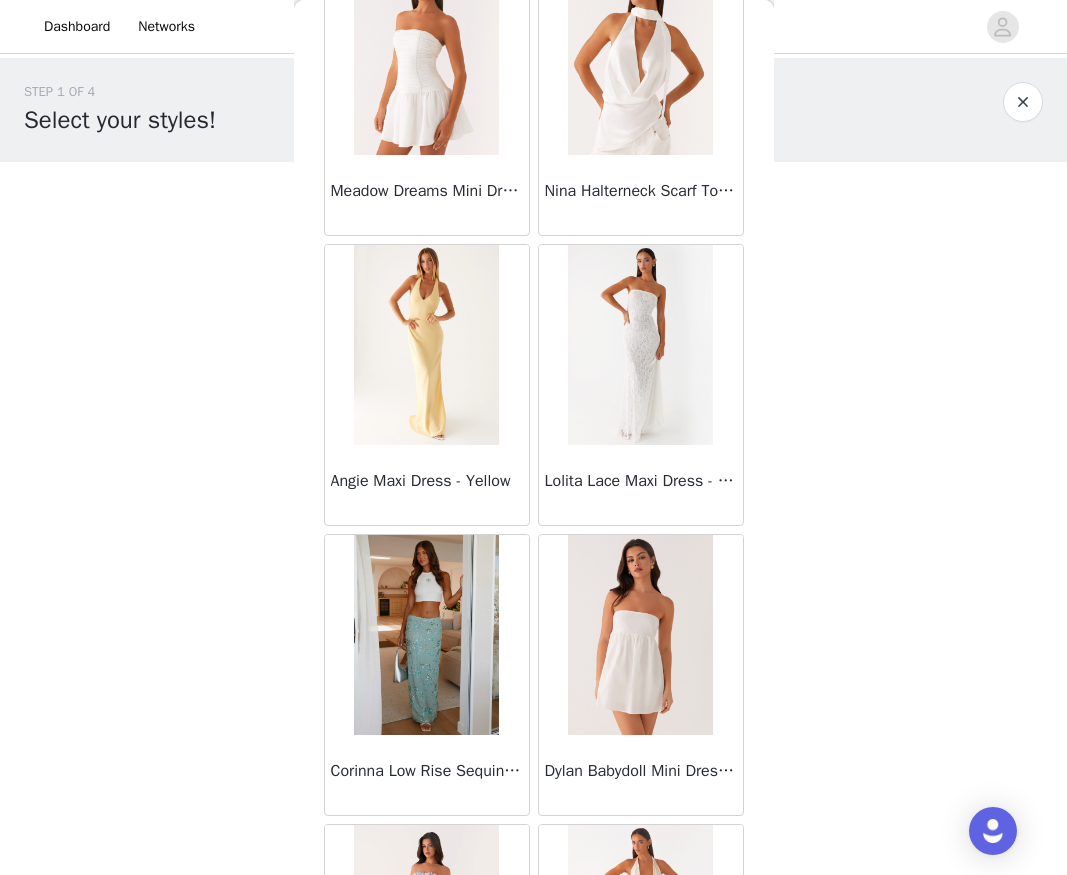 scroll, scrollTop: 25385, scrollLeft: 0, axis: vertical 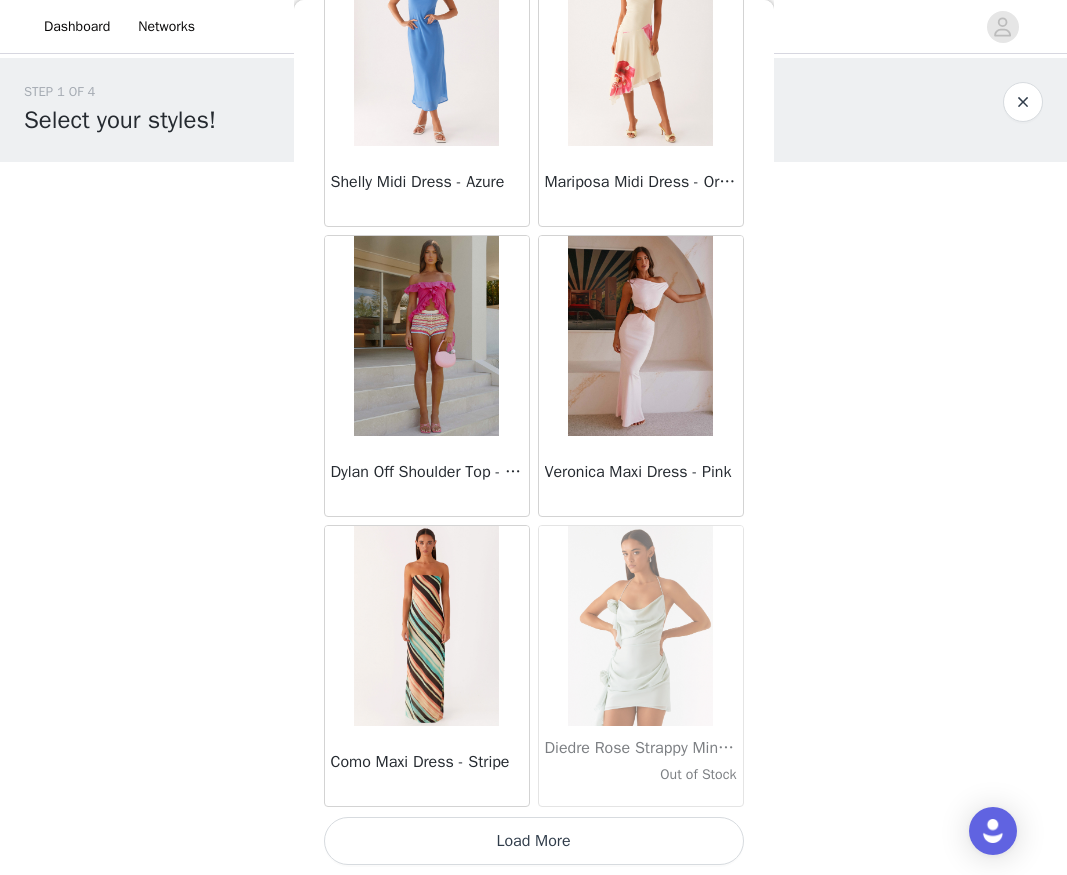 click on "Load More" at bounding box center (534, 841) 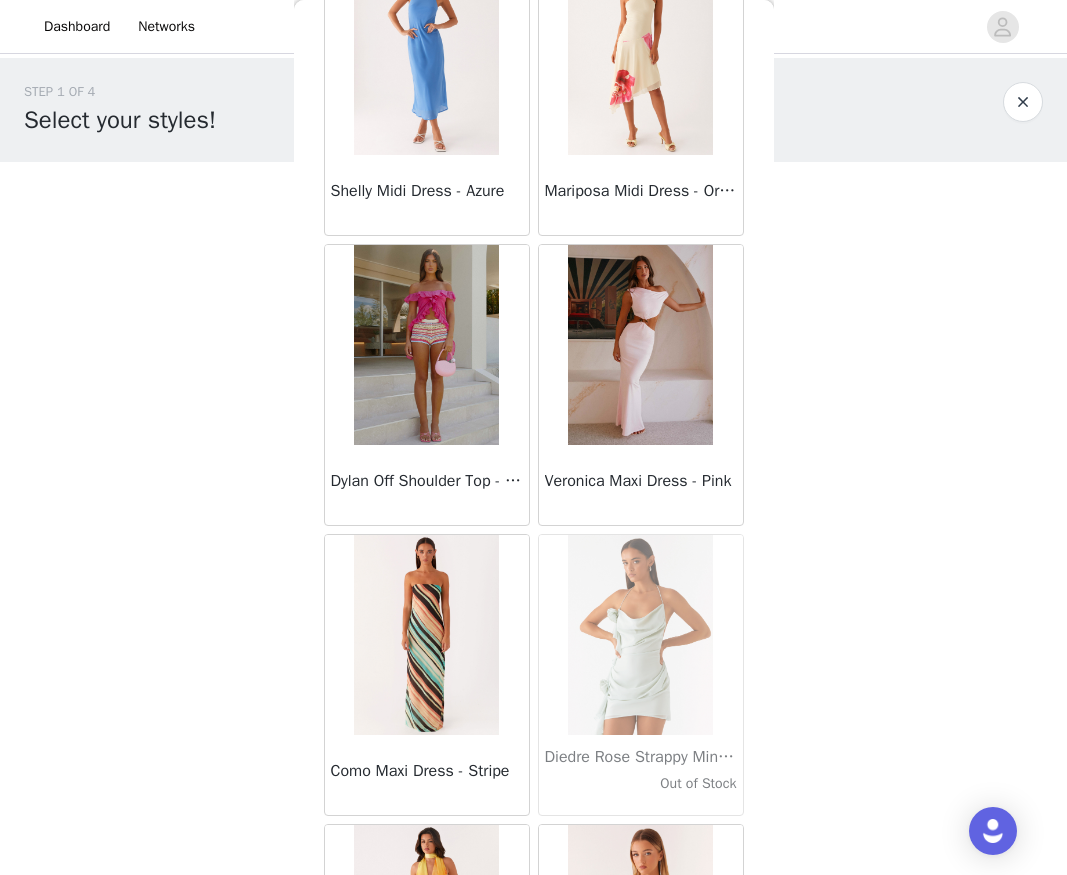 scroll, scrollTop: 28285, scrollLeft: 0, axis: vertical 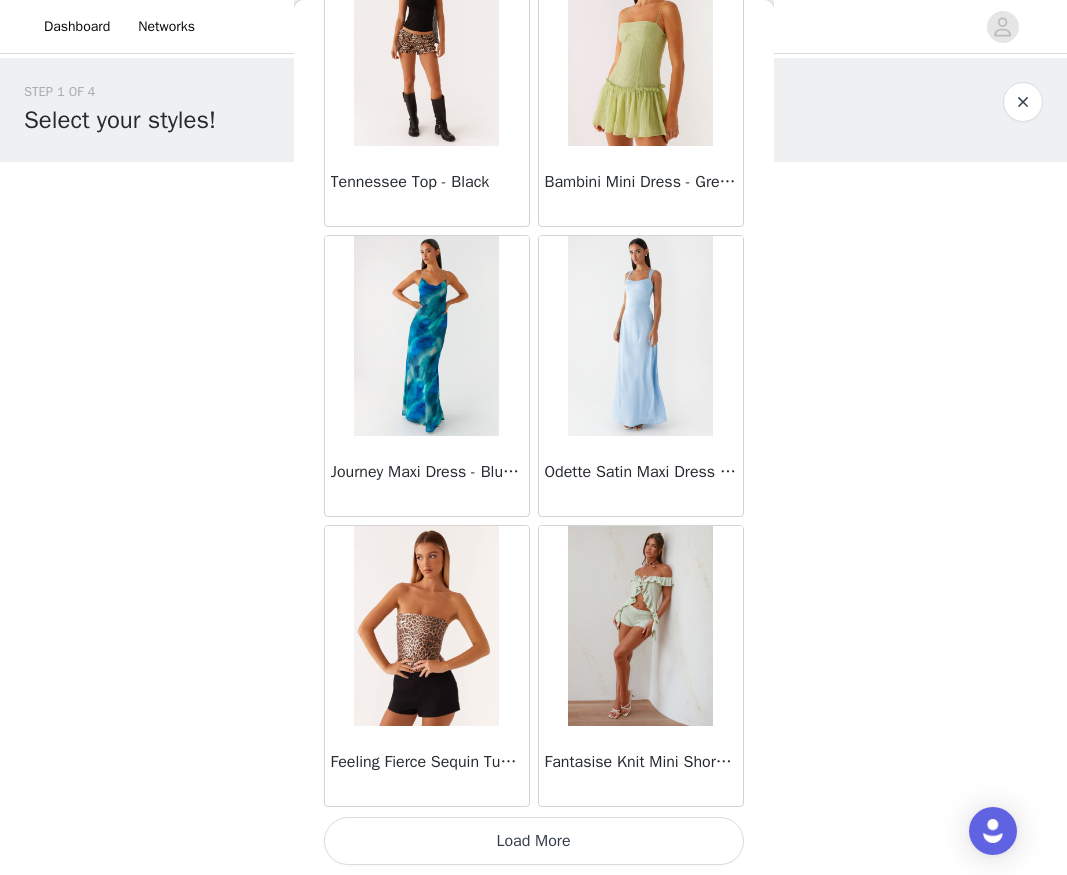 click on "Load More" at bounding box center (534, 841) 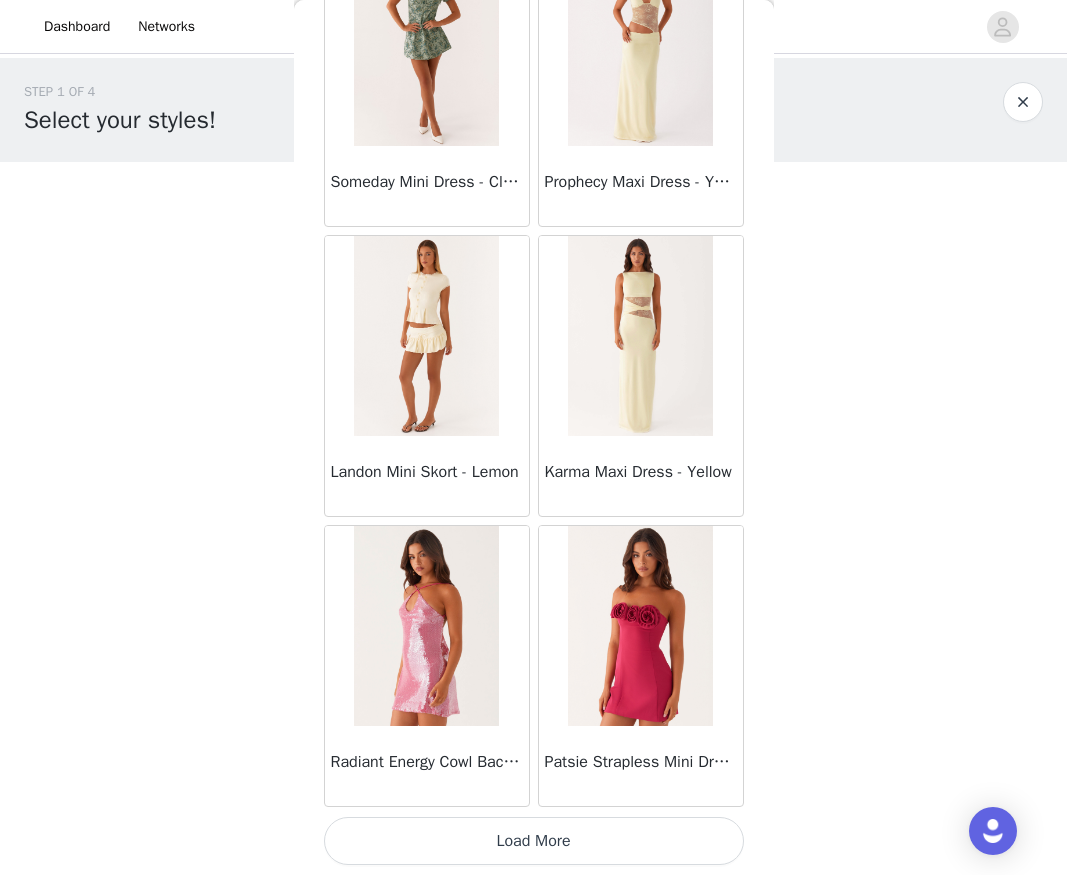 click on "Load More" at bounding box center (534, 841) 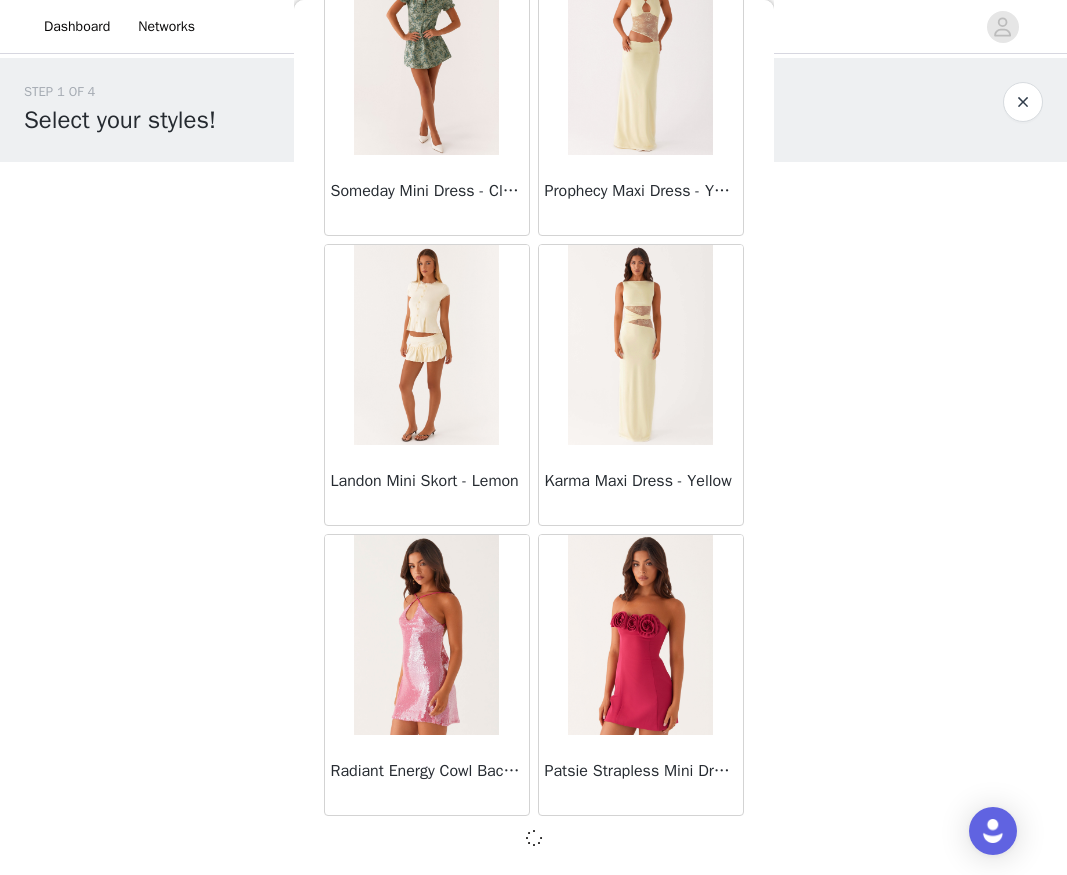 scroll, scrollTop: 34076, scrollLeft: 0, axis: vertical 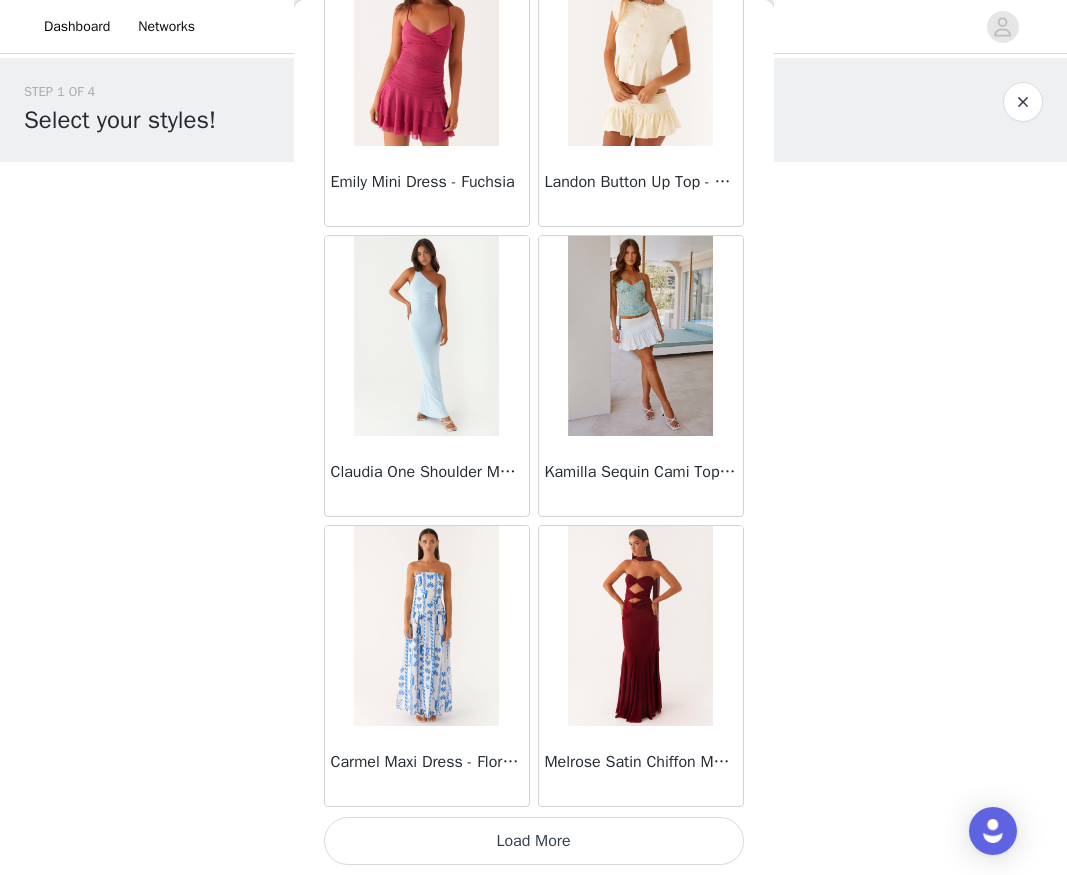 click on "Load More" at bounding box center (534, 841) 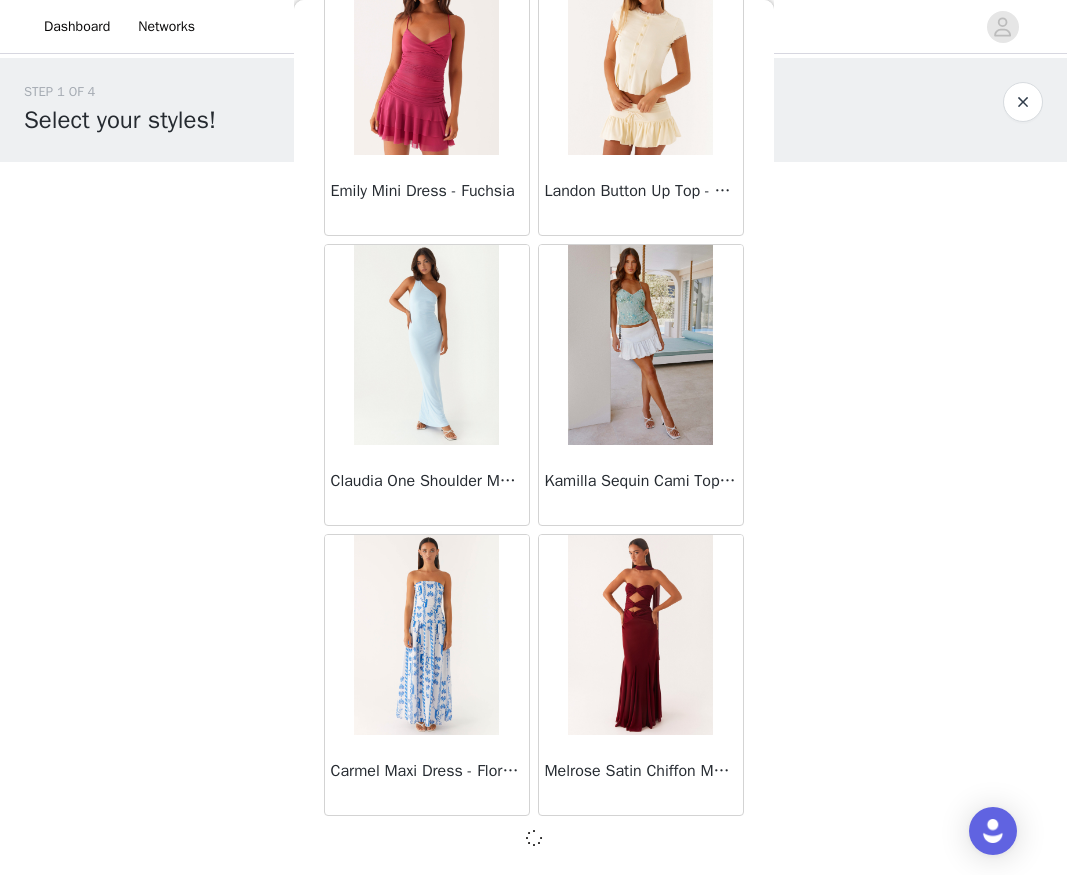scroll, scrollTop: 36976, scrollLeft: 0, axis: vertical 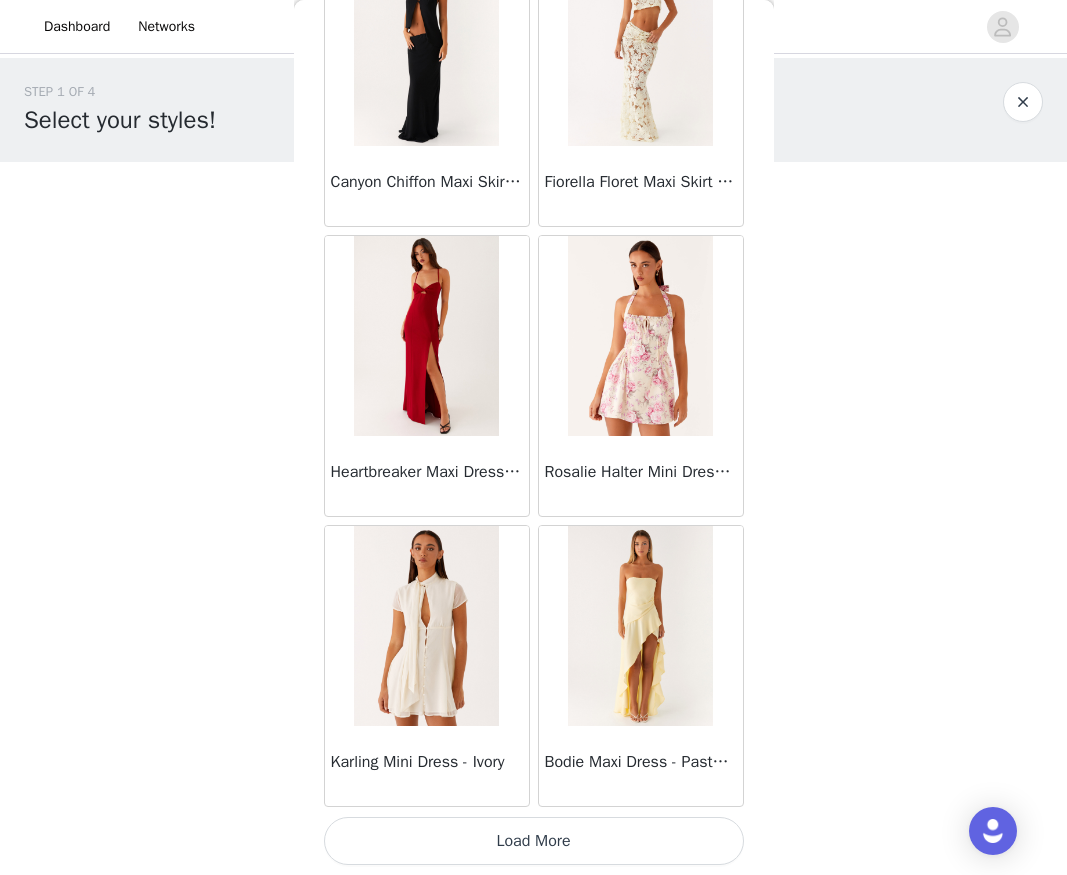 click on "Load More" at bounding box center (534, 841) 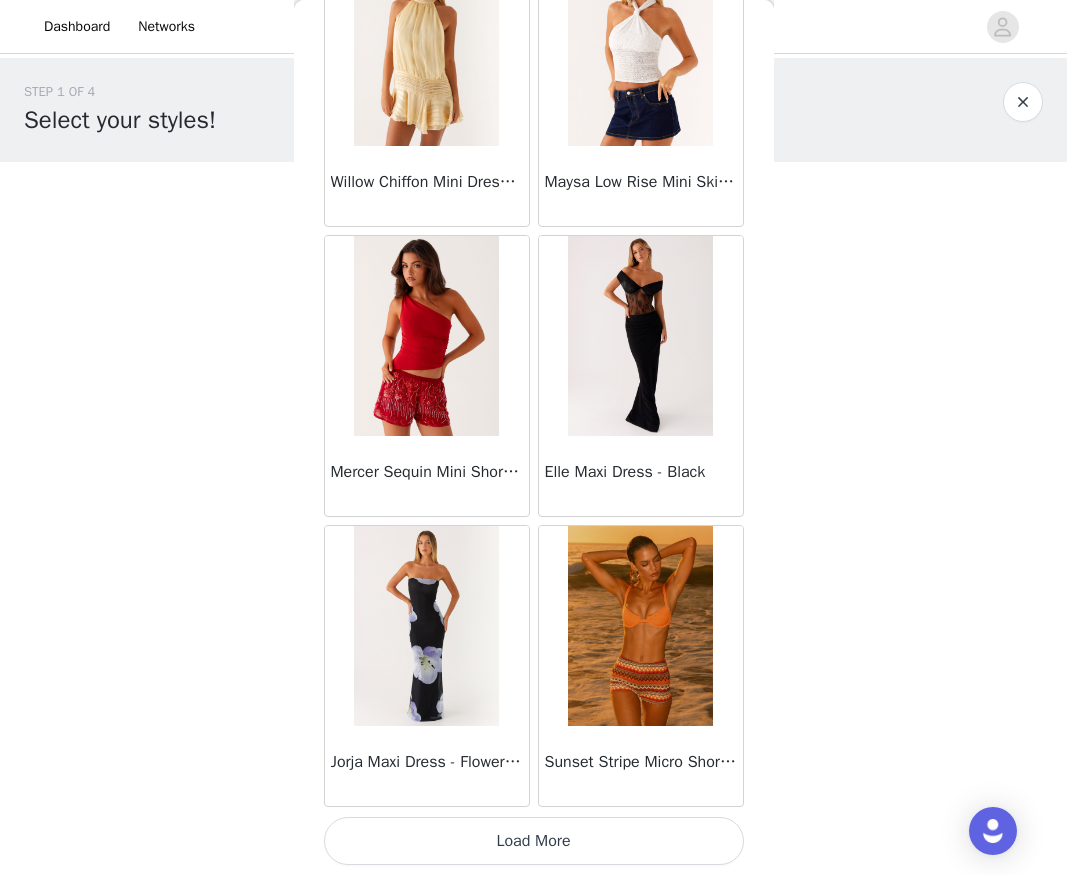 click on "Load More" at bounding box center [534, 841] 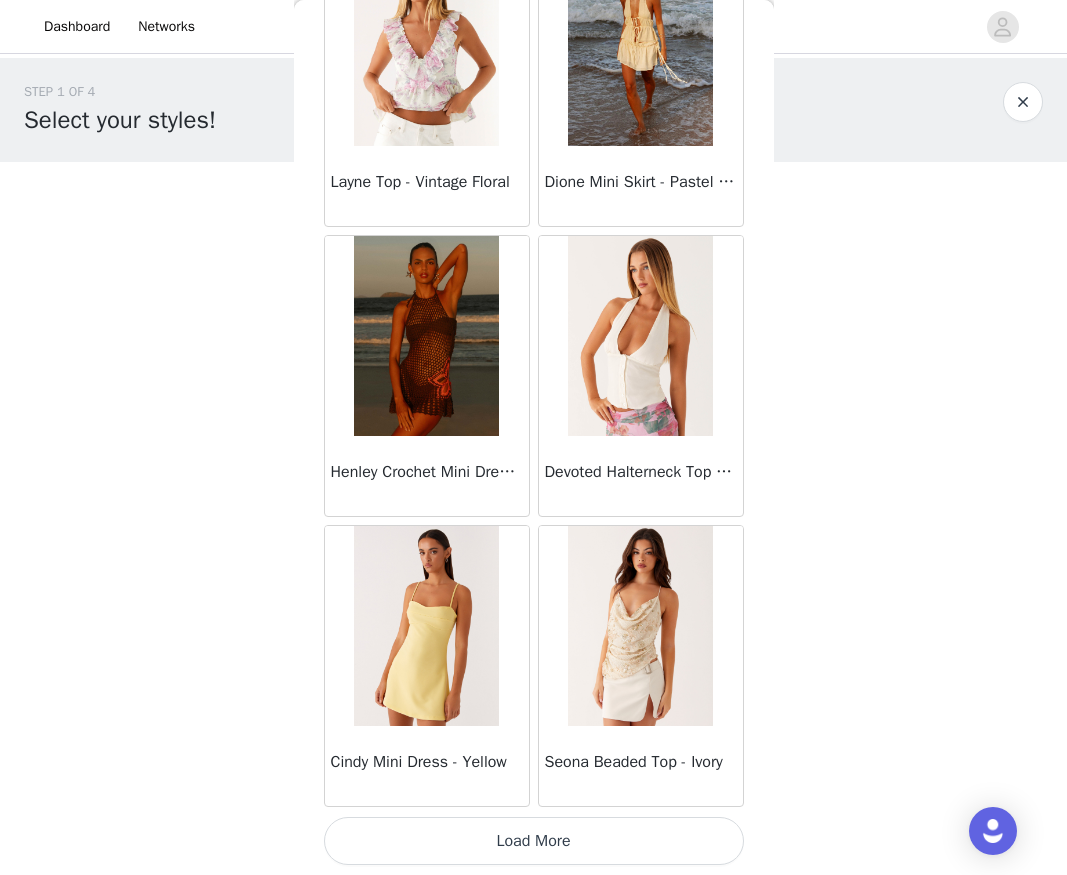 click on "Load More" at bounding box center (534, 841) 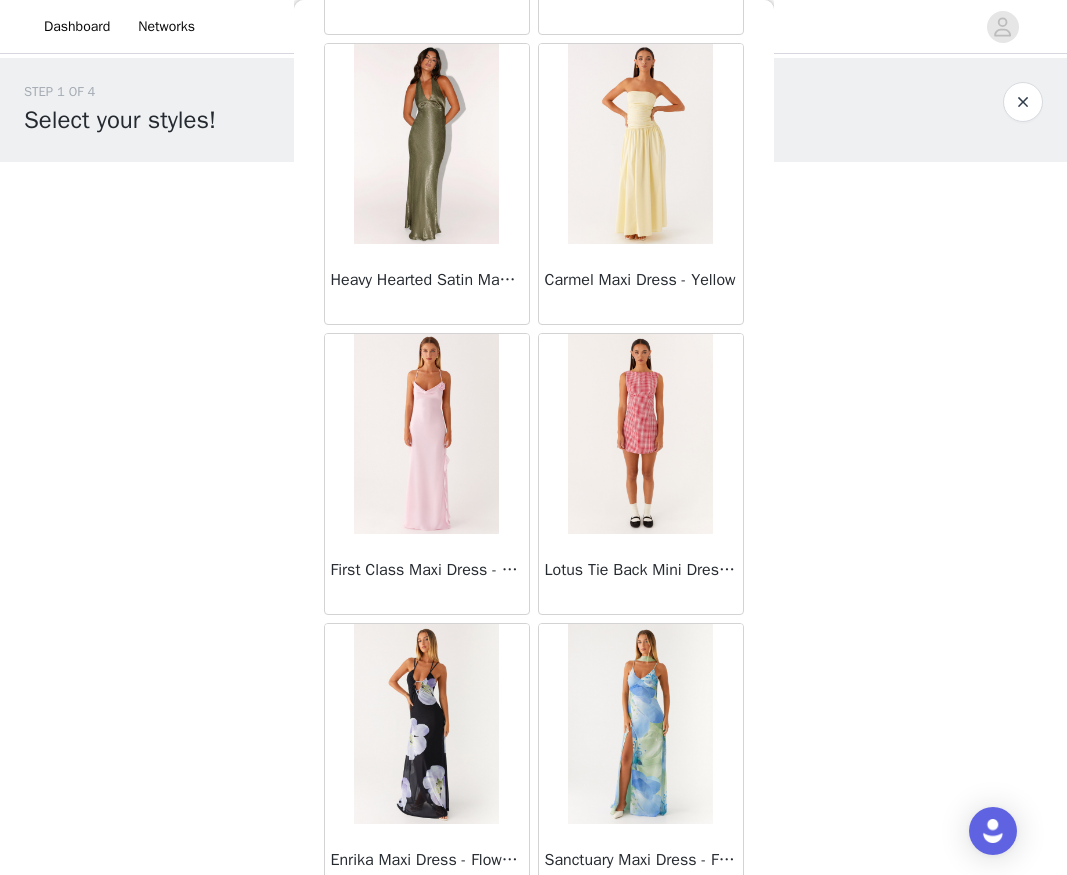 scroll, scrollTop: 48585, scrollLeft: 0, axis: vertical 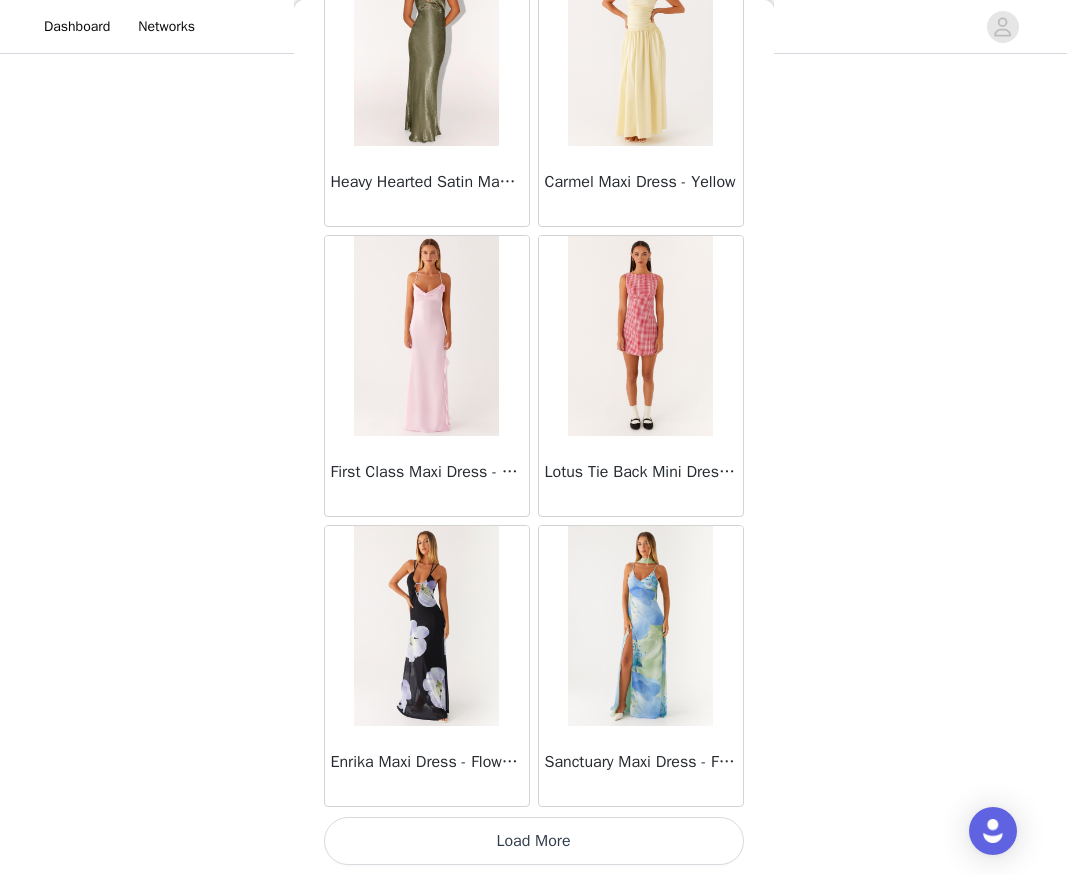 click on "Load More" at bounding box center (534, 841) 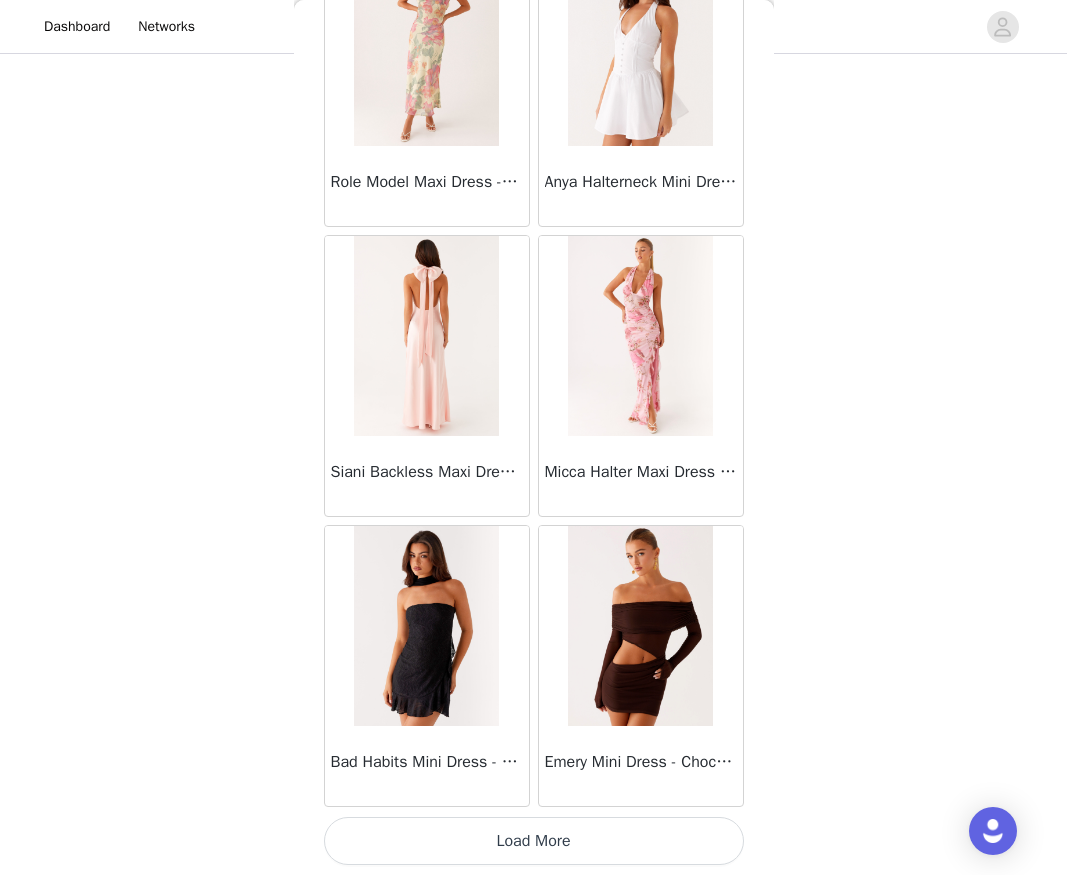 click on "Load More" at bounding box center [534, 841] 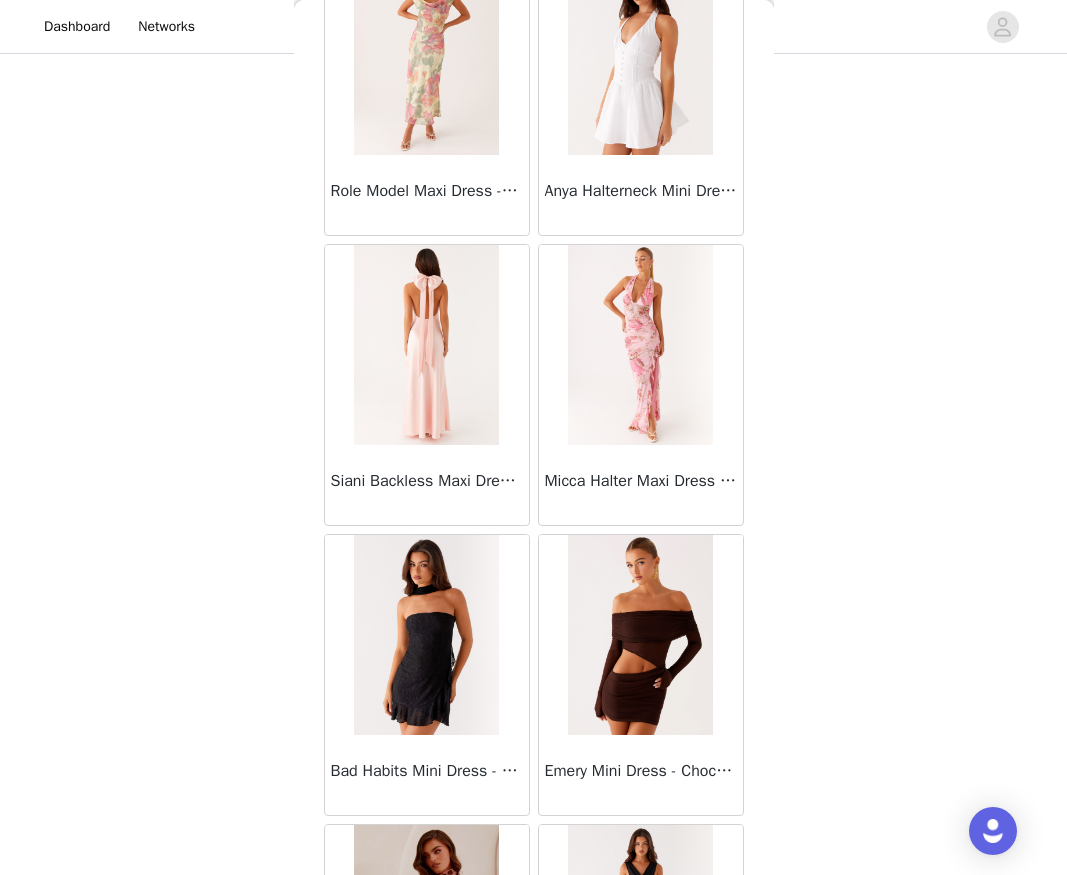 scroll, scrollTop: 51485, scrollLeft: 0, axis: vertical 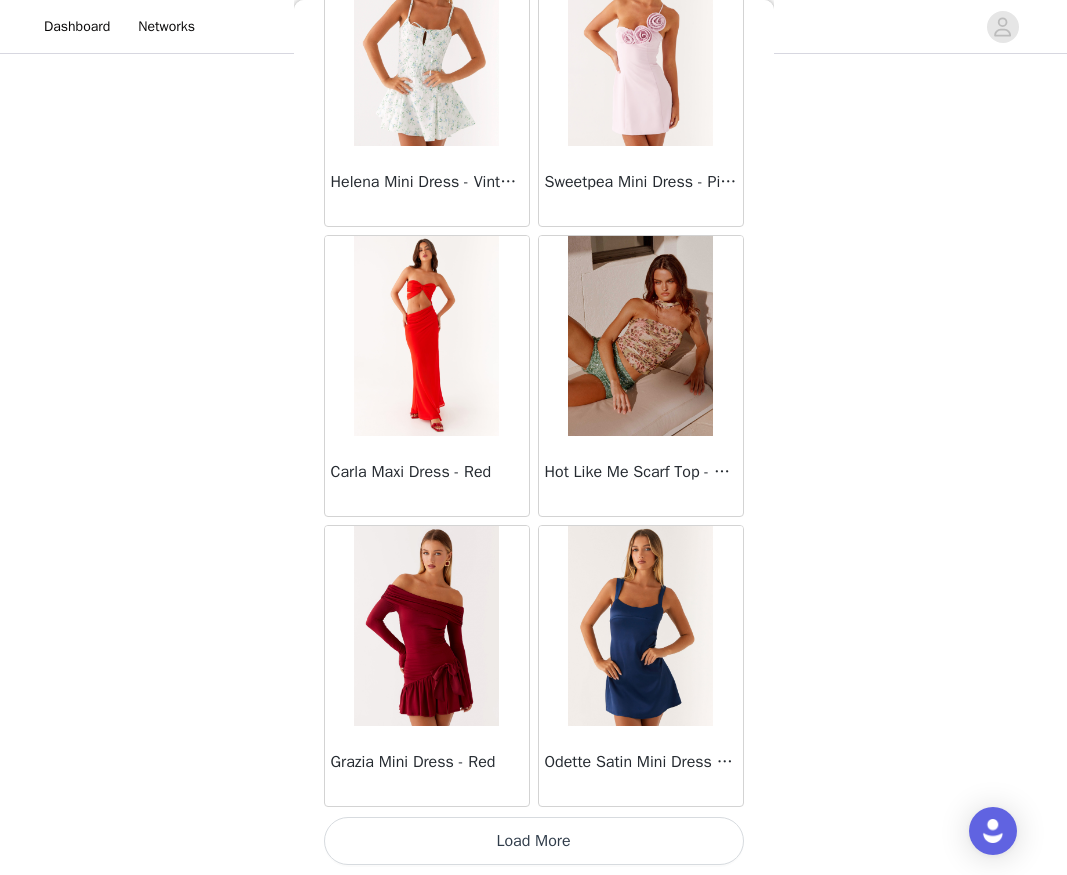click on "Load More" at bounding box center [534, 841] 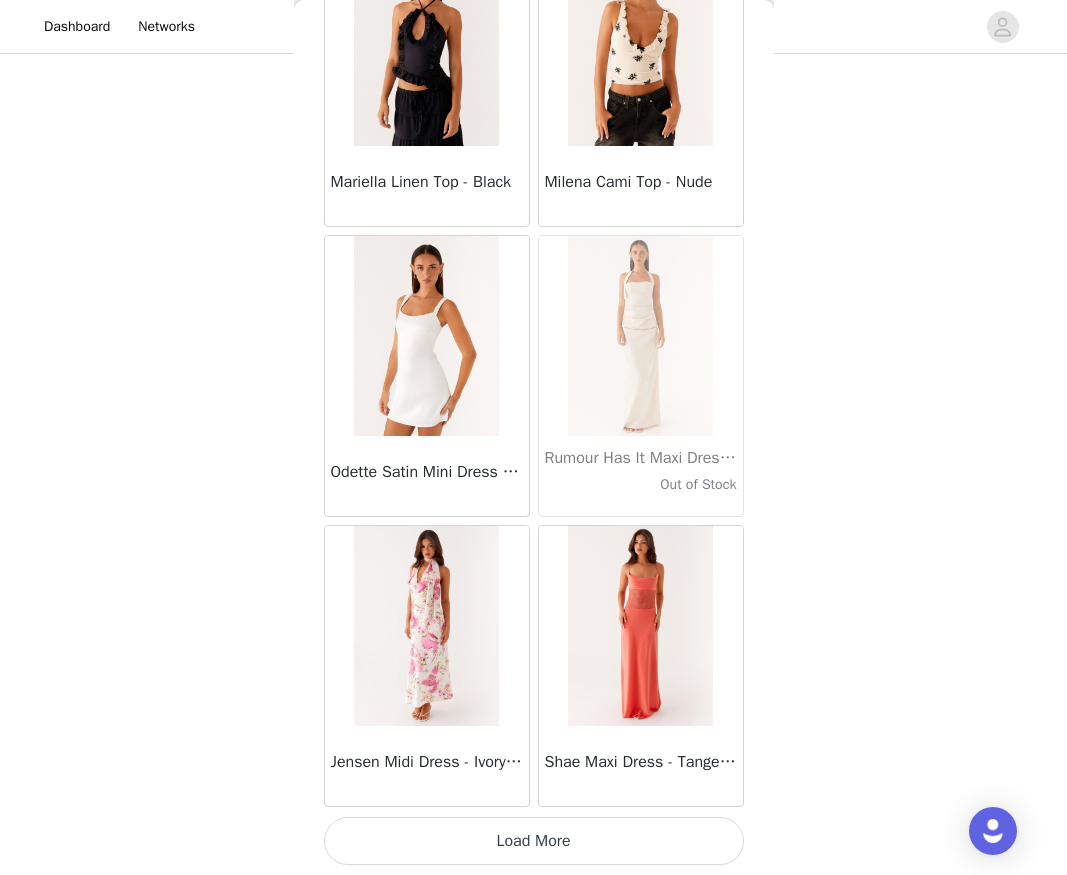 click on "Load More" at bounding box center (534, 841) 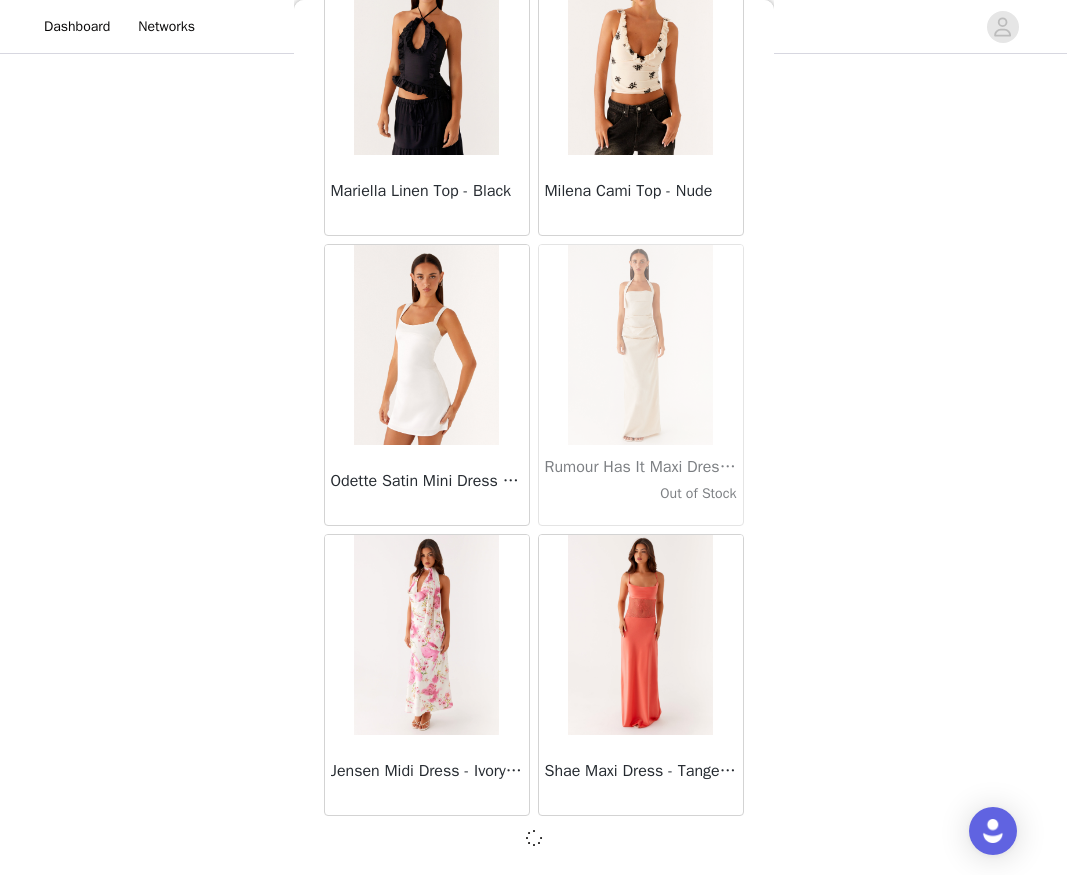 scroll, scrollTop: 57276, scrollLeft: 0, axis: vertical 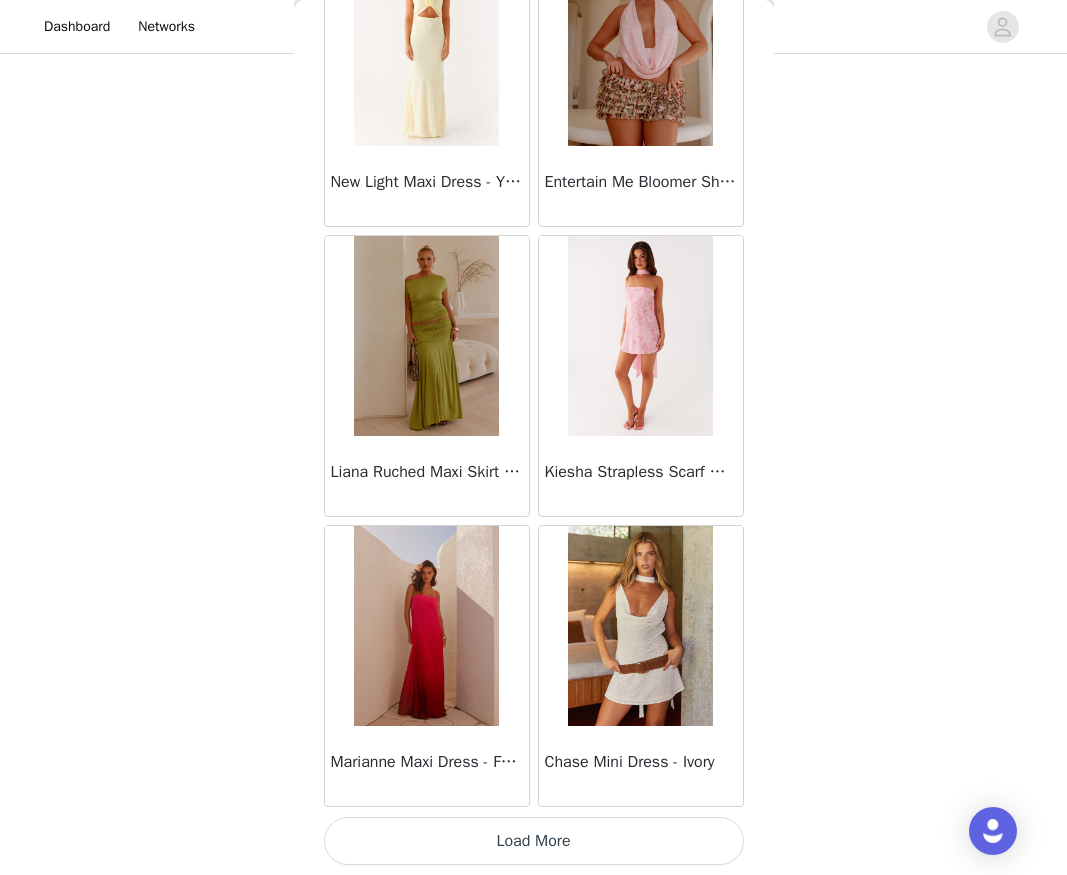 click on "Load More" at bounding box center (534, 841) 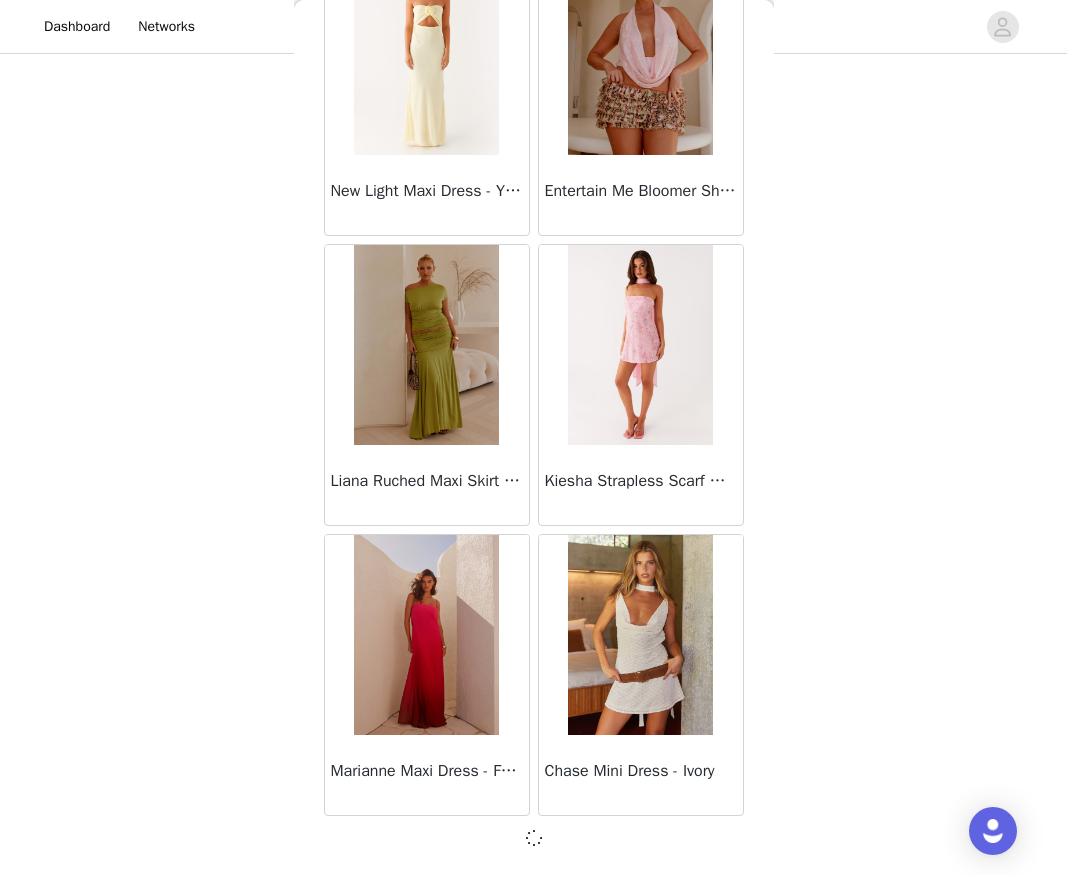 scroll, scrollTop: 60176, scrollLeft: 0, axis: vertical 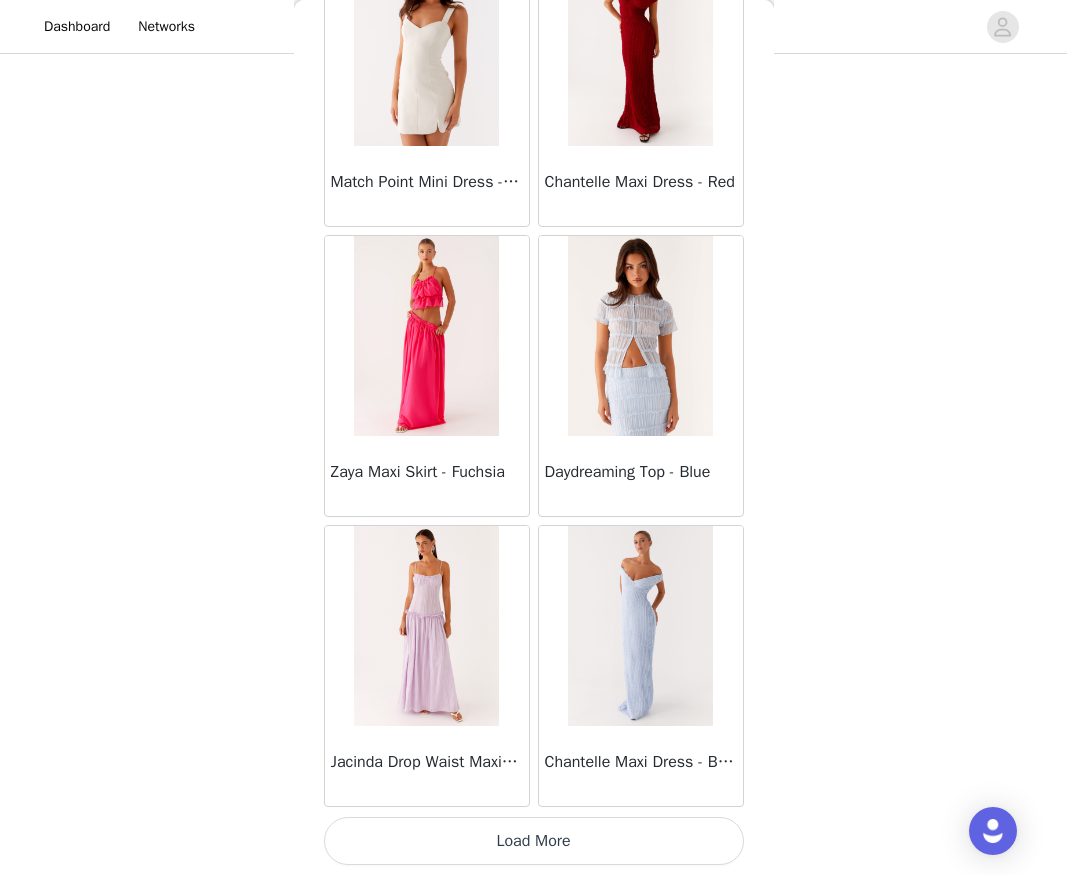 click on "Load More" at bounding box center (534, 841) 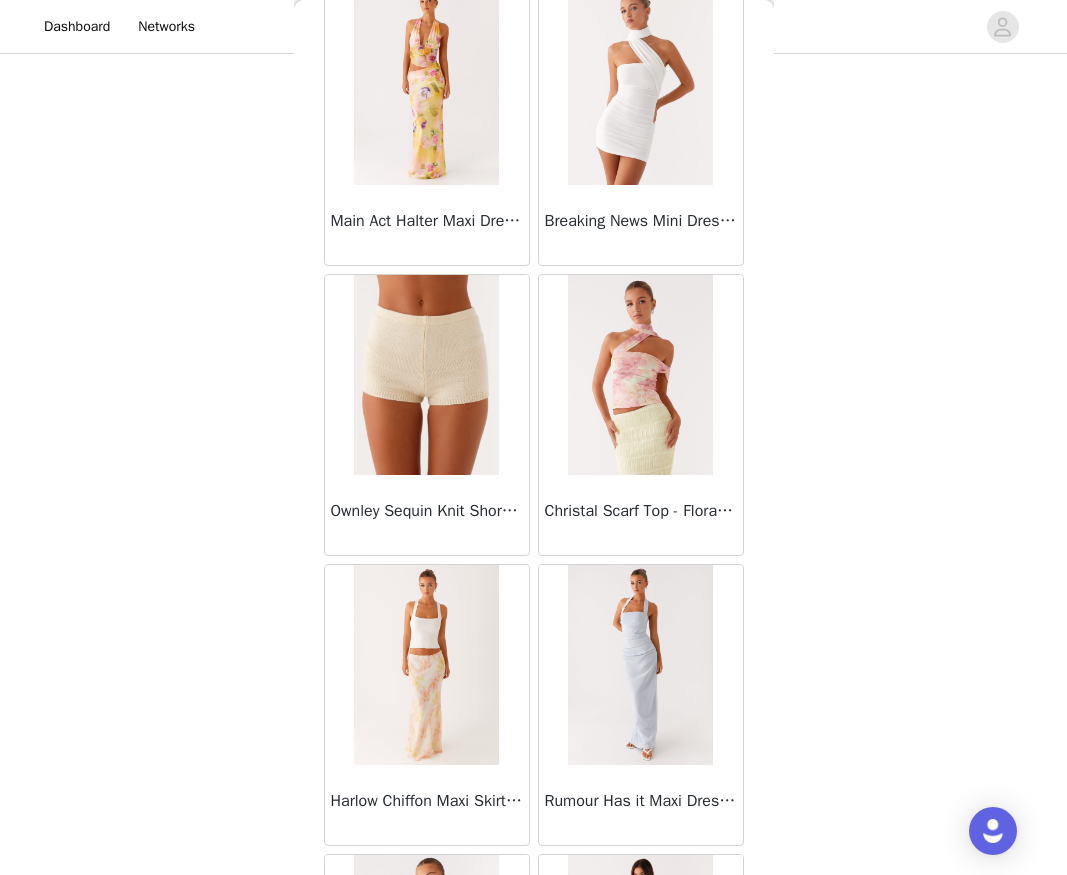 scroll, scrollTop: 64185, scrollLeft: 0, axis: vertical 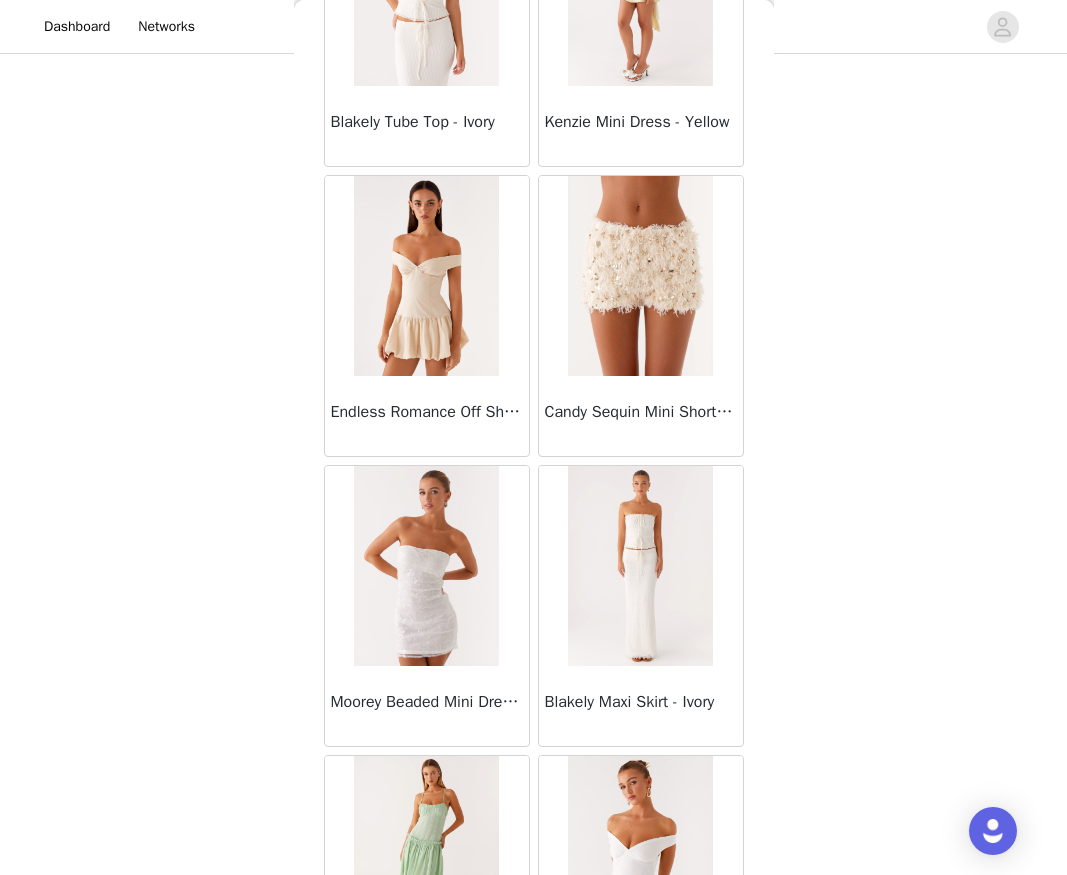 click at bounding box center [640, 566] 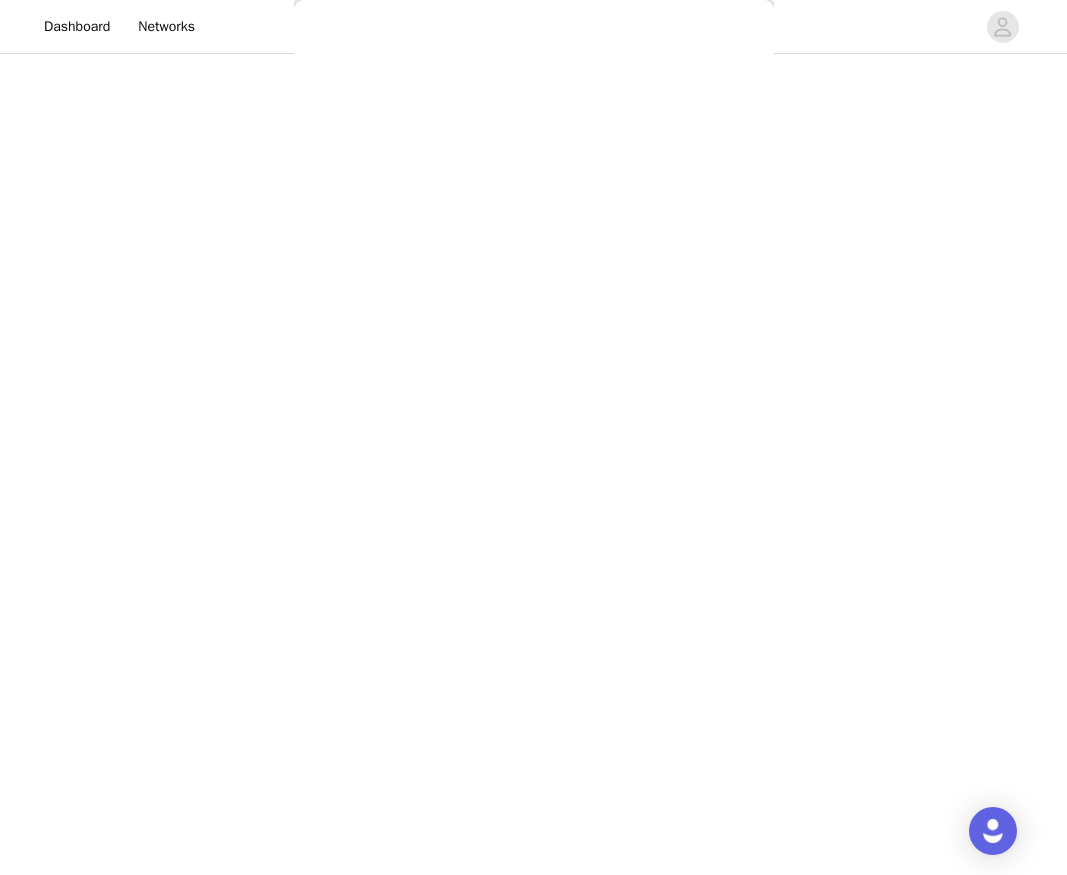 scroll, scrollTop: 158, scrollLeft: 0, axis: vertical 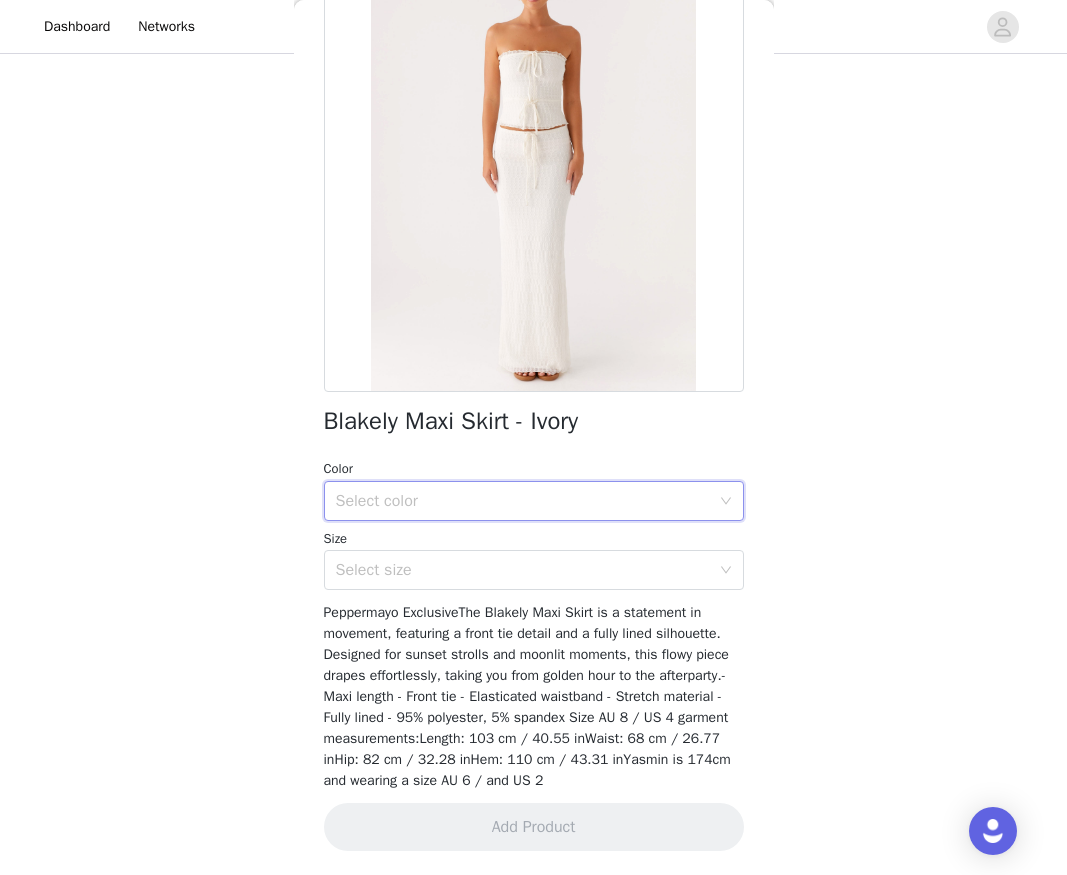 click on "Select color" at bounding box center [527, 501] 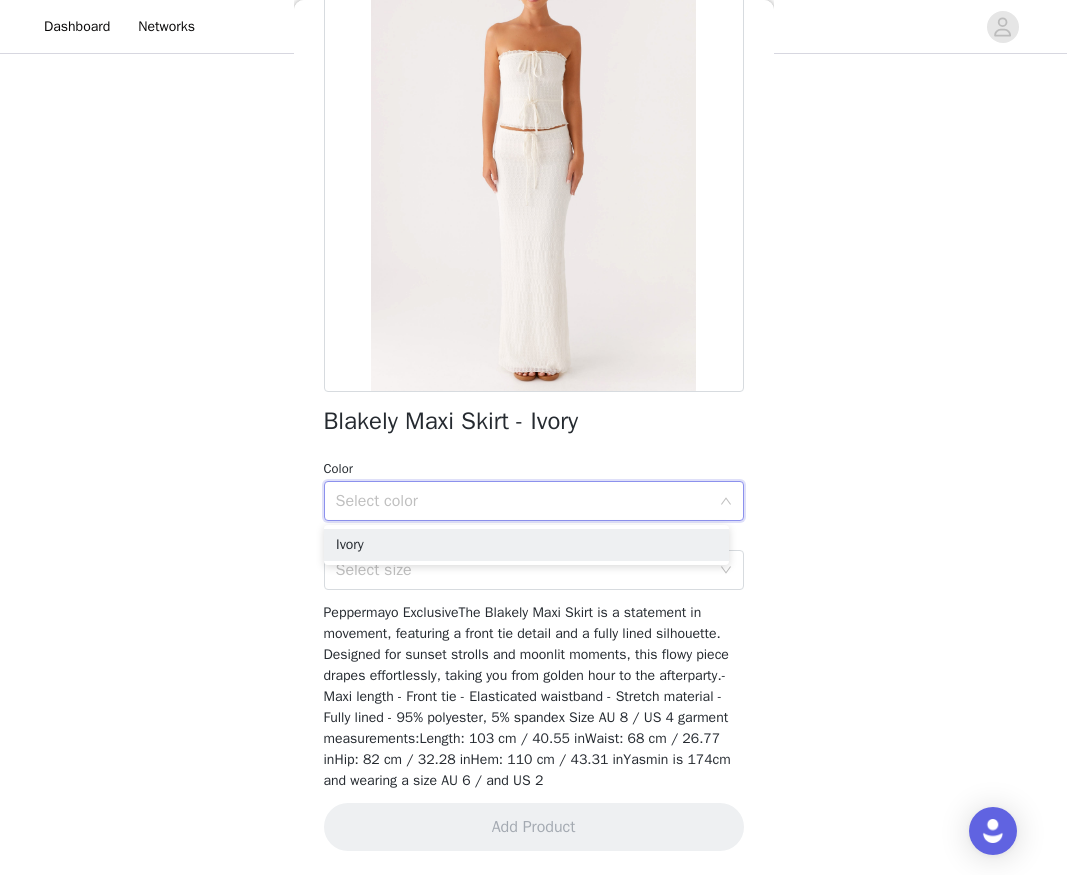 click on "Select color" at bounding box center (523, 501) 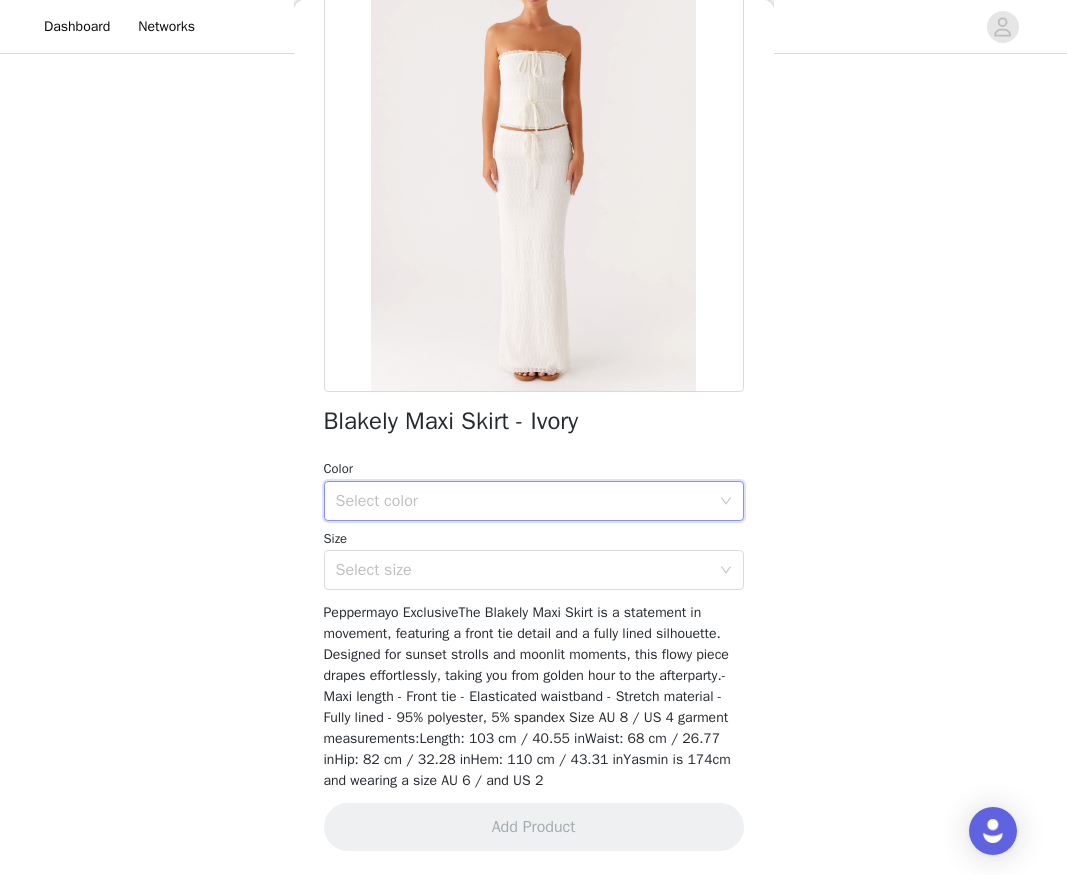 click on "Select color" at bounding box center [523, 501] 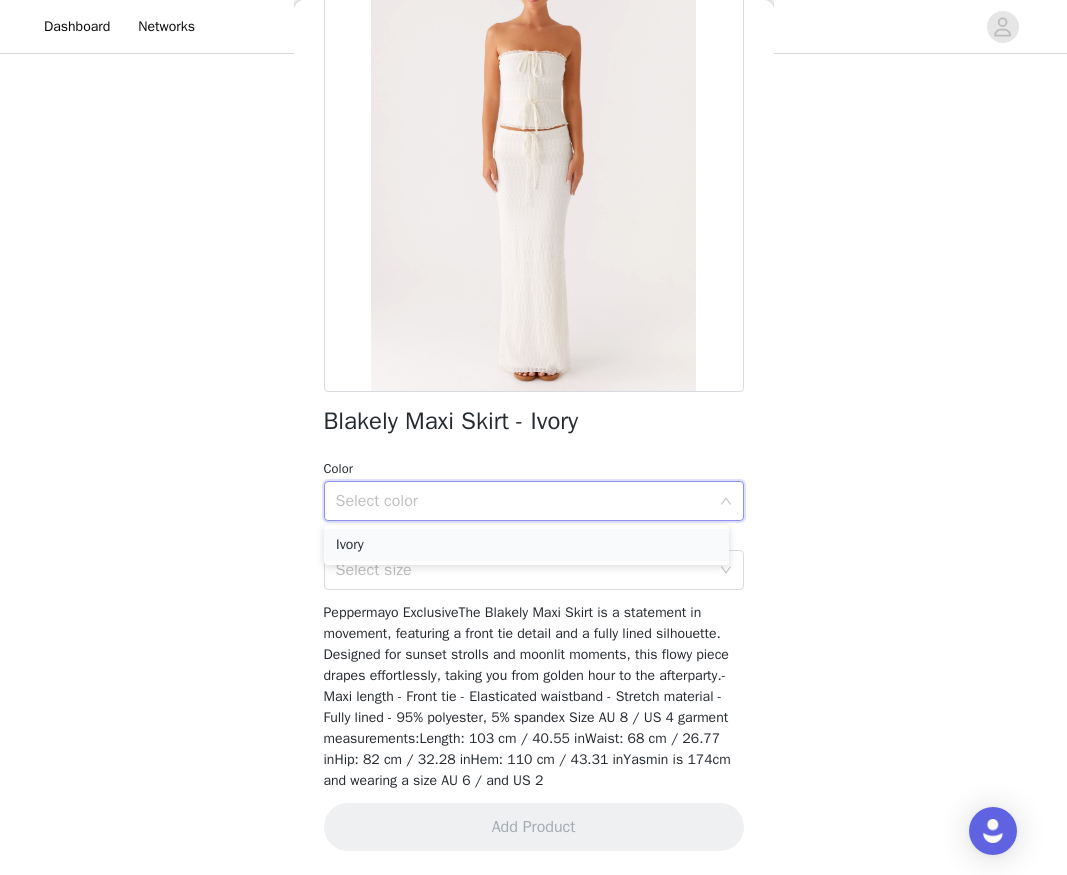 click on "Ivory" at bounding box center [526, 545] 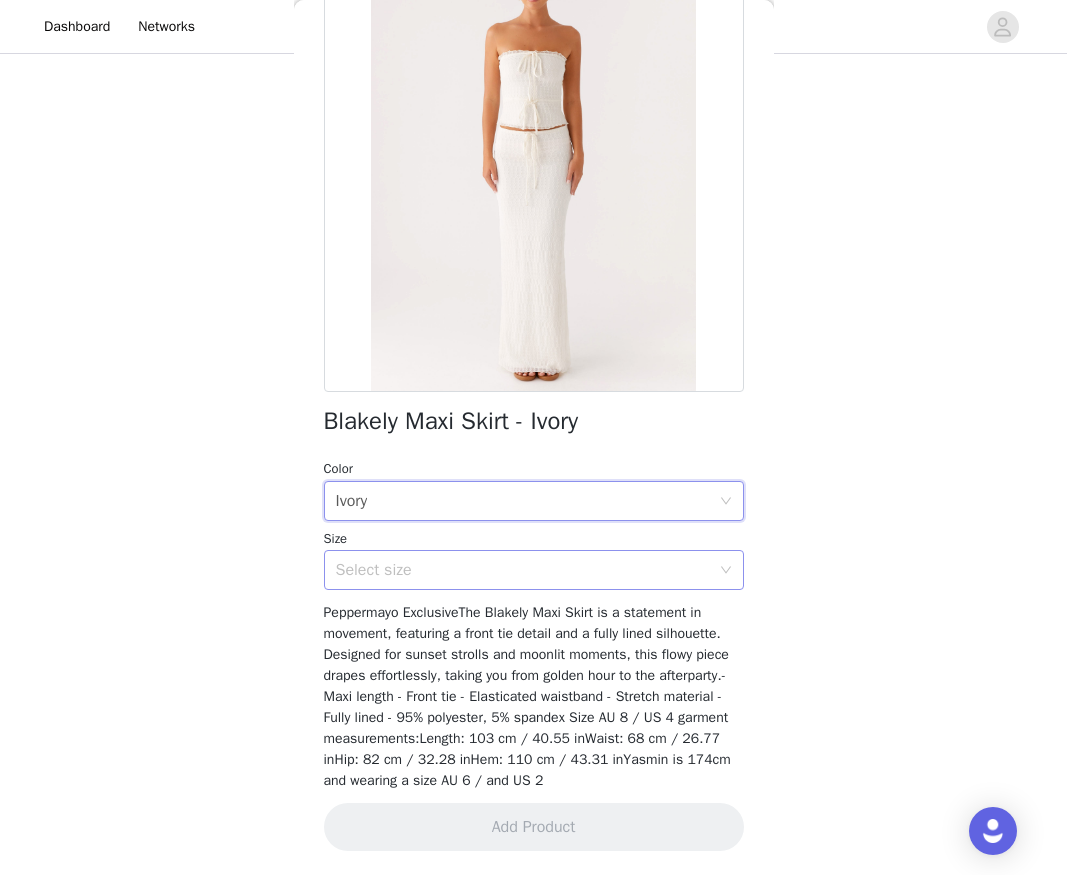 click on "Select size" at bounding box center (527, 570) 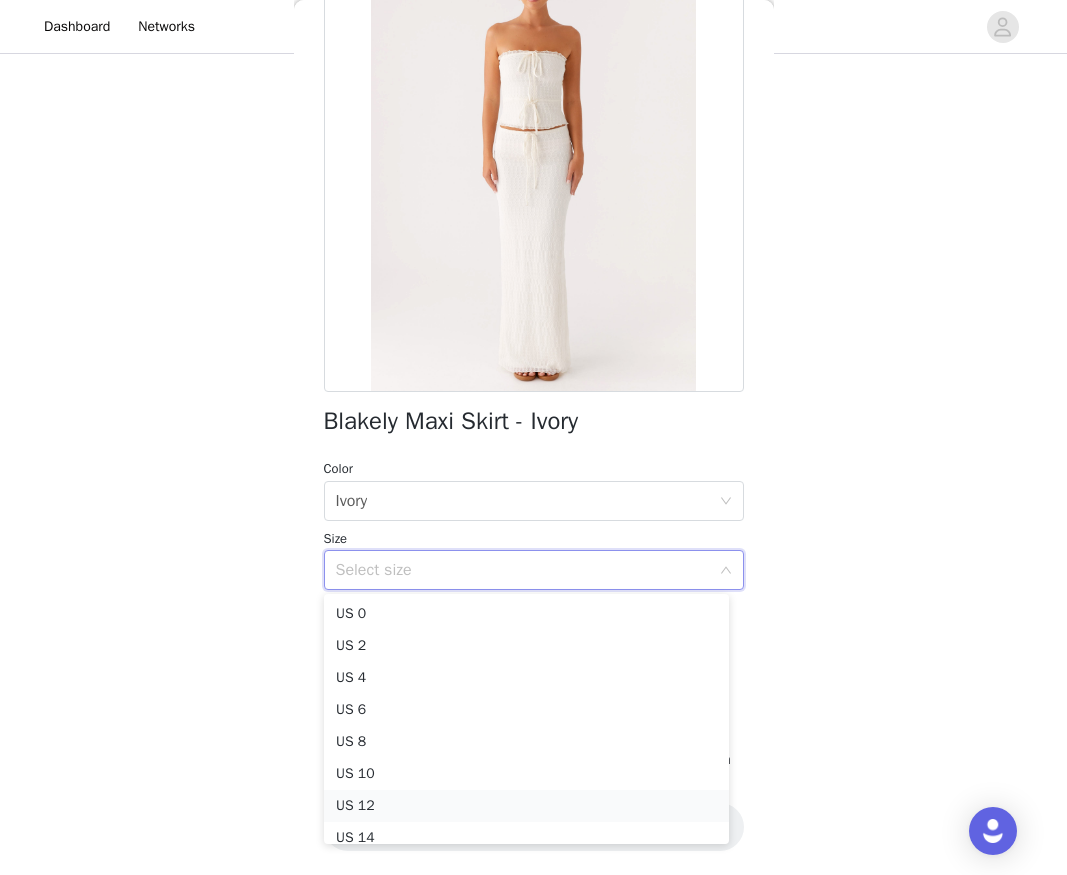 click on "US 12" at bounding box center (526, 806) 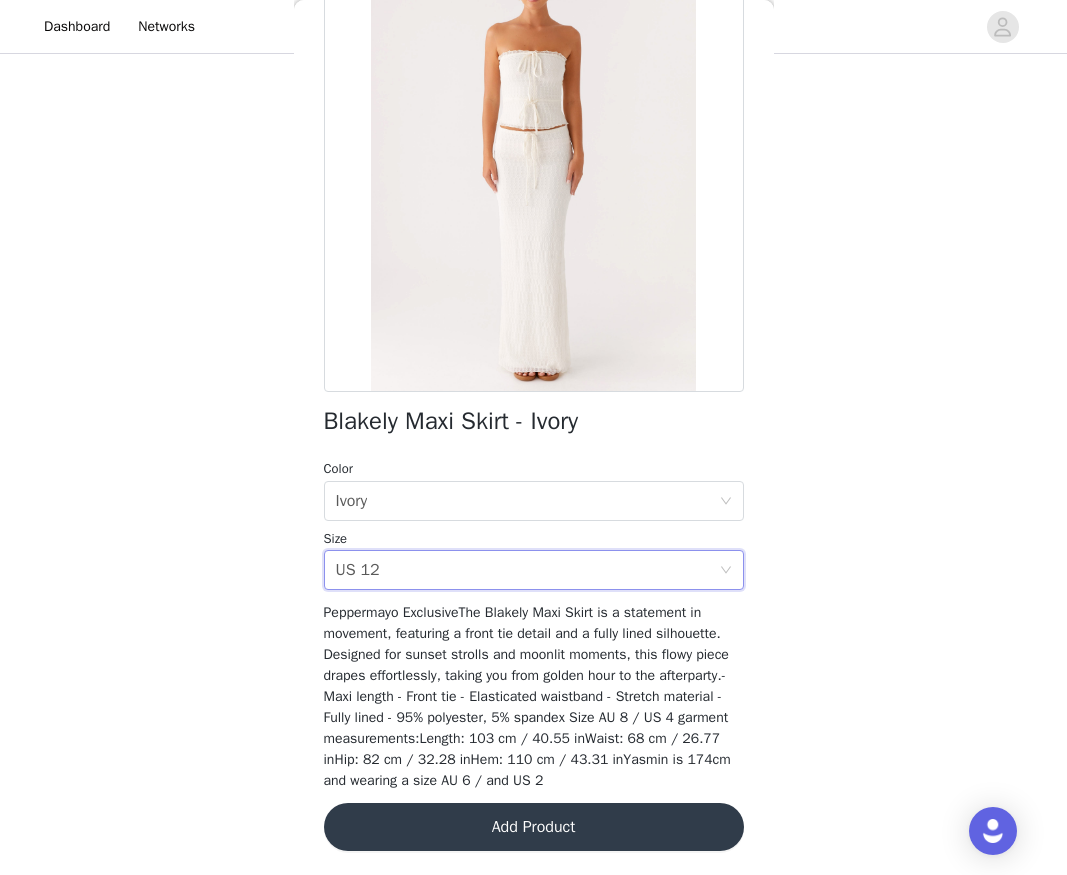 click on "Add Product" at bounding box center [534, 827] 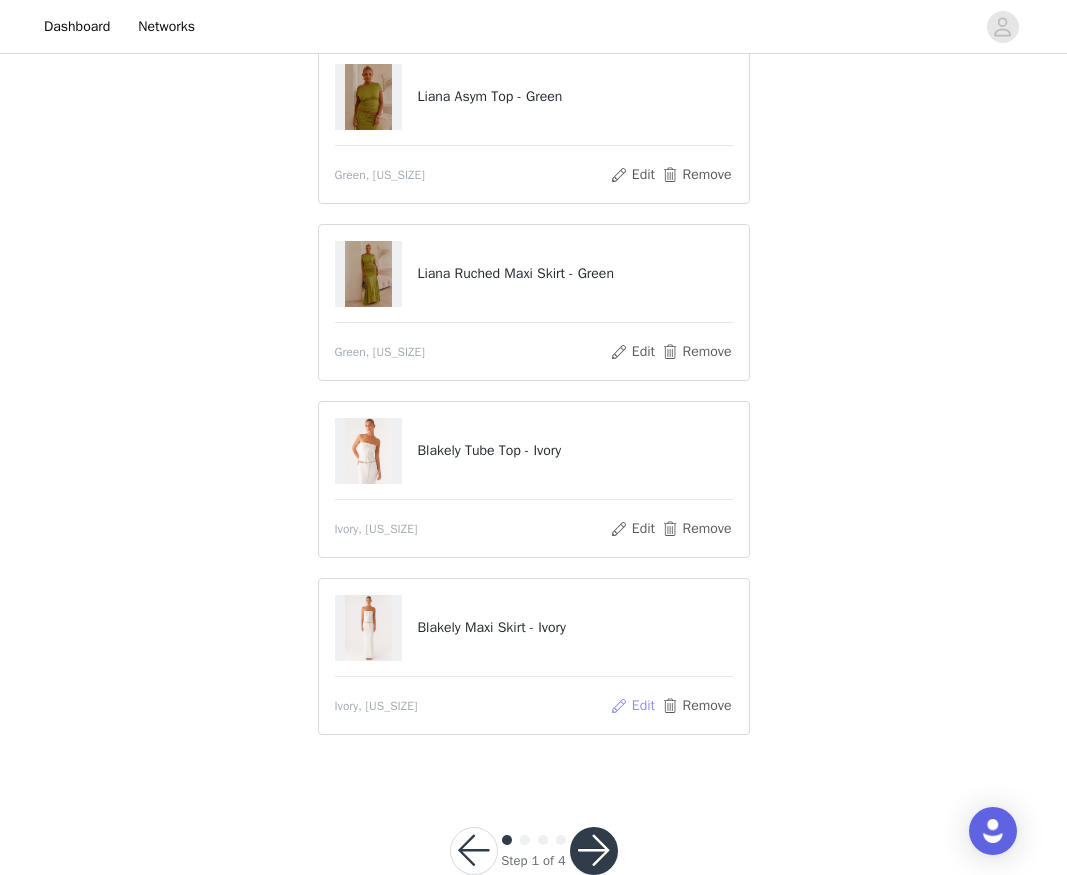 click on "Edit" at bounding box center [632, 706] 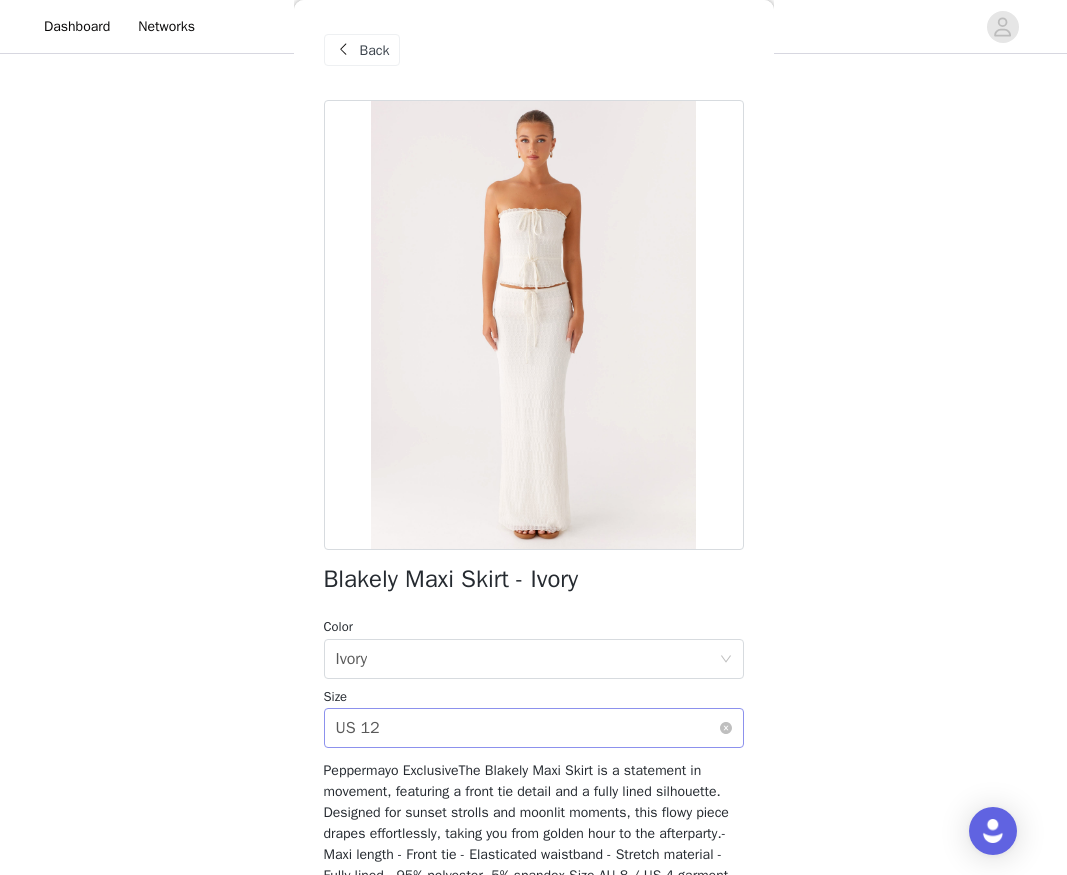 click on "Select size US 12" at bounding box center [527, 728] 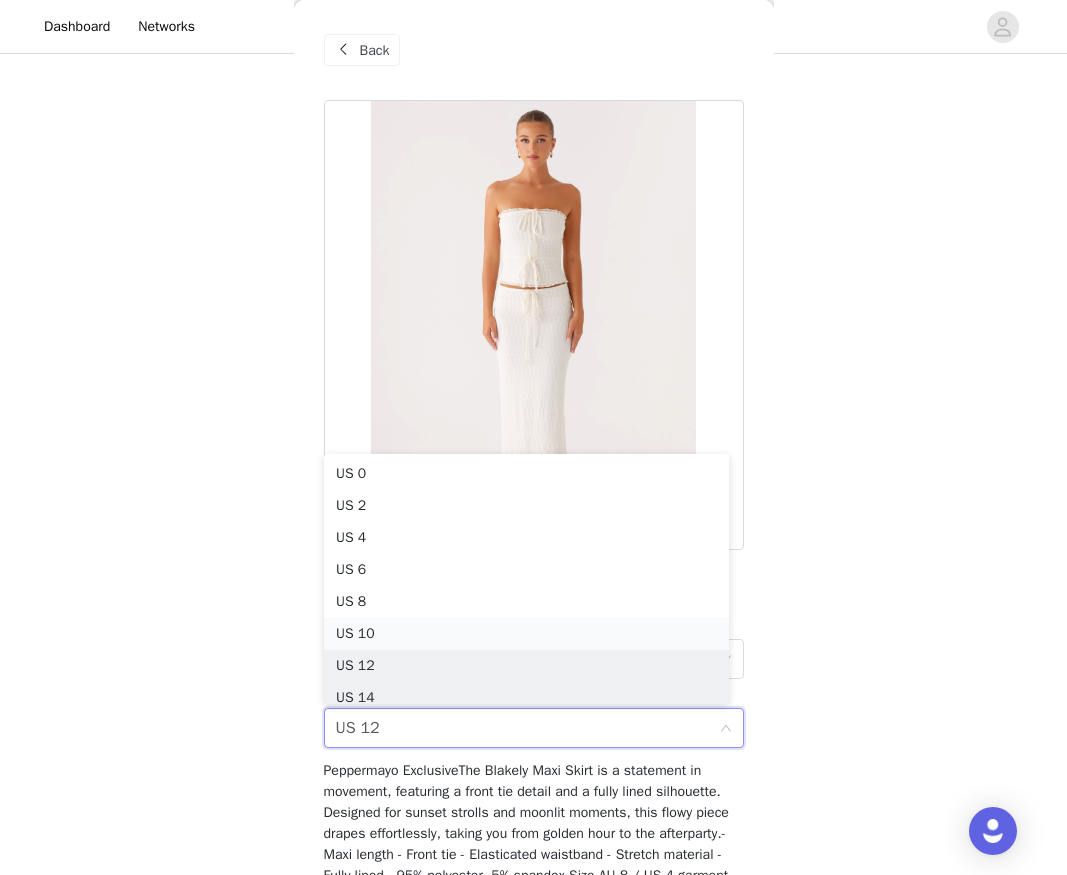 scroll, scrollTop: 10, scrollLeft: 0, axis: vertical 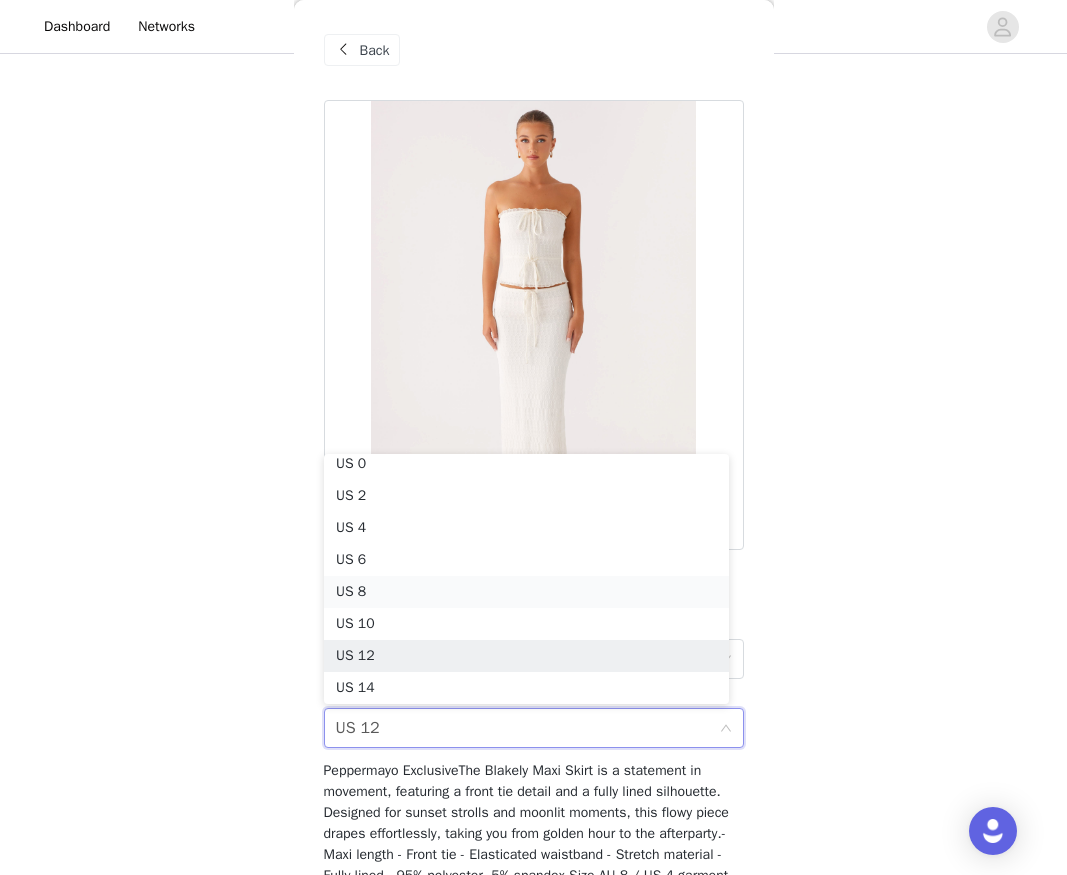 click on "US 8" at bounding box center [526, 592] 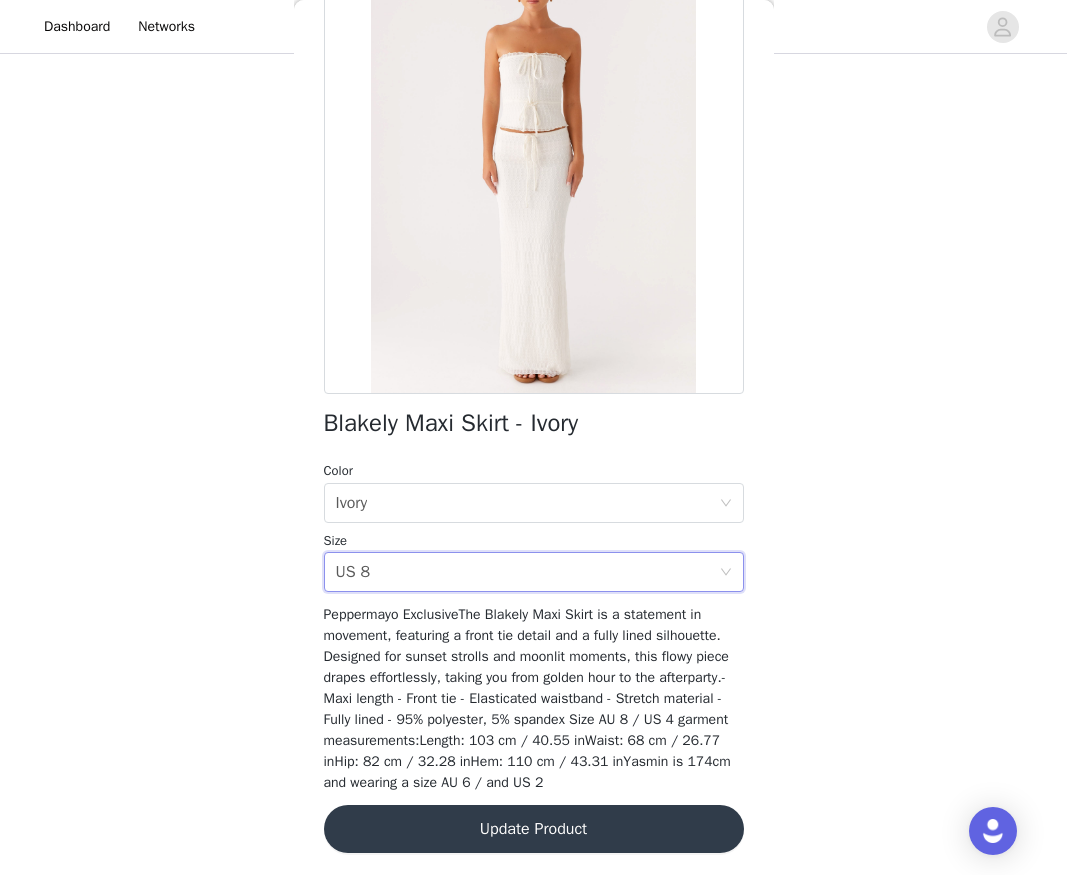 scroll, scrollTop: 158, scrollLeft: 0, axis: vertical 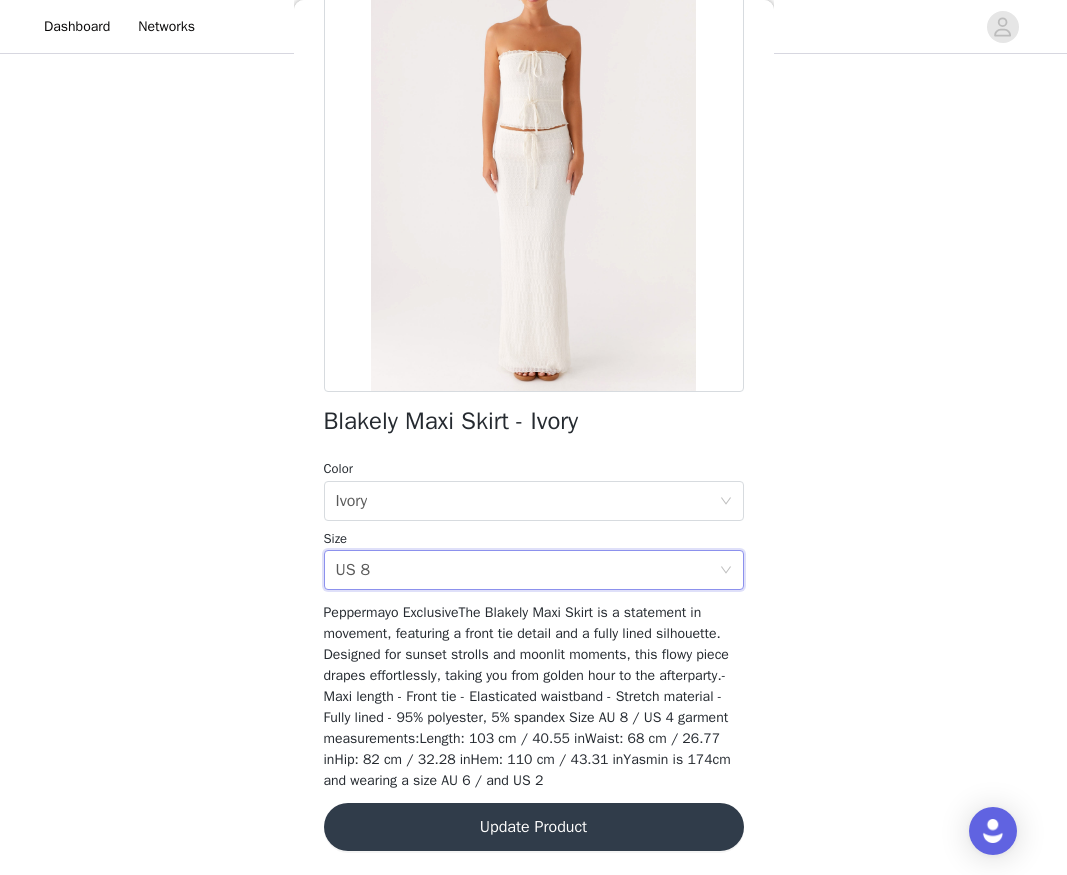 click on "Update Product" at bounding box center [534, 827] 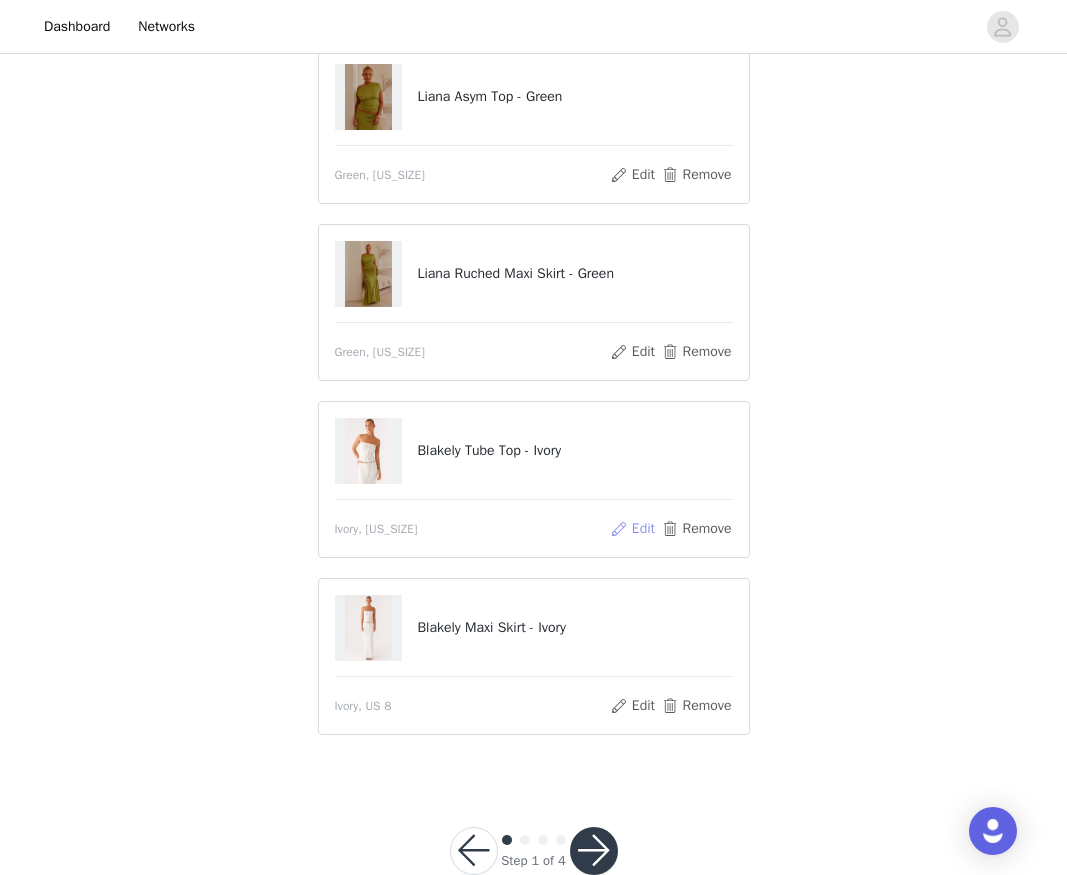 click on "Edit" at bounding box center [632, 529] 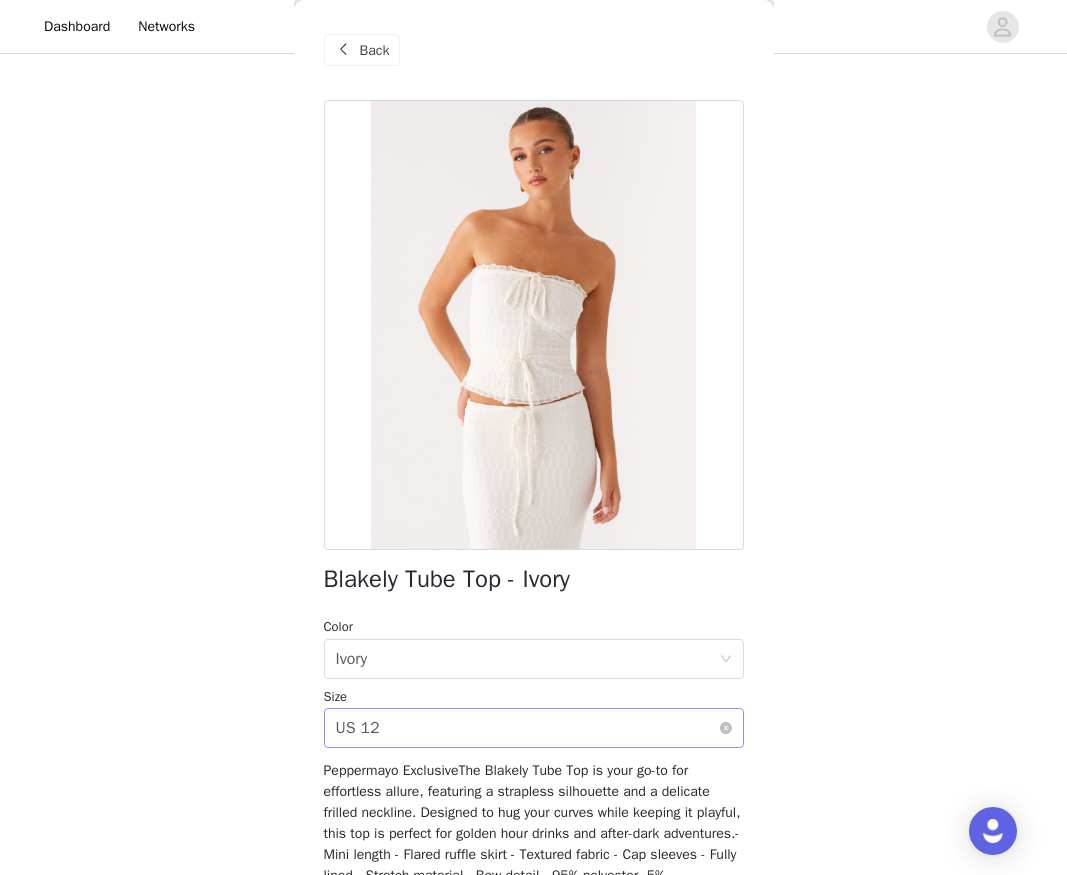 click on "Select size US 12" at bounding box center (527, 728) 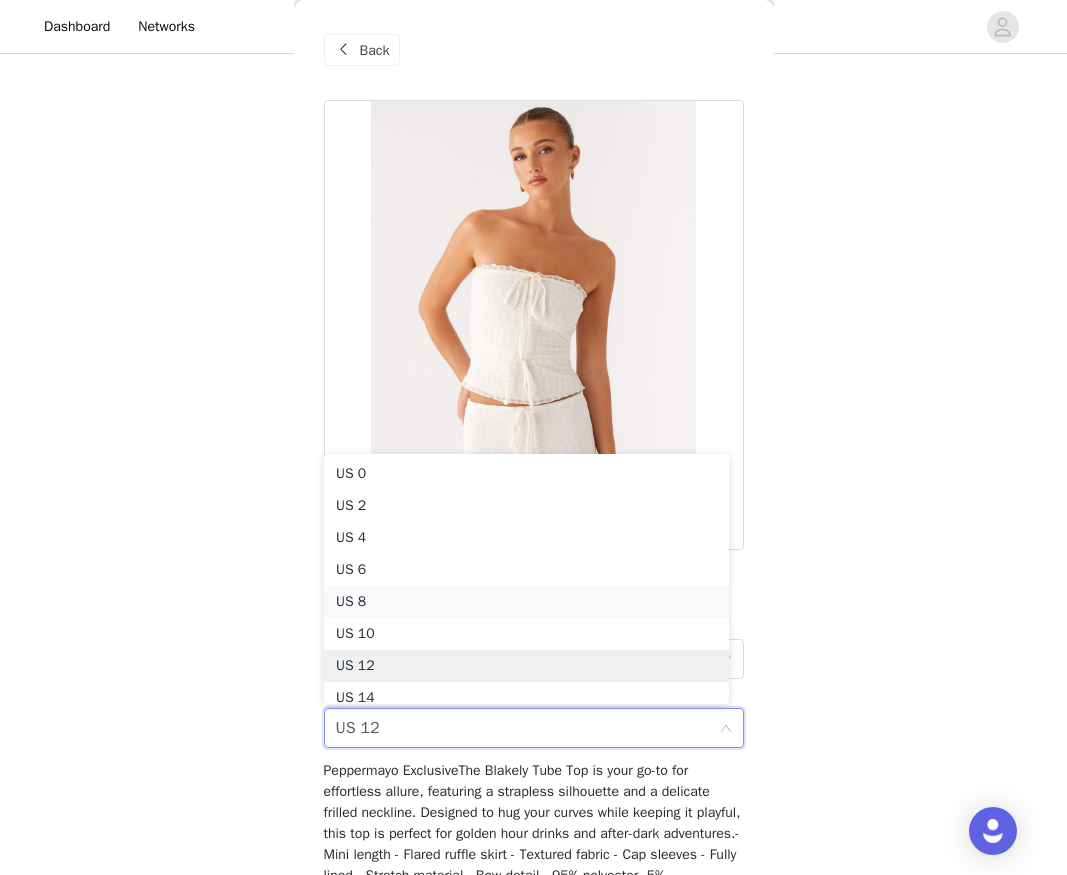 click on "US 8" at bounding box center [526, 602] 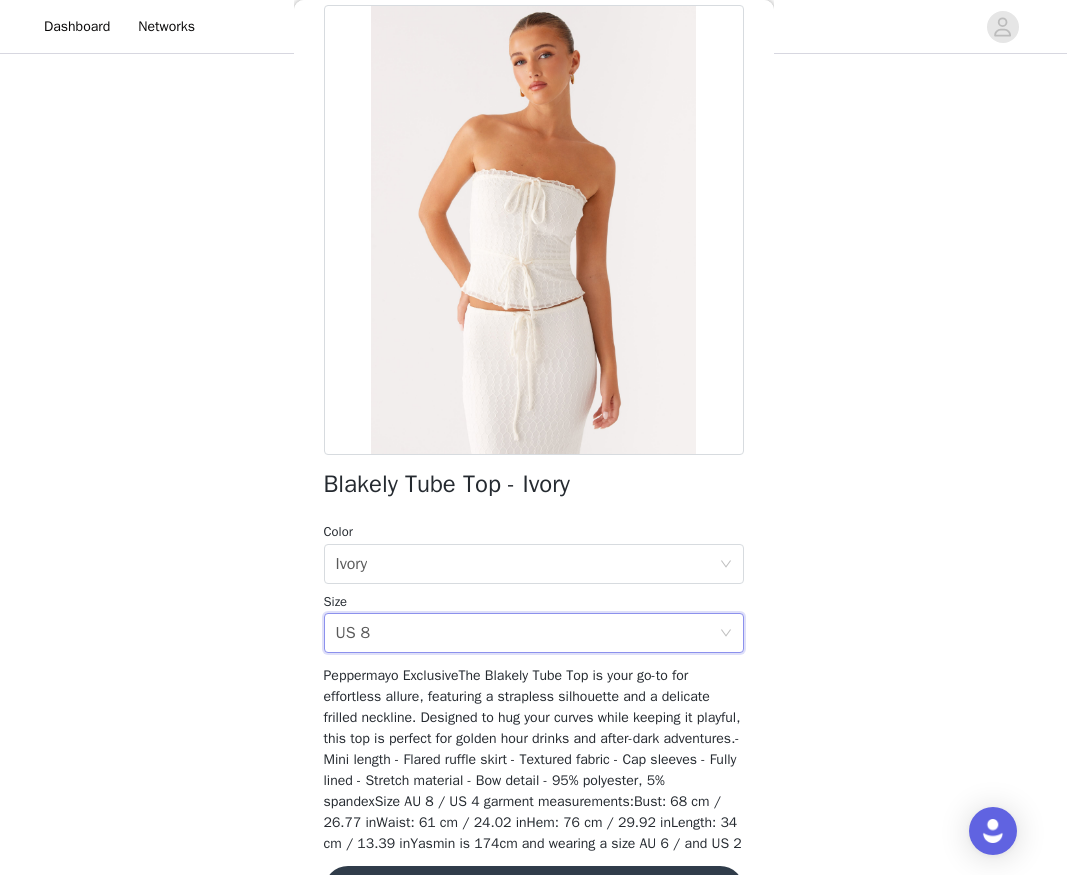 scroll, scrollTop: 179, scrollLeft: 0, axis: vertical 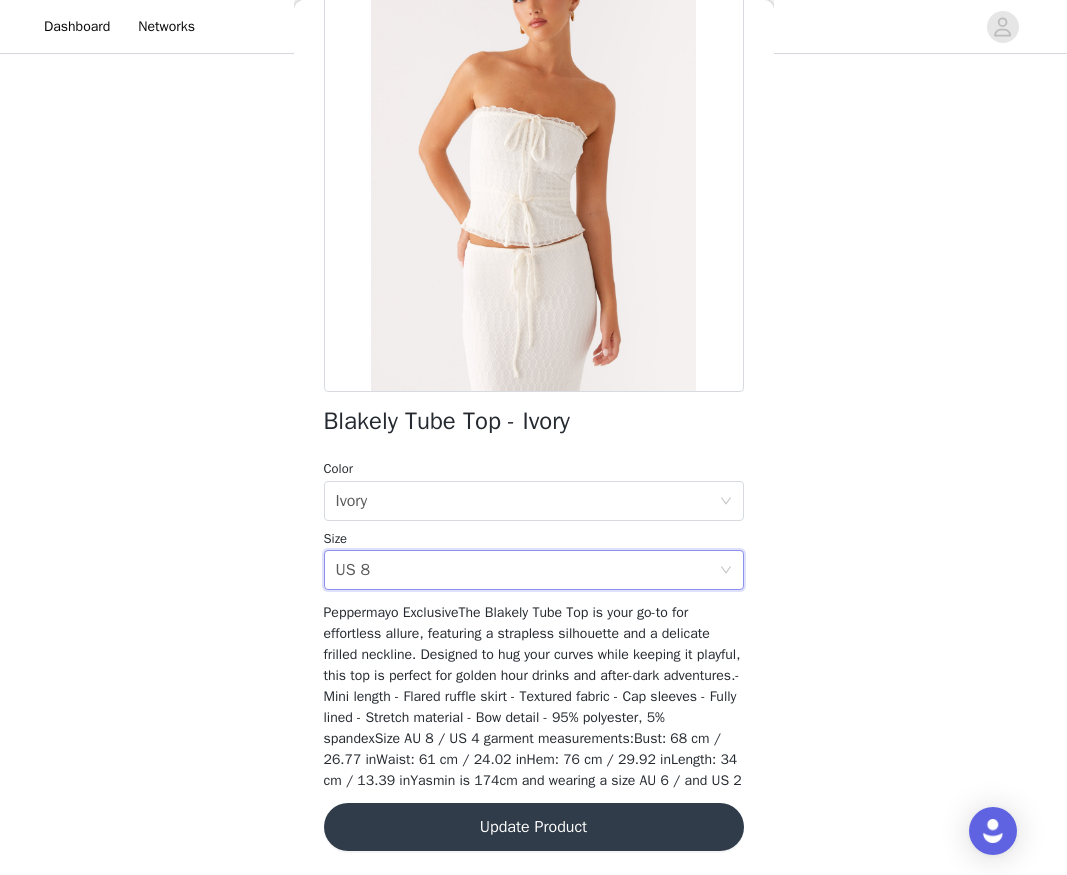 click on "Update Product" at bounding box center (534, 827) 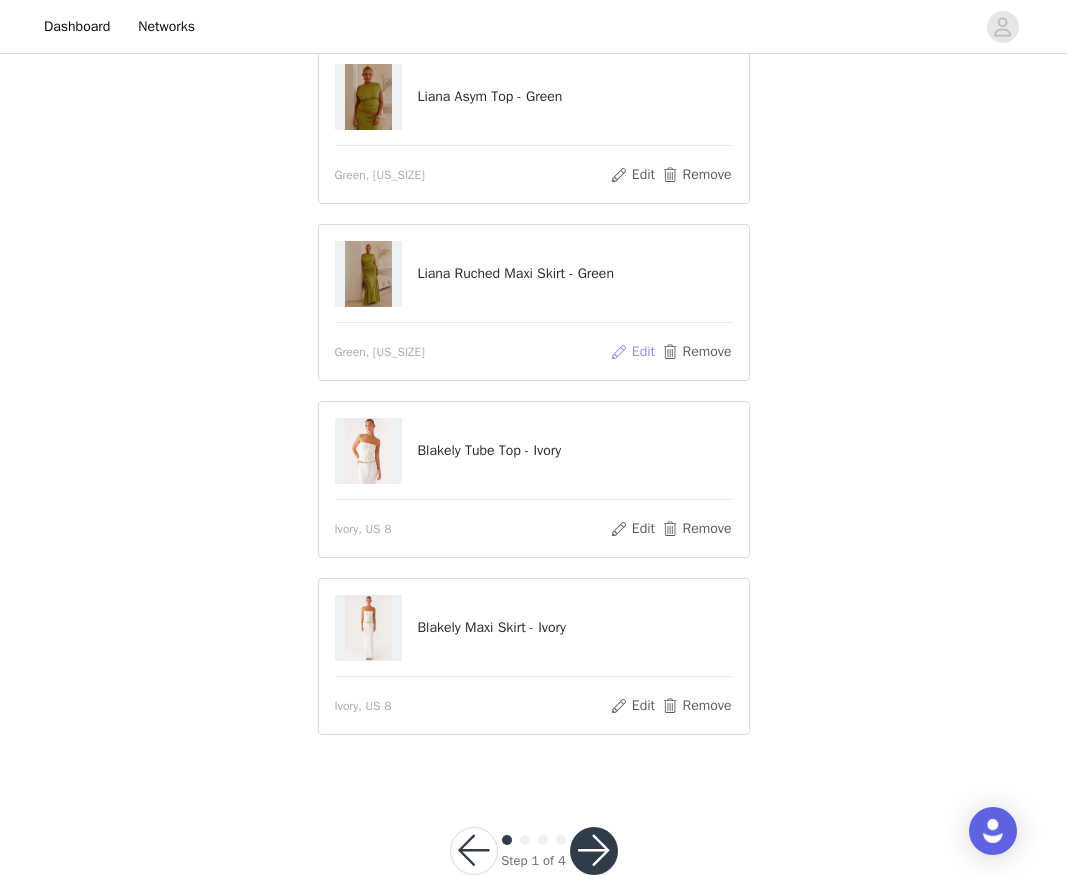 click on "Edit" at bounding box center (632, 352) 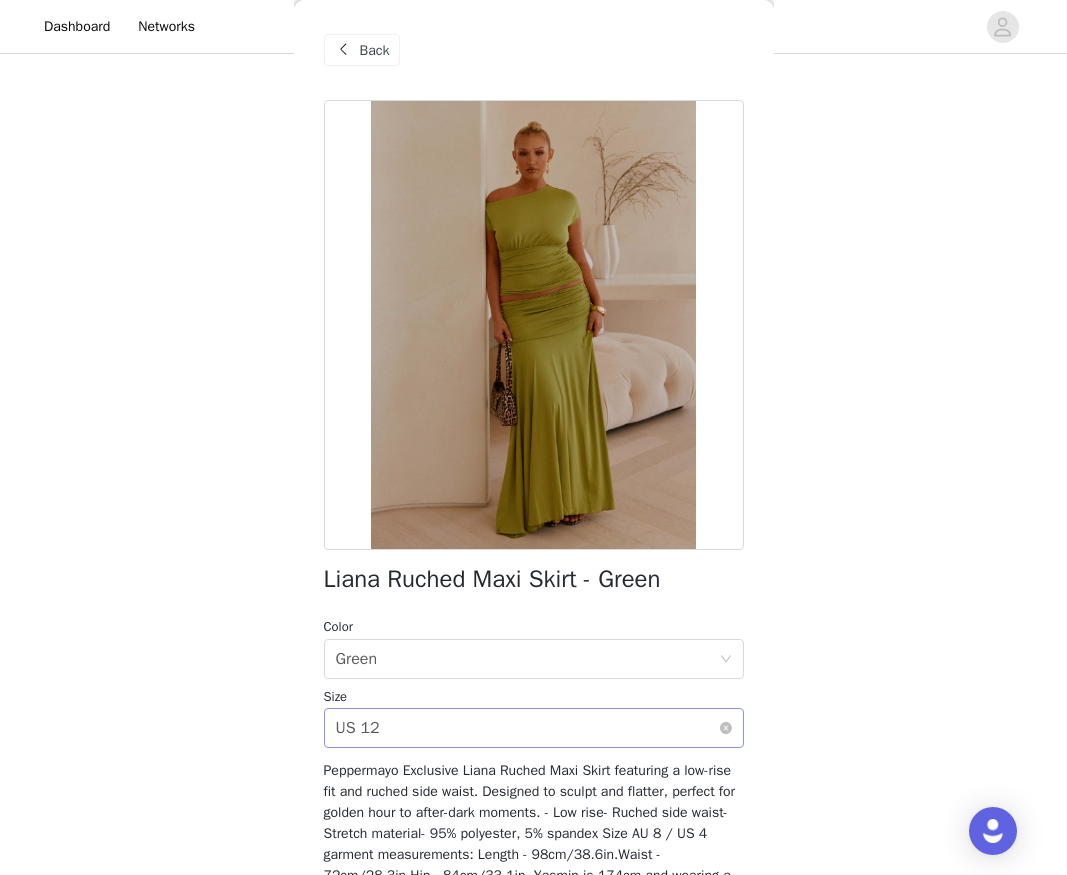 click on "Select size US 12" at bounding box center [527, 728] 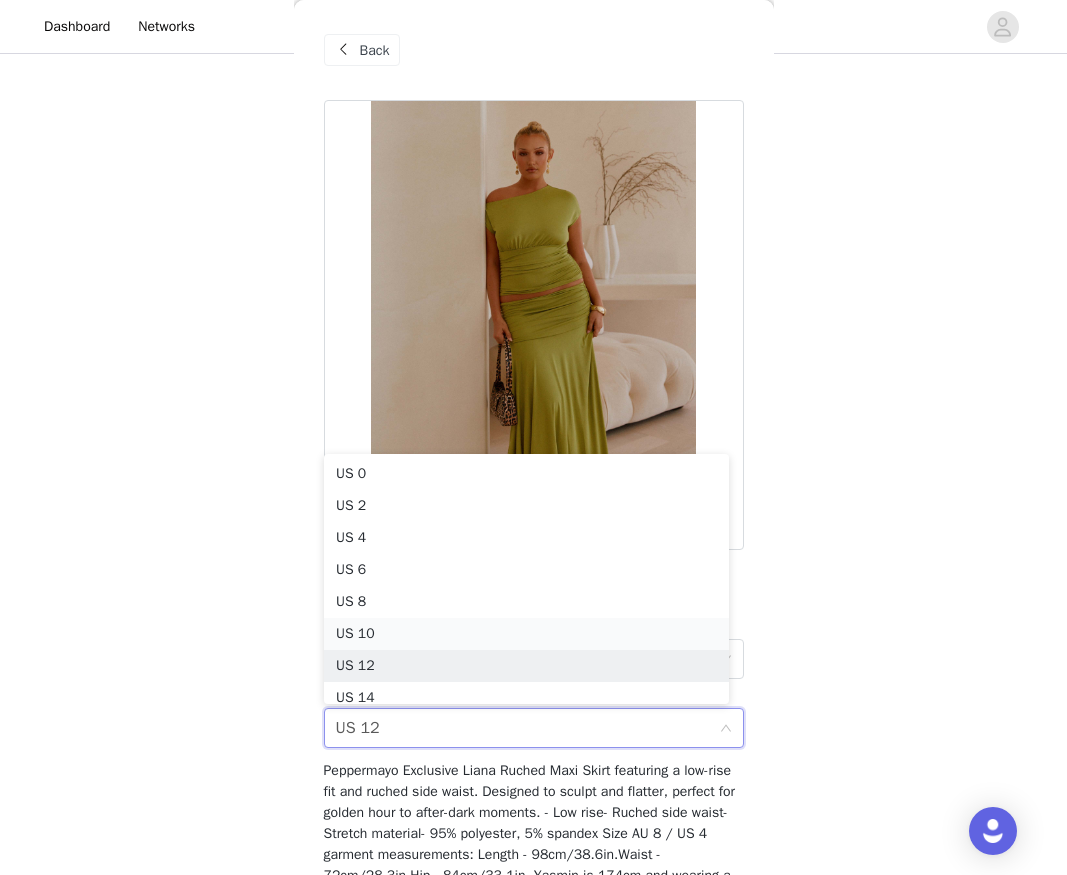scroll, scrollTop: 10, scrollLeft: 0, axis: vertical 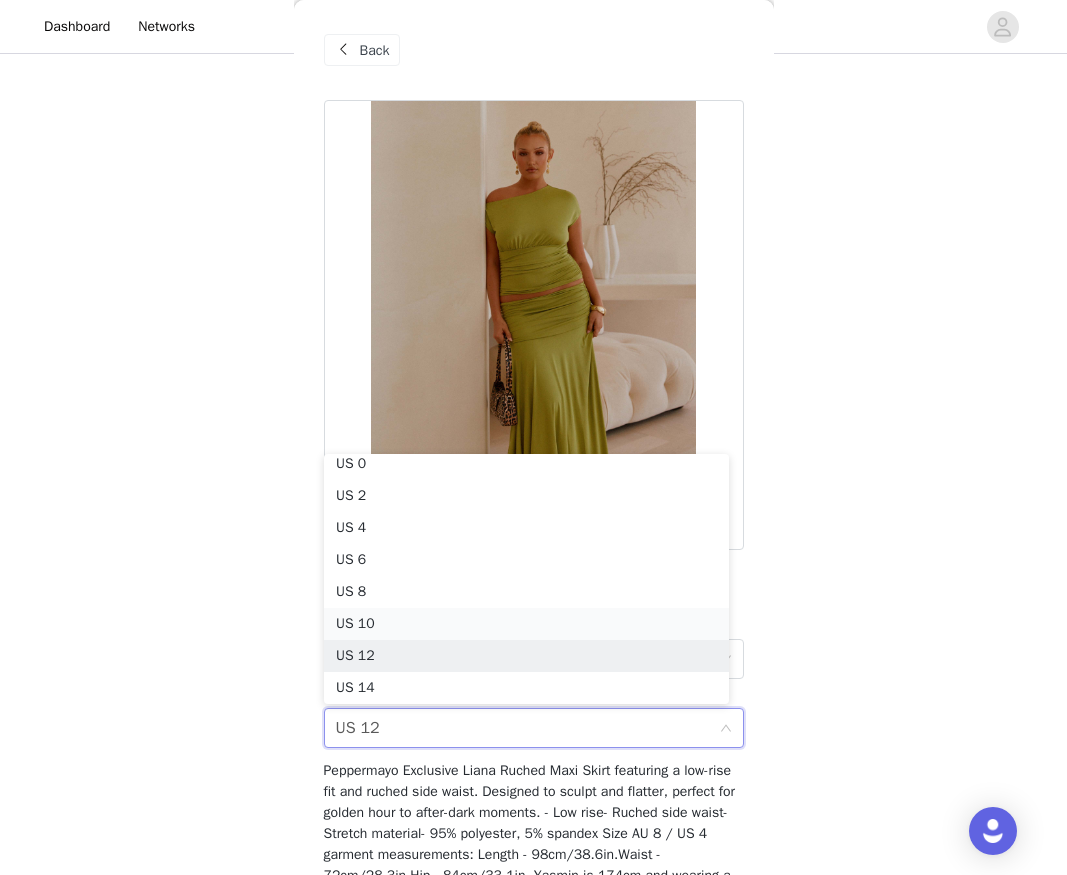 click on "US 10" at bounding box center [526, 624] 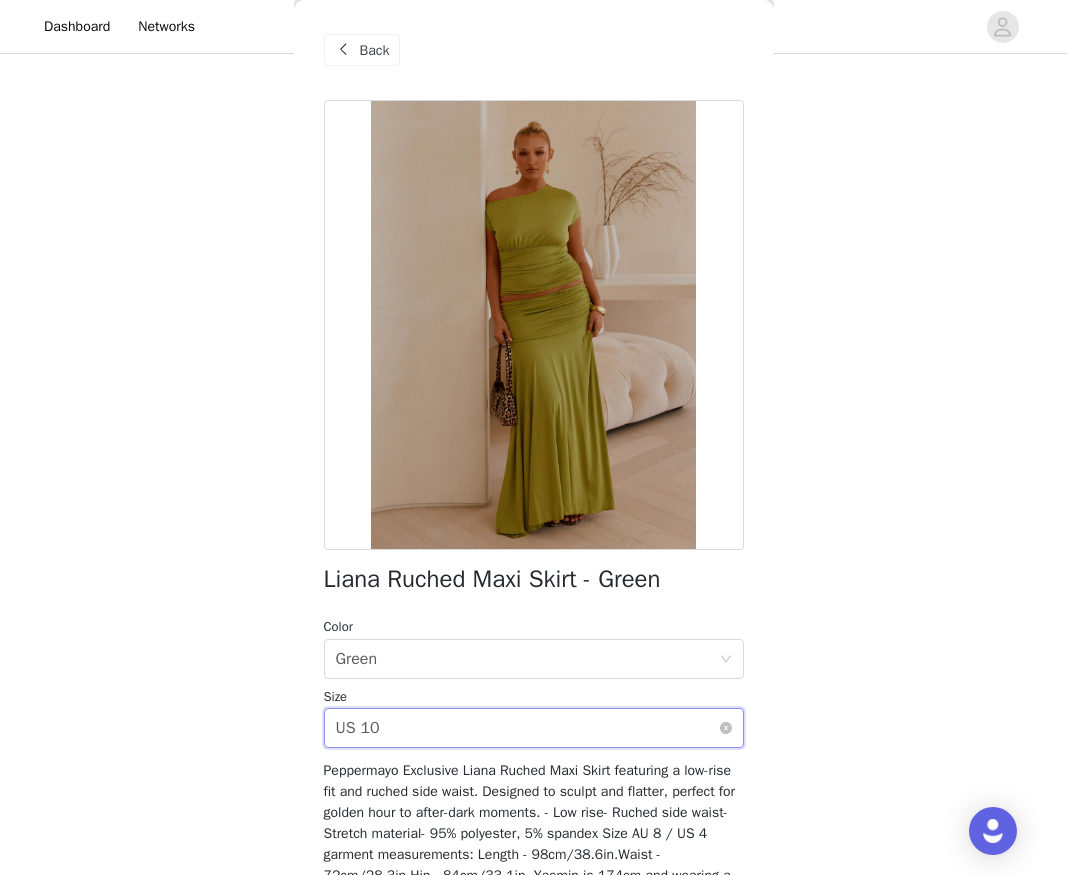 click on "Select size US 10" at bounding box center [527, 728] 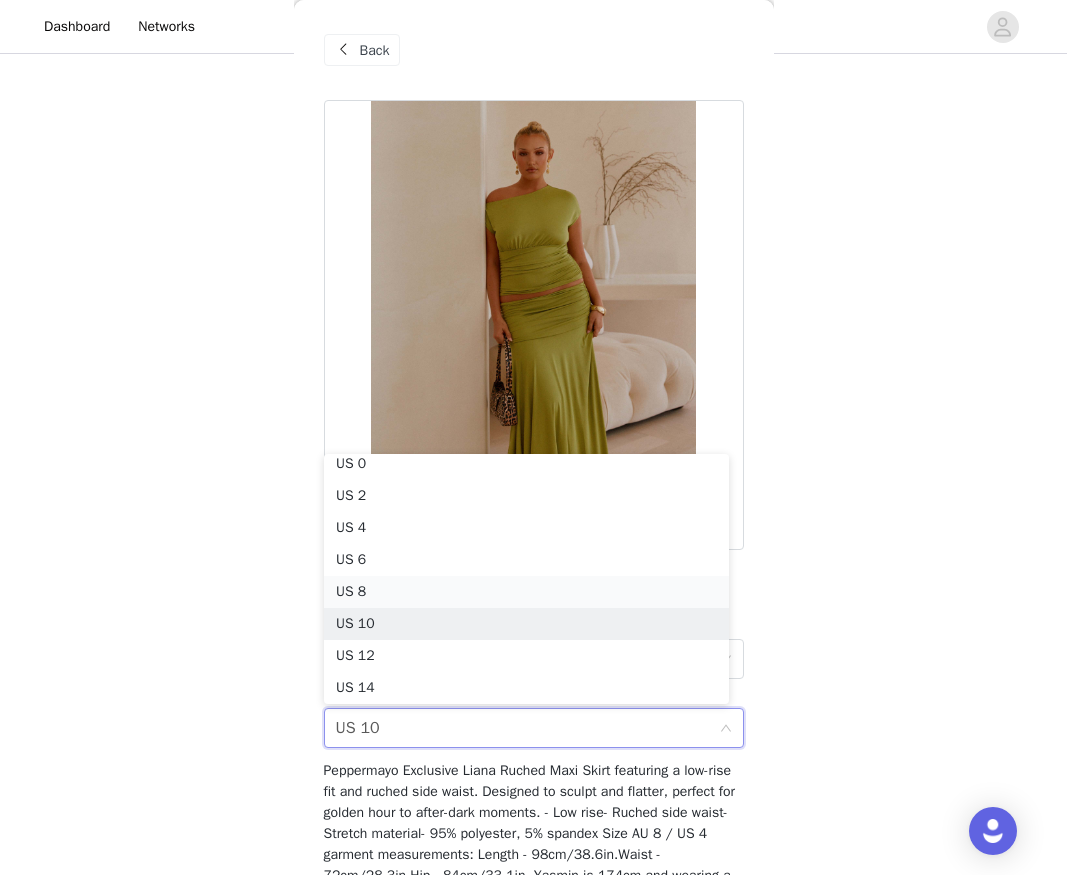 click on "US 8" at bounding box center (526, 592) 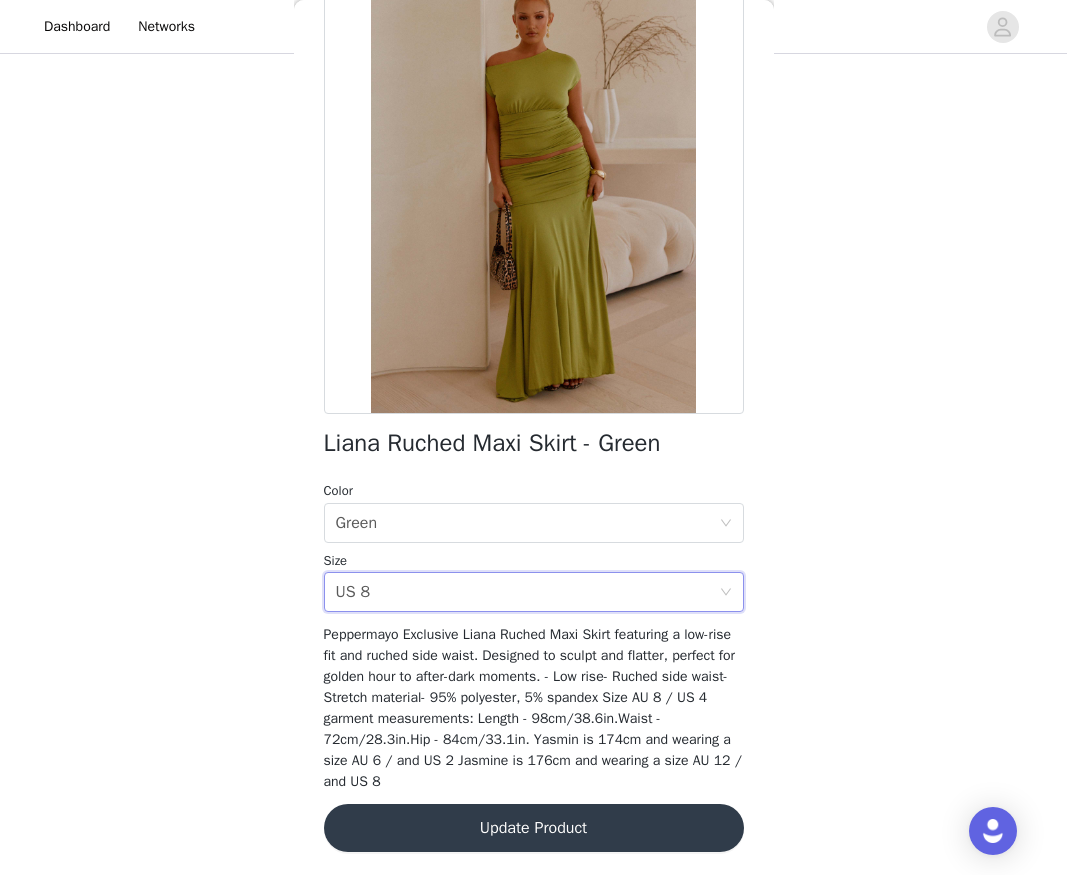 scroll, scrollTop: 137, scrollLeft: 0, axis: vertical 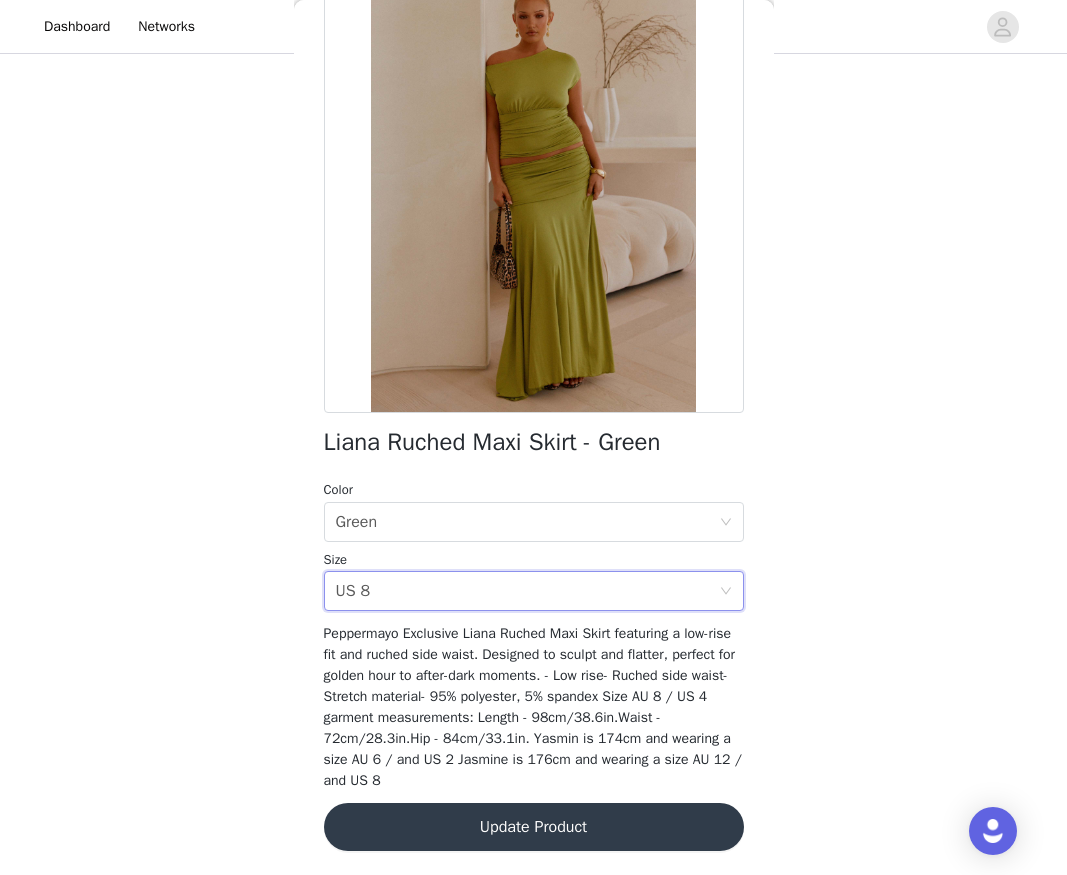 click on "Update Product" at bounding box center [534, 827] 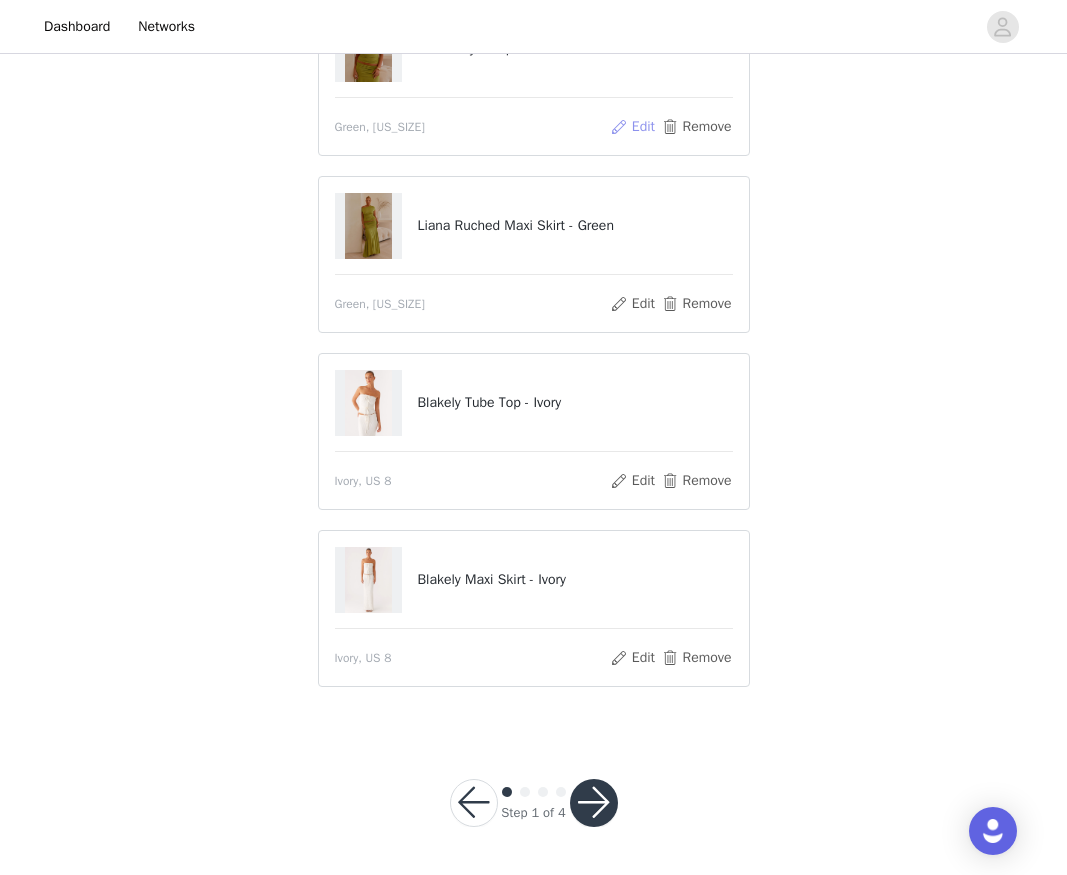 click on "Edit" at bounding box center [632, 127] 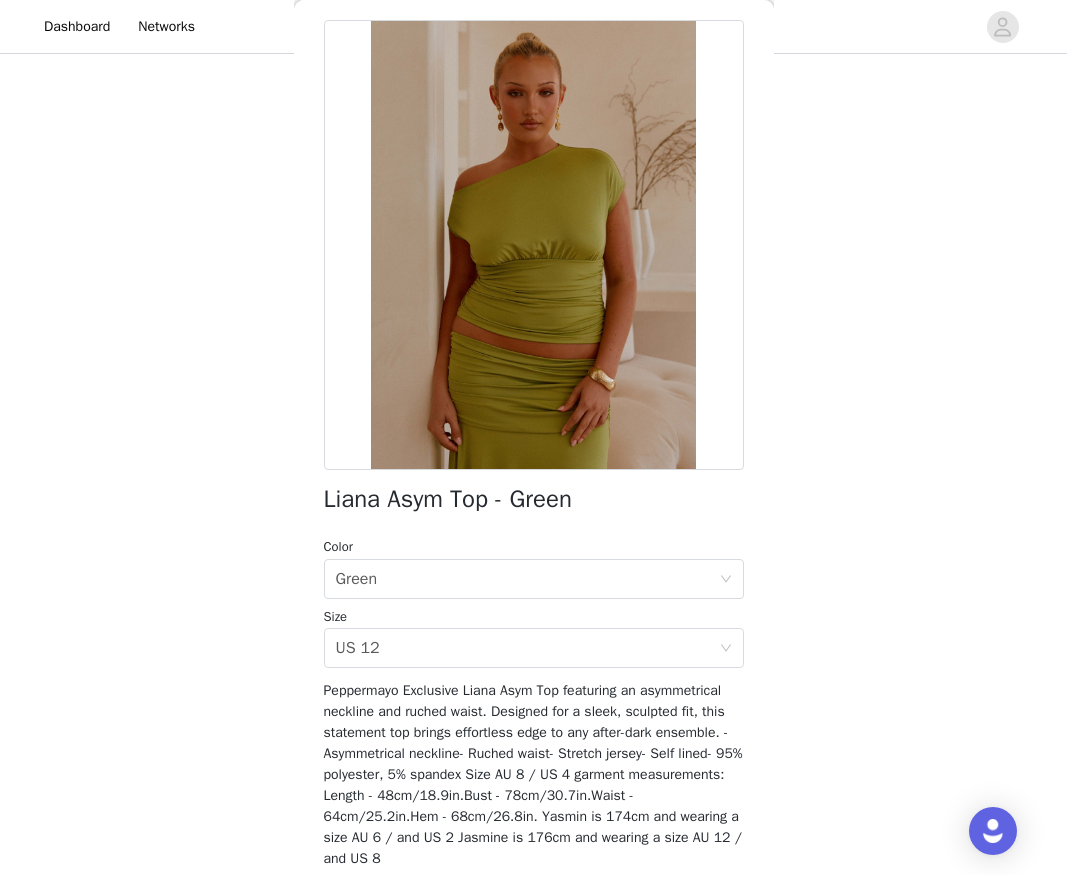 scroll, scrollTop: 158, scrollLeft: 0, axis: vertical 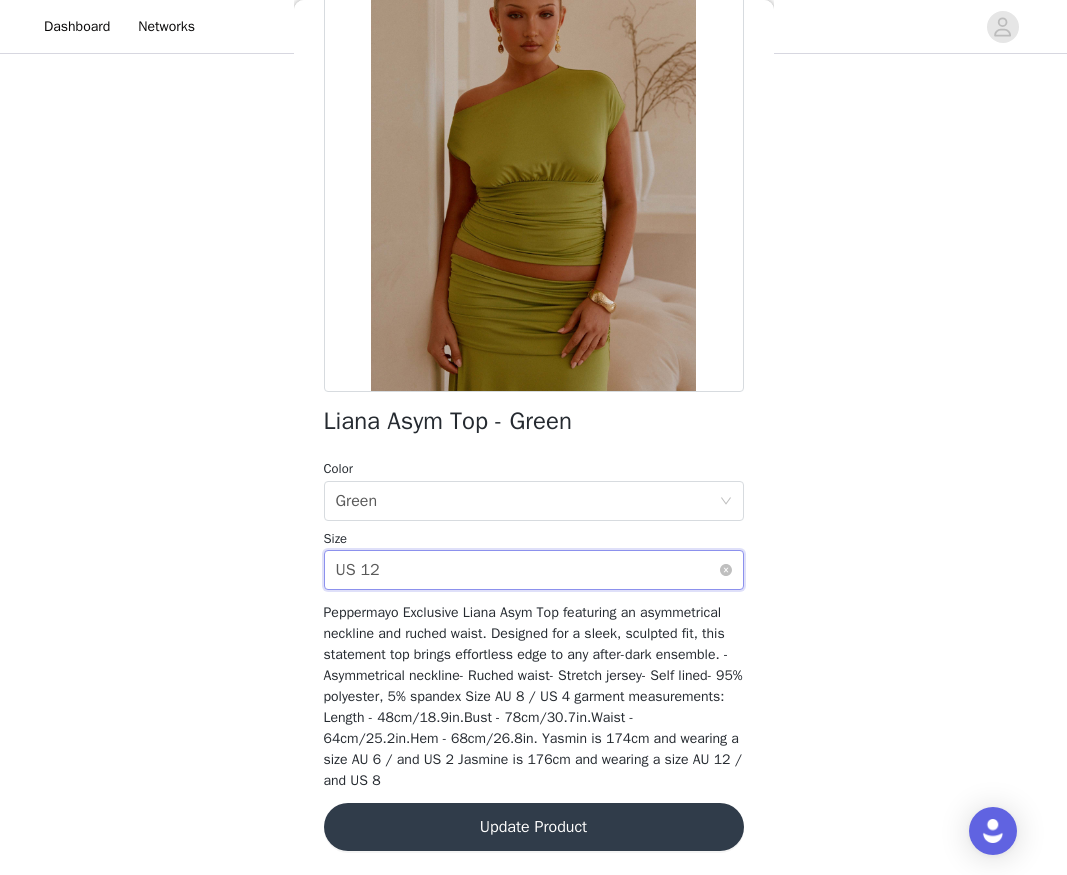 click on "Select size US 12" at bounding box center (527, 570) 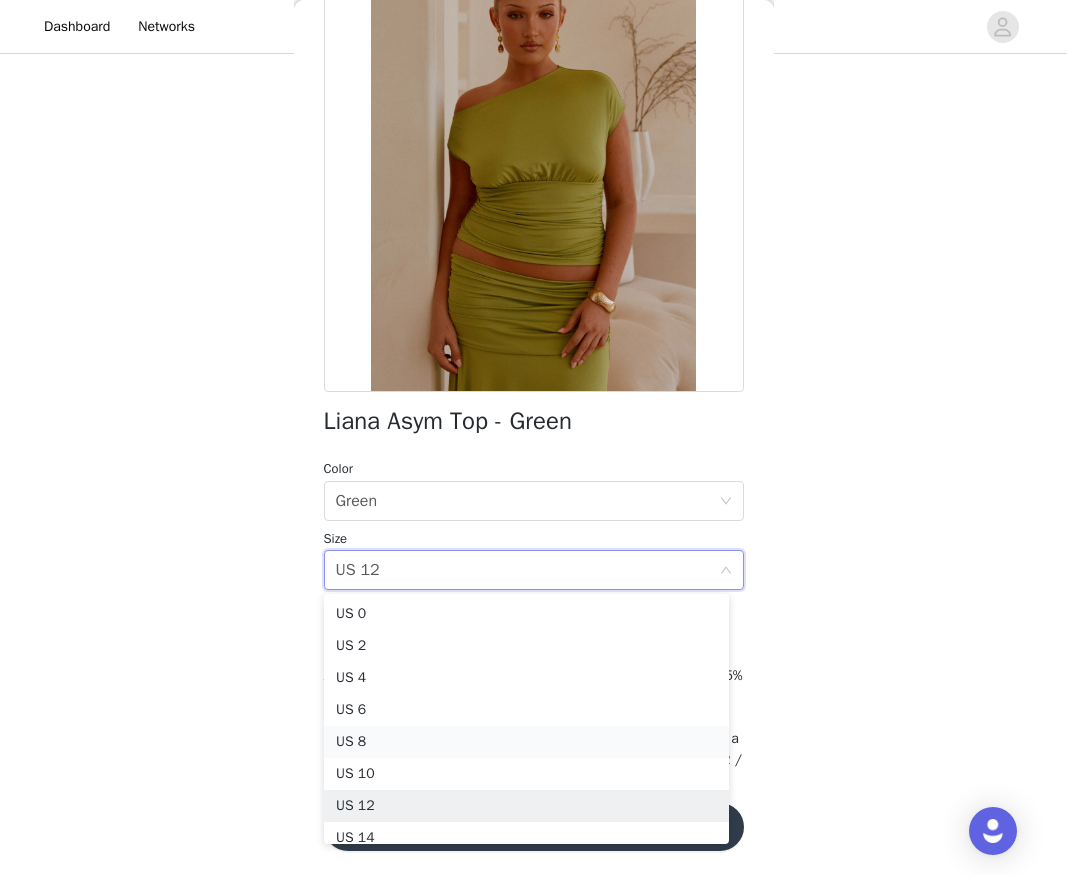 click on "US 8" at bounding box center (526, 742) 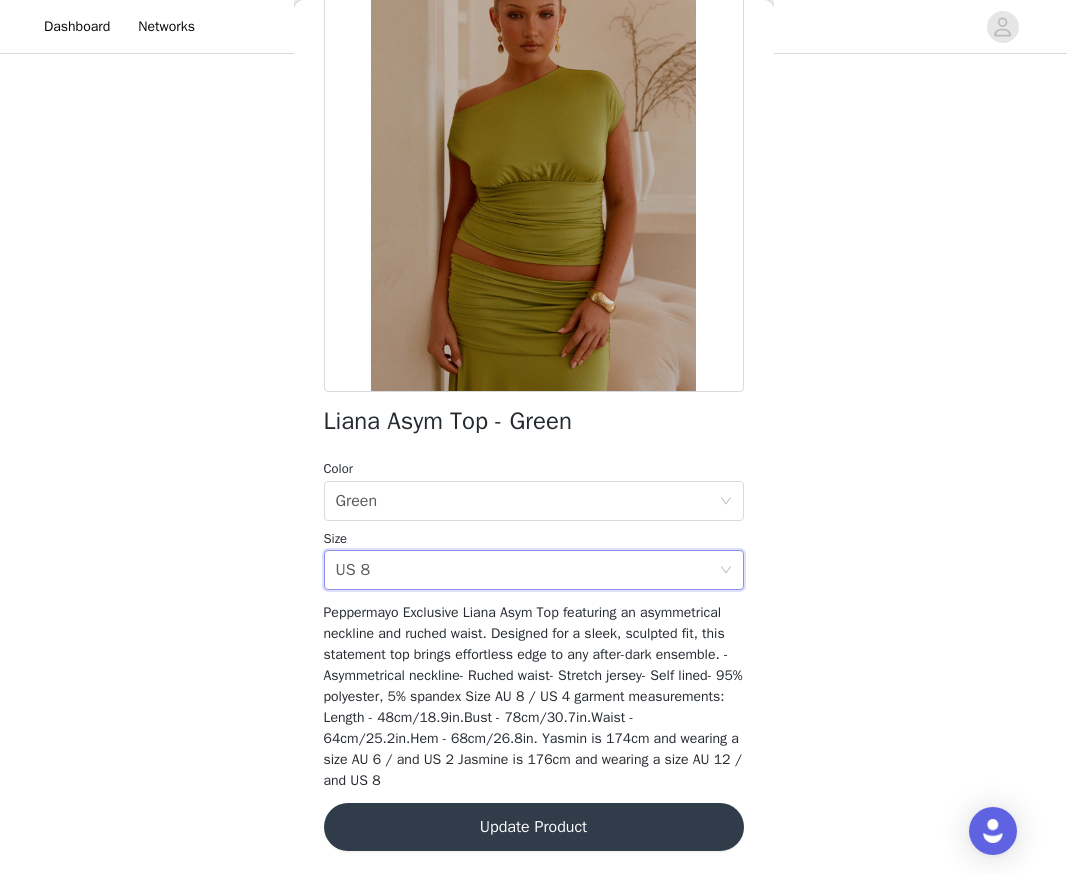 click on "Update Product" at bounding box center (534, 827) 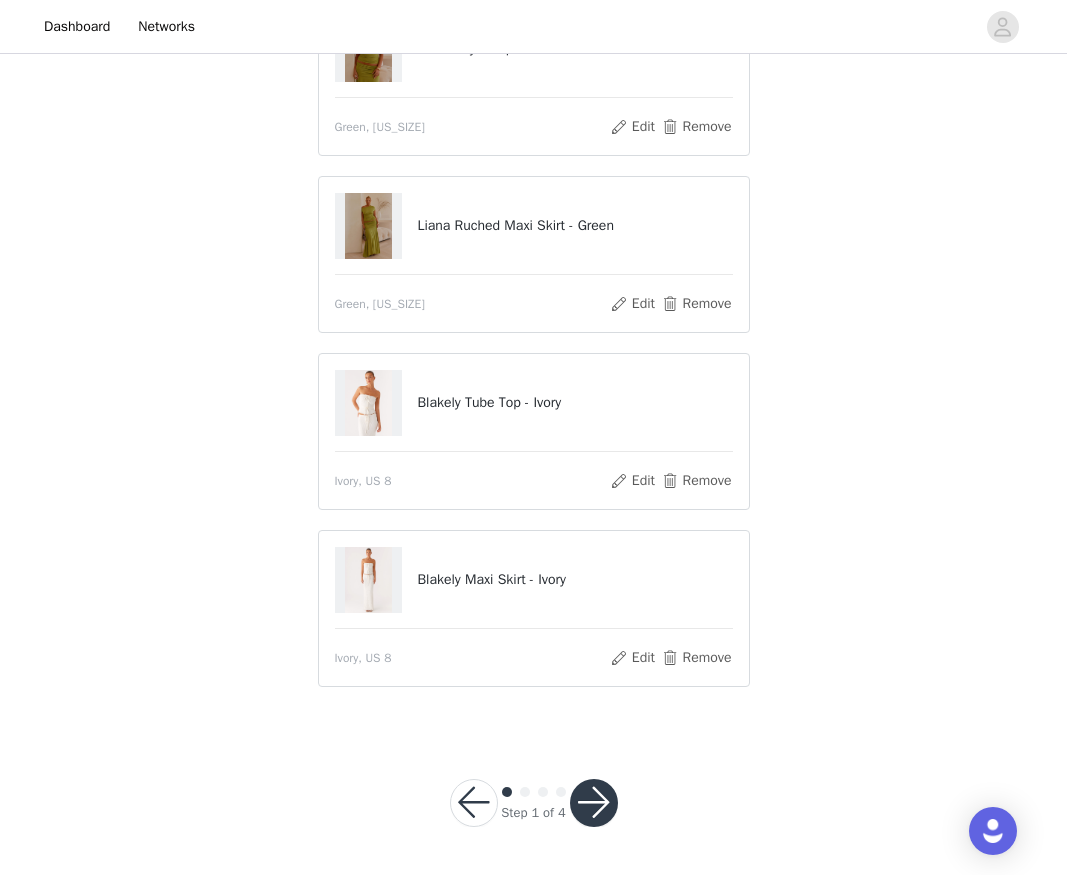 click at bounding box center (594, 803) 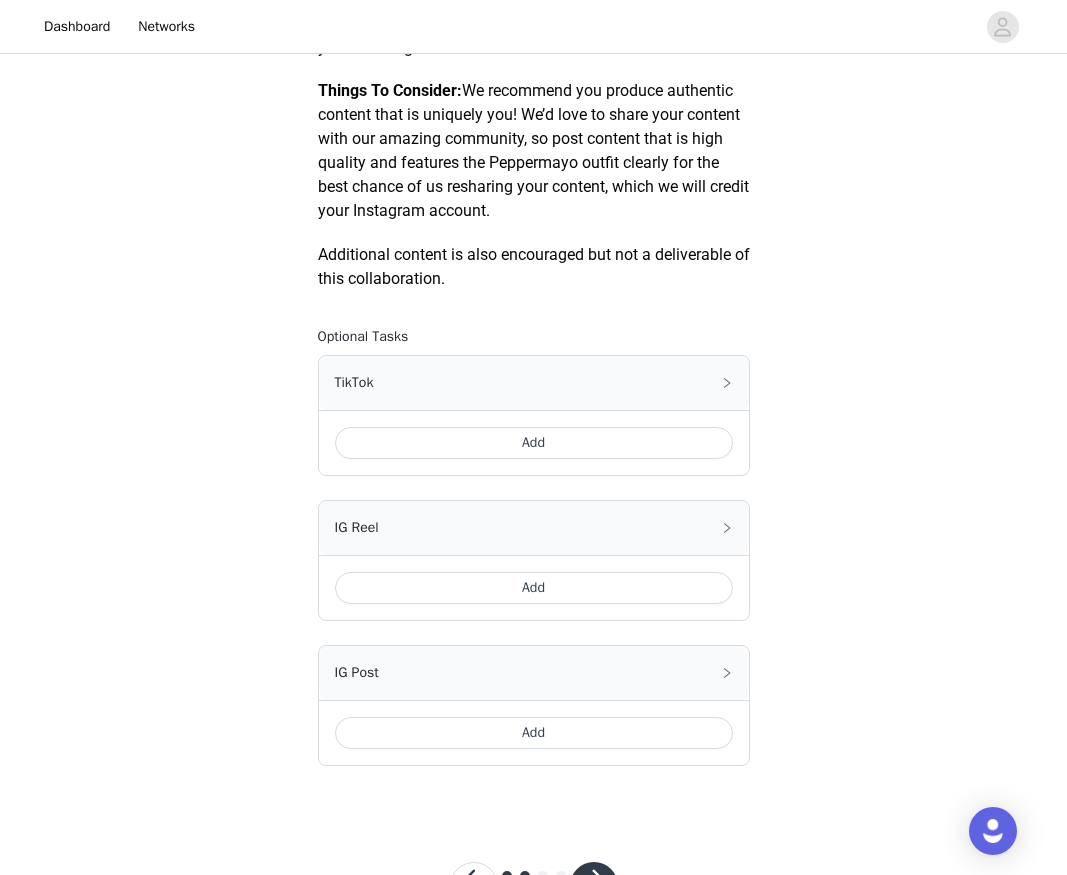 scroll, scrollTop: 1073, scrollLeft: 0, axis: vertical 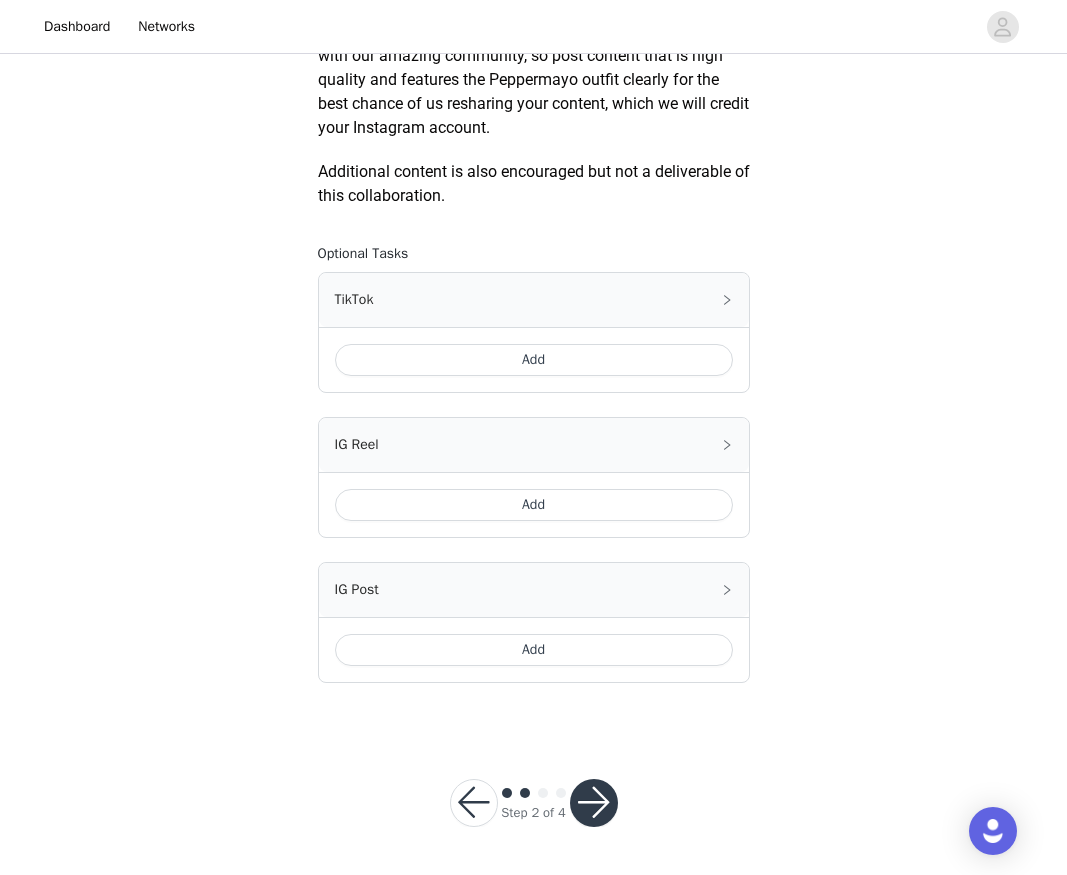click on "Add" at bounding box center [534, 360] 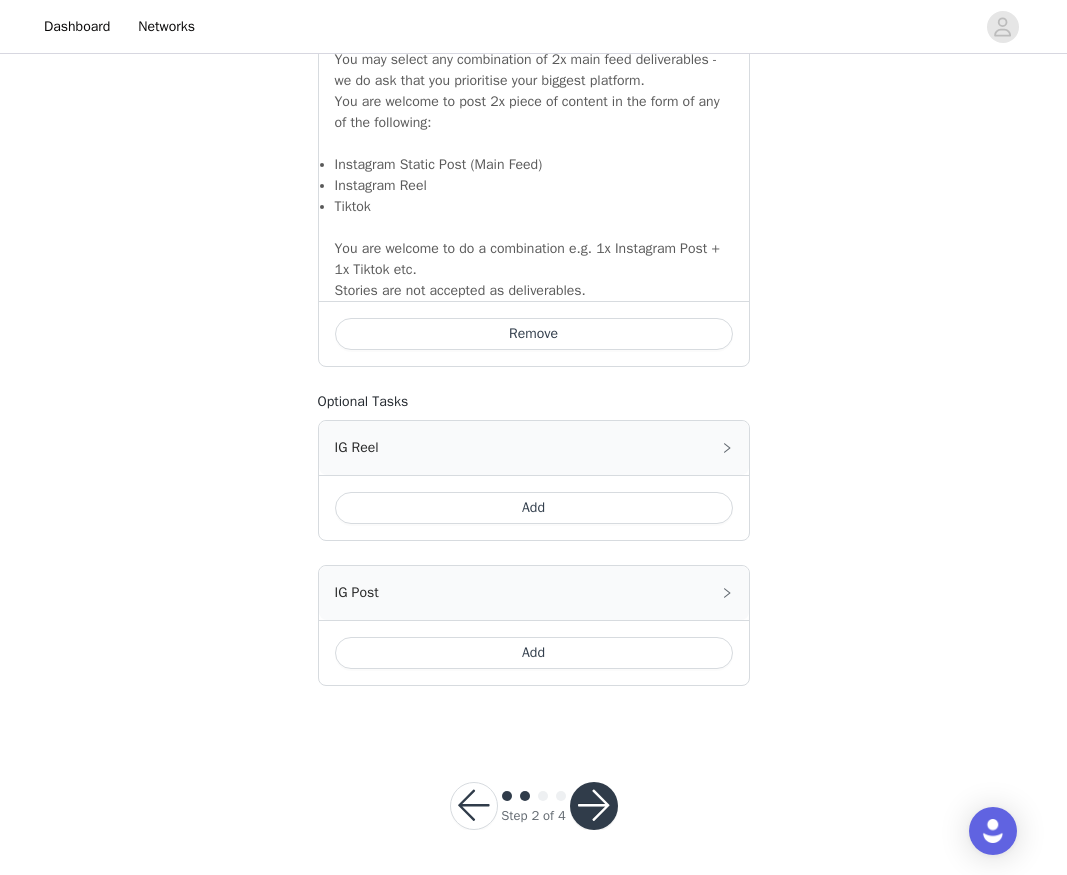 scroll, scrollTop: 1429, scrollLeft: 0, axis: vertical 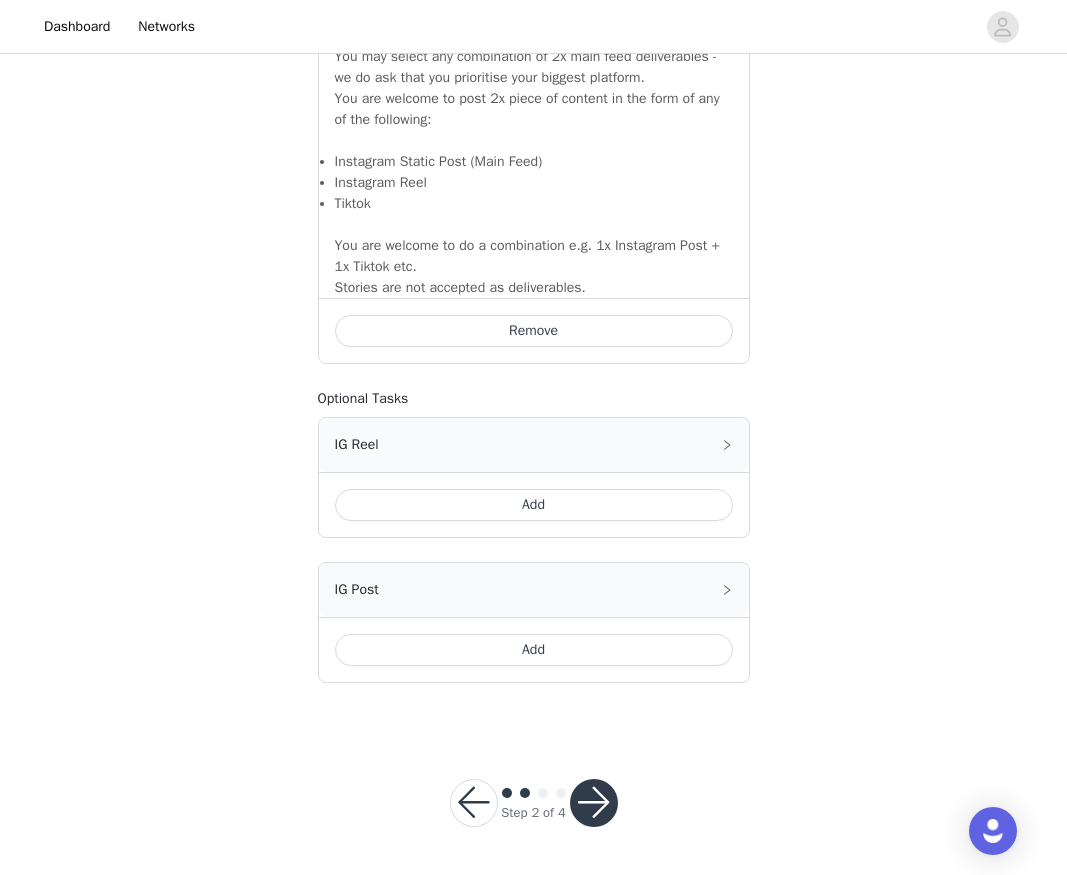 click at bounding box center (594, 803) 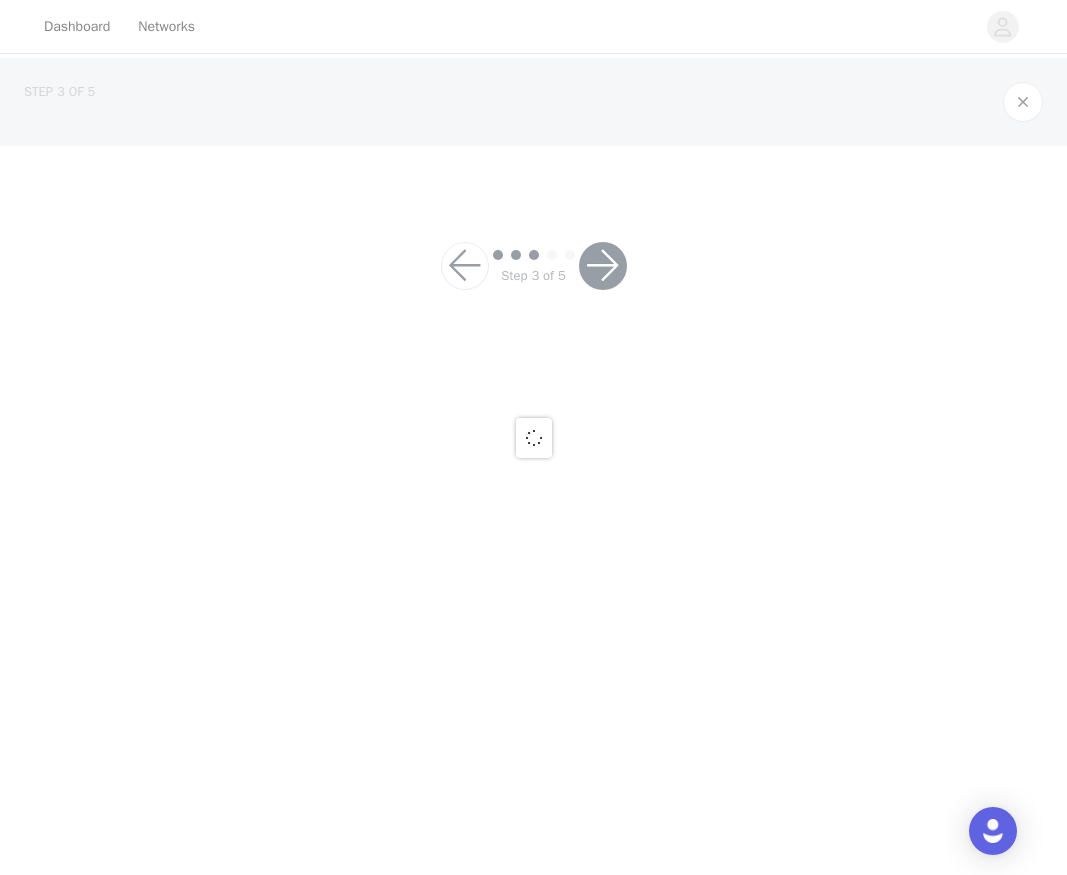 scroll, scrollTop: 0, scrollLeft: 0, axis: both 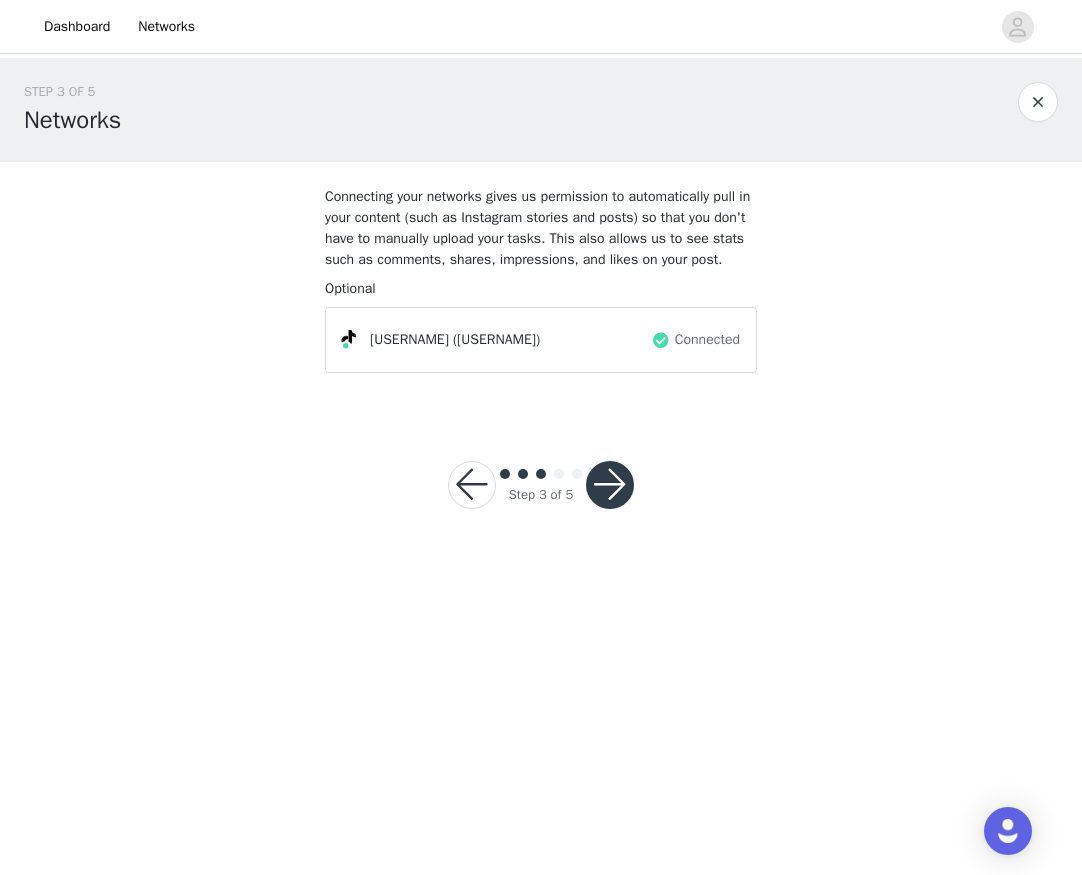 click at bounding box center [610, 485] 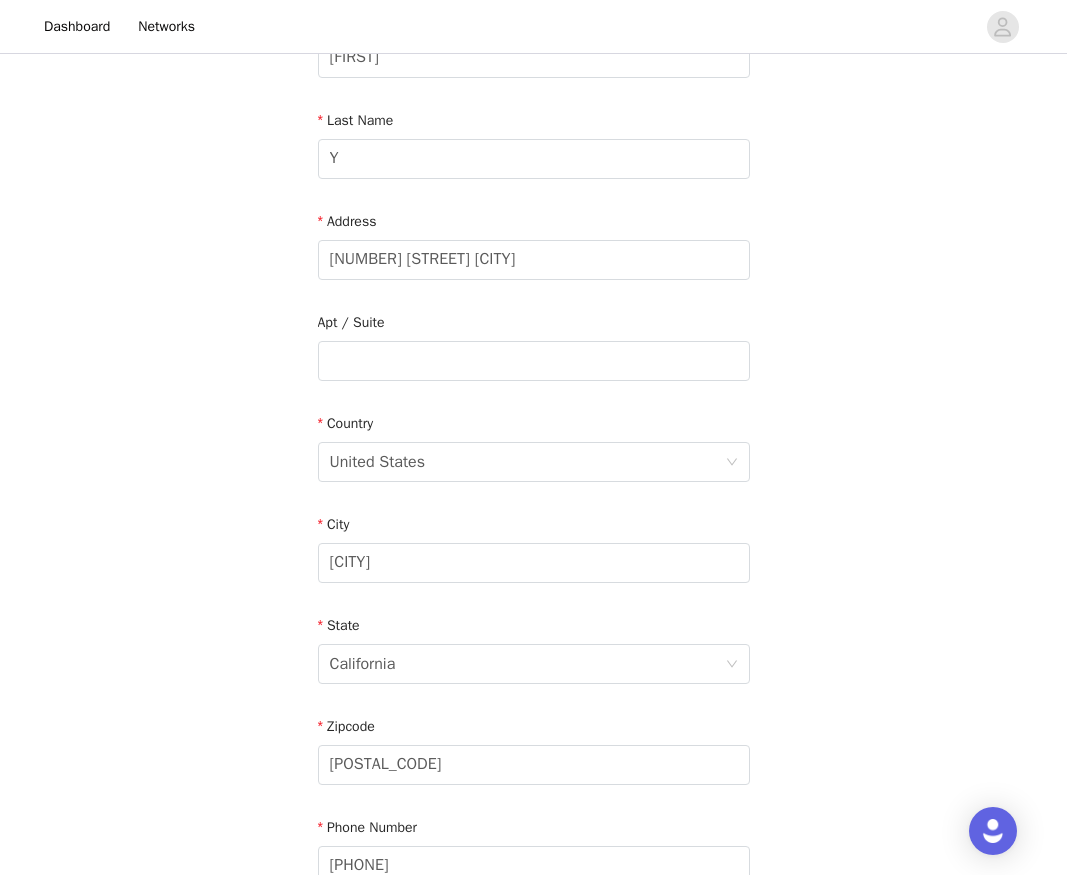 scroll, scrollTop: 489, scrollLeft: 0, axis: vertical 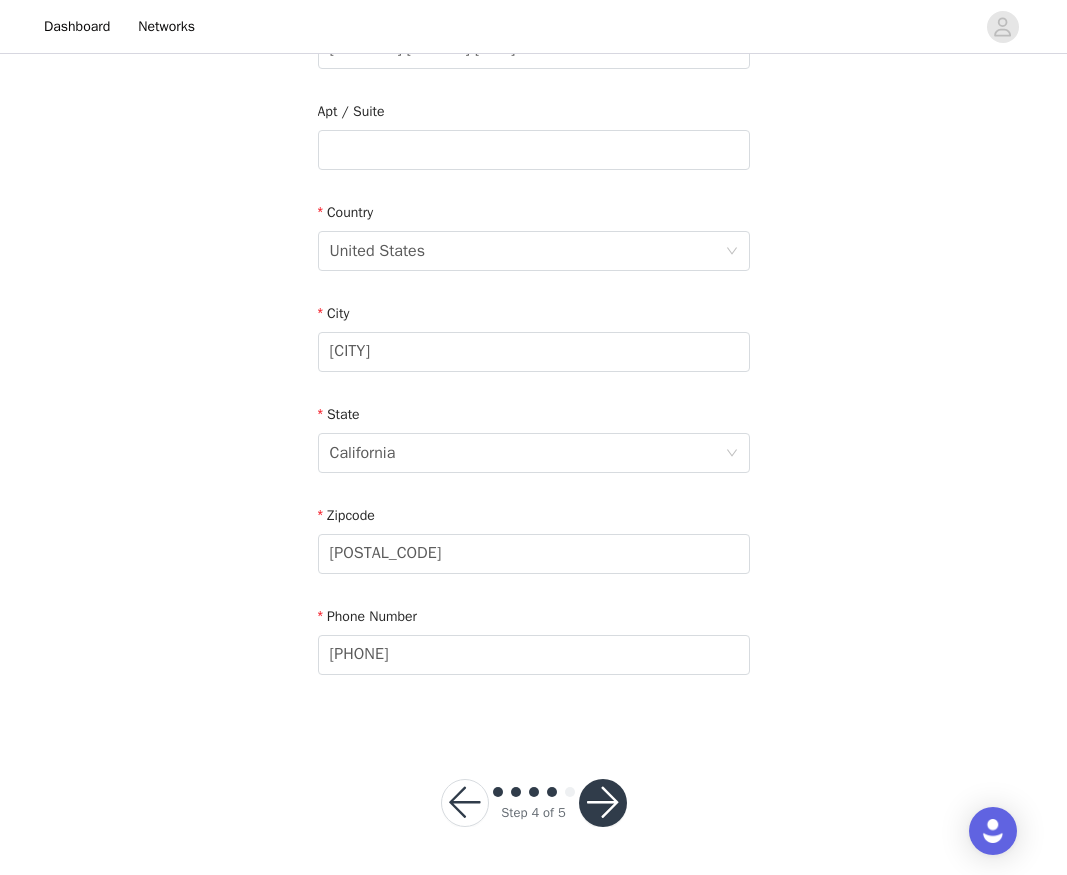 click at bounding box center [603, 803] 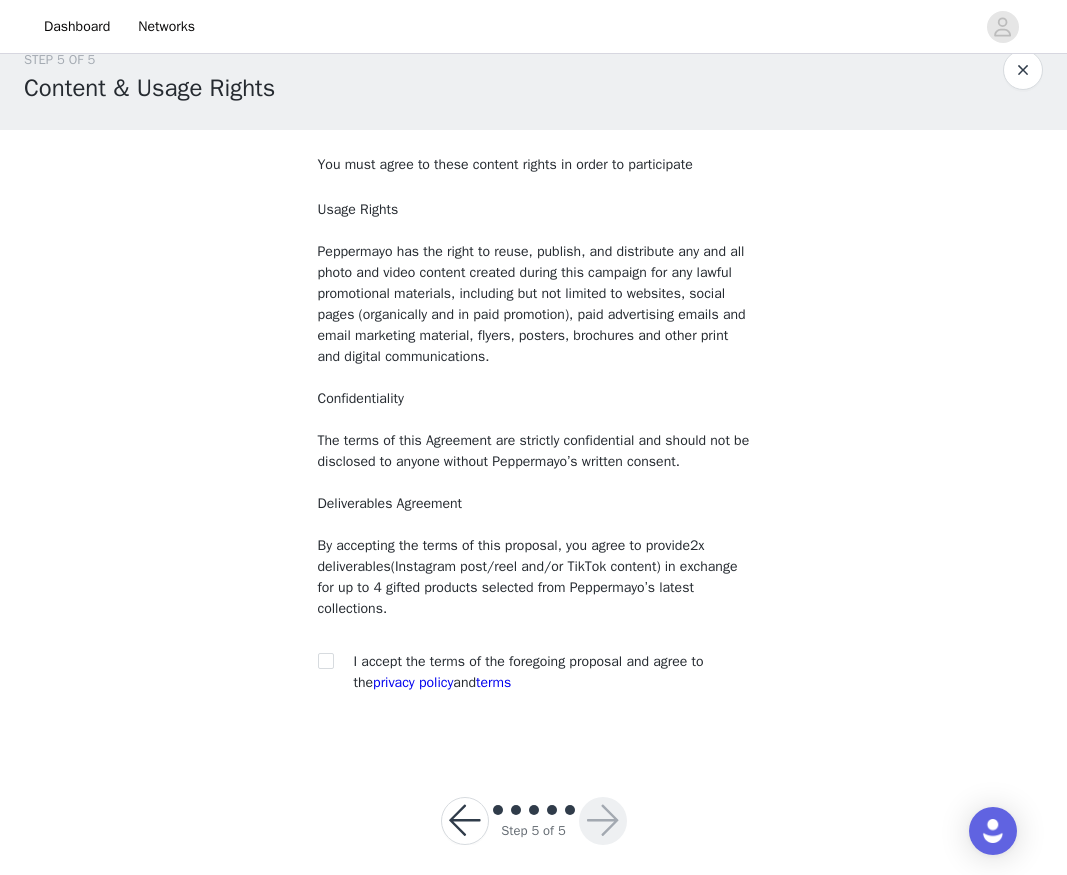 scroll, scrollTop: 50, scrollLeft: 0, axis: vertical 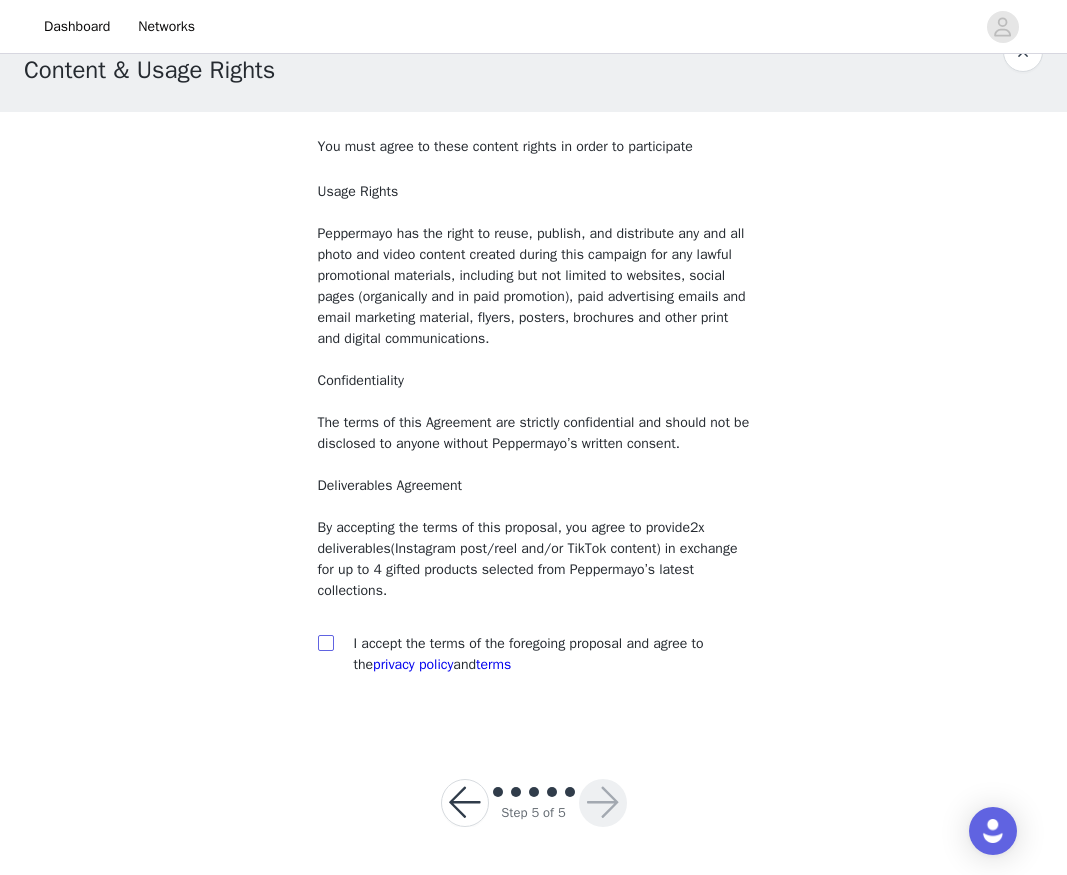 click at bounding box center (325, 642) 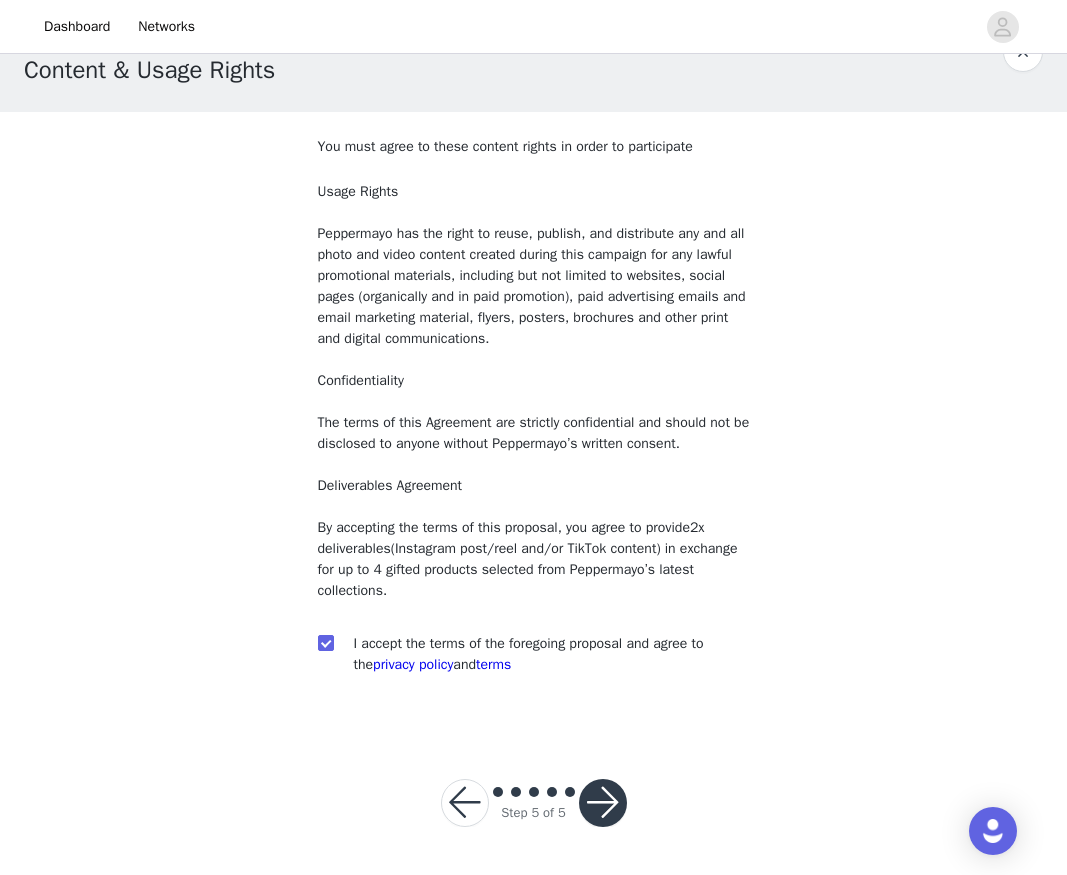click at bounding box center (603, 803) 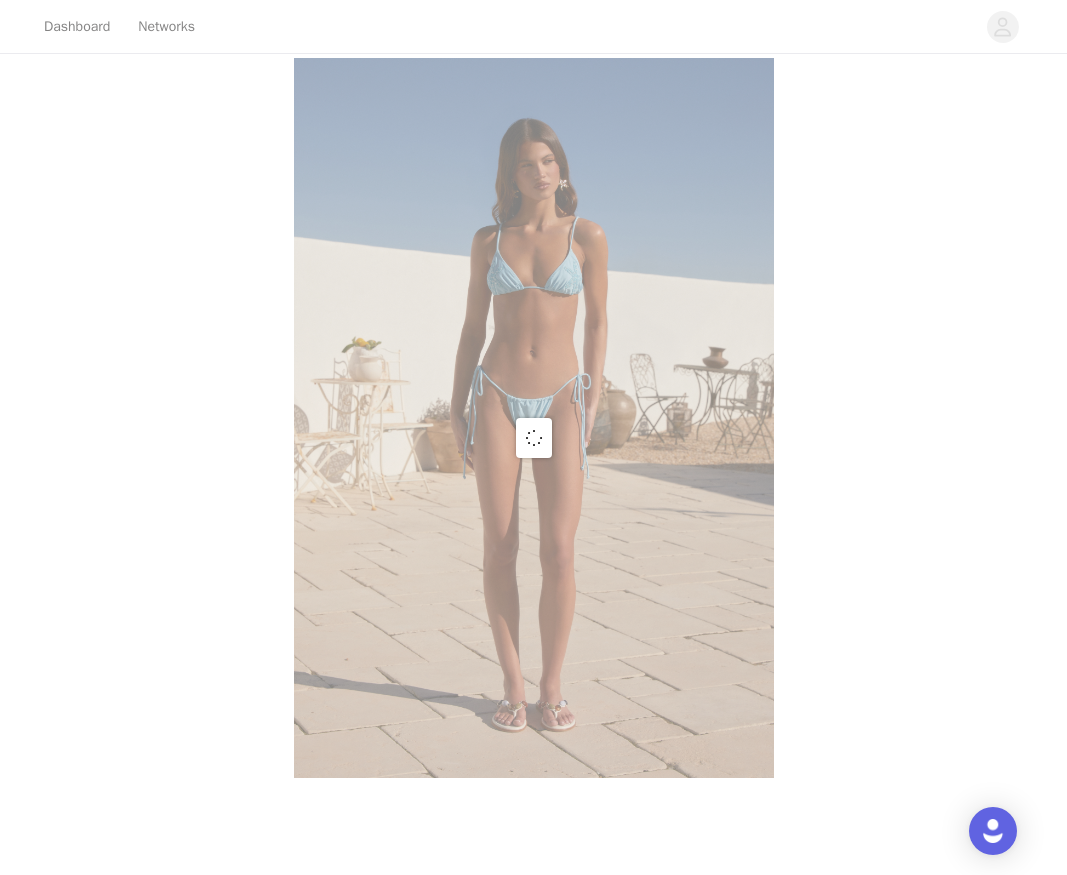 scroll, scrollTop: 0, scrollLeft: 0, axis: both 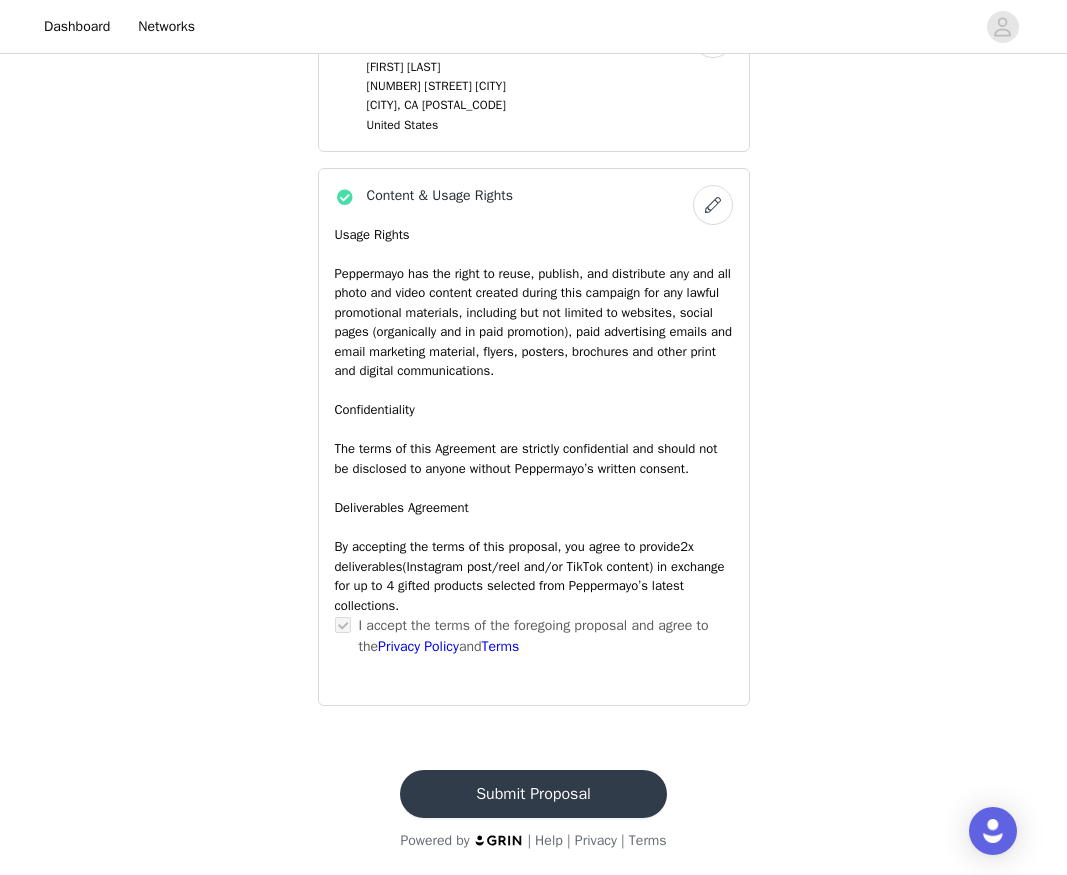 click on "Submit Proposal" at bounding box center (533, 794) 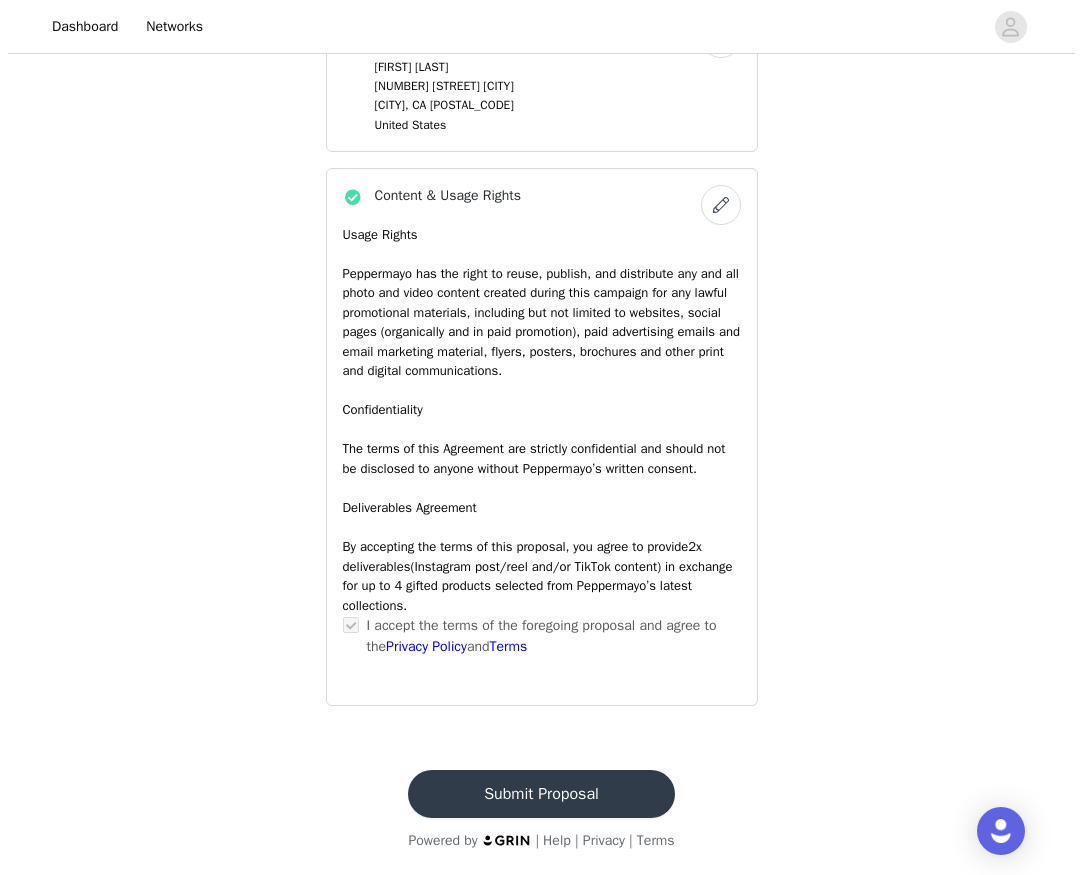 scroll, scrollTop: 0, scrollLeft: 0, axis: both 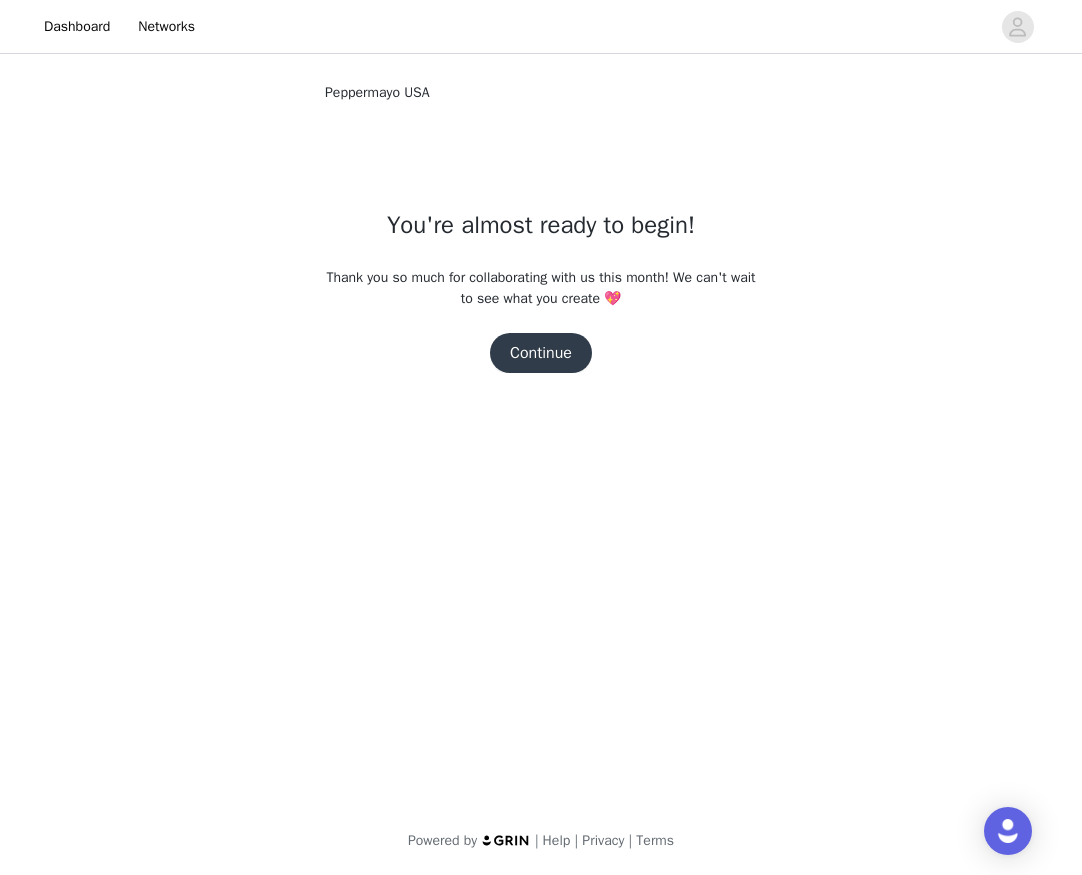 click on "Continue" at bounding box center (541, 353) 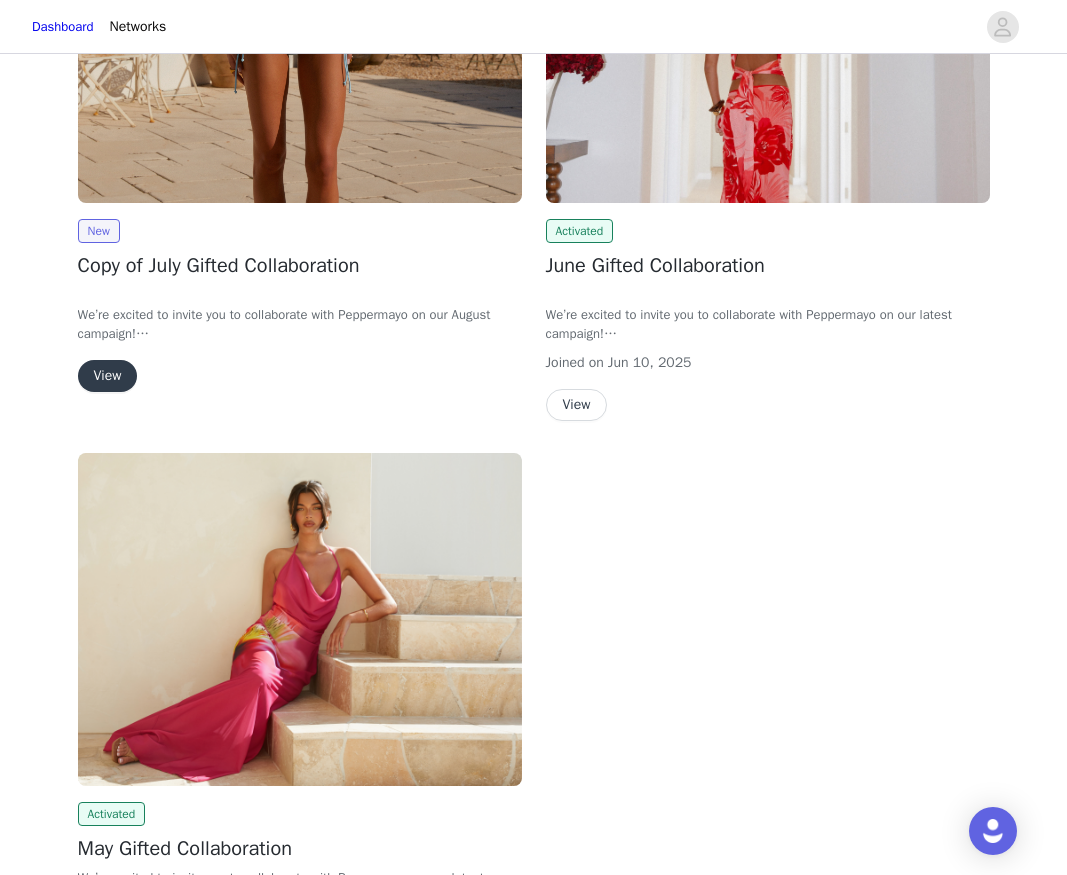 scroll, scrollTop: 100, scrollLeft: 0, axis: vertical 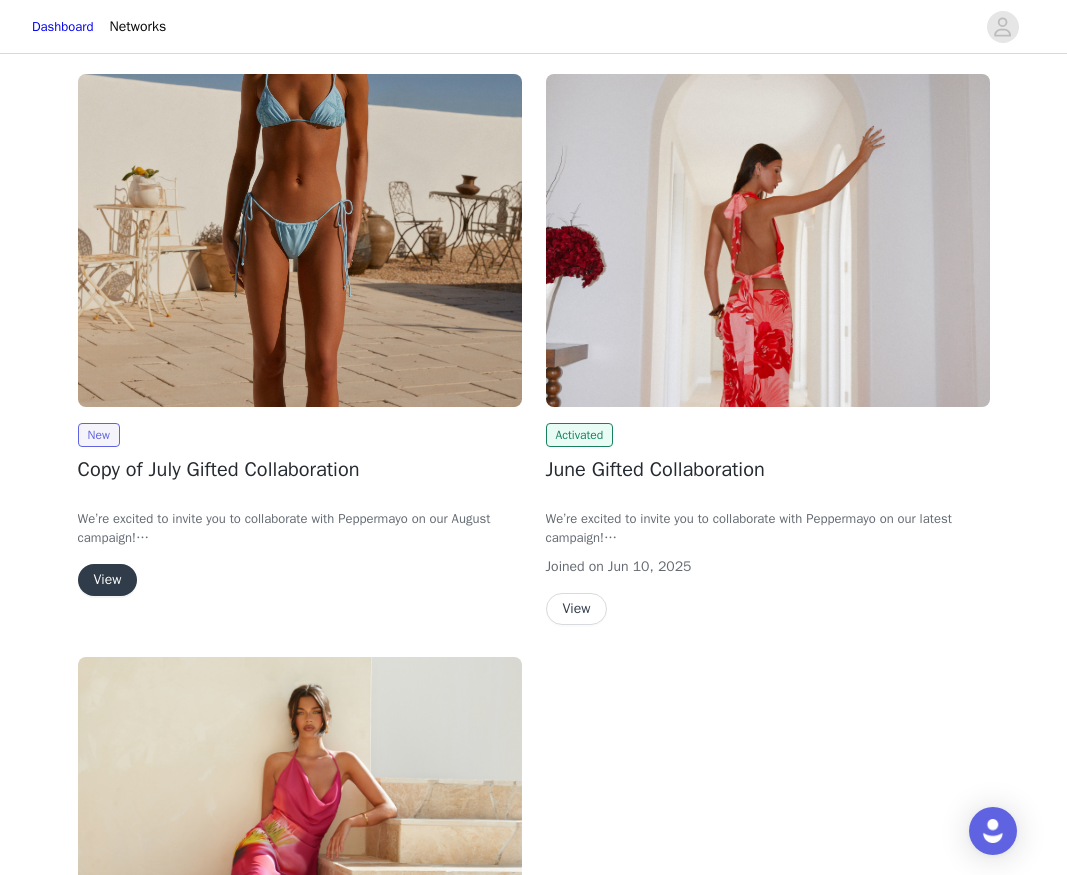 click on "View" at bounding box center (577, 609) 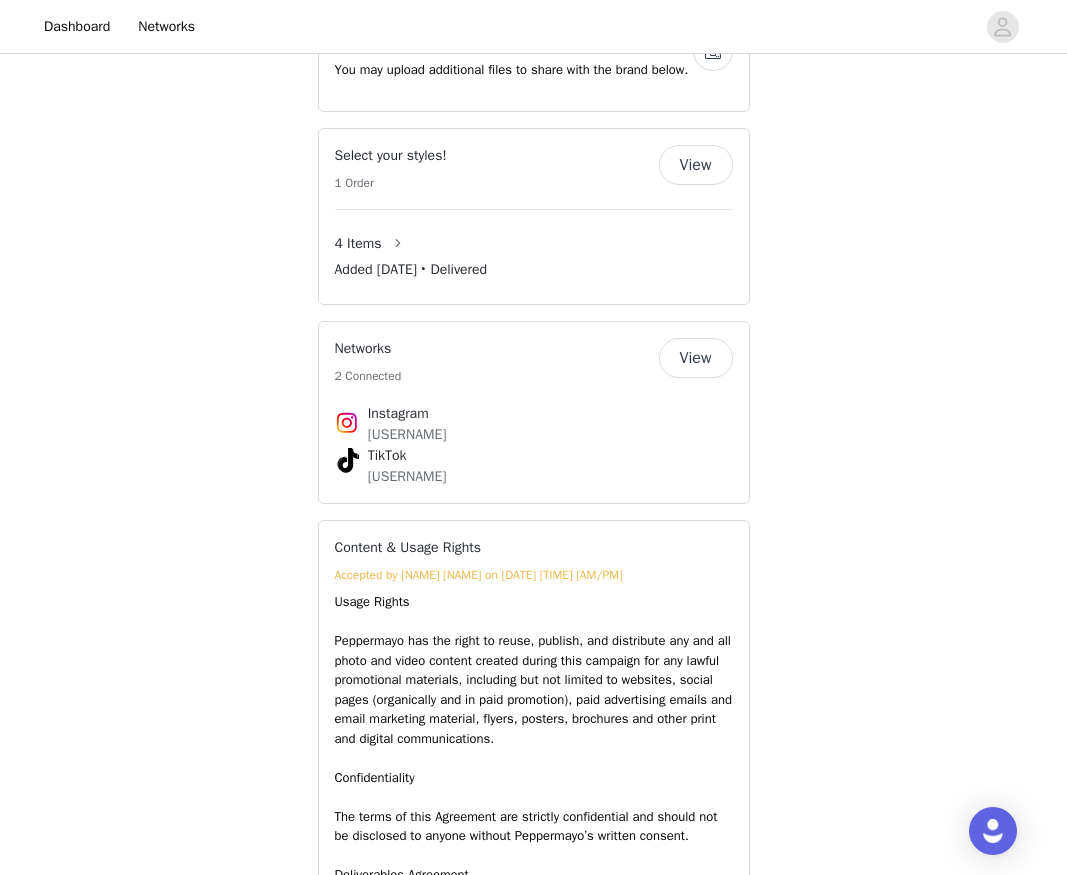scroll, scrollTop: 1217, scrollLeft: 0, axis: vertical 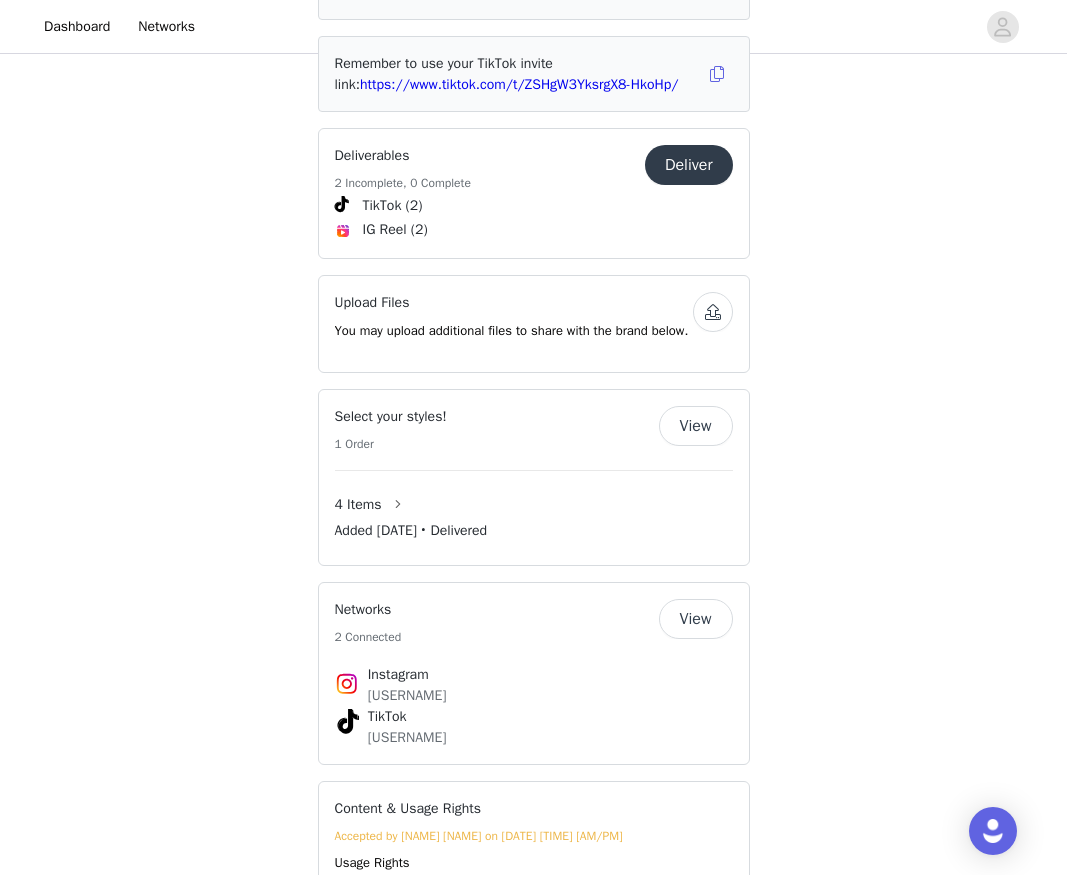 click on "View" at bounding box center (696, 426) 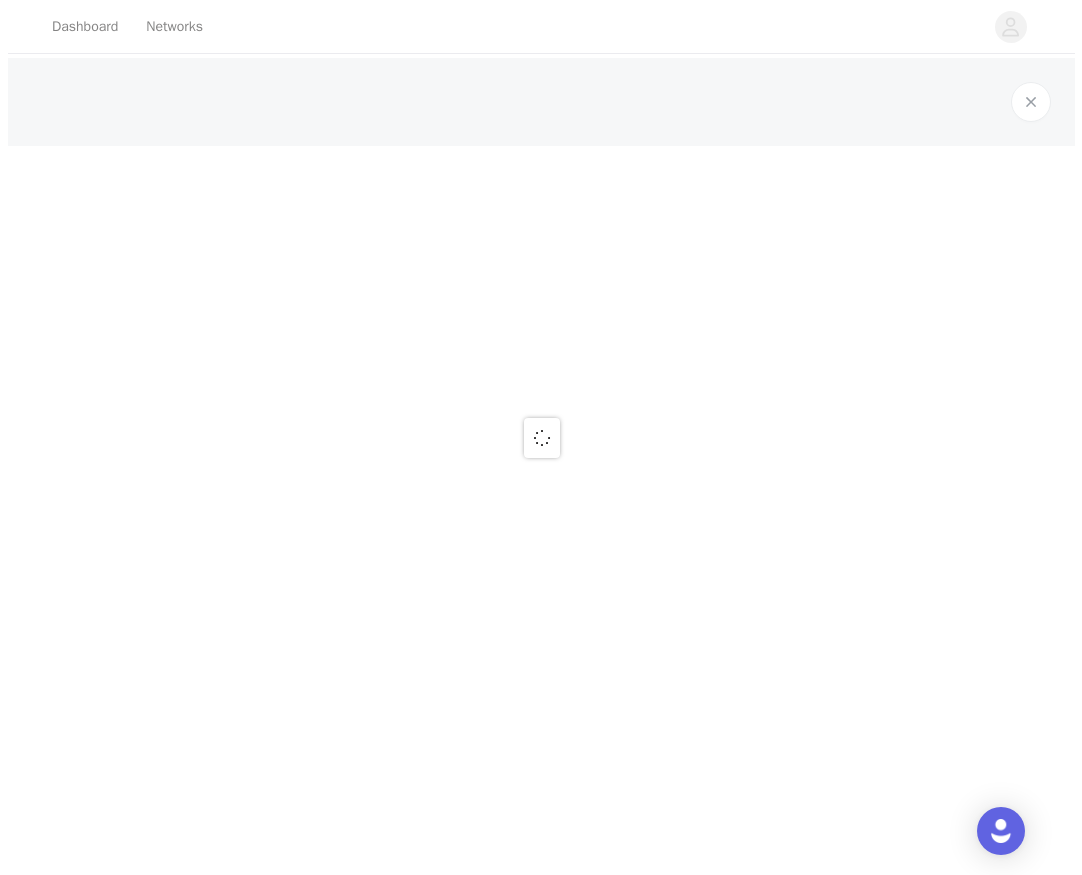 scroll, scrollTop: 0, scrollLeft: 0, axis: both 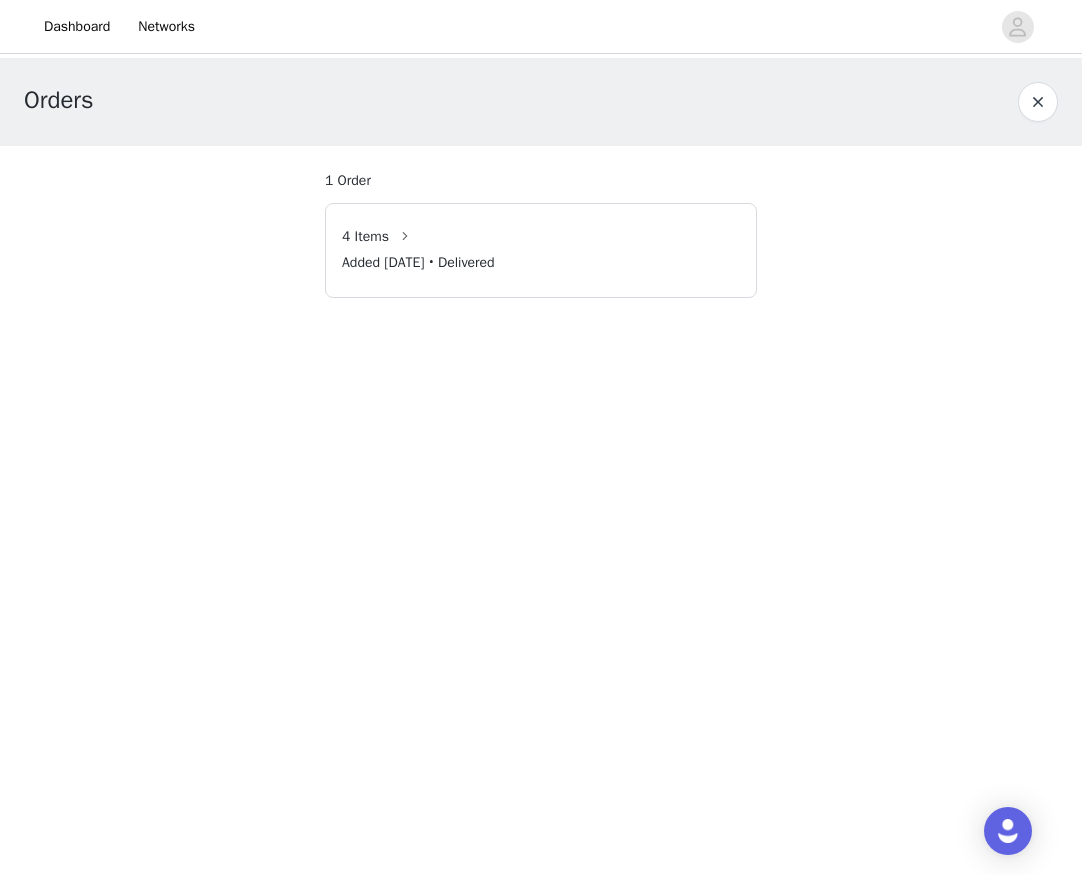 click on "4 Items" at bounding box center [365, 236] 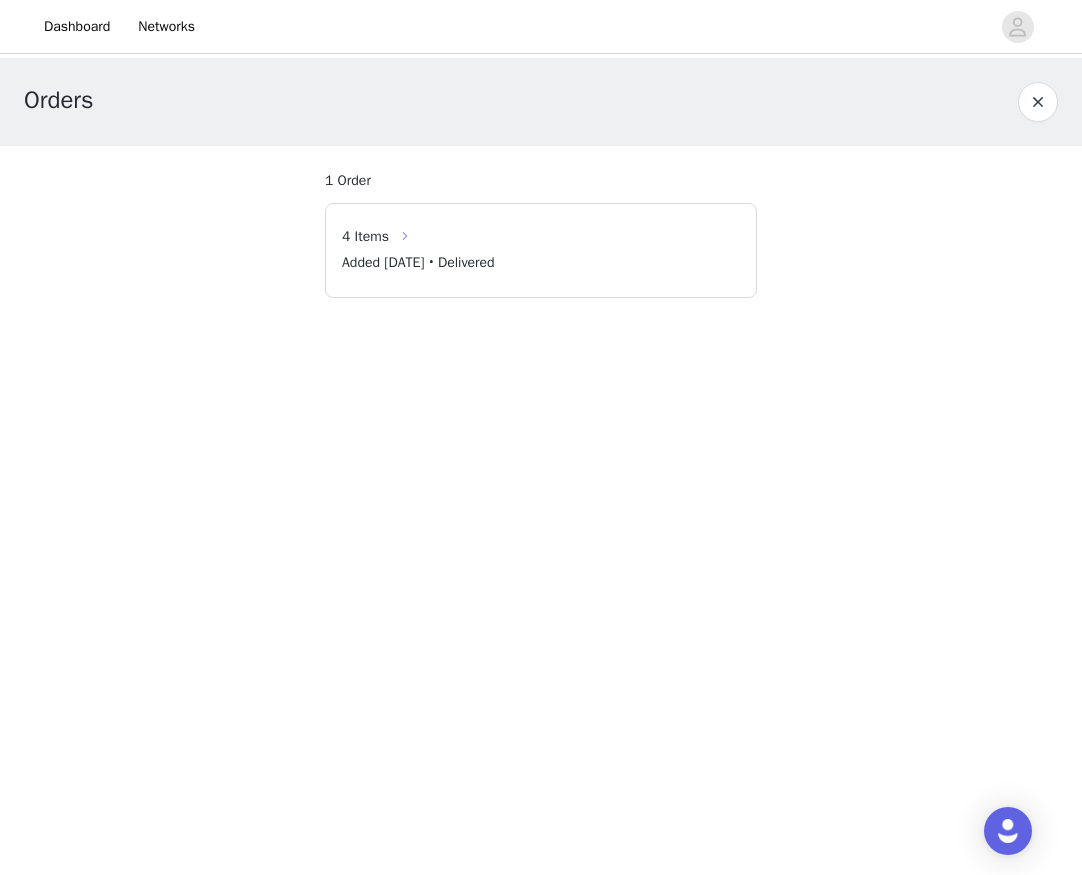 click at bounding box center [405, 236] 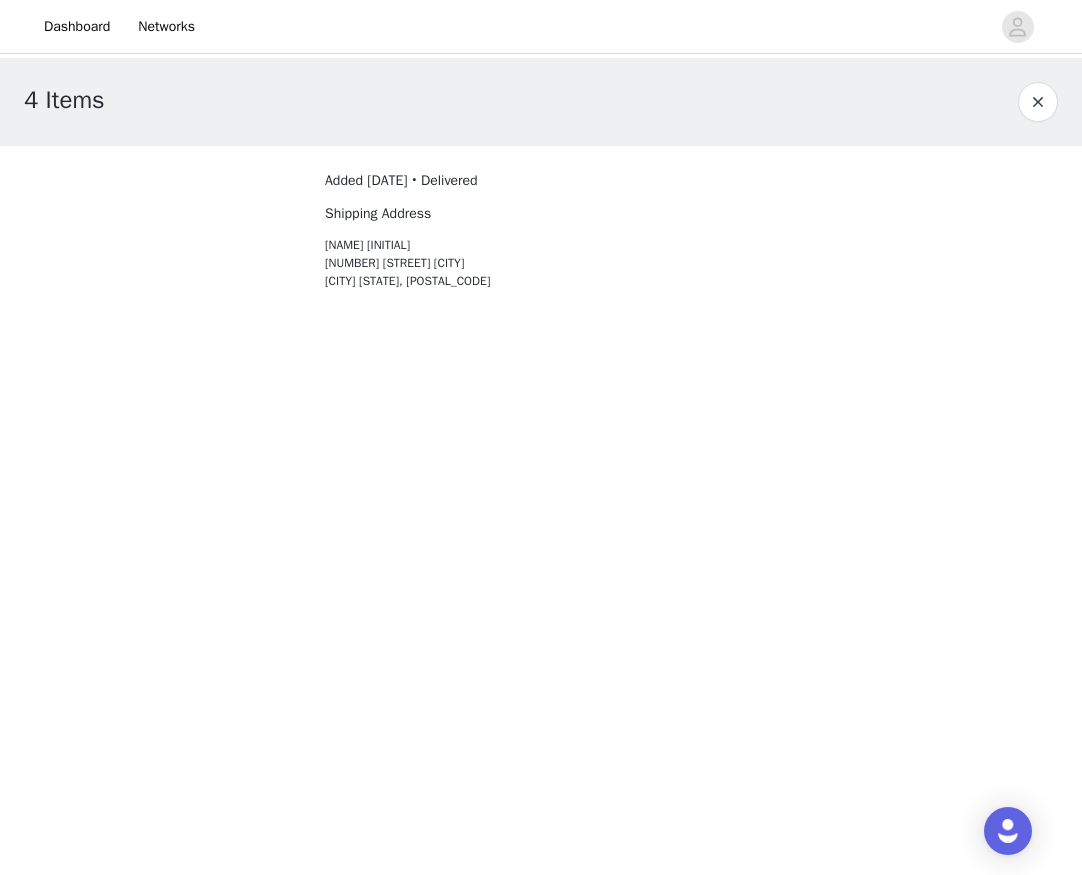 click at bounding box center [1038, 102] 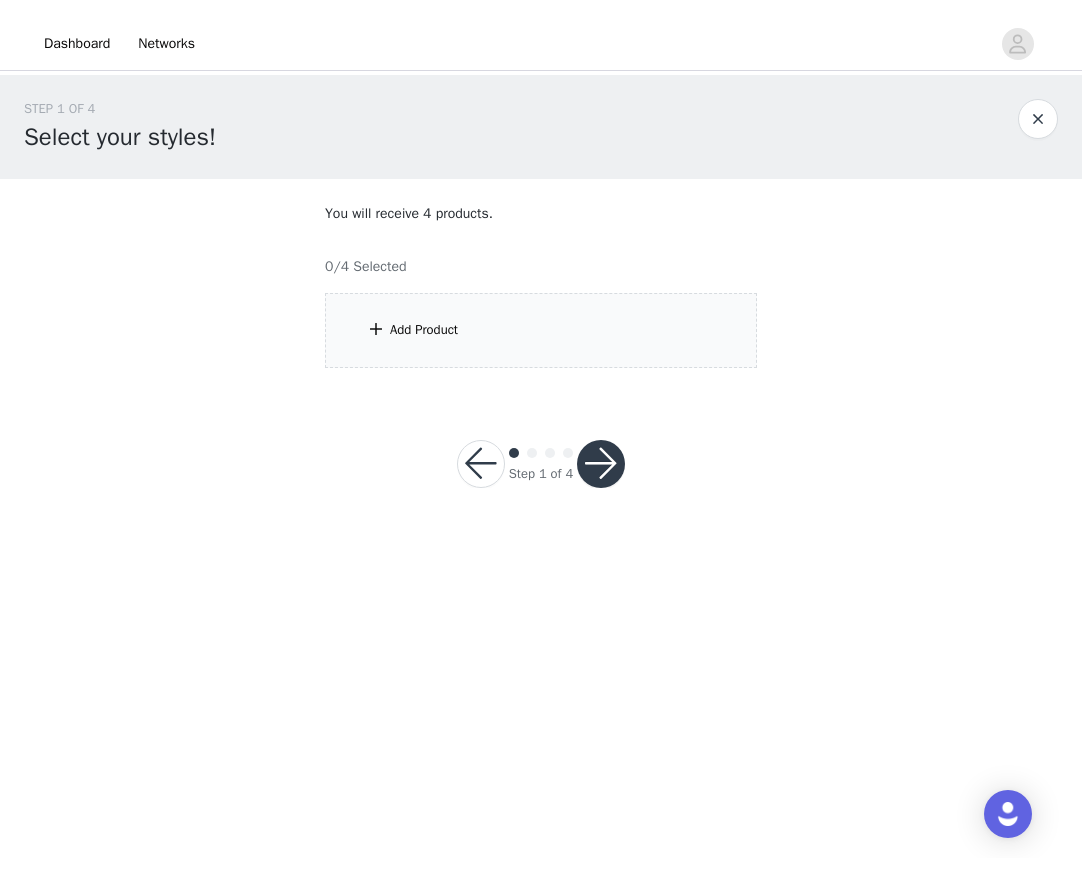 scroll, scrollTop: 0, scrollLeft: 0, axis: both 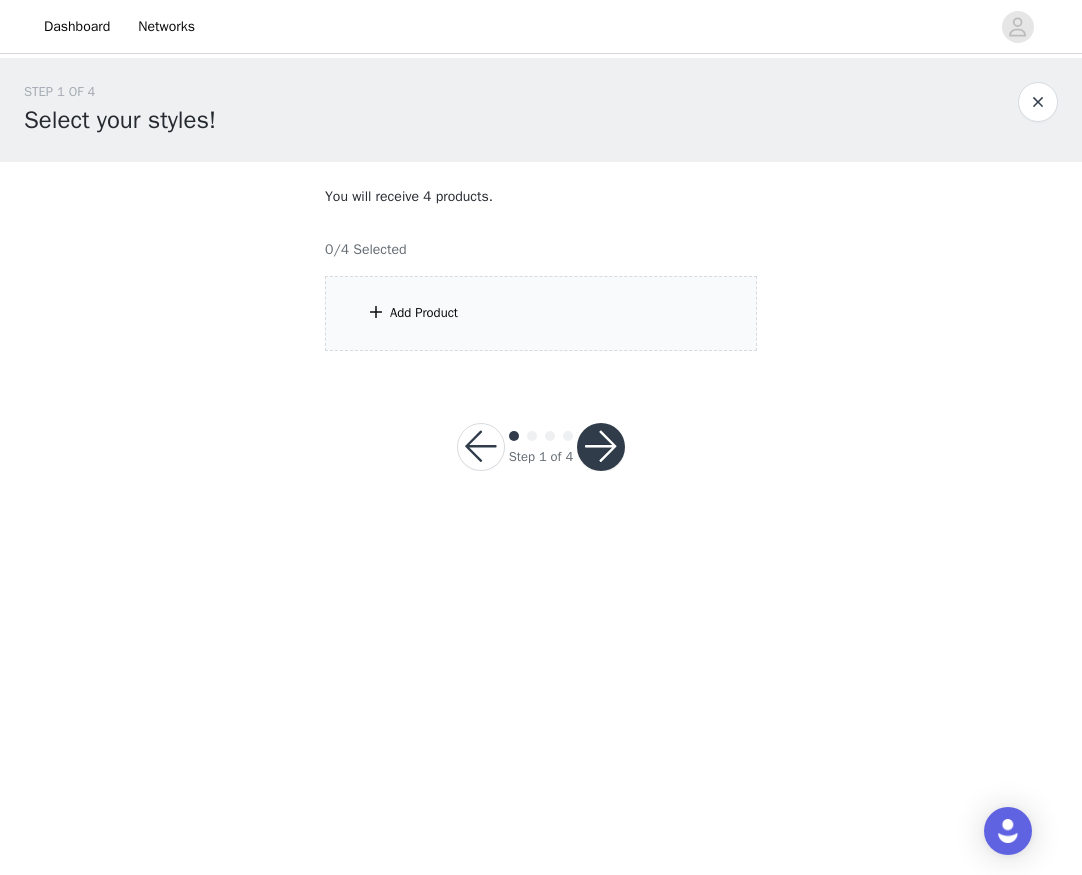 click on "Add Product" at bounding box center (424, 313) 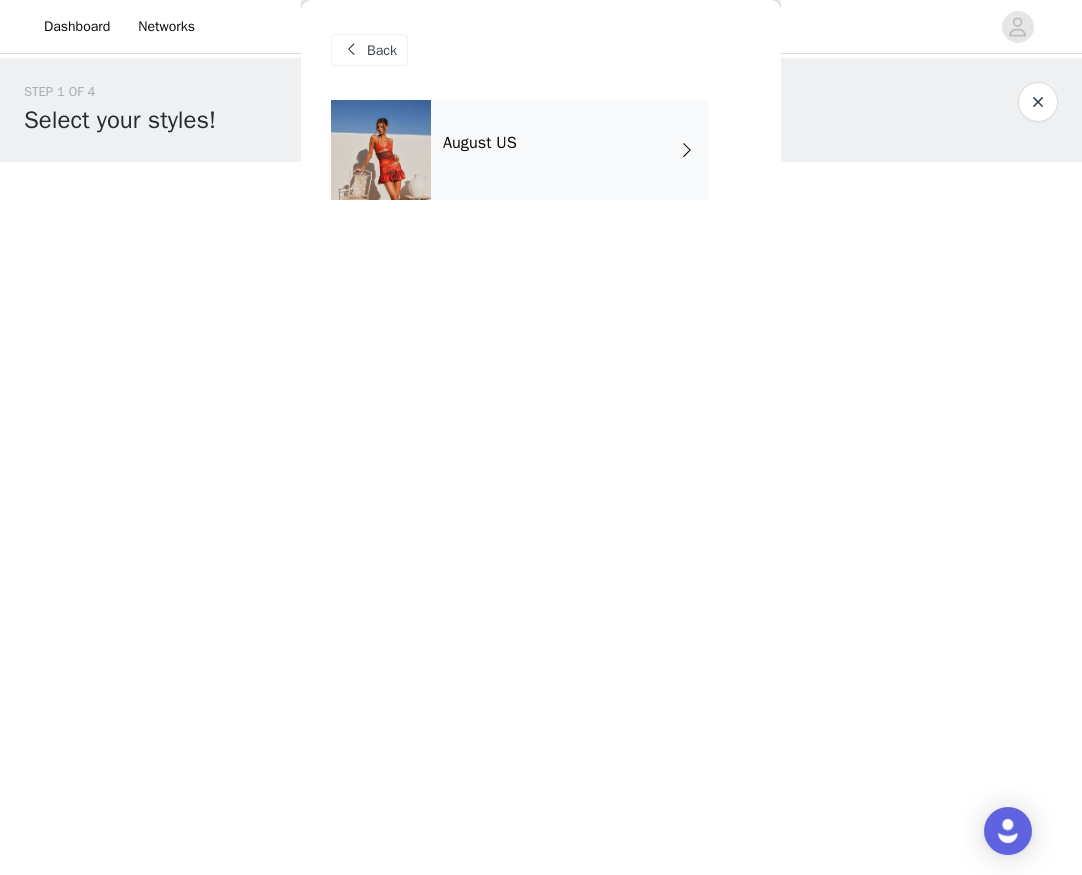click on "August US" at bounding box center (570, 150) 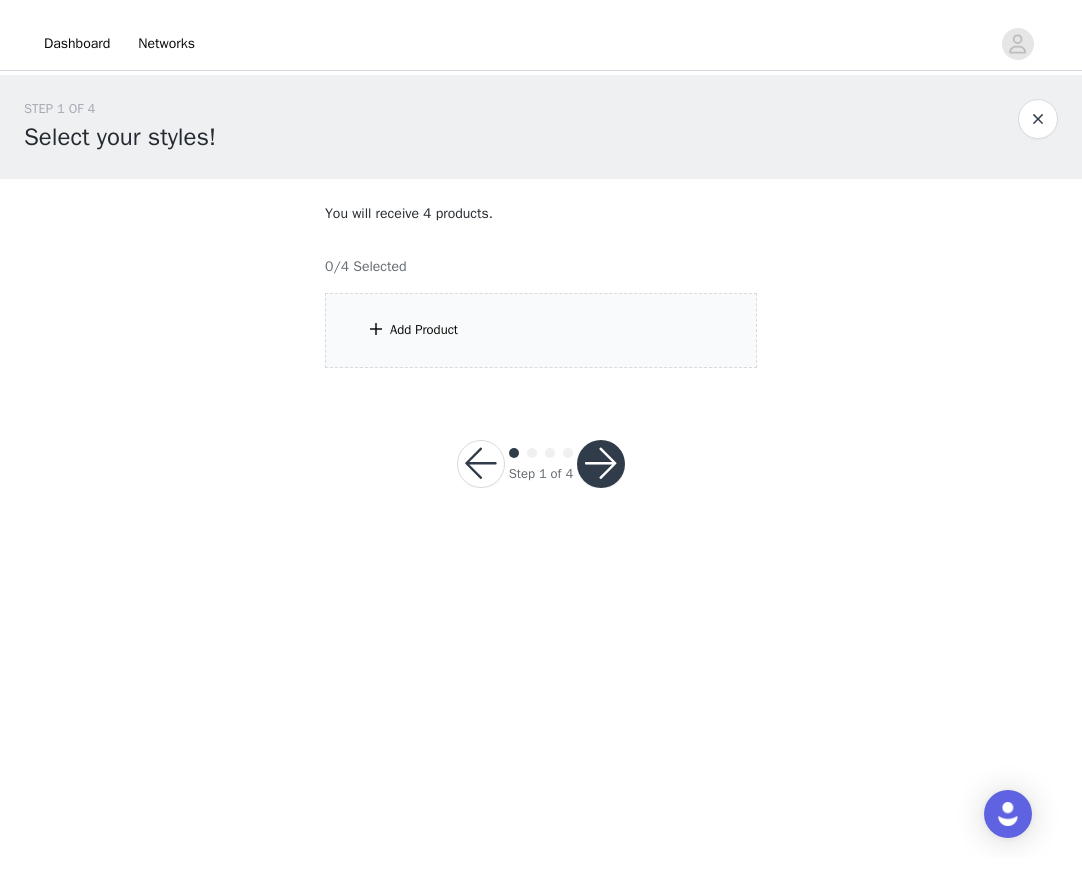 scroll, scrollTop: 0, scrollLeft: 0, axis: both 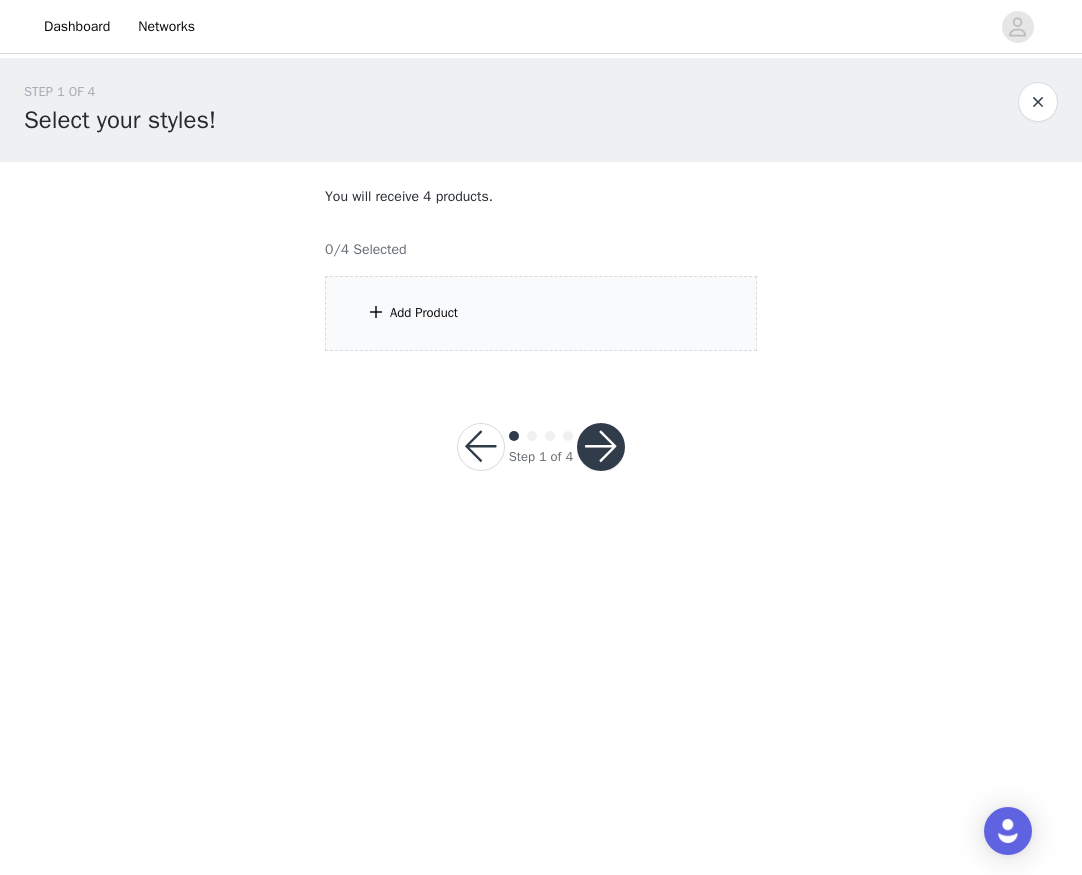 click on "Add Product" at bounding box center [424, 313] 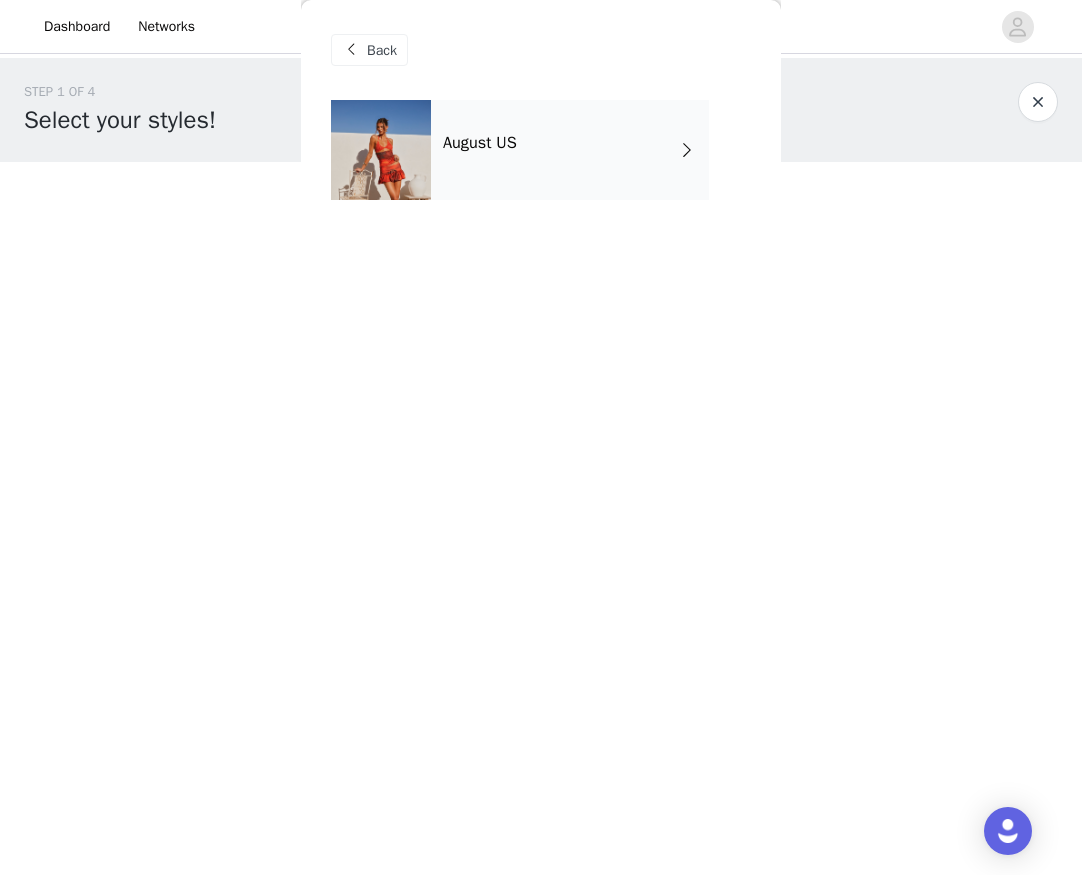 click on "August US" at bounding box center [570, 150] 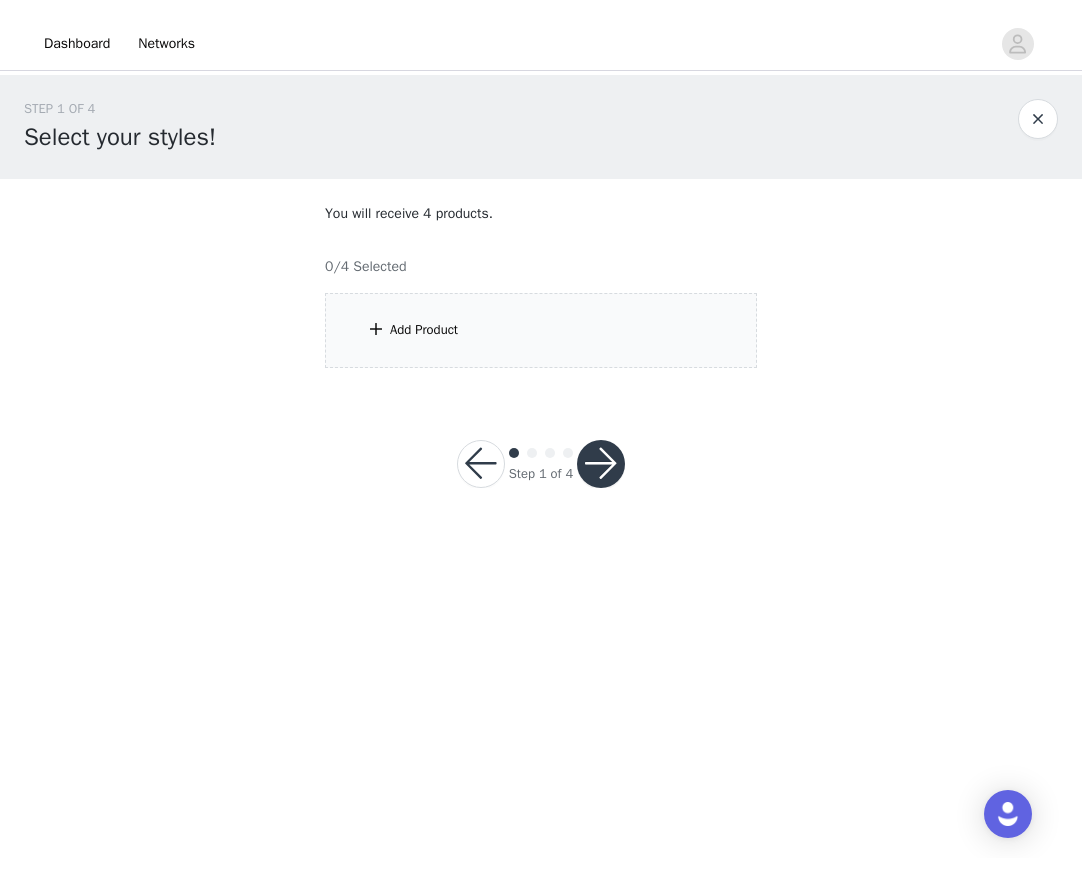 scroll, scrollTop: 0, scrollLeft: 0, axis: both 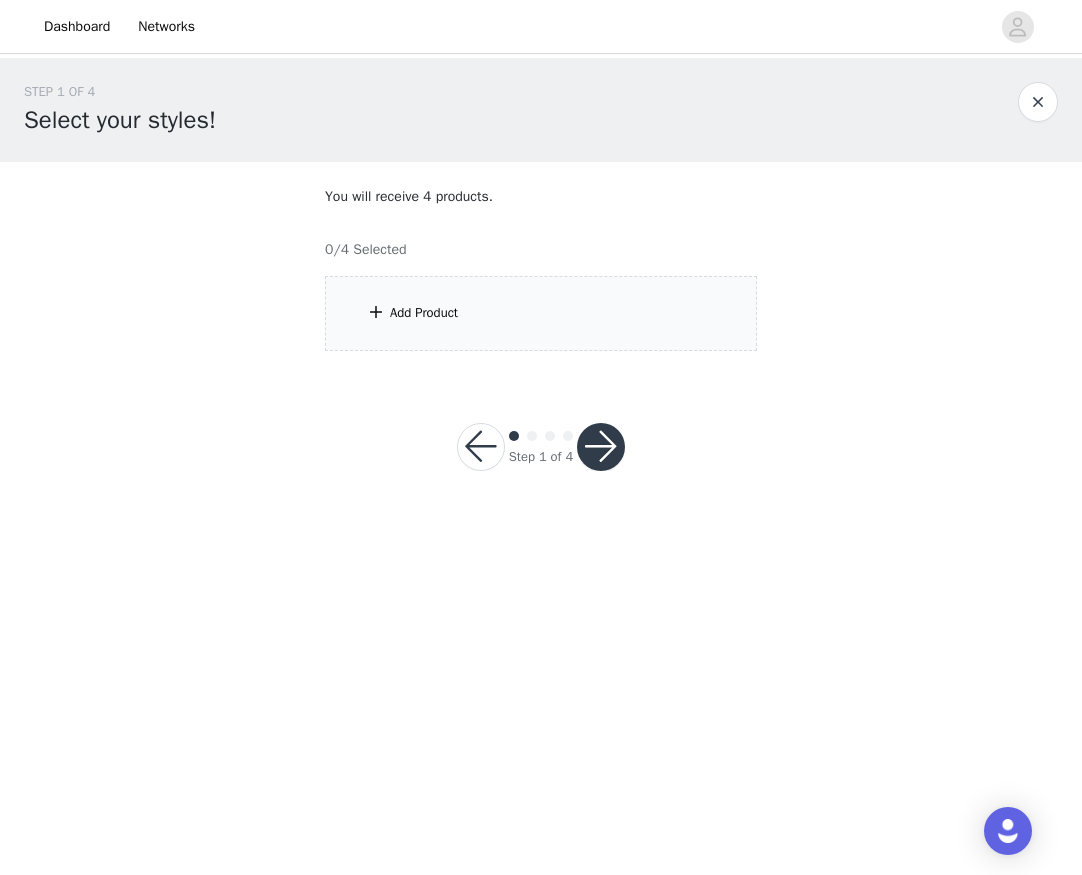 click on "Add Product" at bounding box center (424, 313) 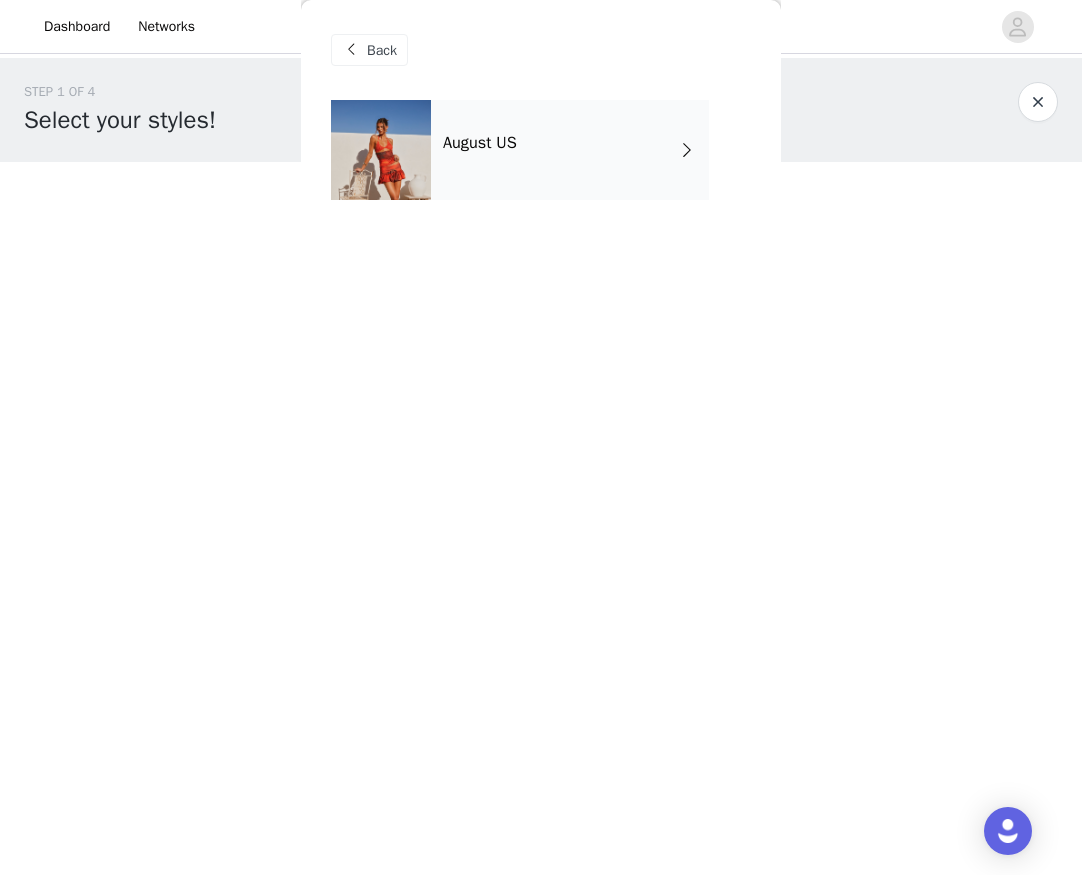 click at bounding box center (381, 150) 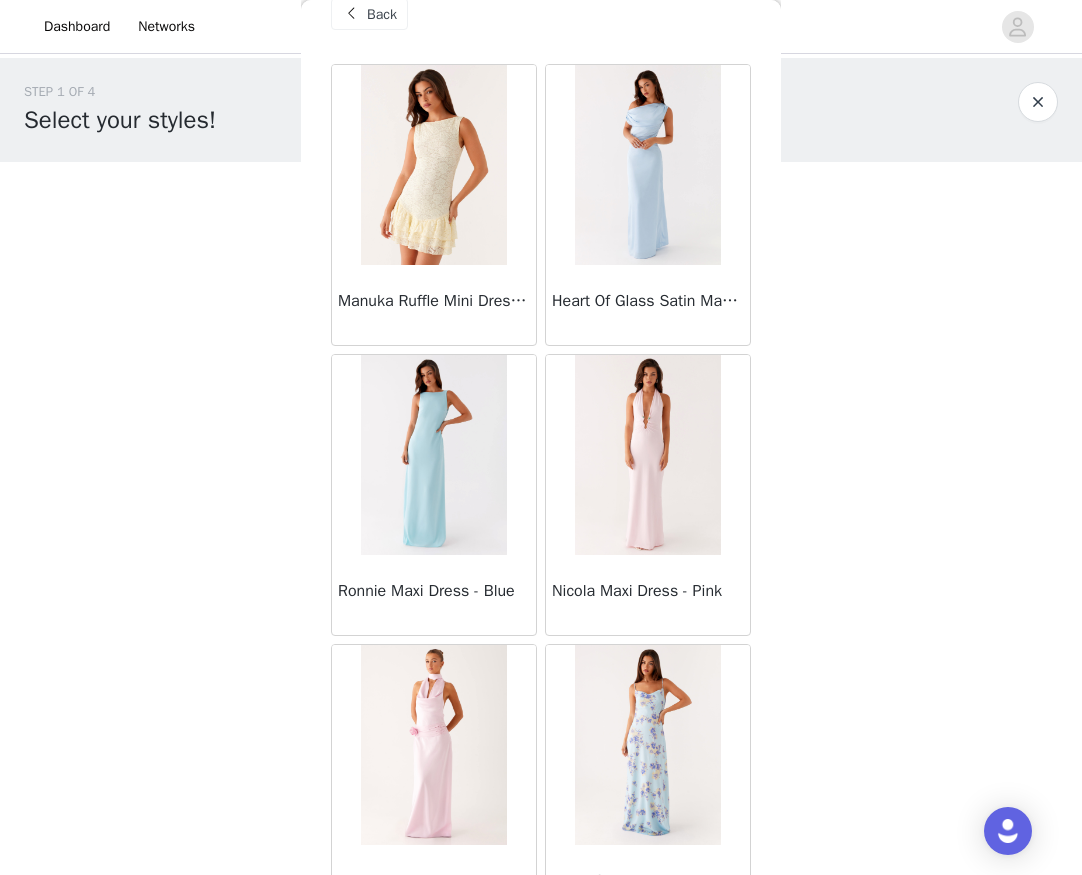 scroll, scrollTop: 100, scrollLeft: 0, axis: vertical 